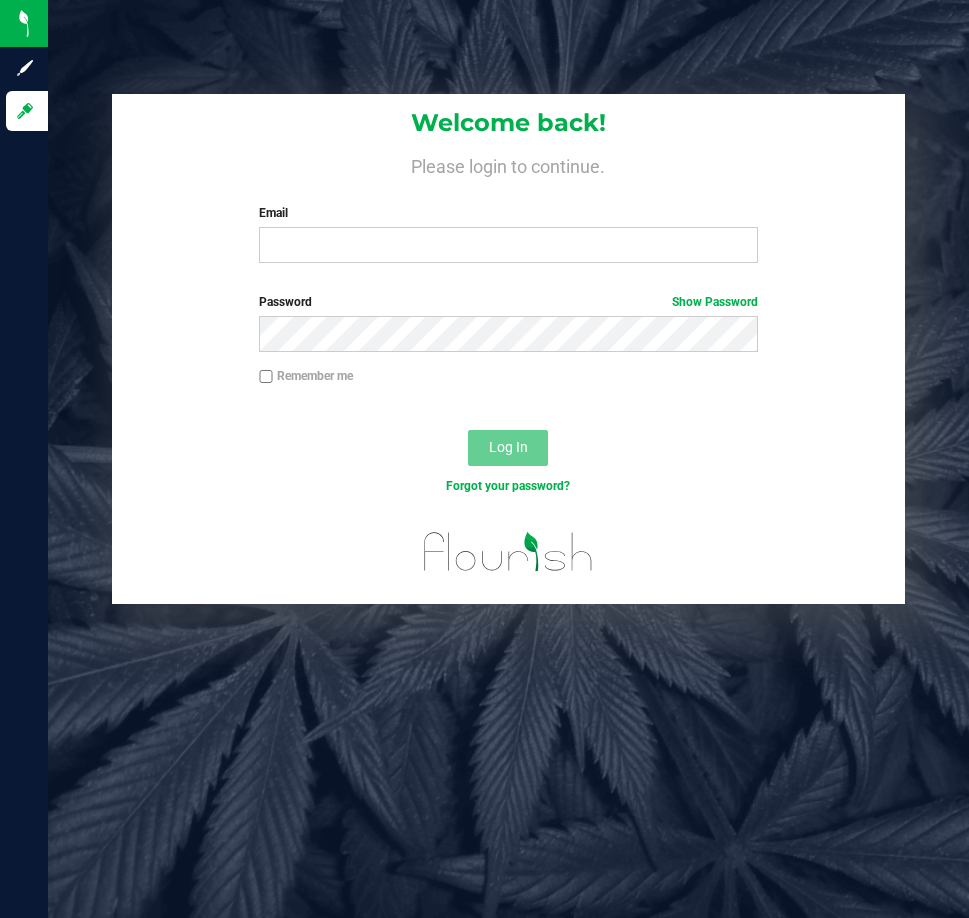 scroll, scrollTop: 0, scrollLeft: 0, axis: both 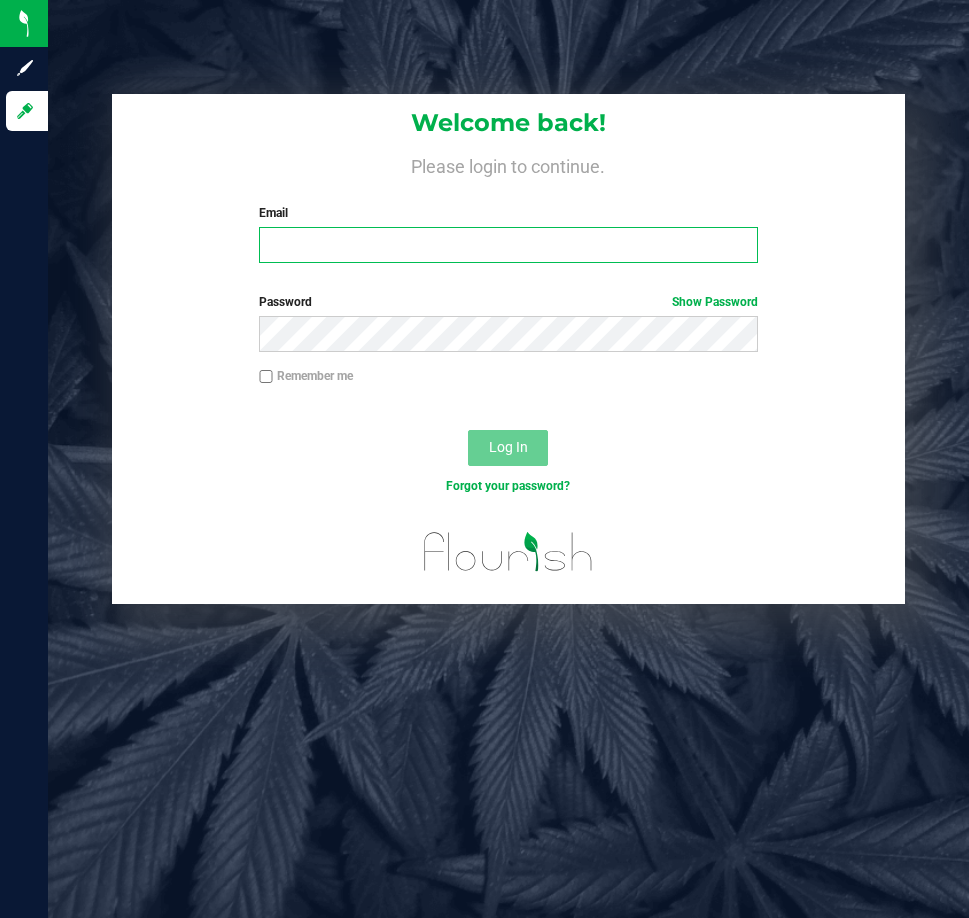 click on "Email" at bounding box center [508, 245] 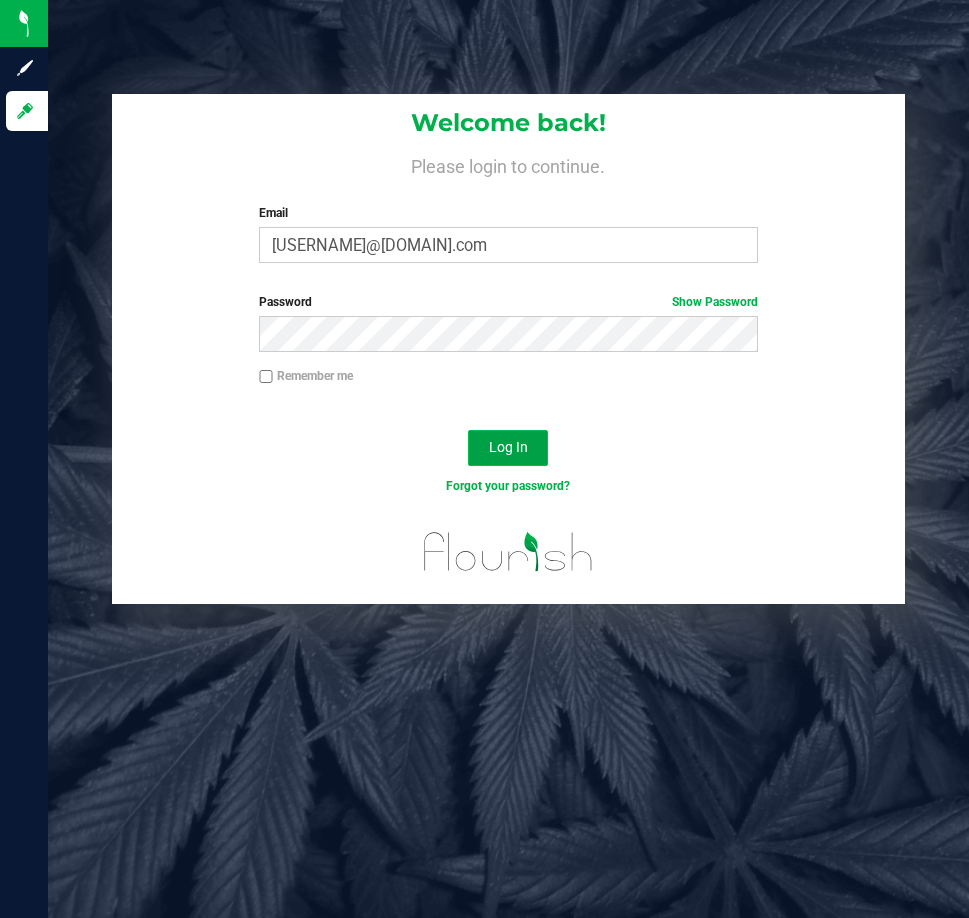 click on "Log In" at bounding box center [508, 447] 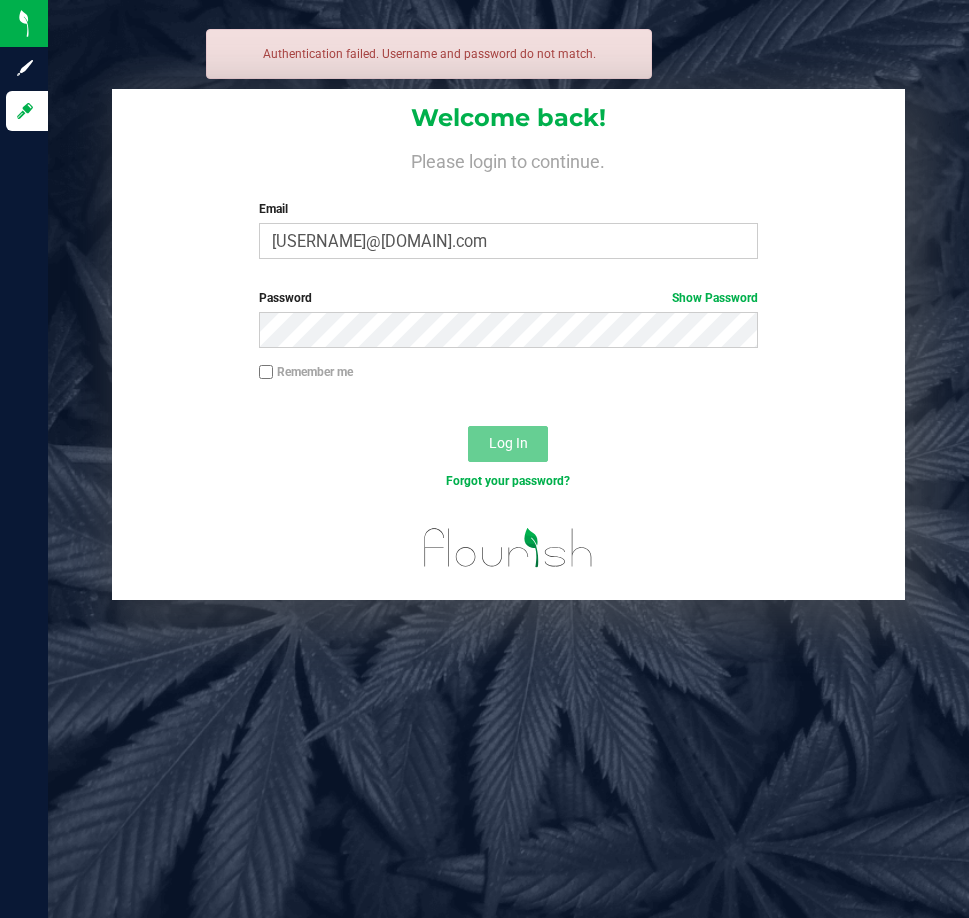 click on "Password
Show Password" at bounding box center [508, 326] 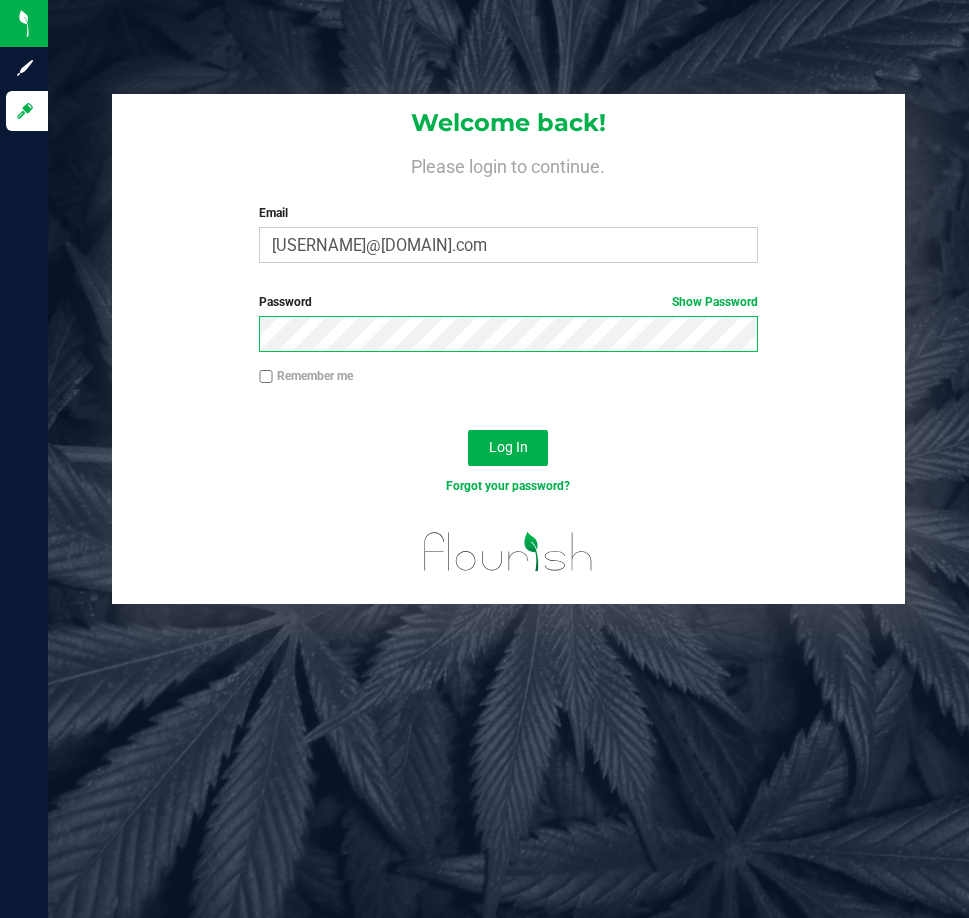 click on "Log In" at bounding box center [508, 448] 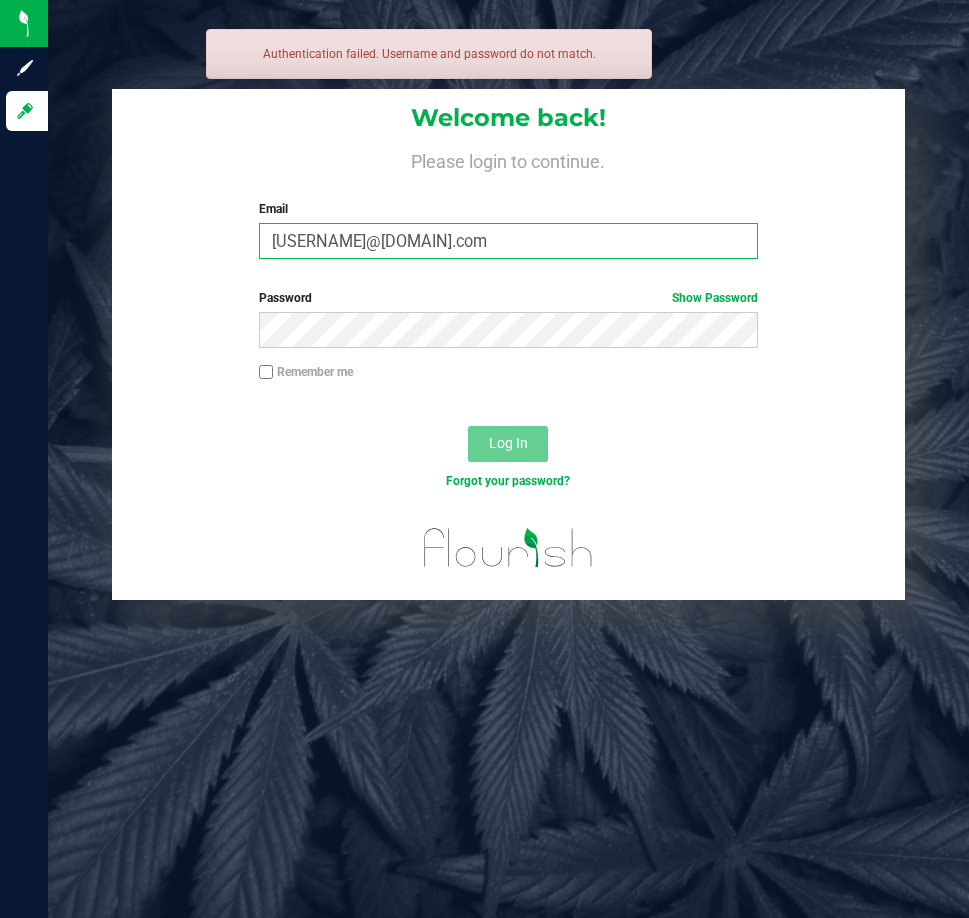 click on "[USERNAME]@[DOMAIN].com" at bounding box center (508, 241) 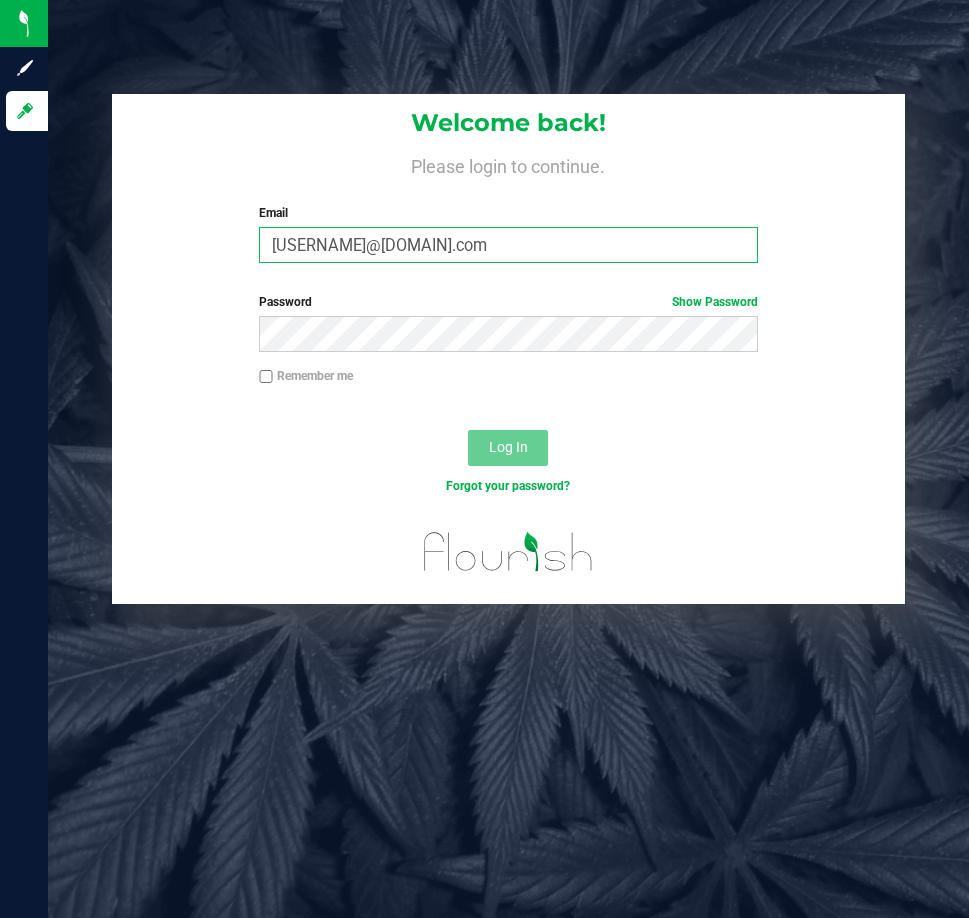 type on "[USERNAME]@[DOMAIN].com" 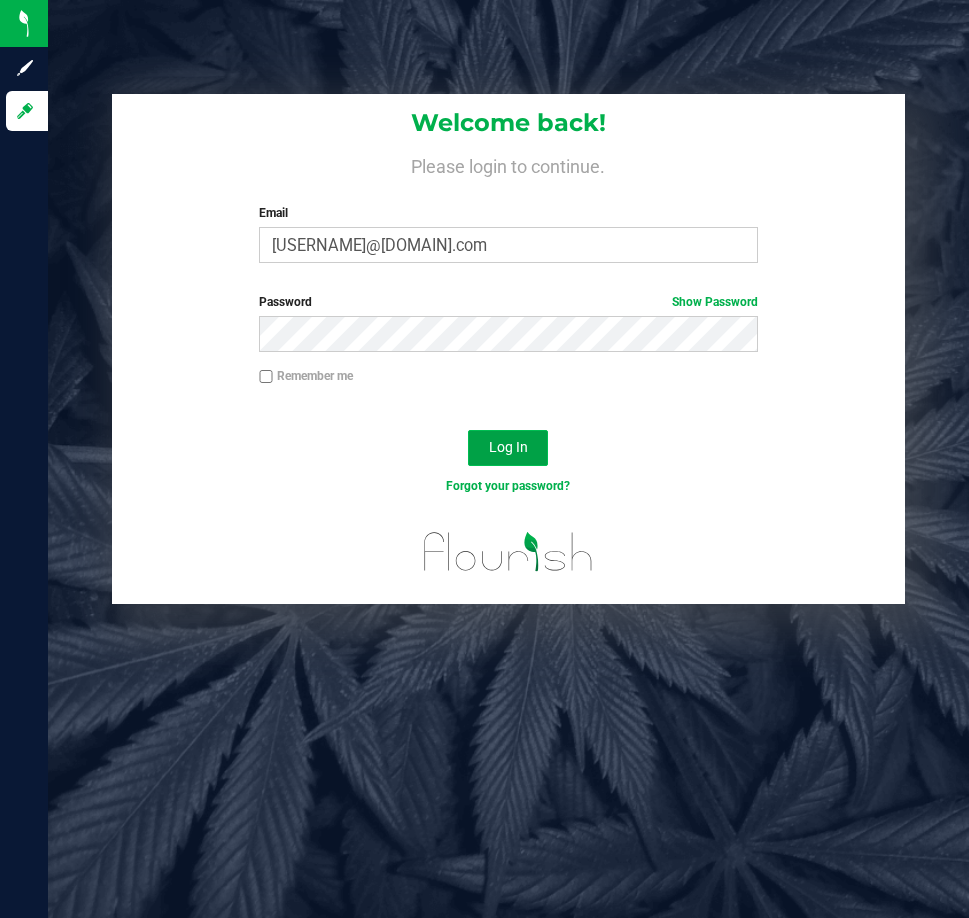 click on "Log In" at bounding box center (508, 448) 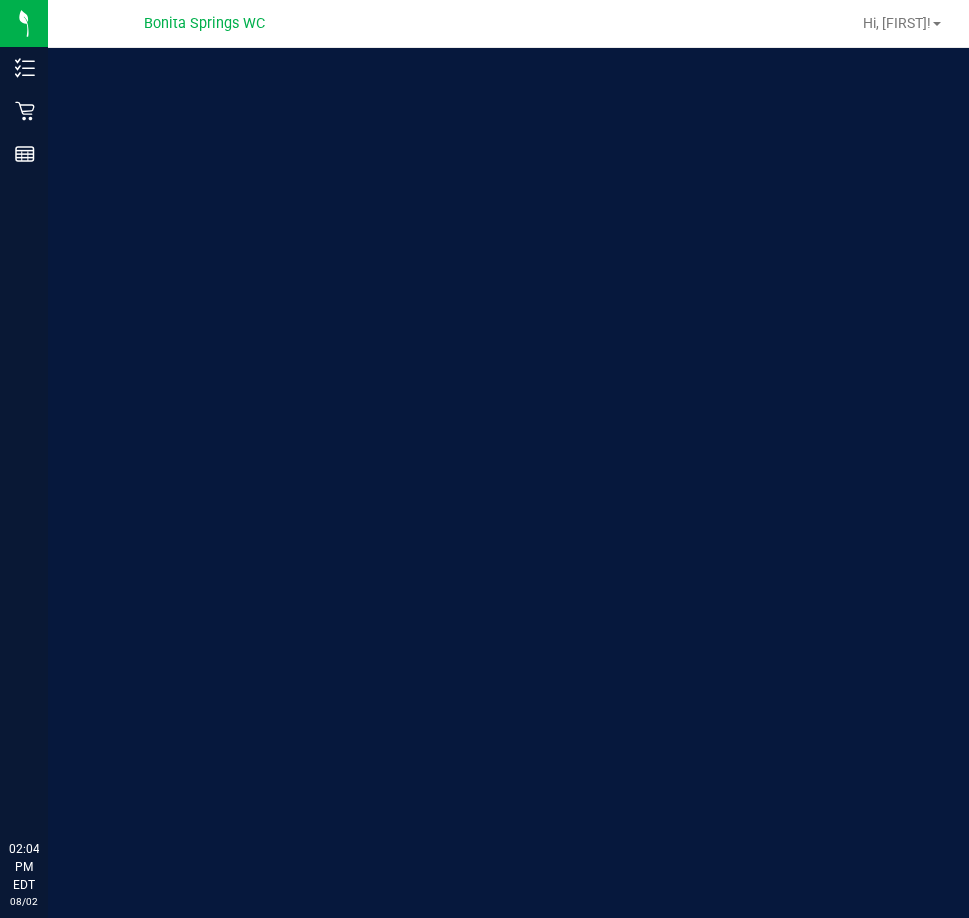 scroll, scrollTop: 0, scrollLeft: 0, axis: both 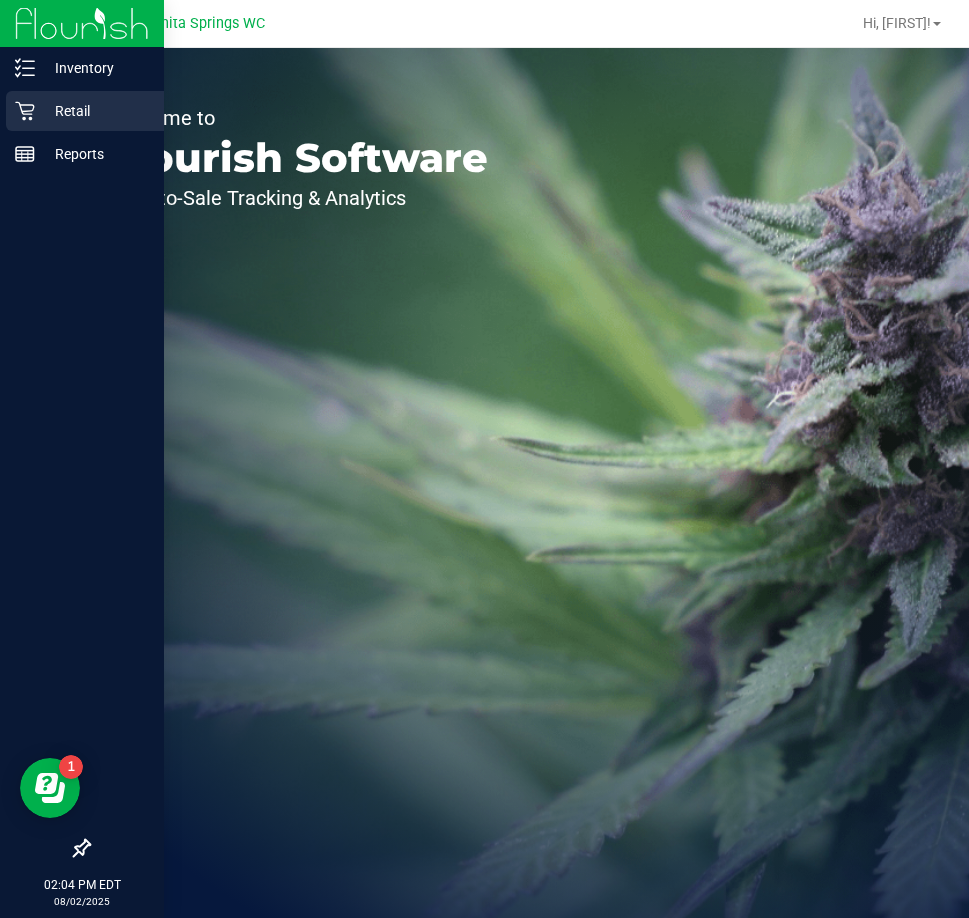 click on "Retail" at bounding box center (85, 111) 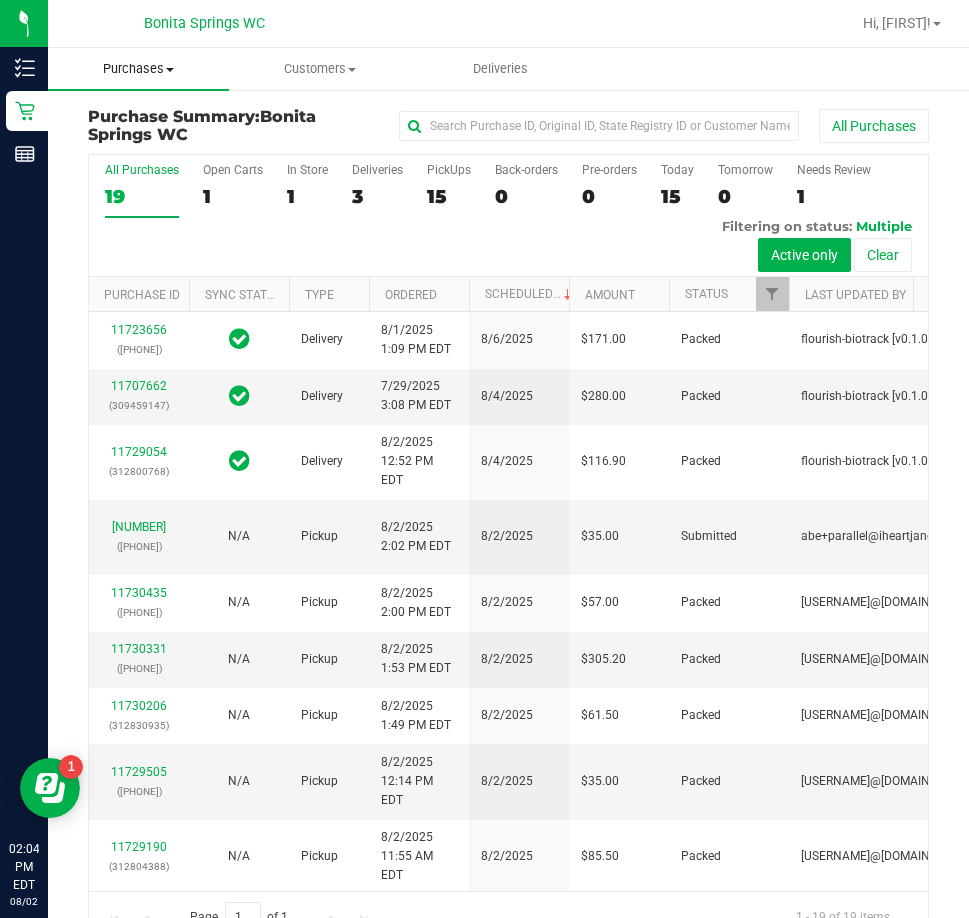 click on "Purchases" at bounding box center [138, 69] 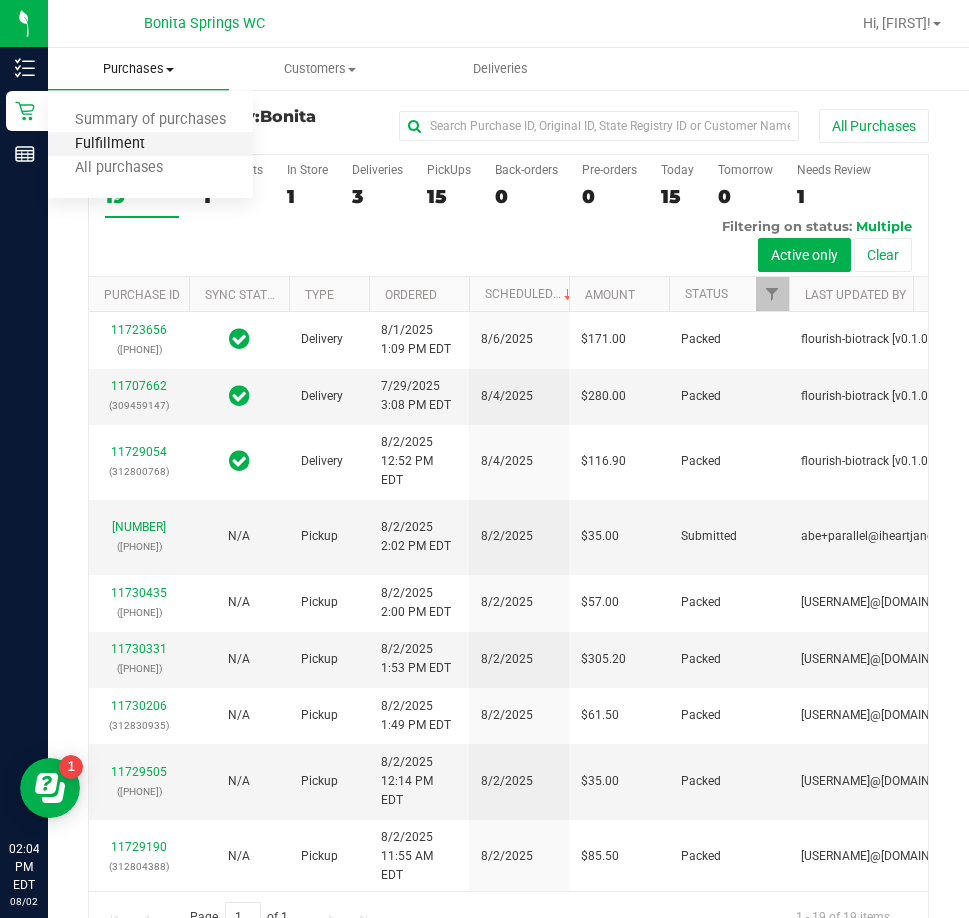 click on "Fulfillment" at bounding box center [110, 144] 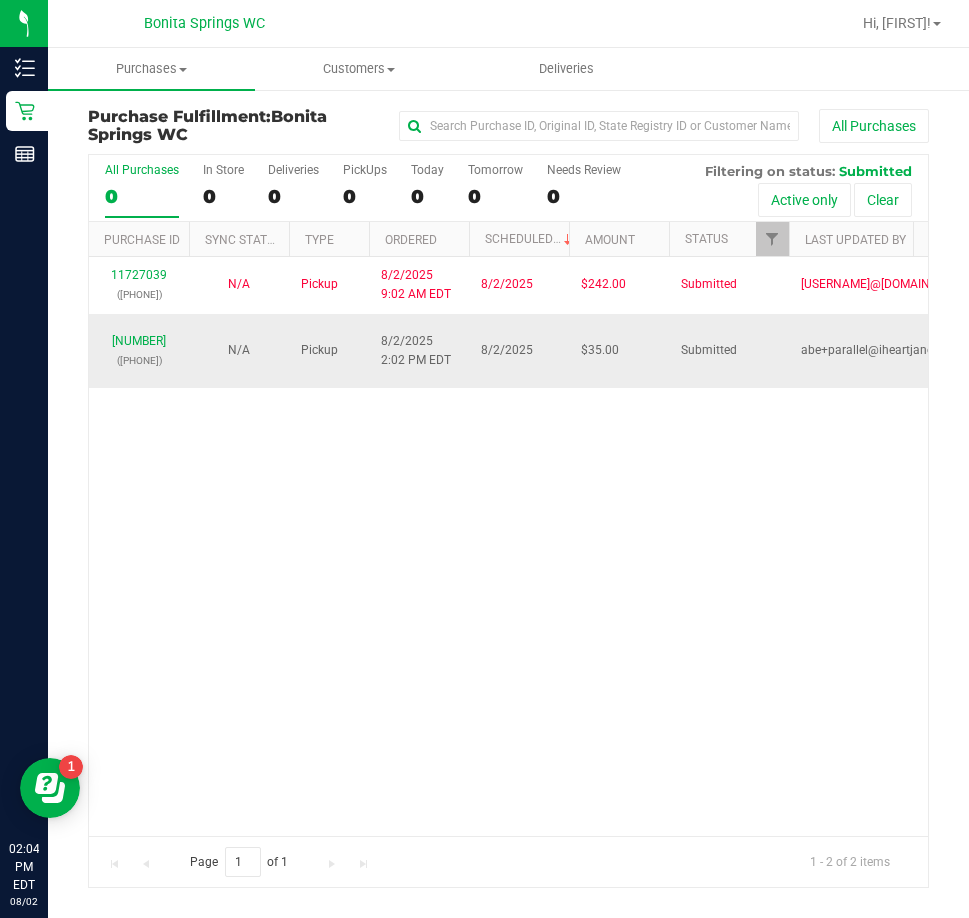 drag, startPoint x: 131, startPoint y: 331, endPoint x: 109, endPoint y: 352, distance: 30.413813 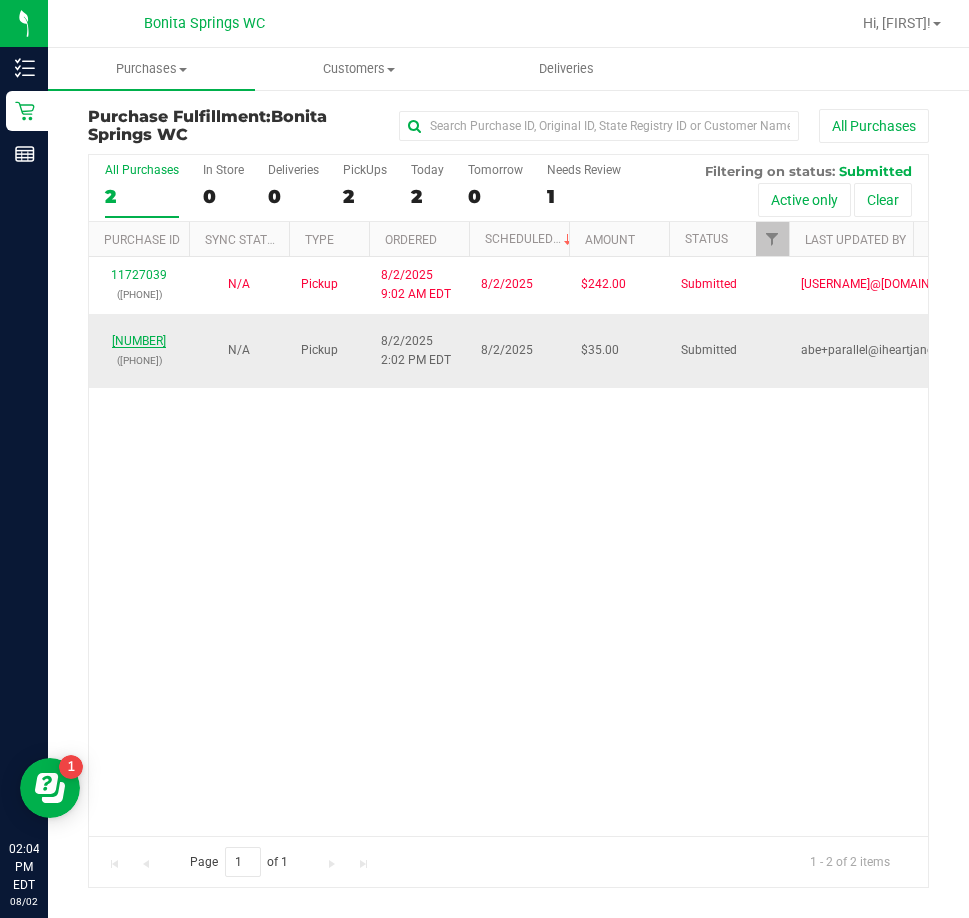 click on "11730489" at bounding box center (139, 341) 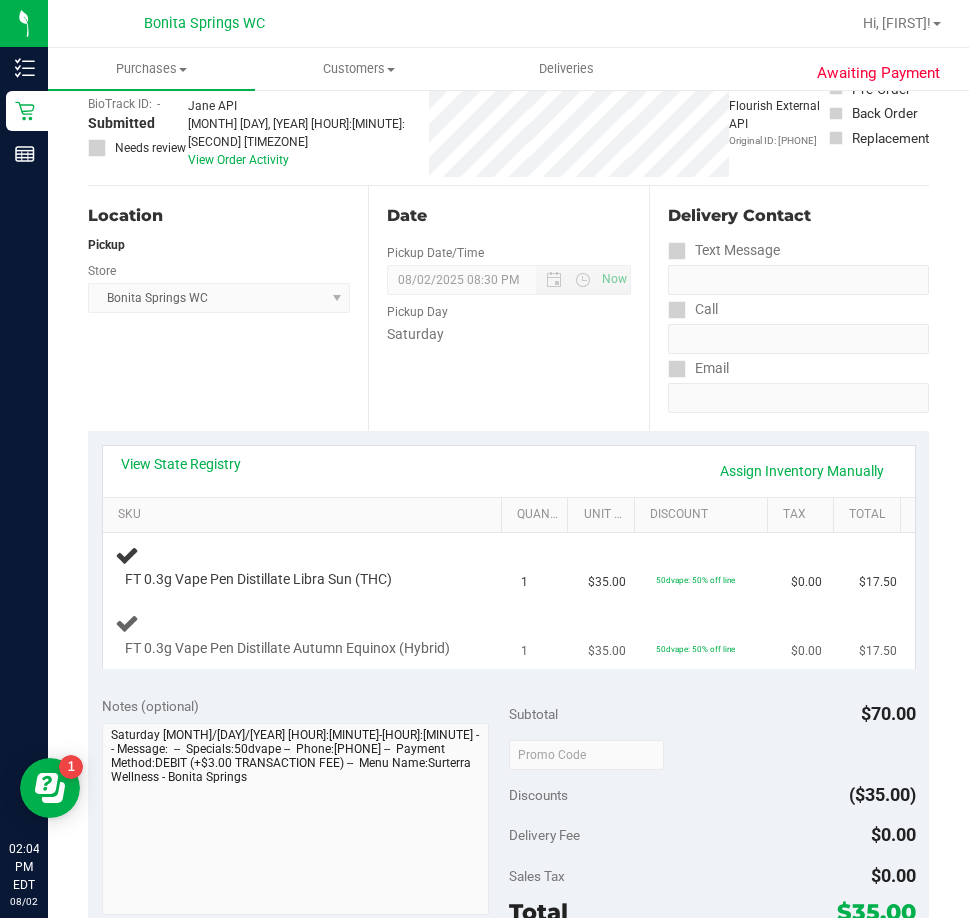 scroll, scrollTop: 0, scrollLeft: 0, axis: both 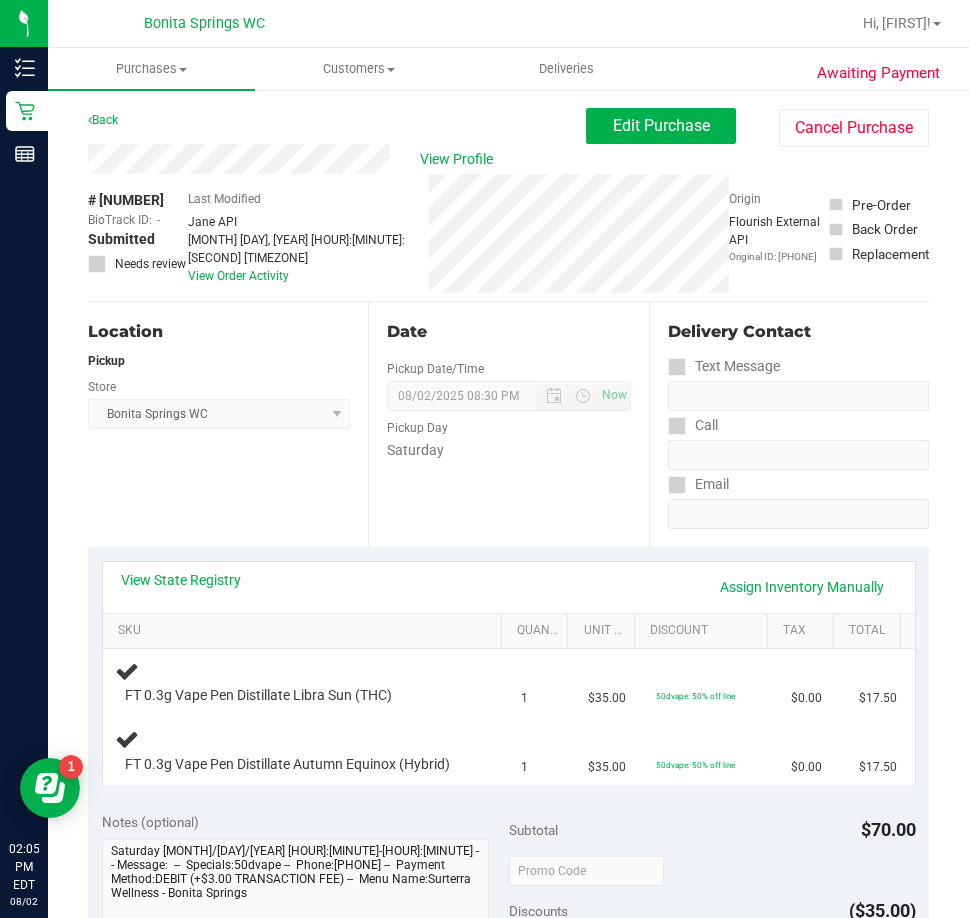 click on "Date
Pickup Date/Time
08/02/2025
Now
08/02/2025 08:30 PM
Now
Pickup Day
Saturday" at bounding box center (508, 424) 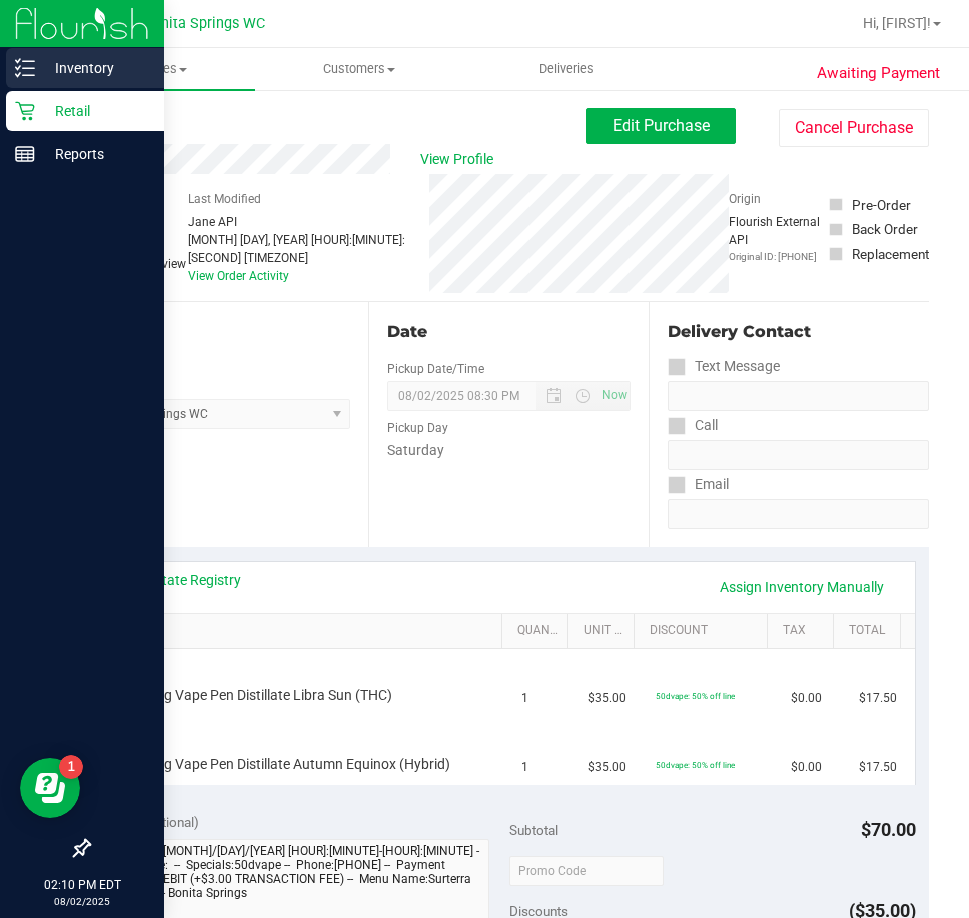 click on "Inventory" at bounding box center (95, 68) 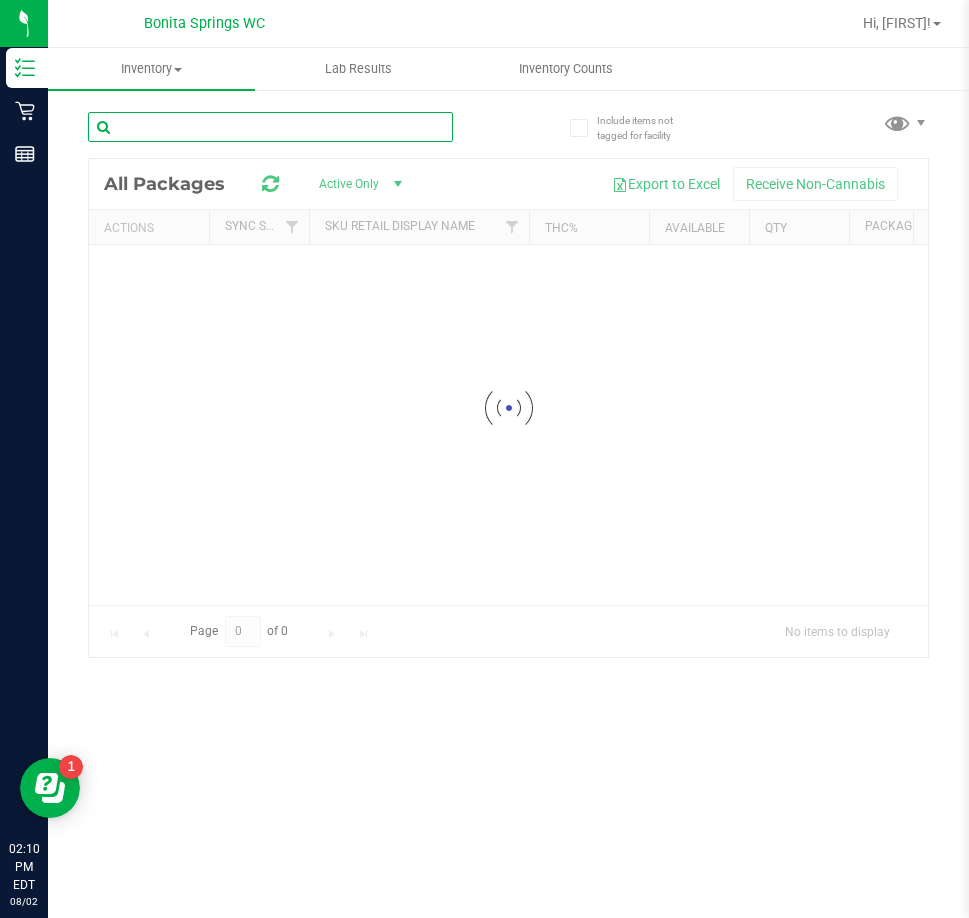 click at bounding box center [270, 127] 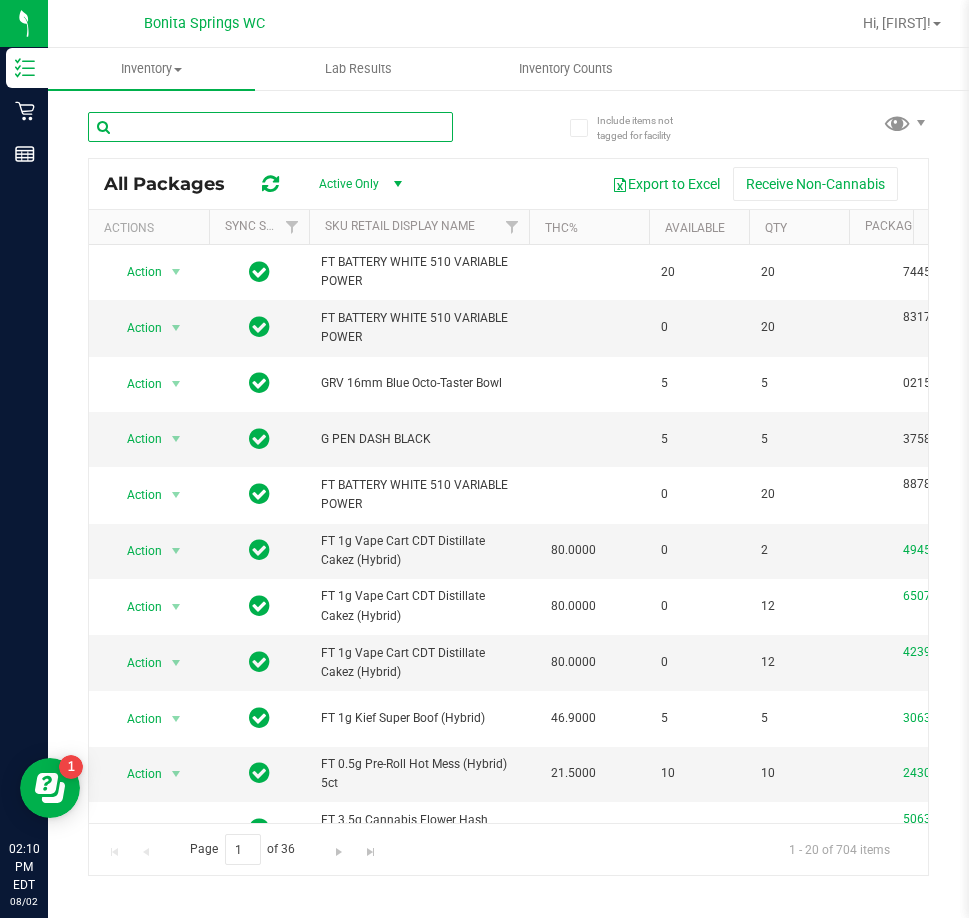 click at bounding box center (270, 127) 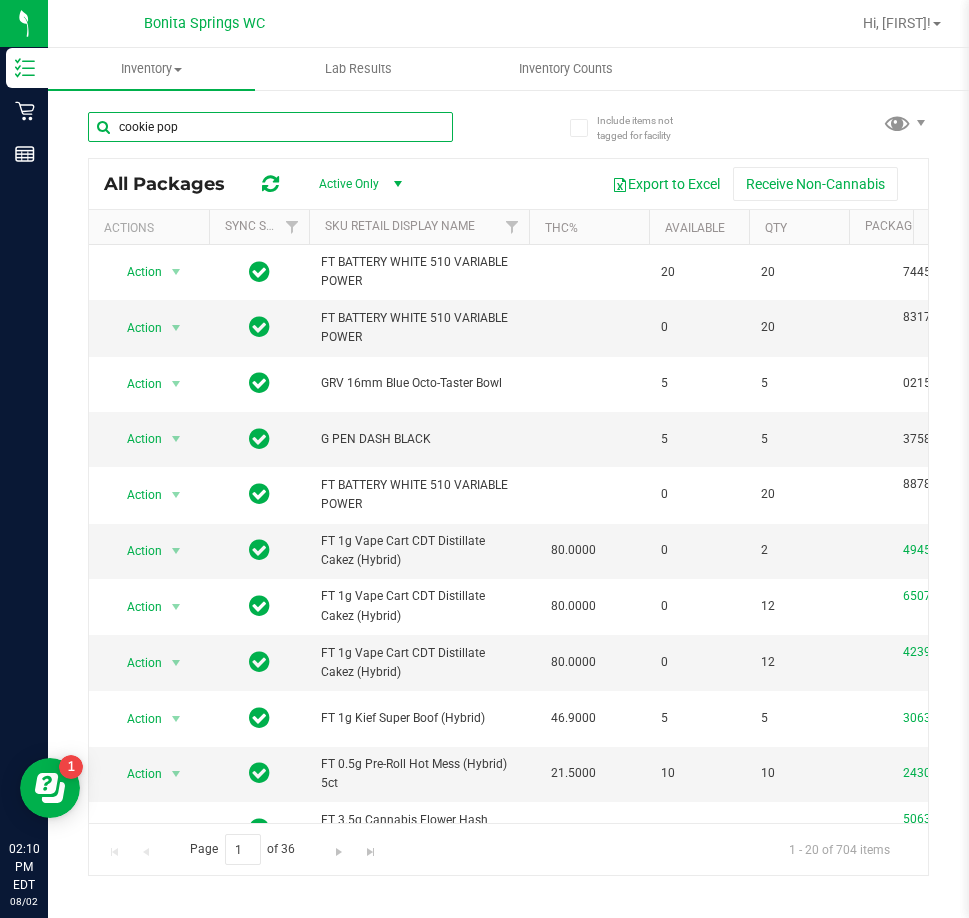 type on "cookie pop" 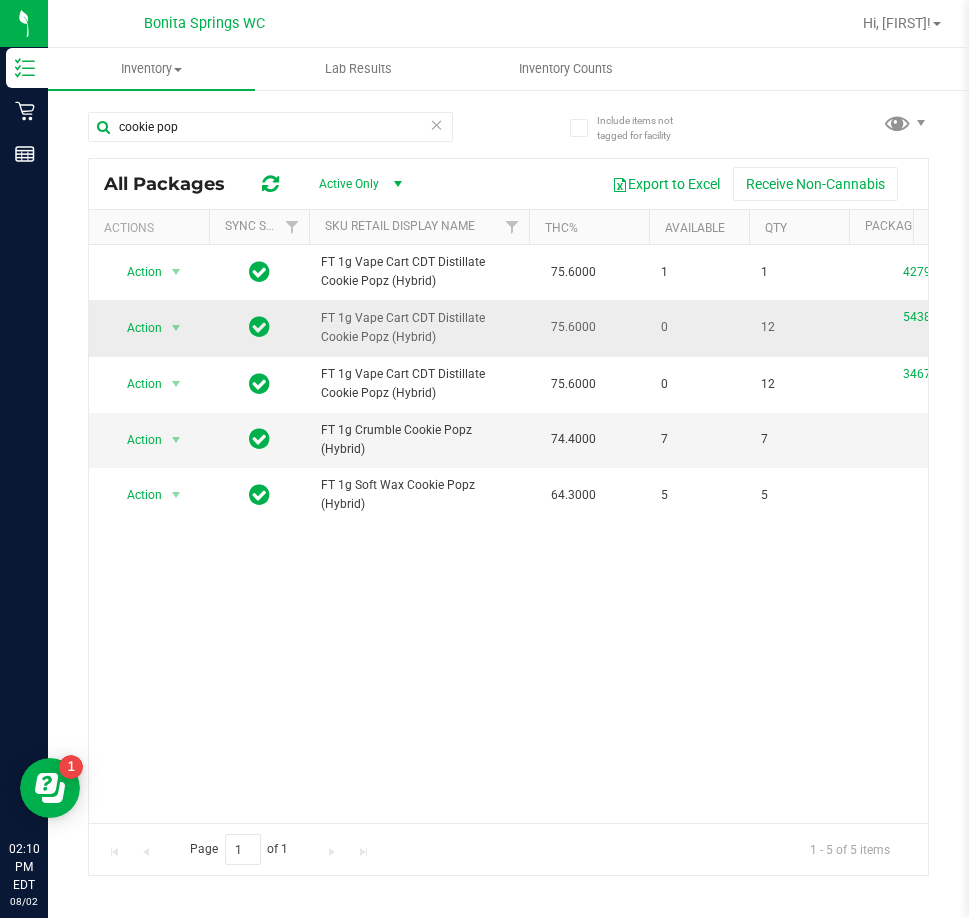 click on "FT 1g Vape Cart CDT Distillate Cookie Popz (Hybrid)" at bounding box center (419, 328) 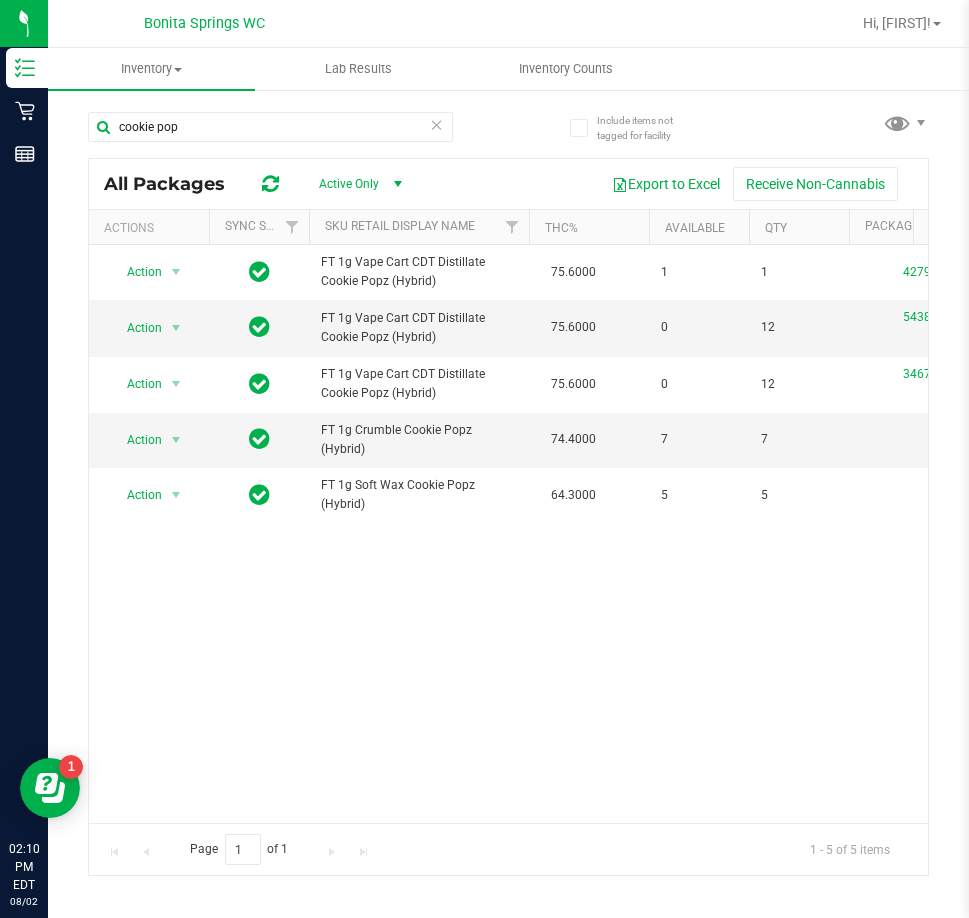 click on "Action Action Global inventory Package audit log Print package label Print product labels
FT 1g Vape Cart CDT Distillate Cookie Popz (Hybrid)
75.6000
1
1
4279262716468099
FLSRWGM-20250721-2969
JUL25CPZ01-0715
Now
Jul 29, 2025 11:40:12 EDT
Now
00001134
Pantry
Created
$95.00000" at bounding box center [508, 534] 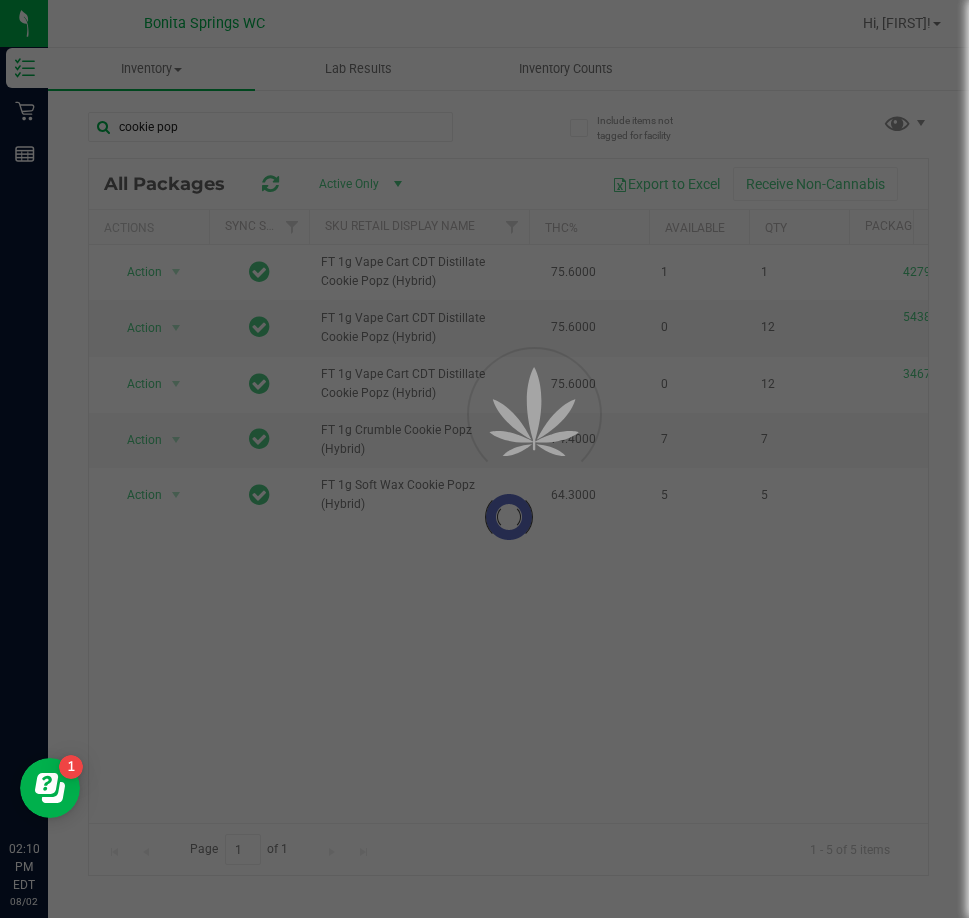 type 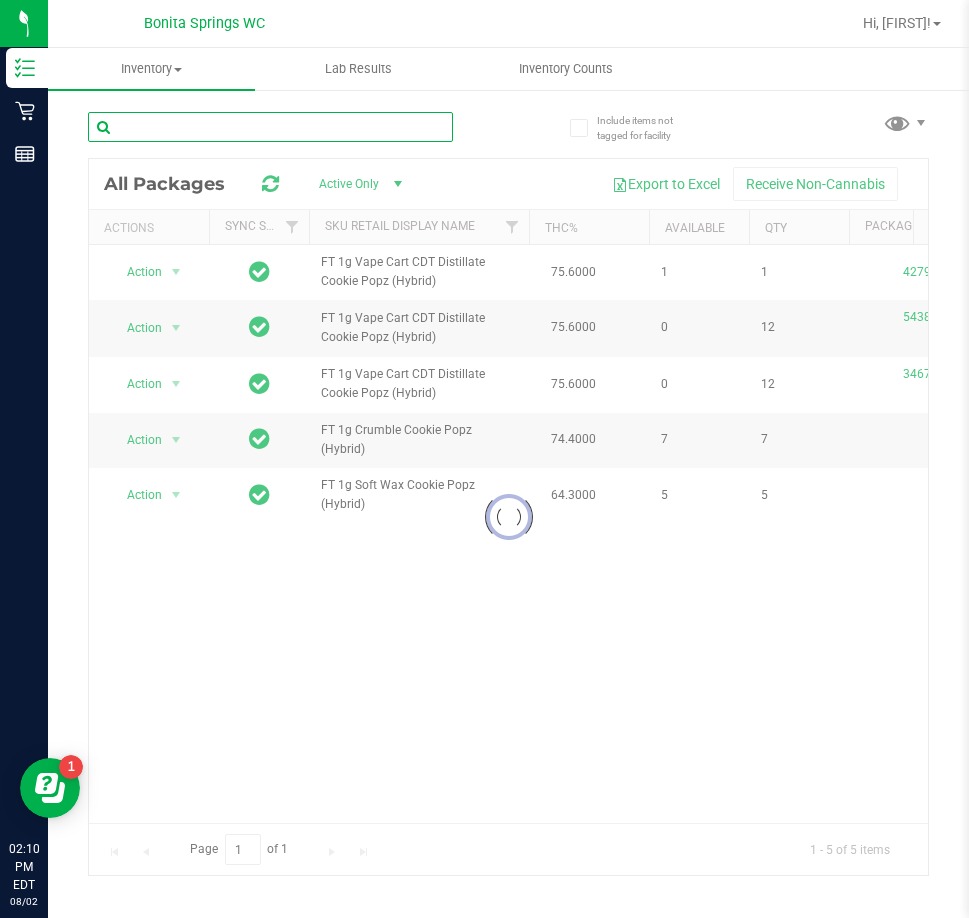 click at bounding box center [270, 127] 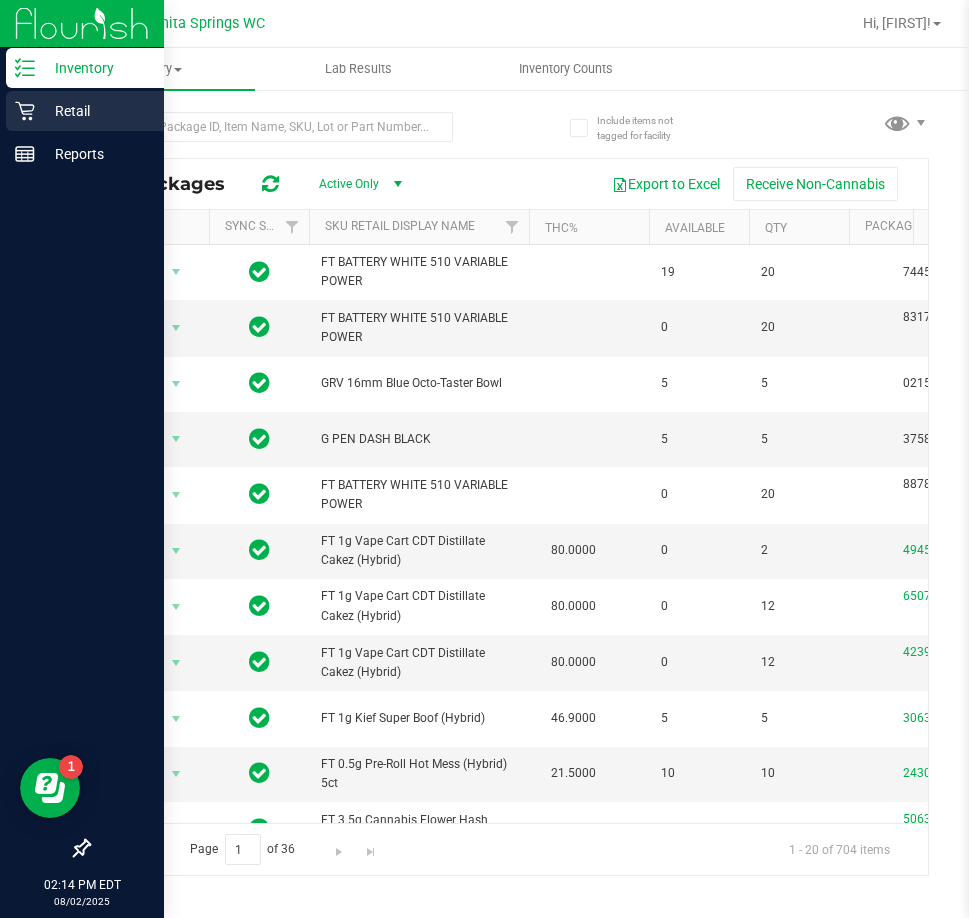 click on "Retail" at bounding box center [95, 111] 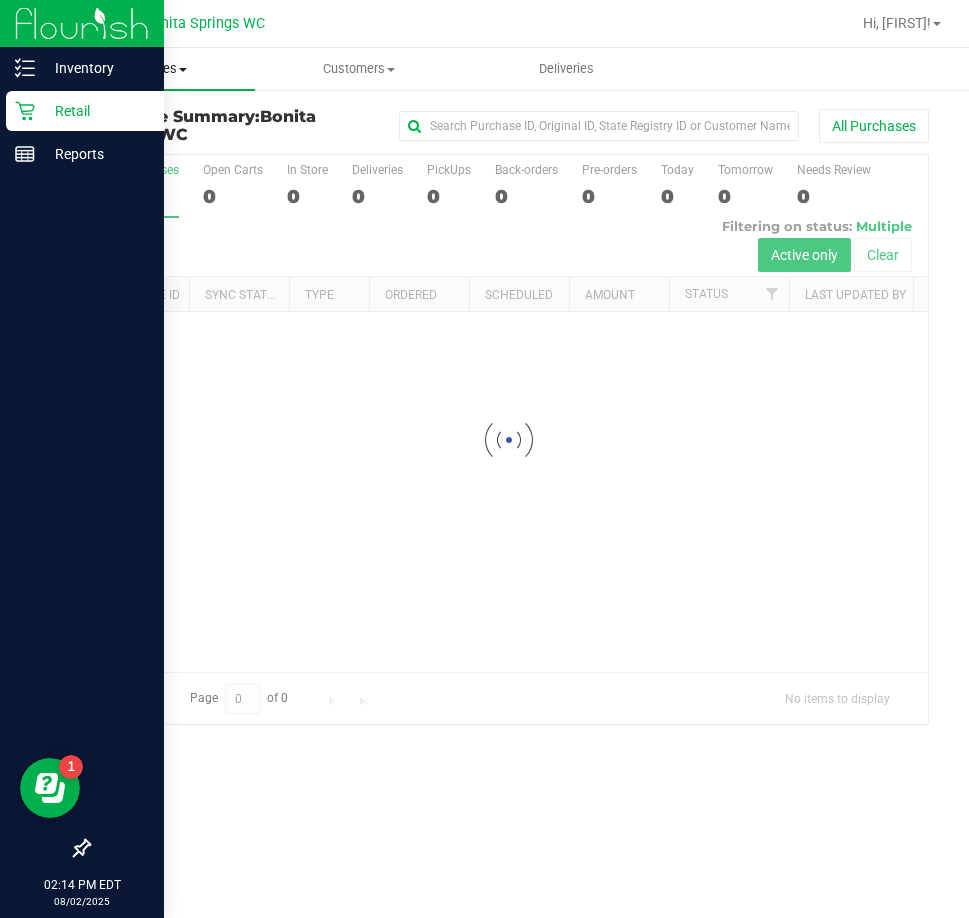click on "Purchases" at bounding box center (151, 69) 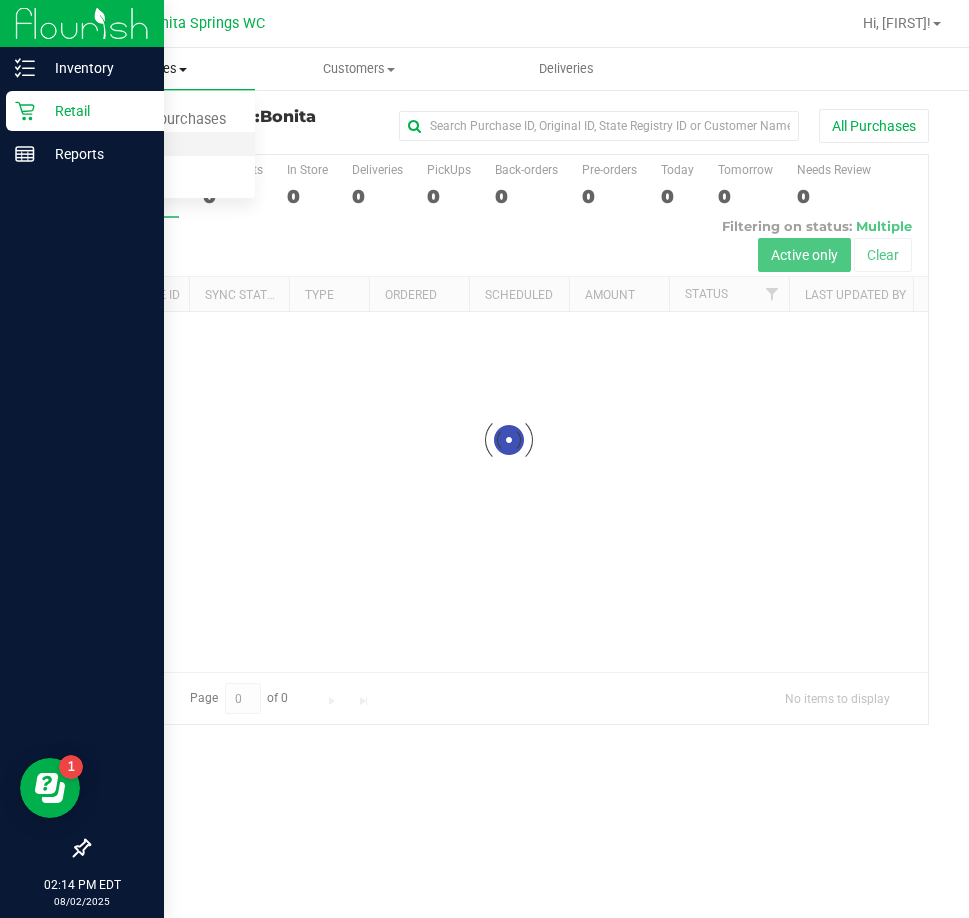 click on "Fulfillment" at bounding box center [110, 144] 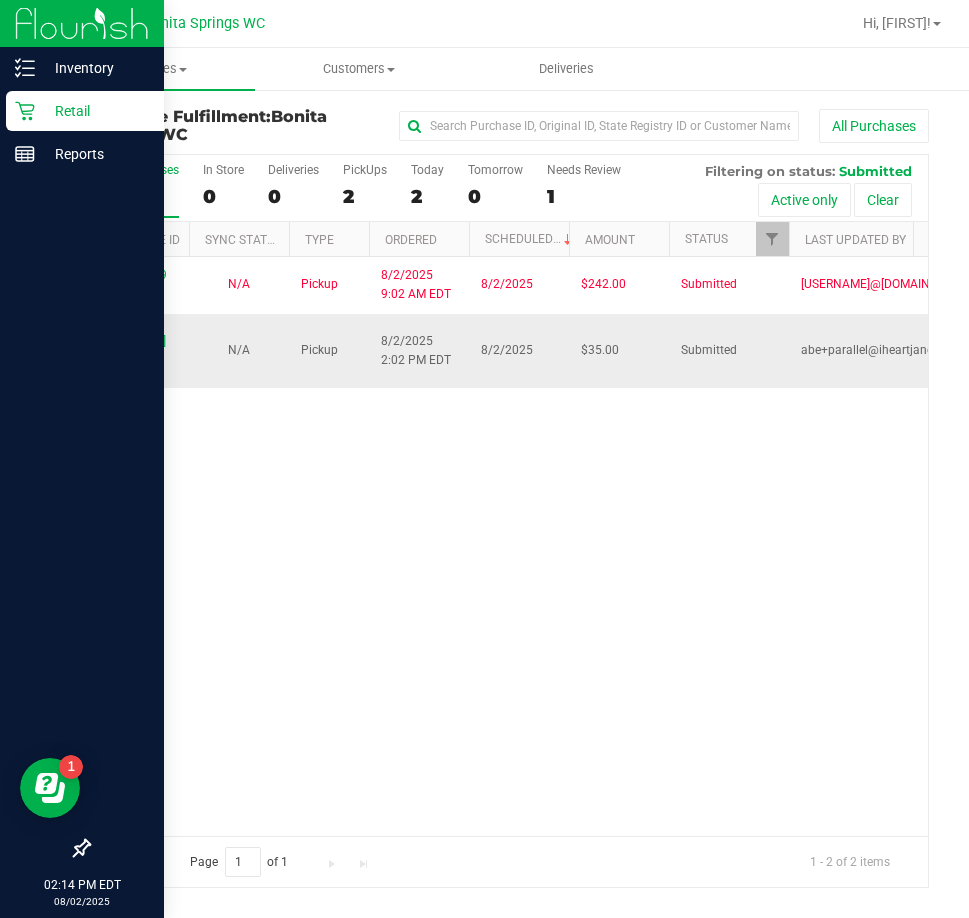 click on "11730489
(312840503)" at bounding box center (139, 351) 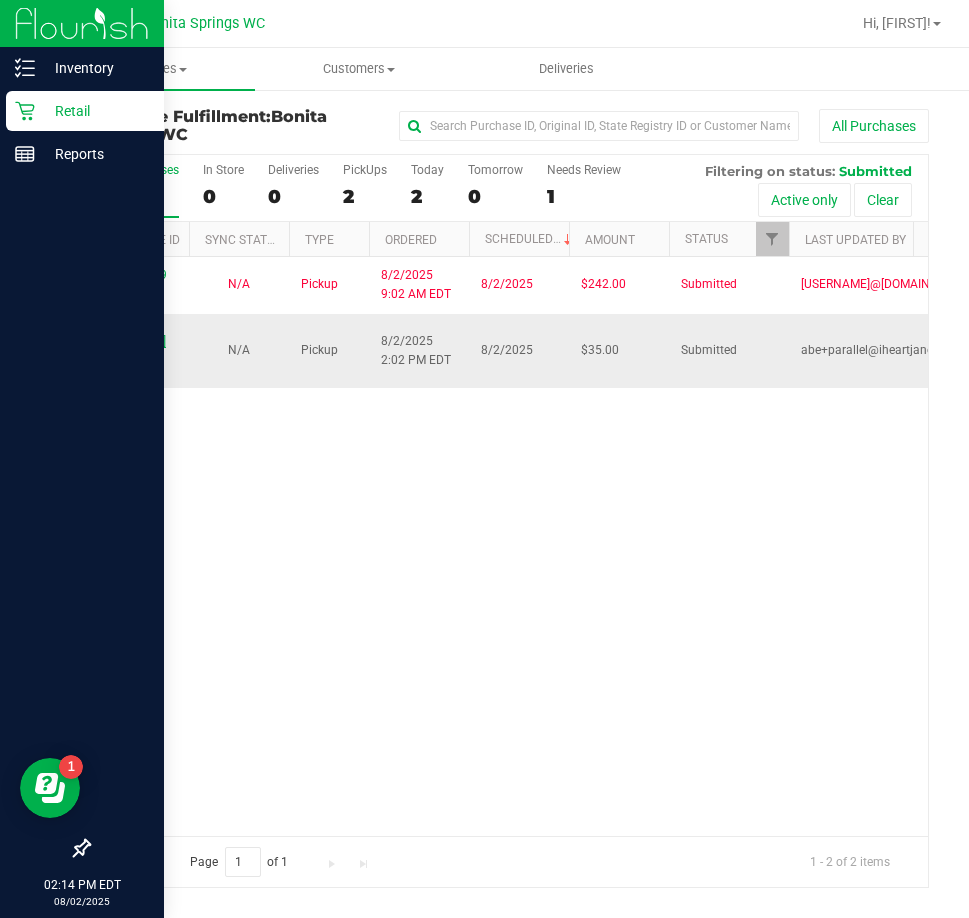 click on "11730489" at bounding box center [139, 341] 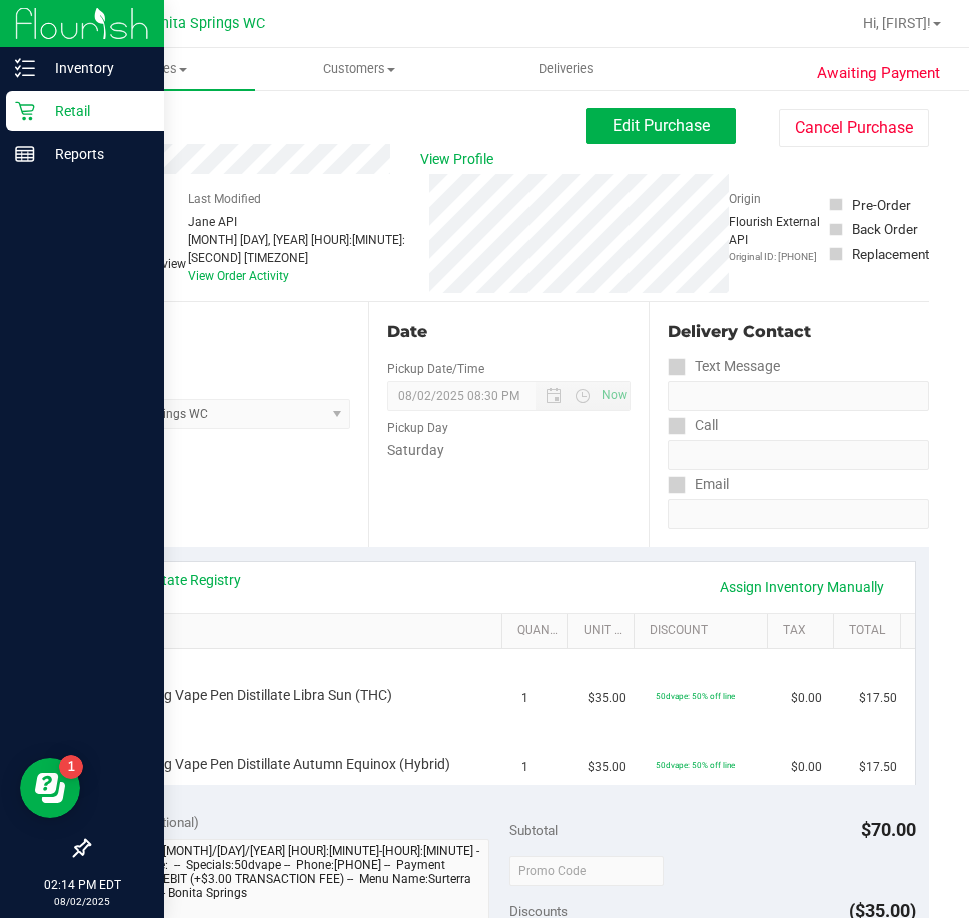 scroll, scrollTop: 100, scrollLeft: 0, axis: vertical 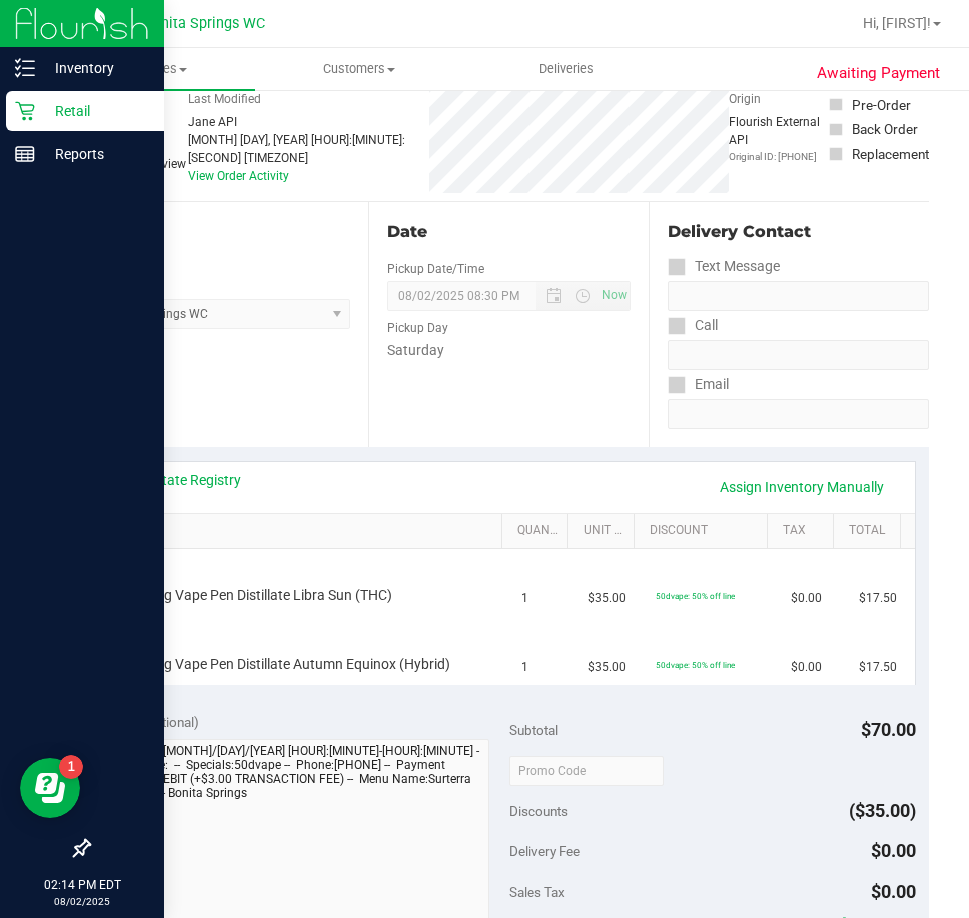click on "Notes (optional)
Subtotal
$70.00
Discounts
($35.00)
Delivery Fee
$0.00
Sales Tax
$0.00
Total
$35.00" at bounding box center [508, 878] 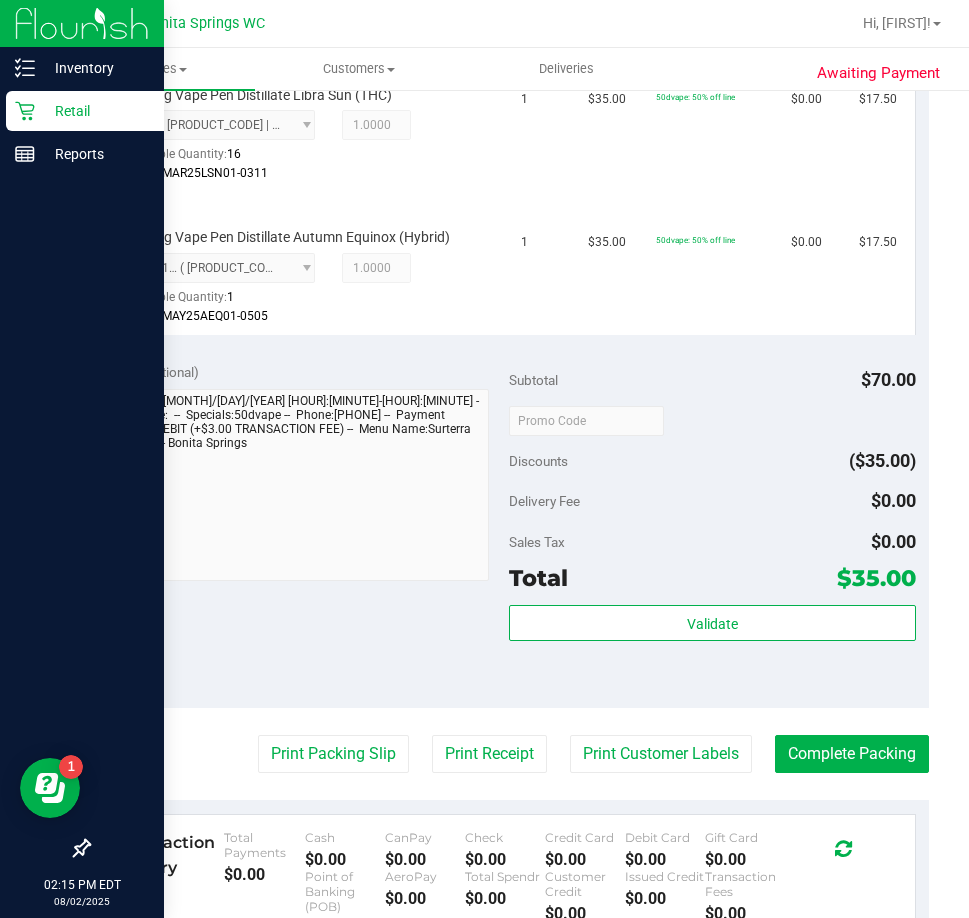 scroll, scrollTop: 600, scrollLeft: 0, axis: vertical 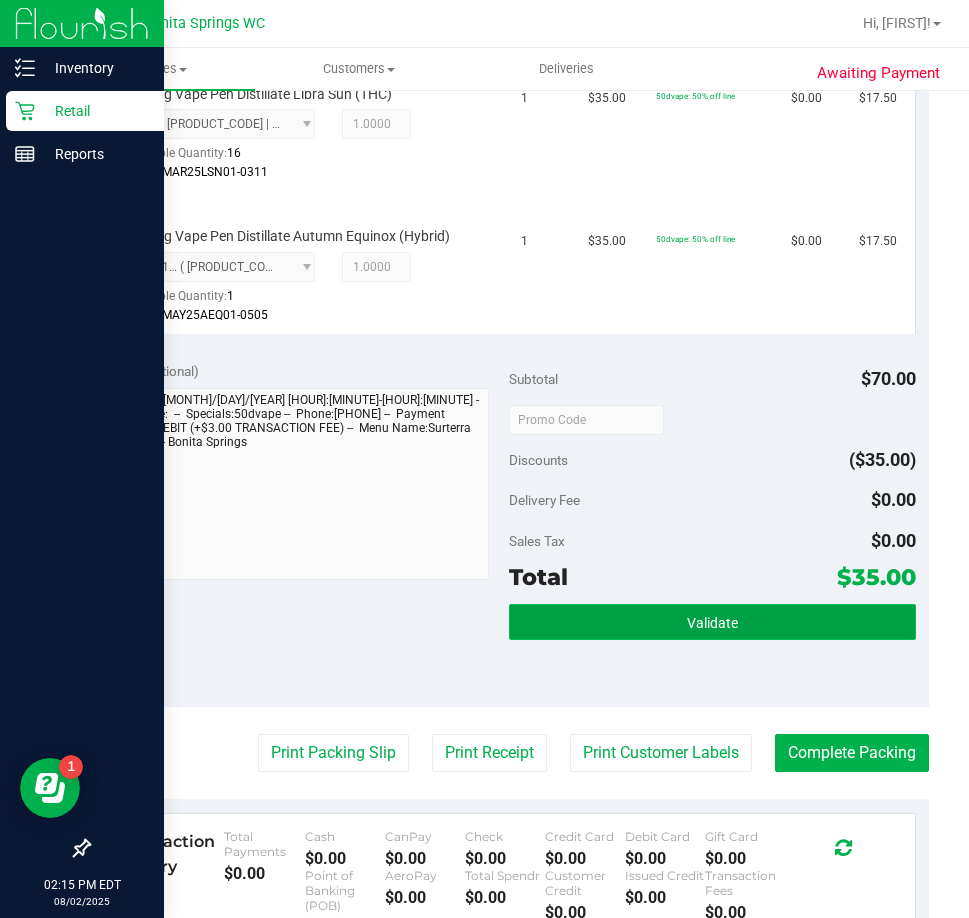 click on "Validate" at bounding box center (712, 622) 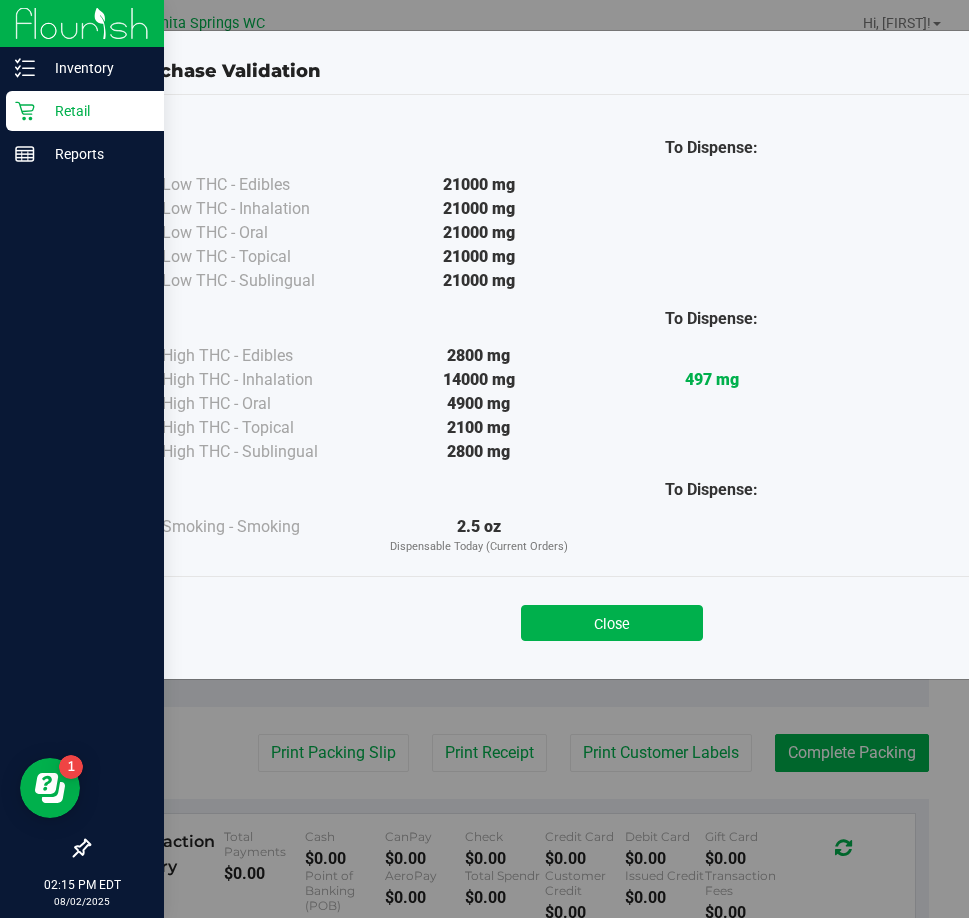 drag, startPoint x: 658, startPoint y: 633, endPoint x: 500, endPoint y: 531, distance: 188.06381 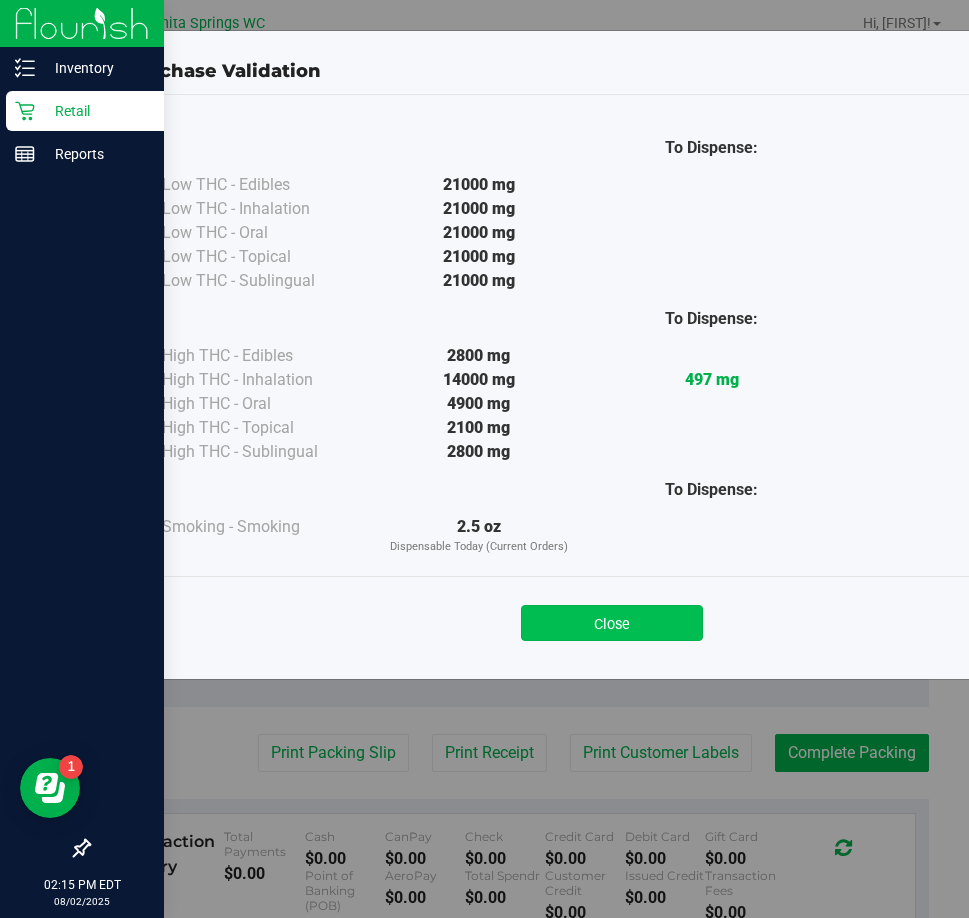 click on "Close" at bounding box center (612, 623) 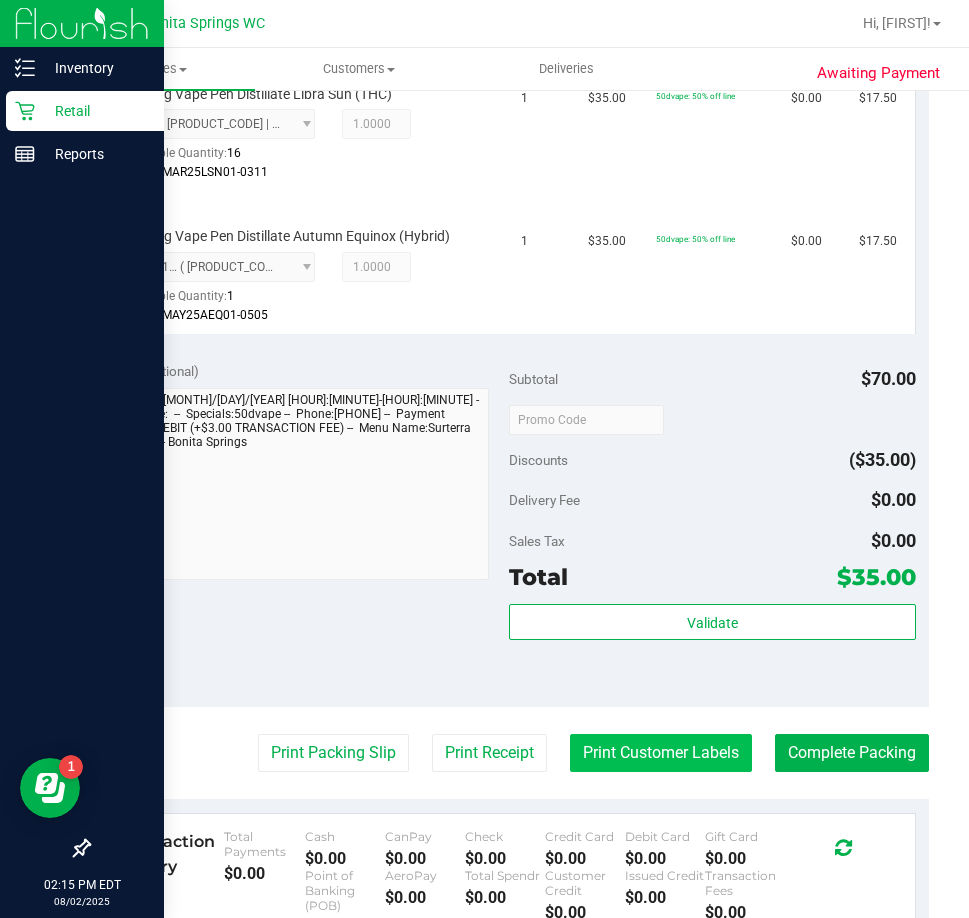 click on "Print Customer Labels" at bounding box center (661, 753) 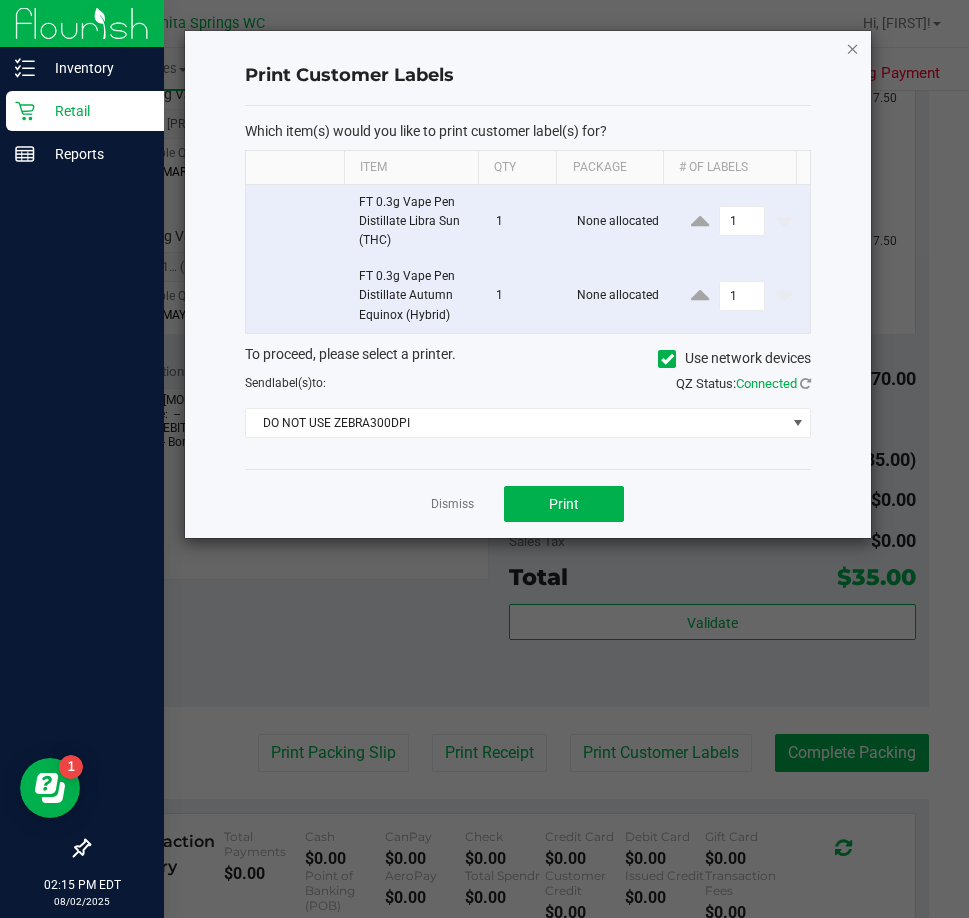 click 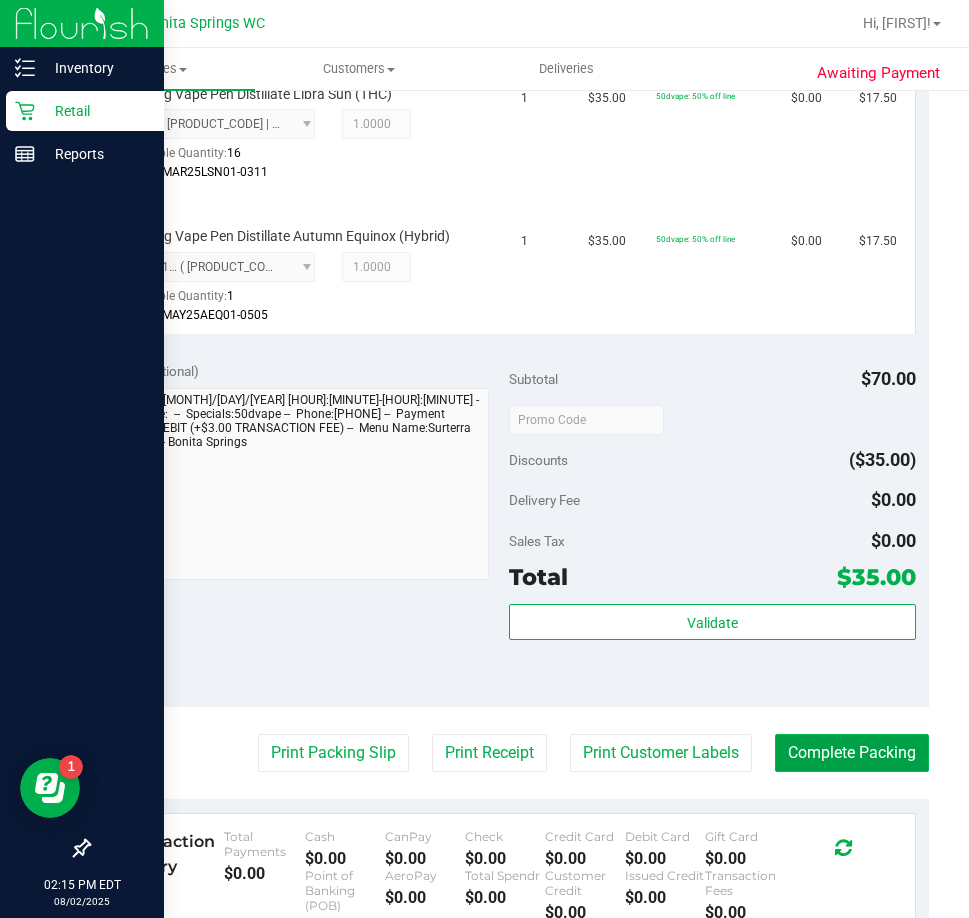 click on "Complete Packing" at bounding box center [852, 753] 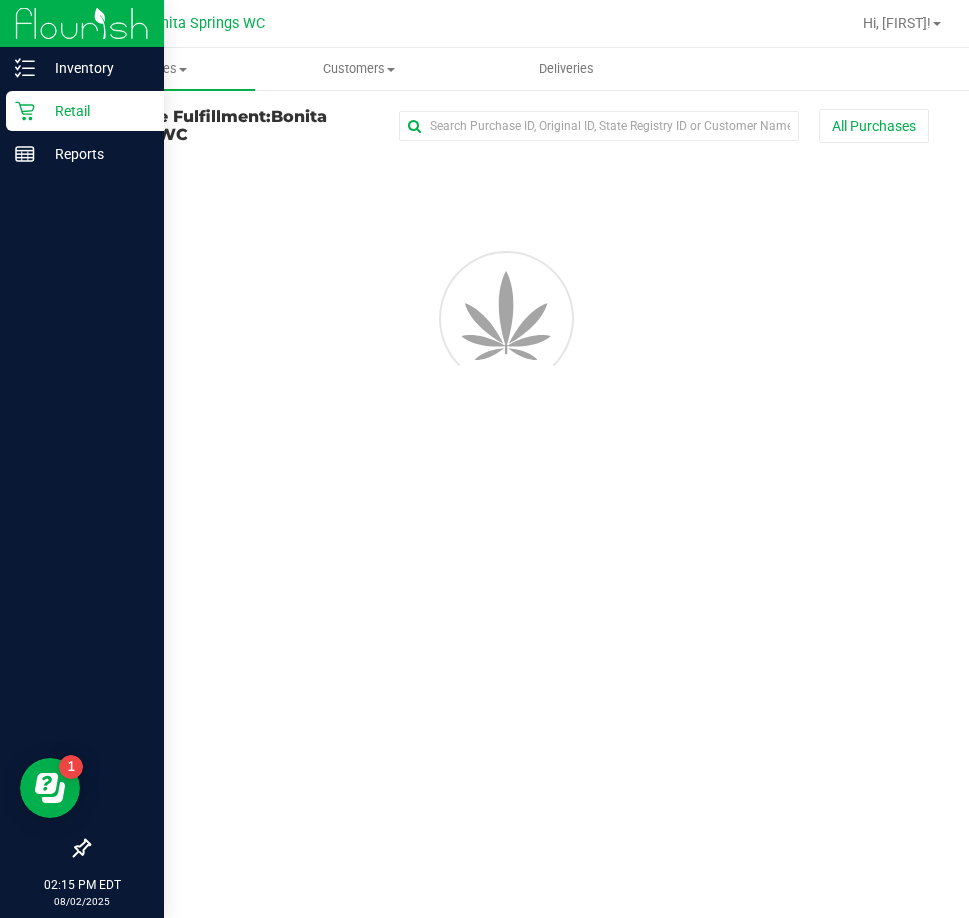 scroll, scrollTop: 0, scrollLeft: 0, axis: both 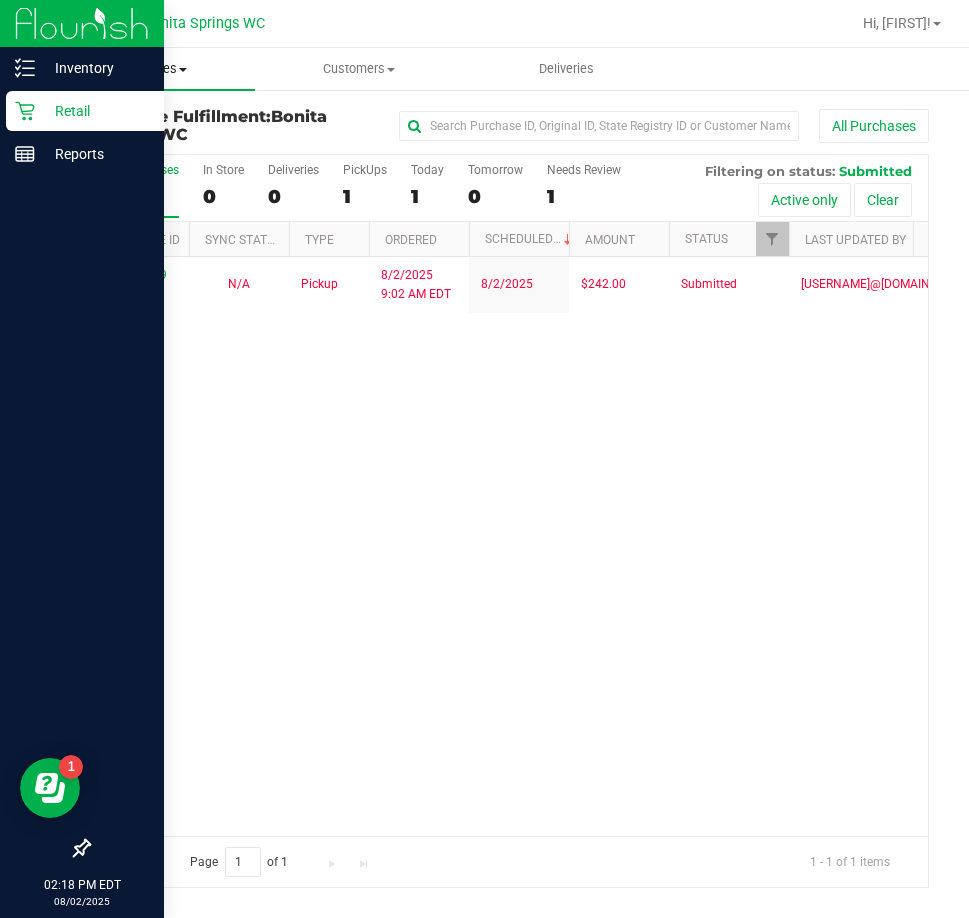 click on "Purchases
Summary of purchases
Fulfillment
All purchases" at bounding box center [151, 69] 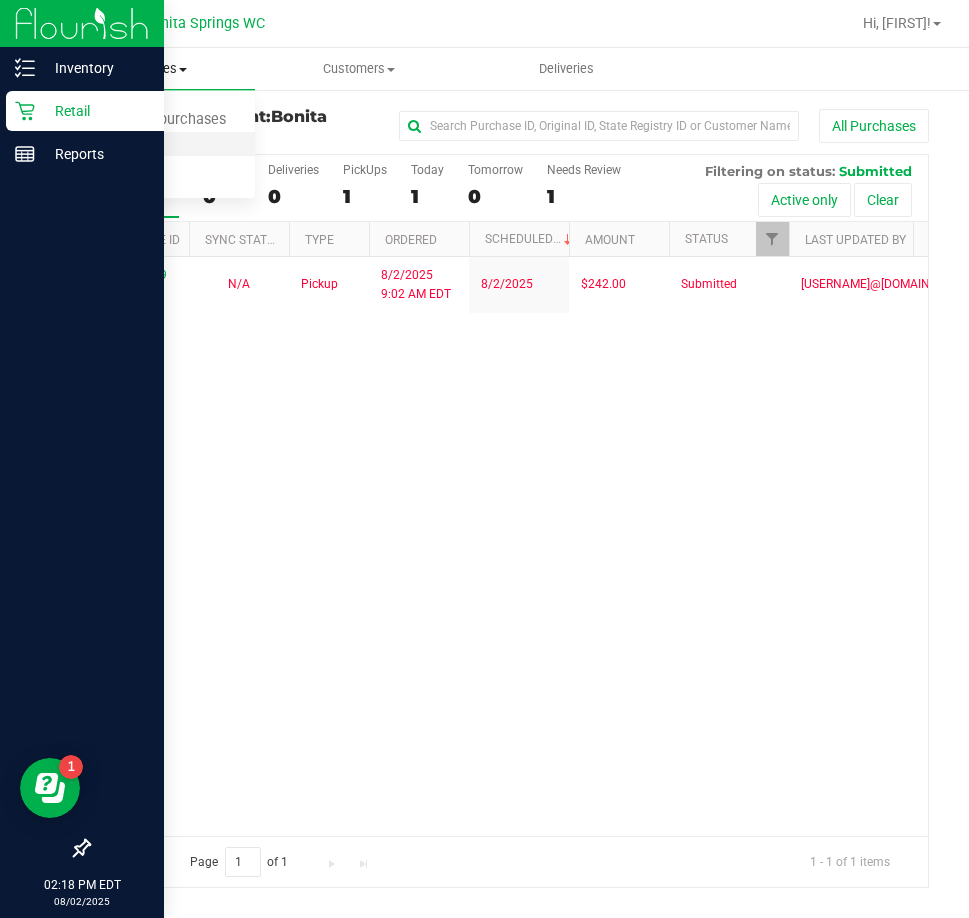 click on "Fulfillment" at bounding box center [110, 144] 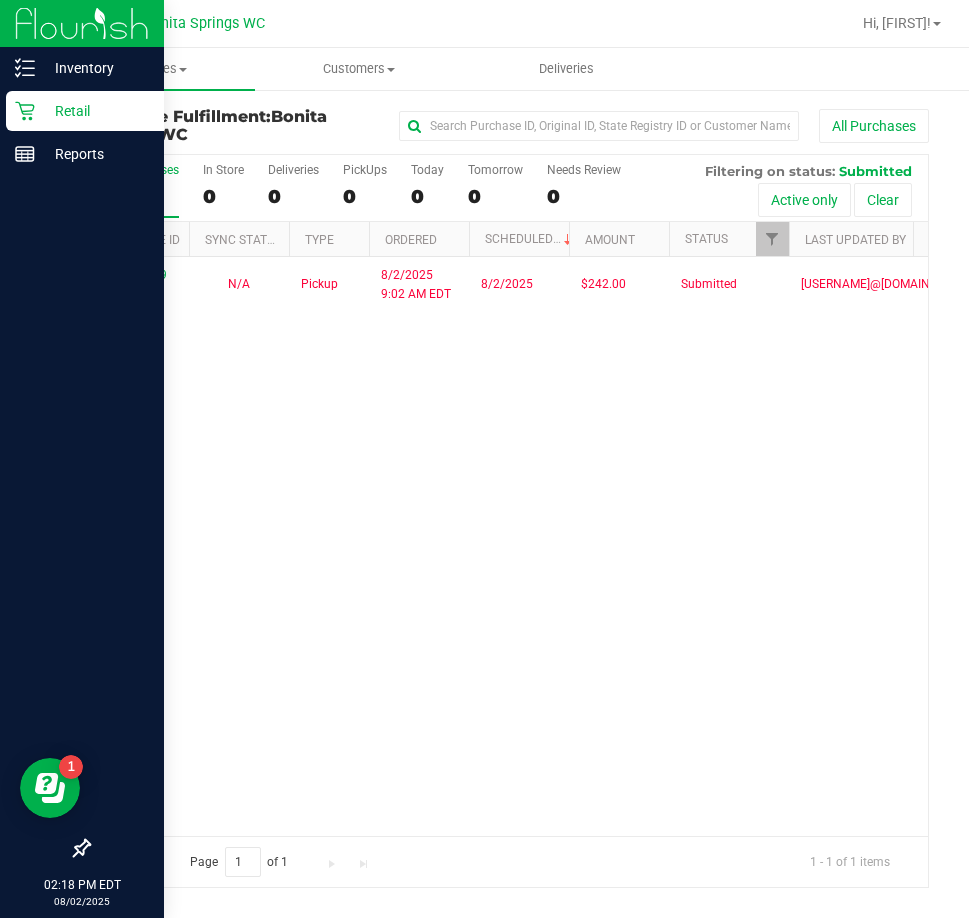 click on "11727039
(312712470)
N/A
Pickup 8/2/2025 9:02 AM EDT 8/2/2025
$242.00
Submitted cgriffis@[EXAMPLE.COM]" at bounding box center [508, 546] 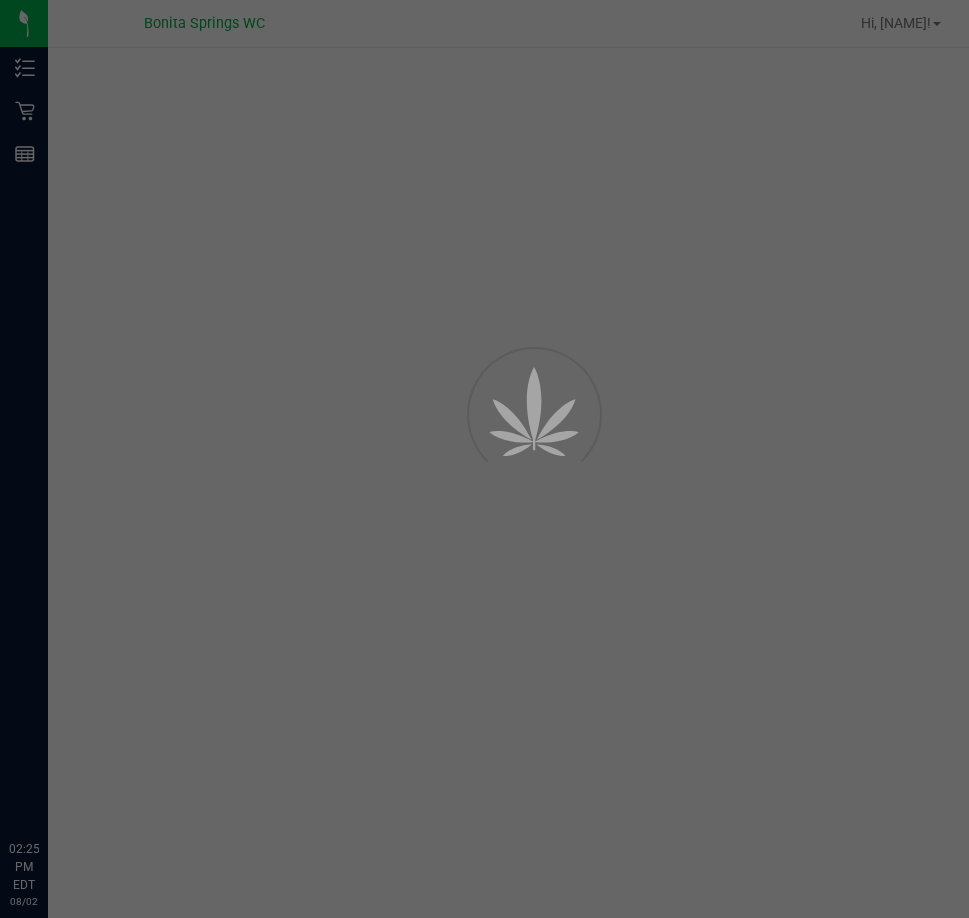 scroll, scrollTop: 0, scrollLeft: 0, axis: both 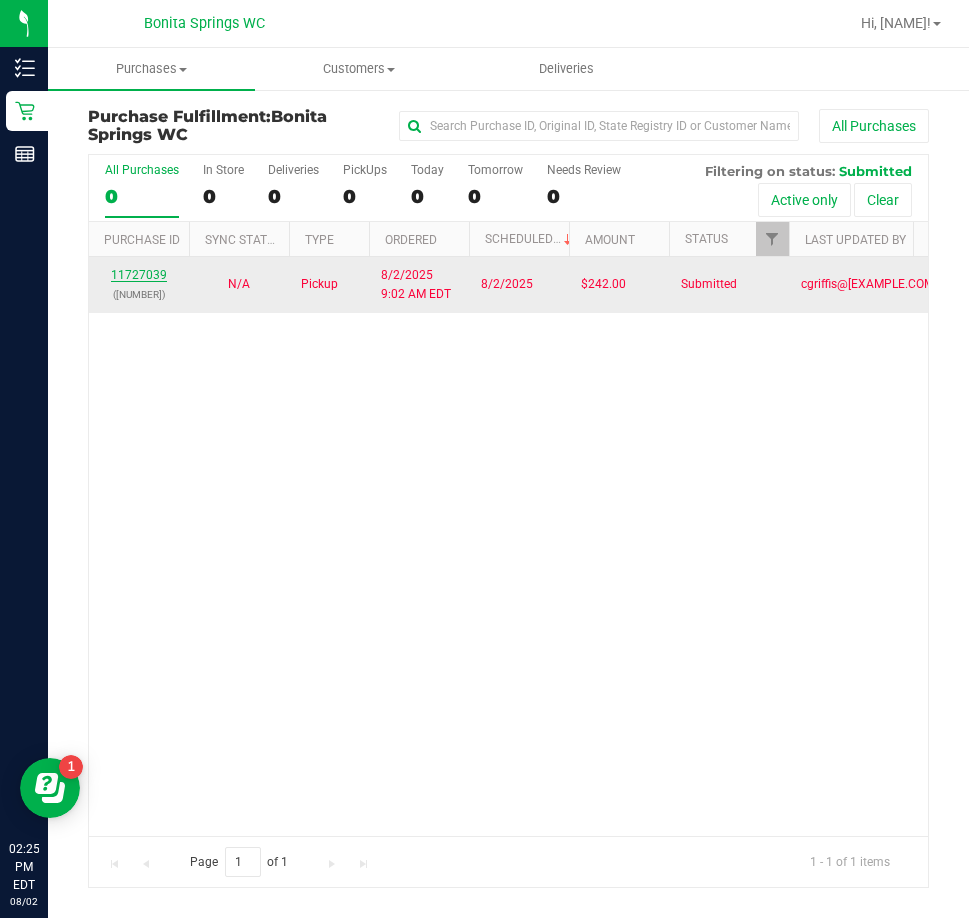 click on "11727039" at bounding box center (139, 275) 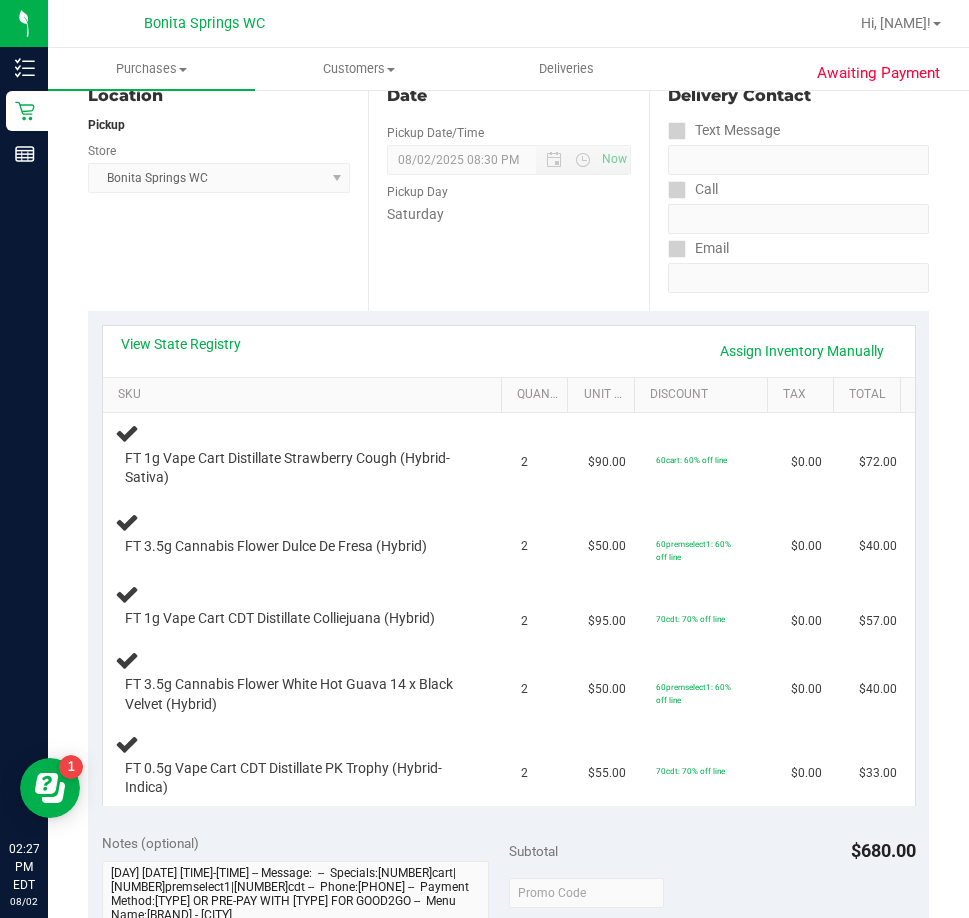 scroll, scrollTop: 0, scrollLeft: 0, axis: both 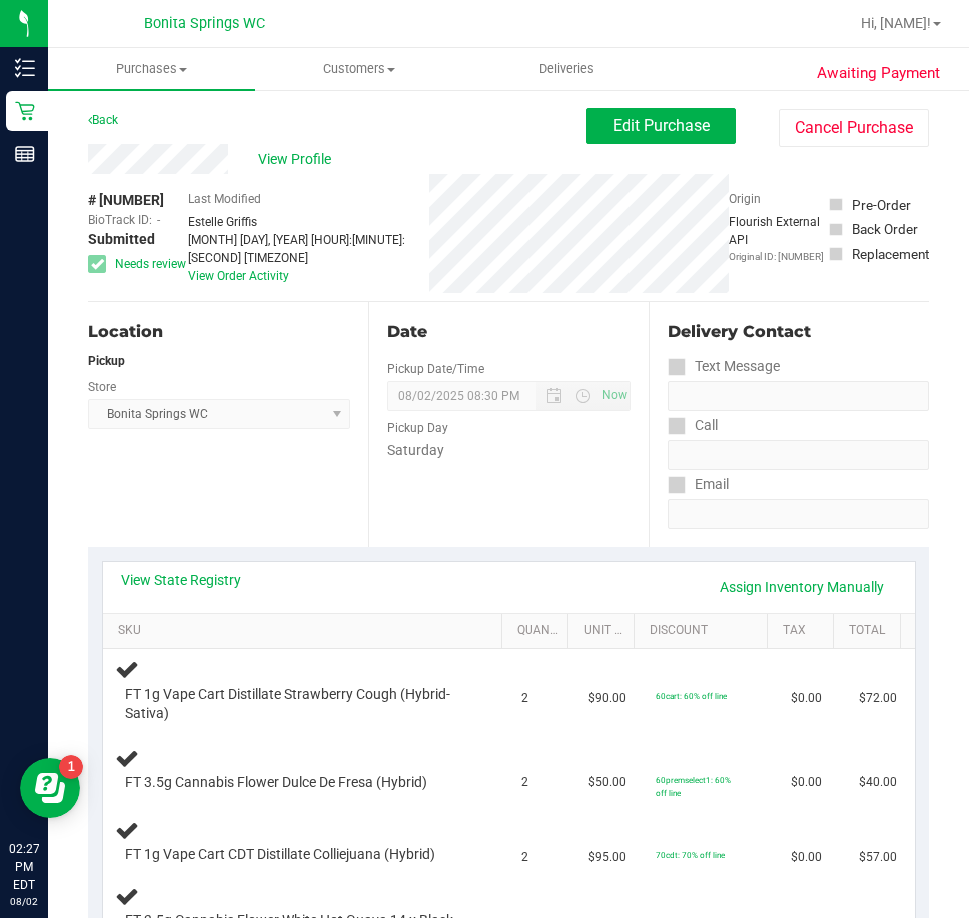 drag, startPoint x: 277, startPoint y: 484, endPoint x: 322, endPoint y: 493, distance: 45.891174 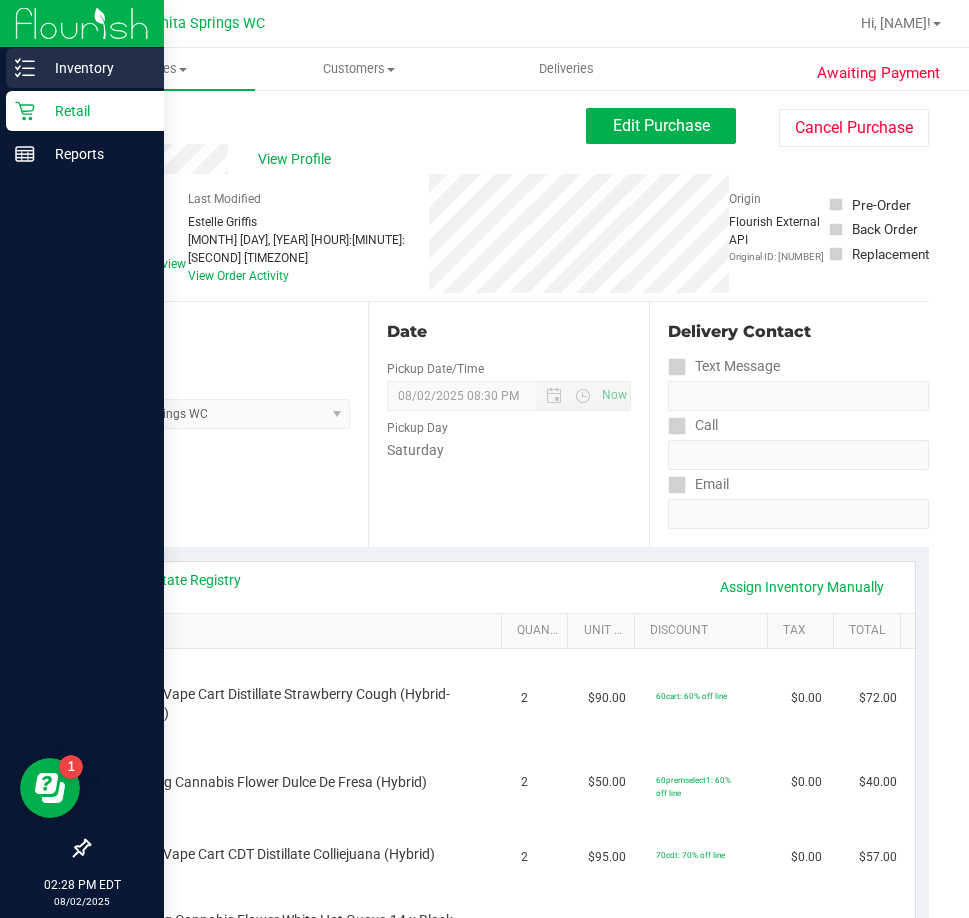 click on "Inventory" at bounding box center [95, 68] 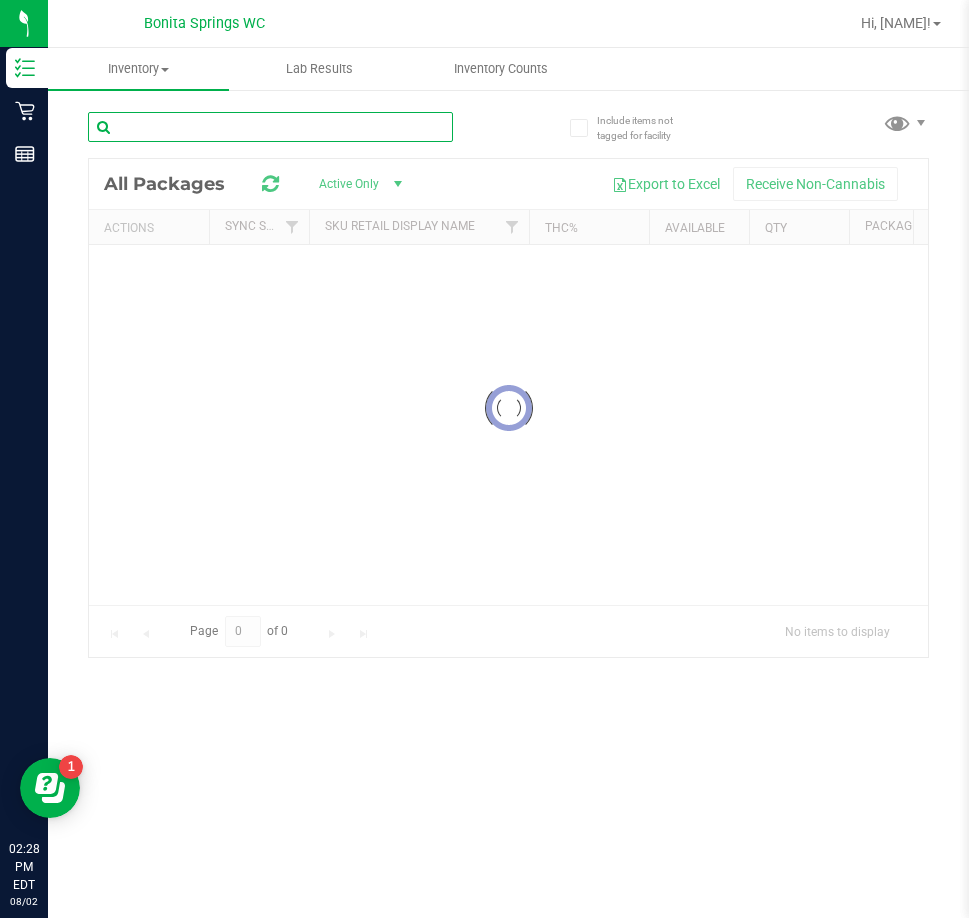 click at bounding box center (270, 127) 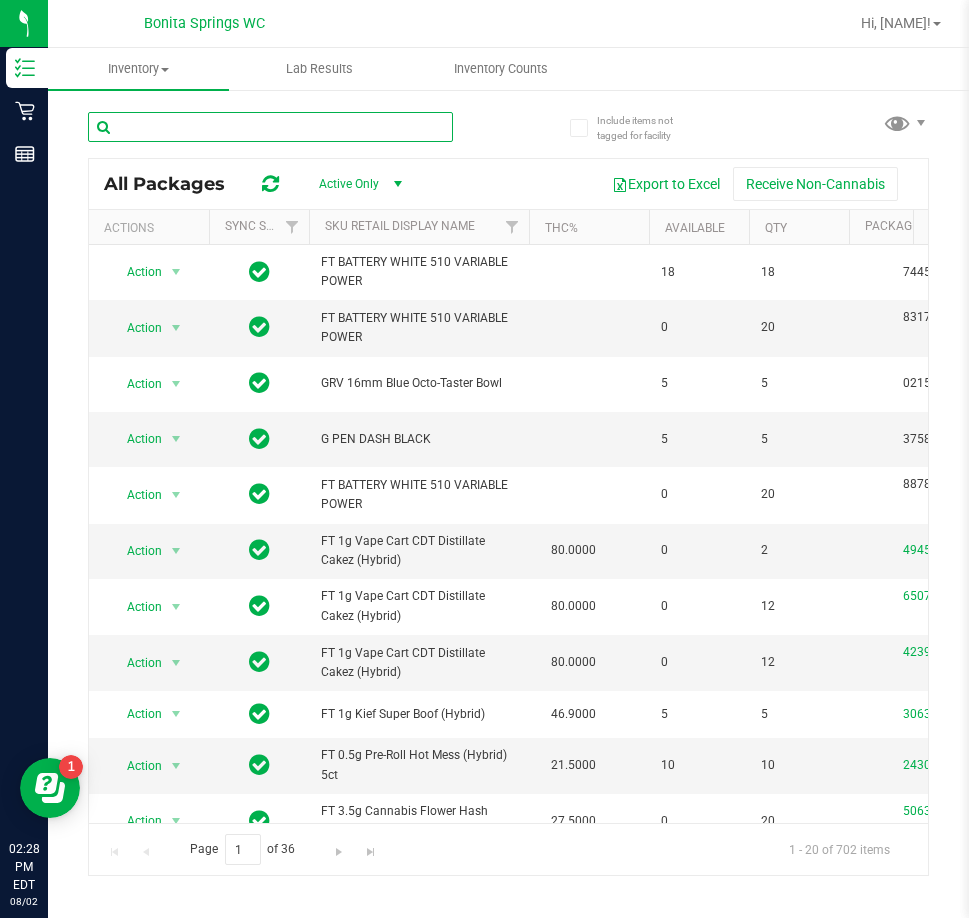 click at bounding box center (270, 127) 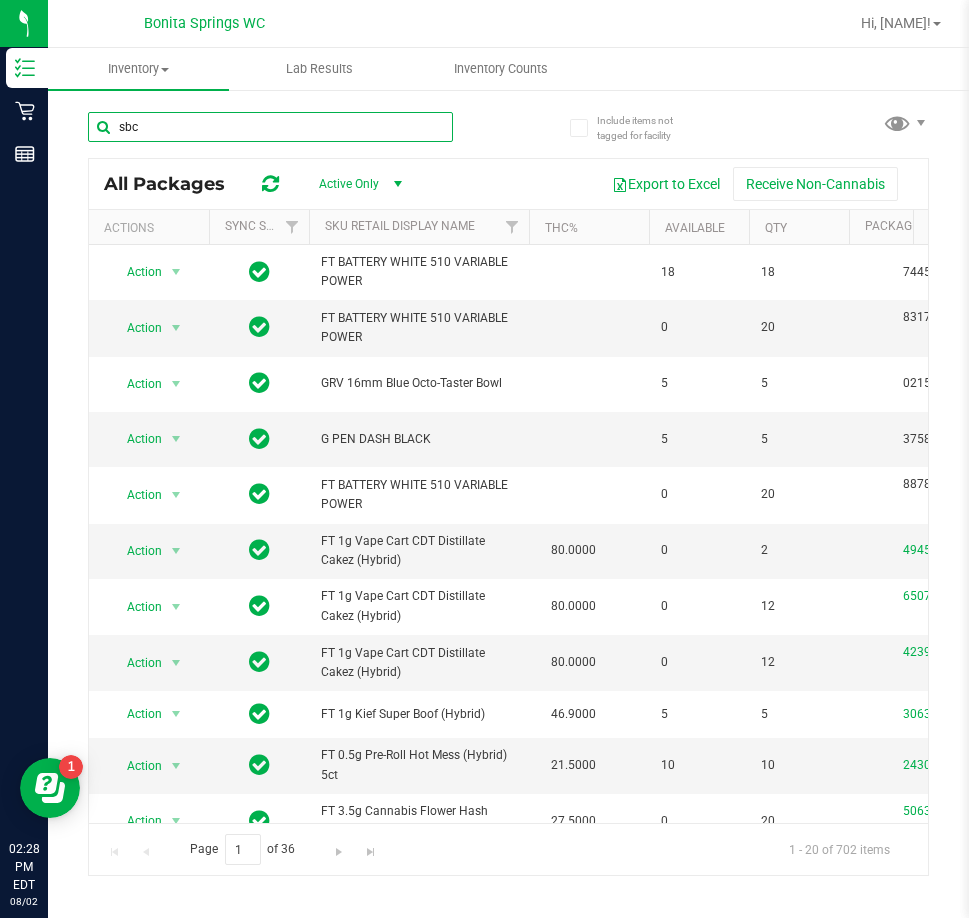 type on "sbc" 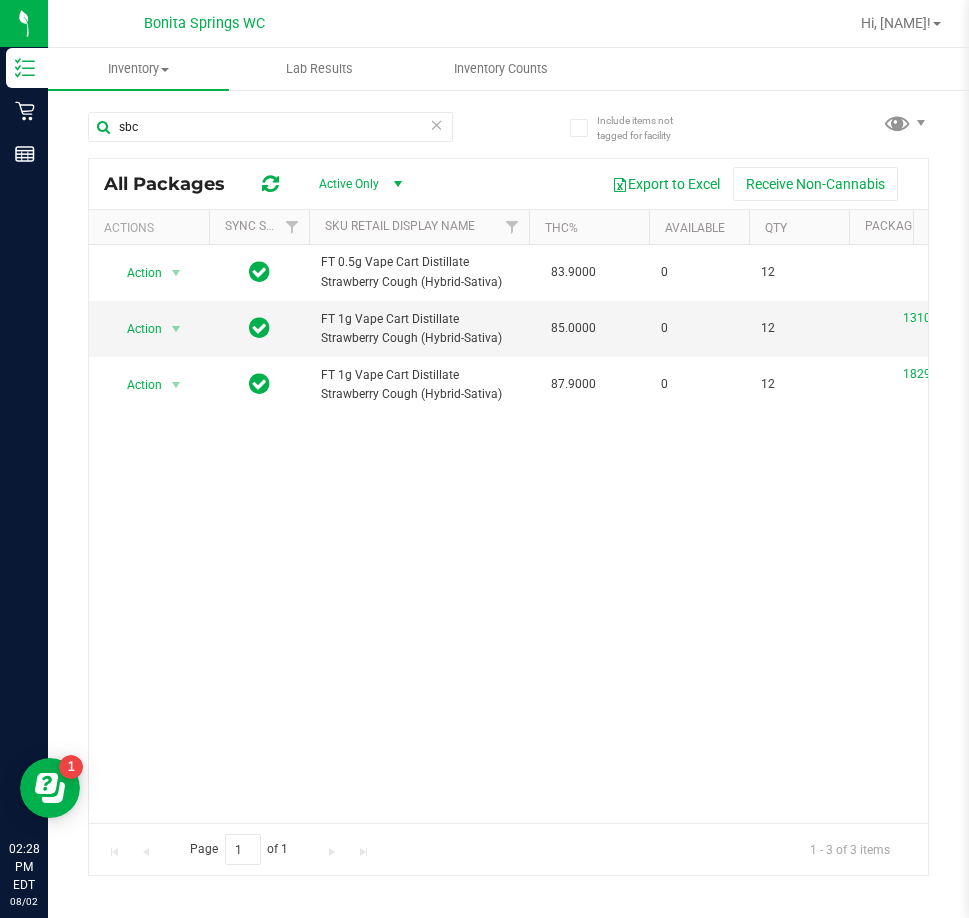 click on "Action Action Global inventory Package audit log Print package label Print product labels
FT 0.5g Vape Cart Distillate Strawberry Cough (Hybrid-Sativa)
83.9000
0
12
8408095134015181
FLSRWGM-20250711-360
JUN25SLH01C-0702
Now
Aug 1, 2025 10:10:21 EDT
Now
00001136" at bounding box center (508, 534) 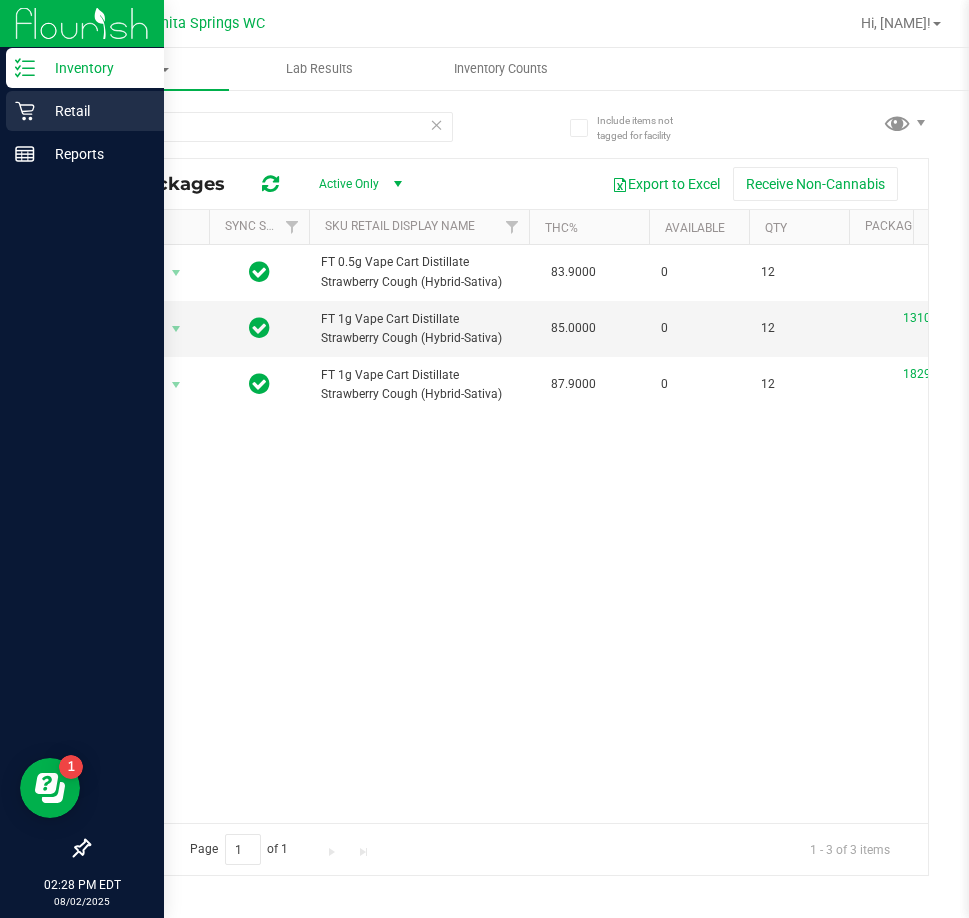 click on "Retail" at bounding box center [85, 111] 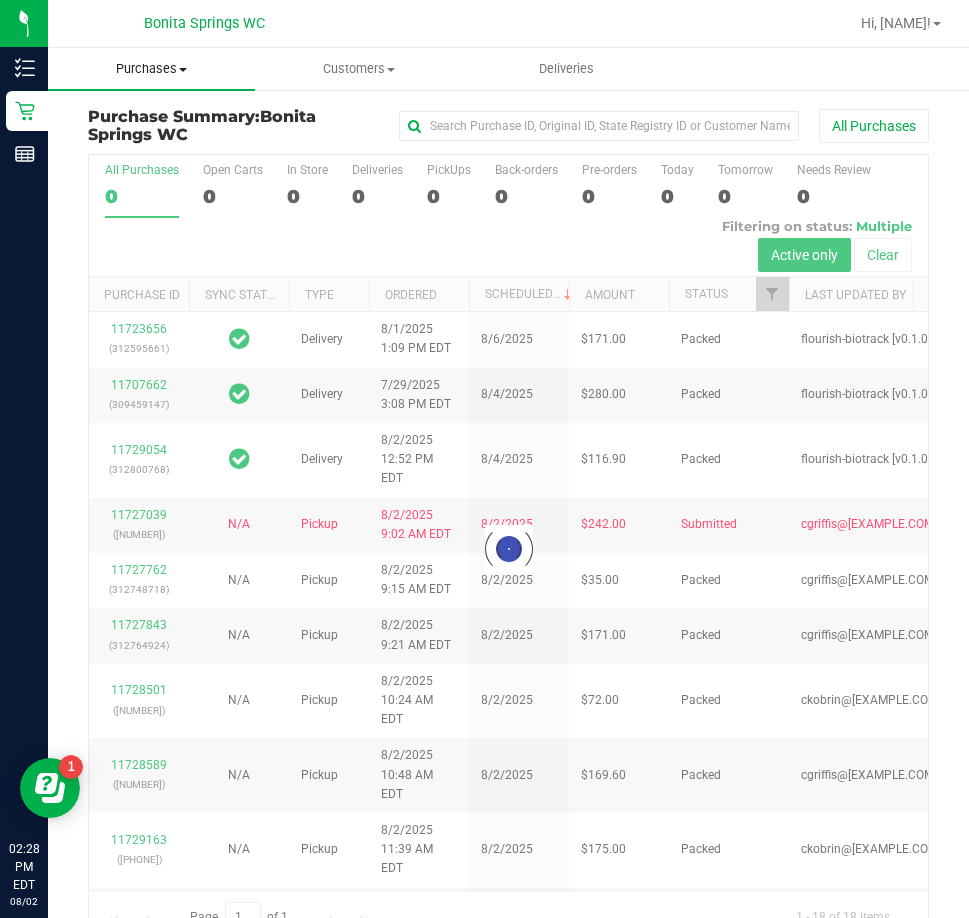 click on "Purchases" at bounding box center (151, 69) 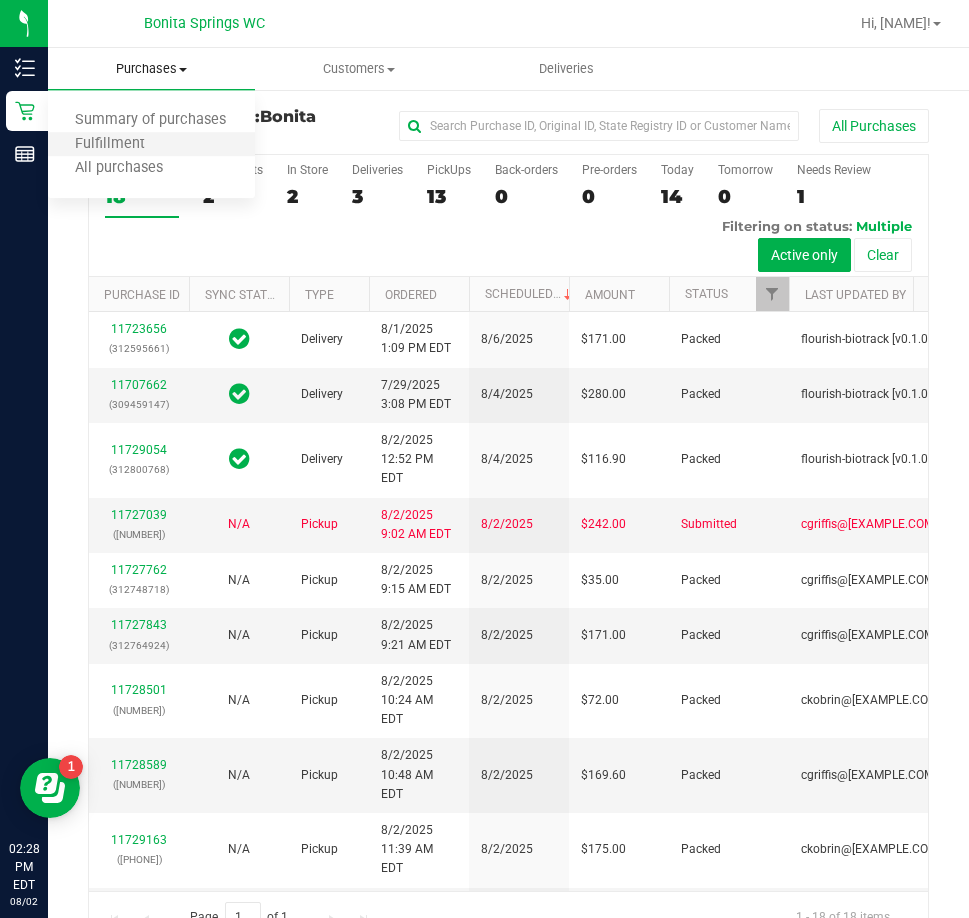 click on "Fulfillment" at bounding box center (151, 145) 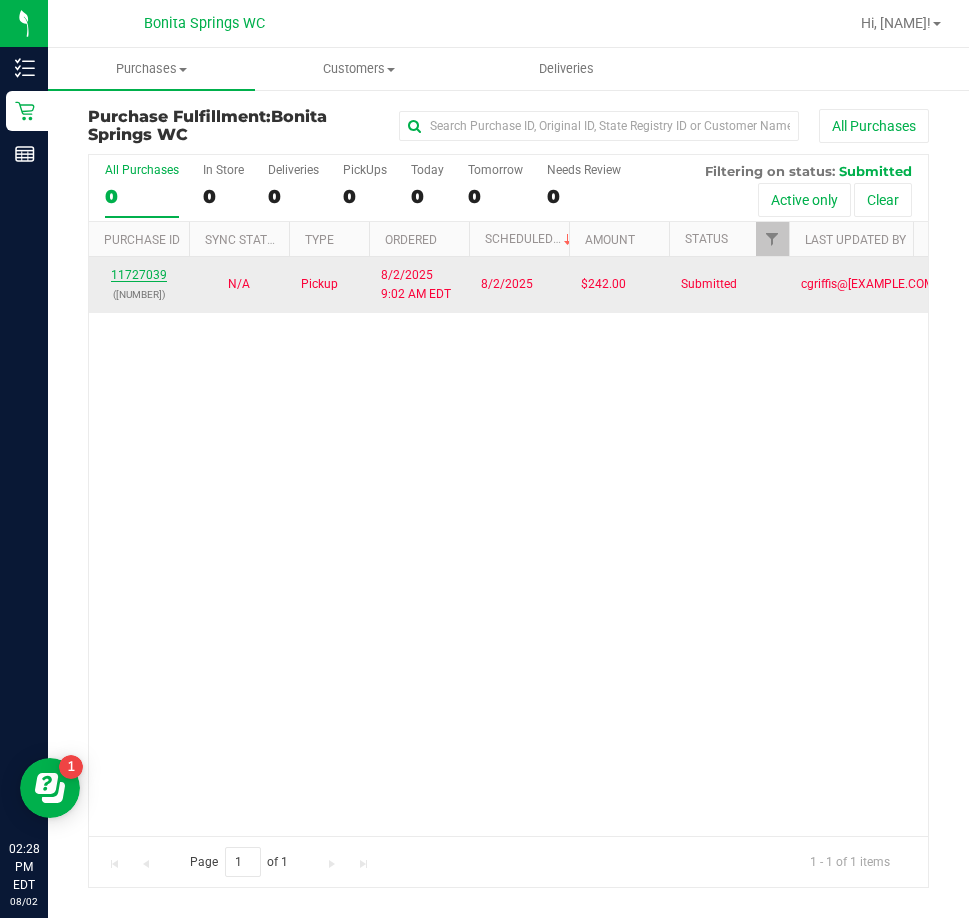 click on "11727039" at bounding box center (139, 275) 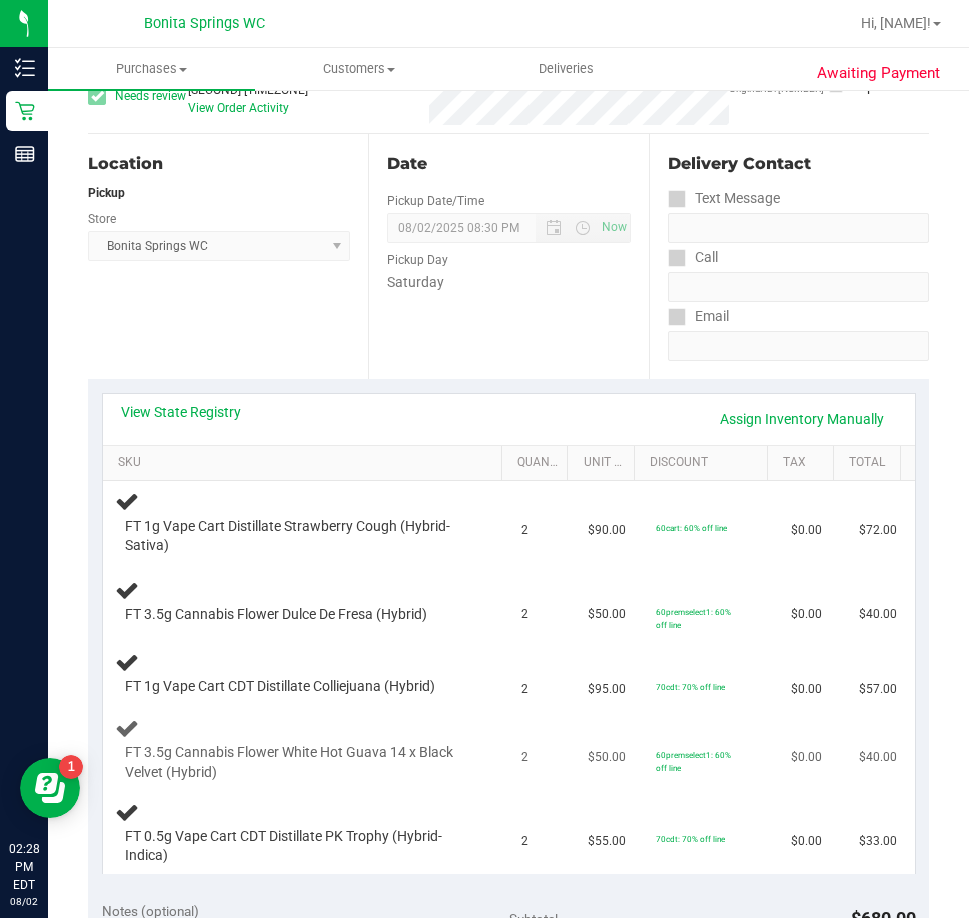 scroll, scrollTop: 200, scrollLeft: 0, axis: vertical 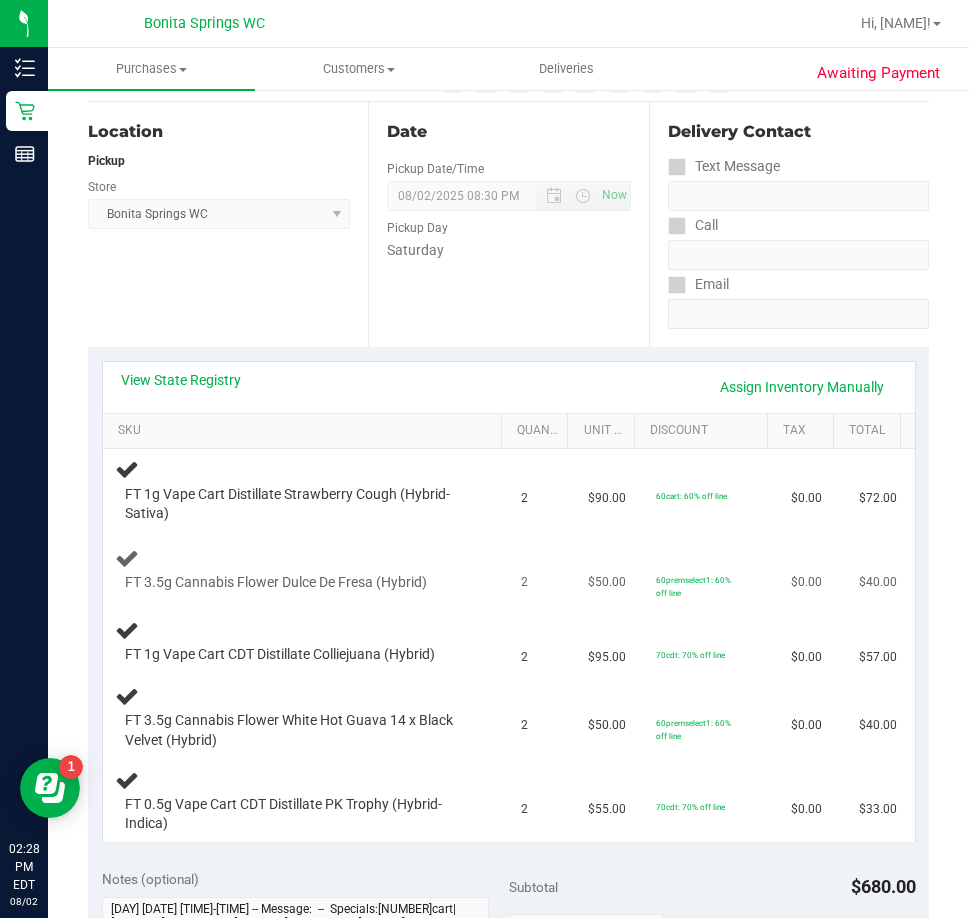 click on "FT 3.5g Cannabis Flower Dulce De Fresa (Hybrid)" at bounding box center (276, 582) 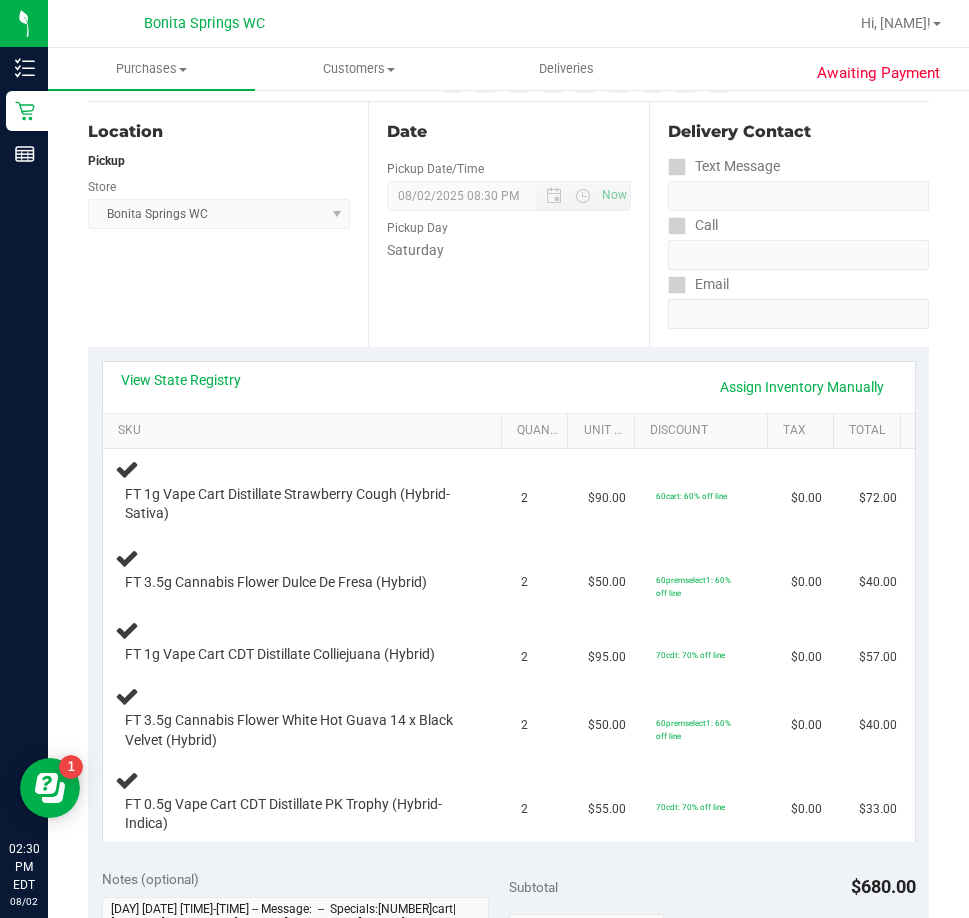 click on "Date
Pickup Date/Time
08/02/2025
Now
08/02/2025 08:30 PM
Now
Pickup Day
Saturday" at bounding box center (508, 224) 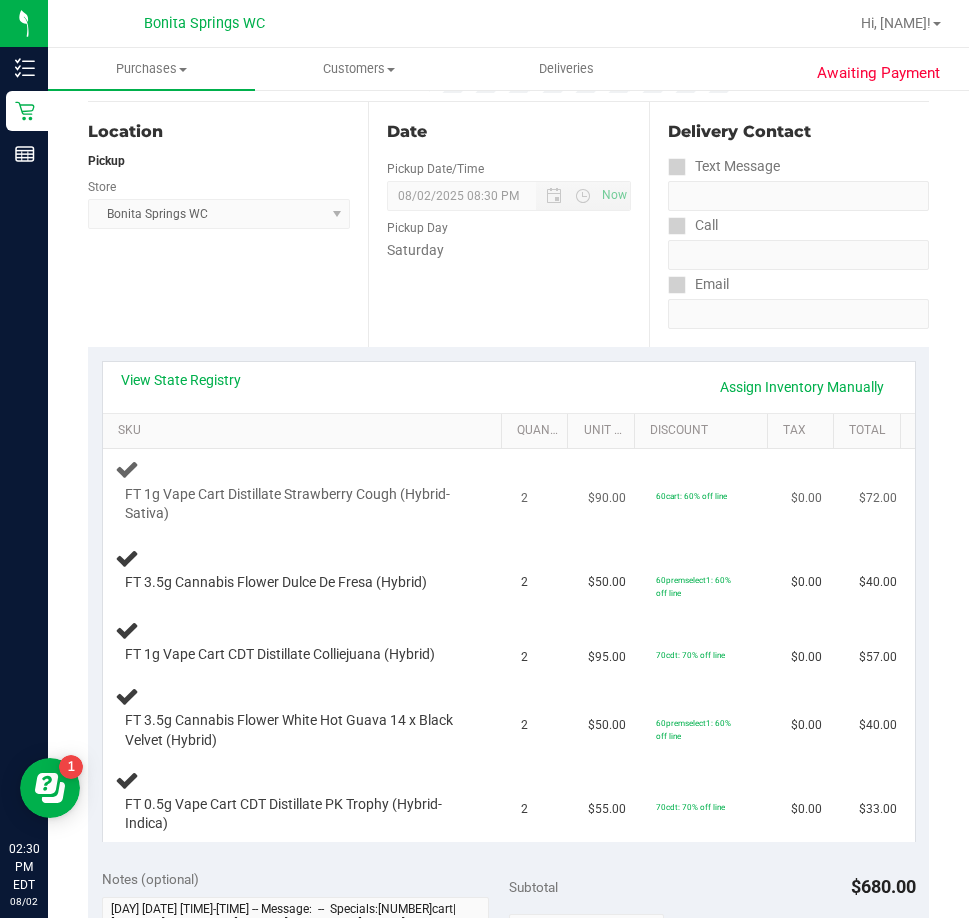 click on "FT 1g Vape Cart Distillate Strawberry Cough (Hybrid-Sativa)" at bounding box center (292, 504) 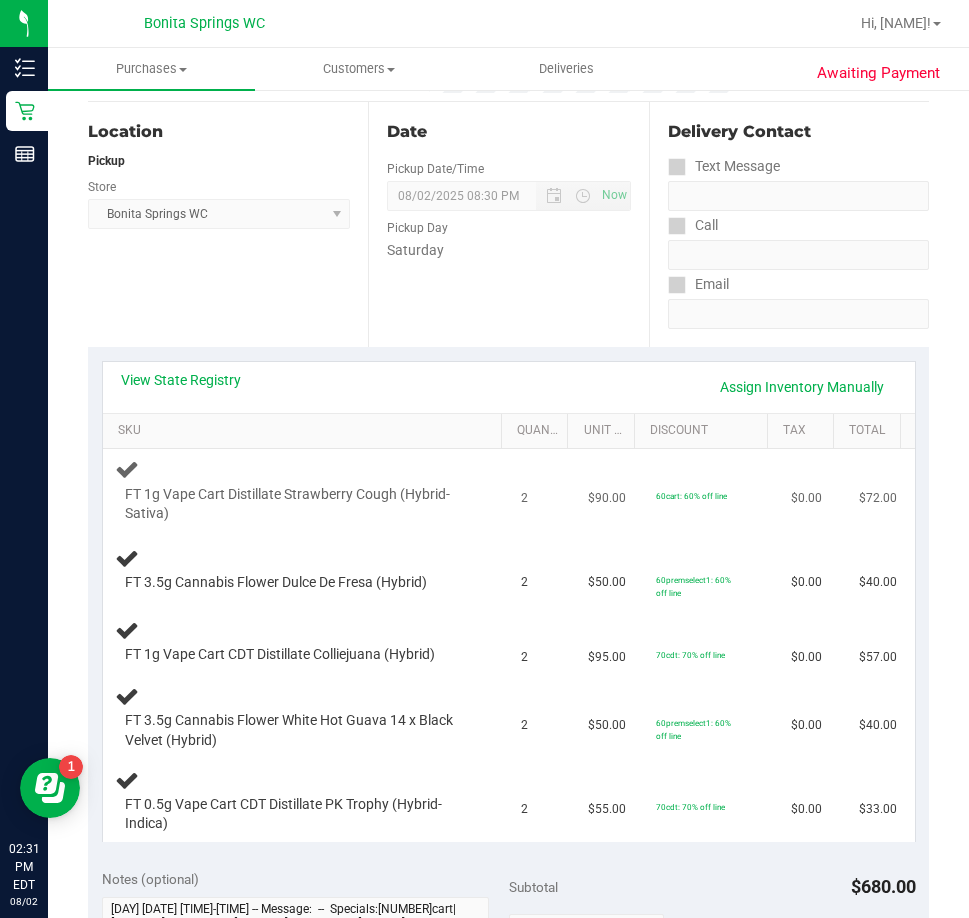 click on "2" at bounding box center [543, 491] 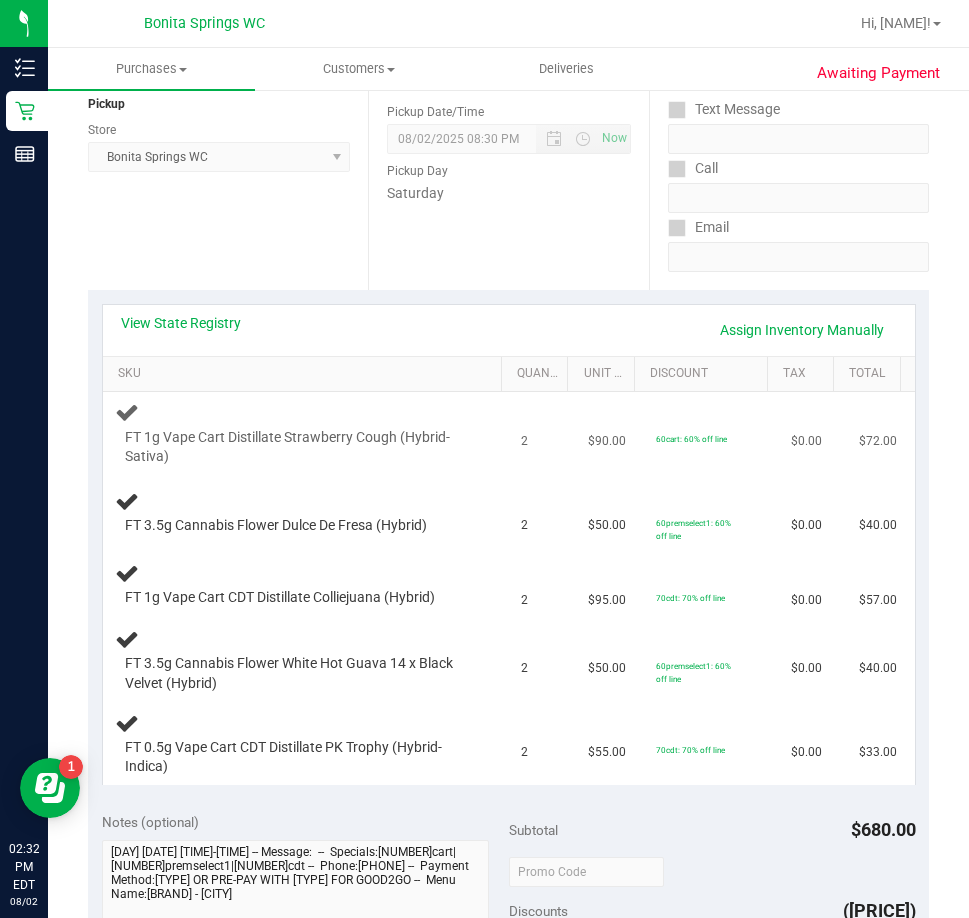 scroll, scrollTop: 0, scrollLeft: 0, axis: both 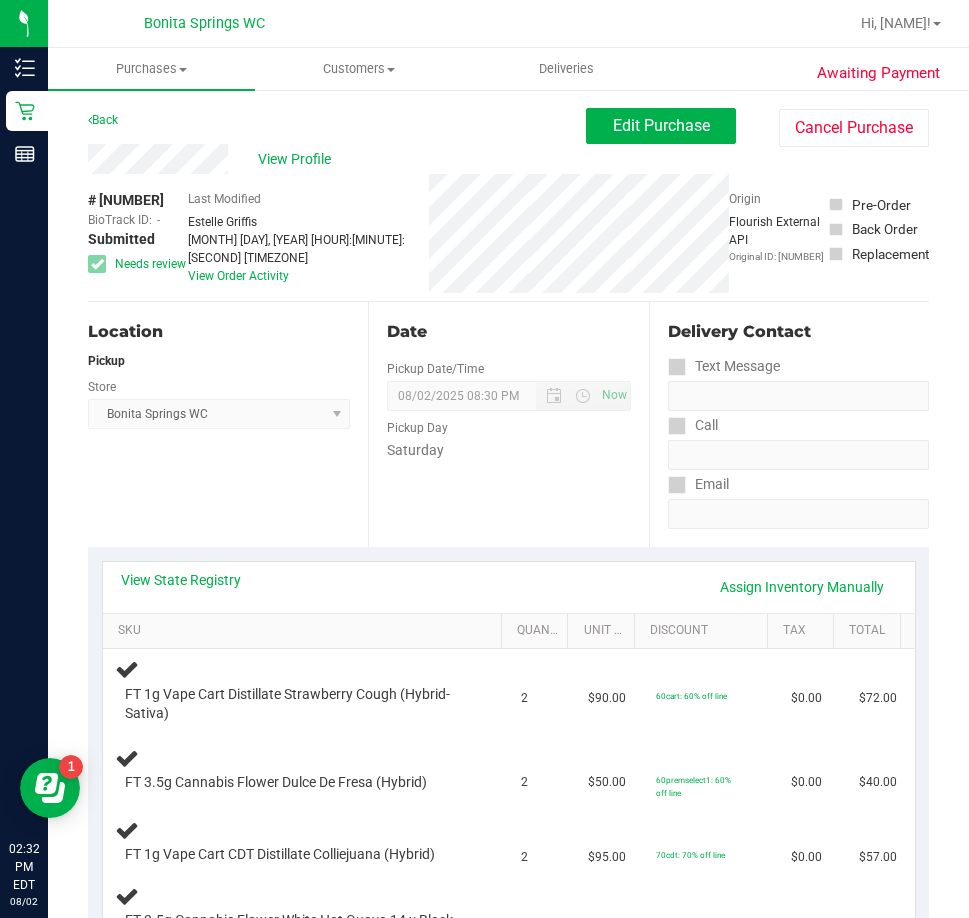 click on "View State Registry
Assign Inventory Manually
SKU Quantity Unit Price Discount Tax Total
FT 1g Vape Cart Distillate Strawberry Cough (Hybrid-Sativa)
2
[PRICE]
[NUMBER]cart:
[NUMBER]%
off
line
[PRICE]
[PRICE]
2" at bounding box center [508, 801] 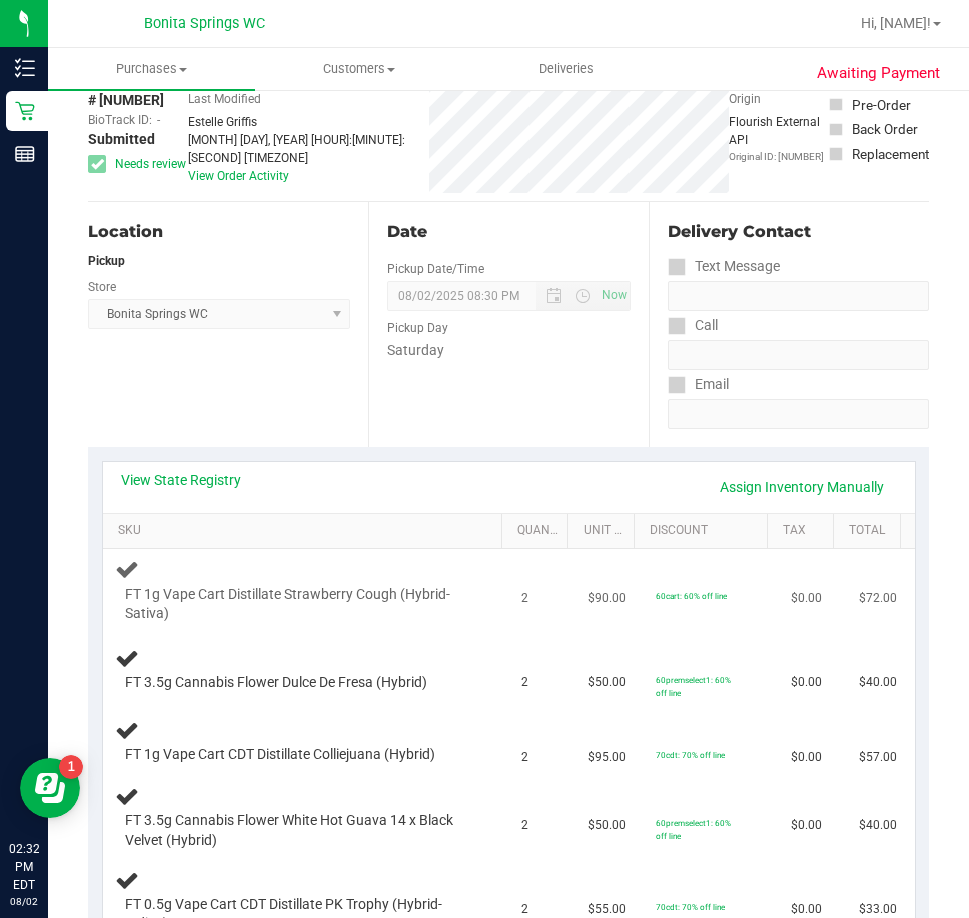 click on "FT 1g Vape Cart Distillate Strawberry Cough (Hybrid-Sativa)" at bounding box center [306, 591] 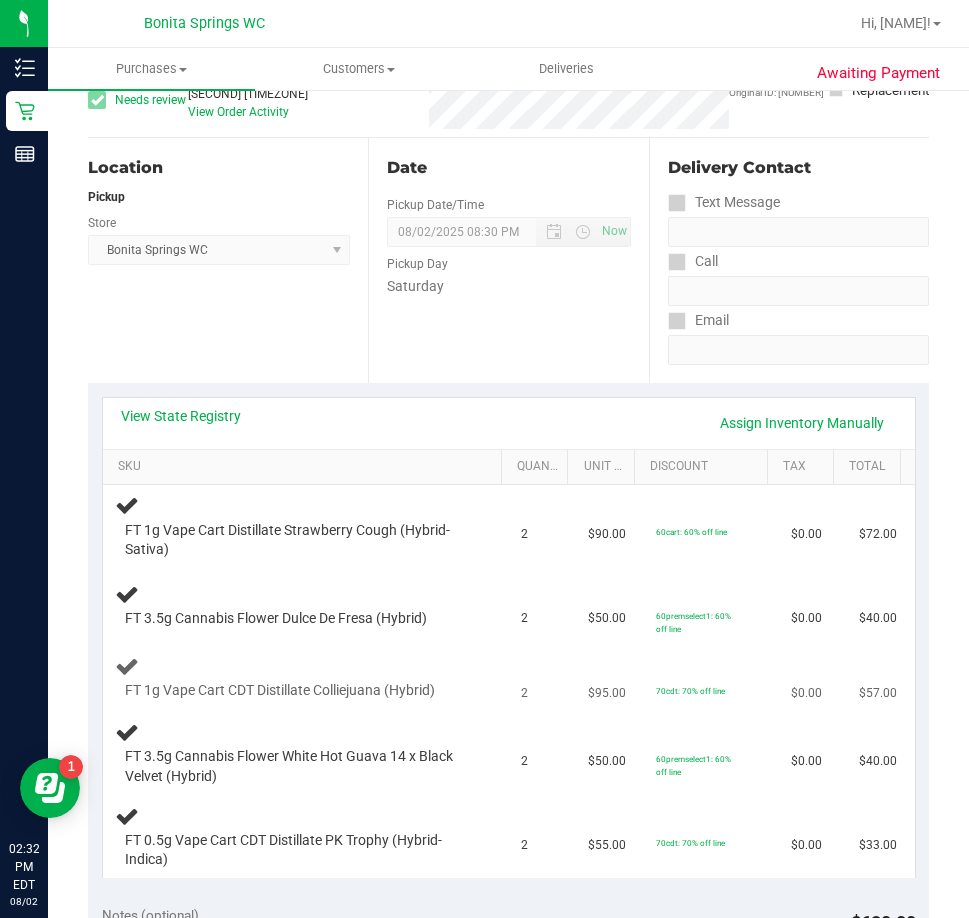 scroll, scrollTop: 200, scrollLeft: 0, axis: vertical 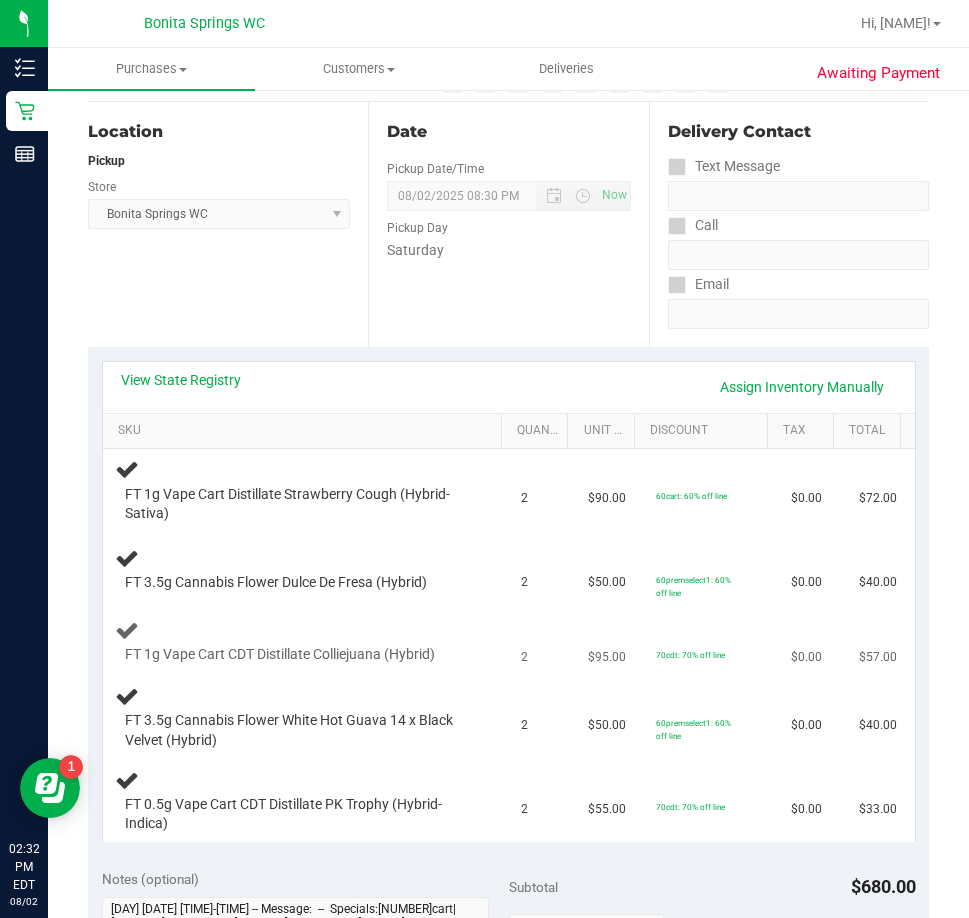 click on "FT 1g Vape Cart CDT Distillate Colliejuana (Hybrid)" at bounding box center [306, 642] 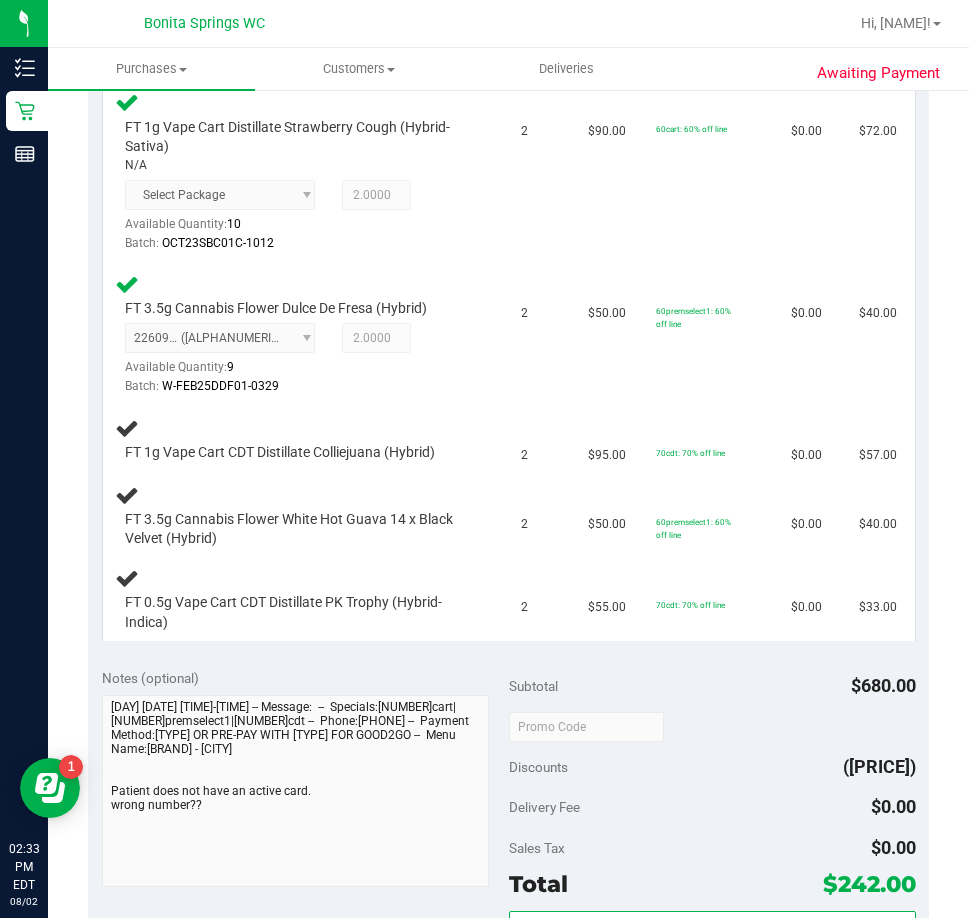 scroll, scrollTop: 600, scrollLeft: 0, axis: vertical 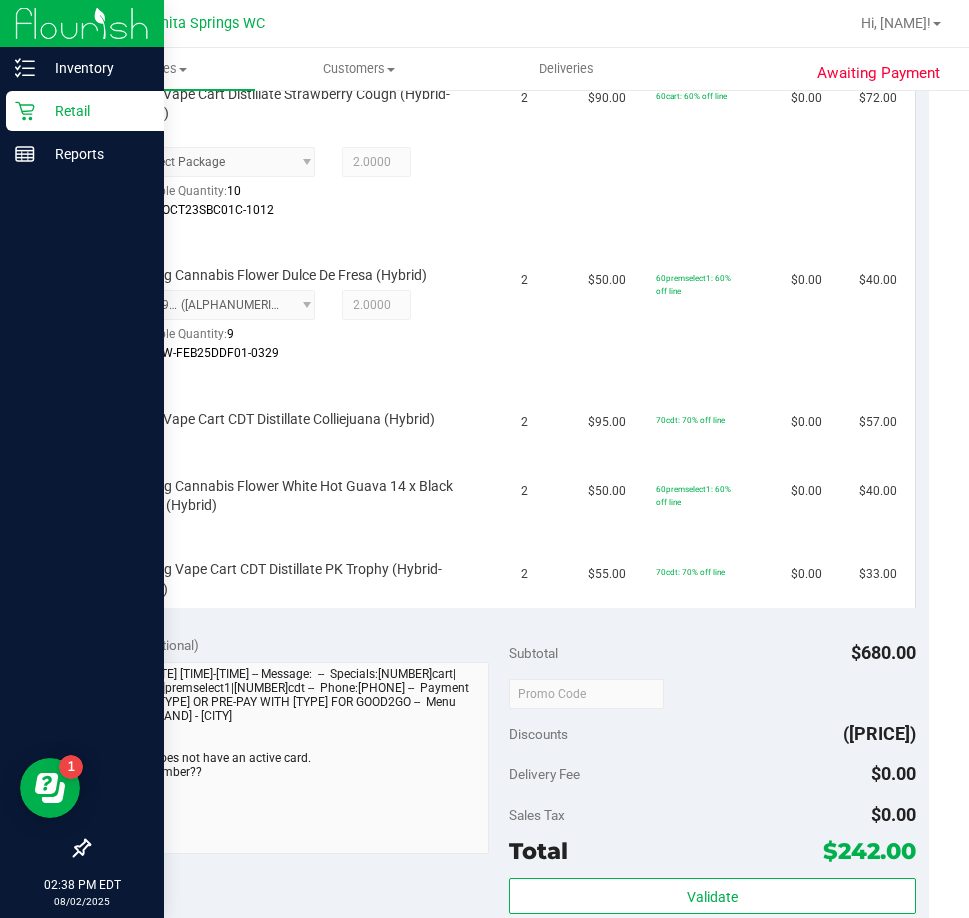 click on "Retail" at bounding box center [95, 111] 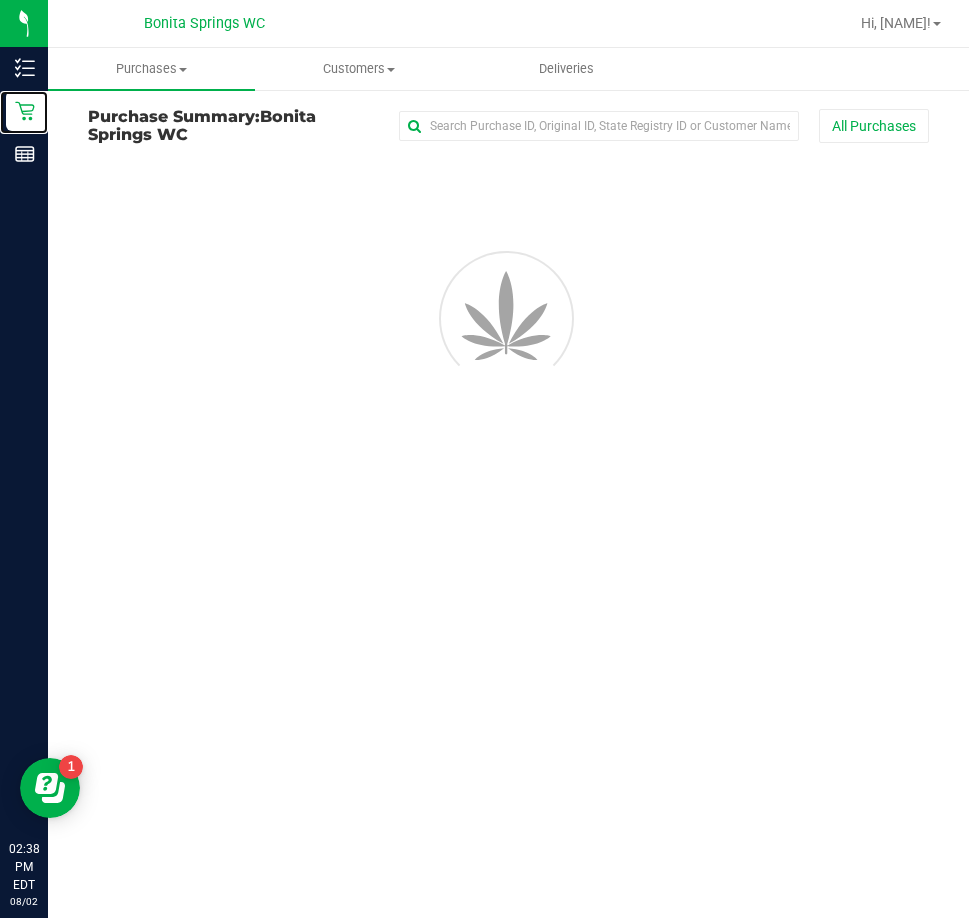 scroll, scrollTop: 0, scrollLeft: 0, axis: both 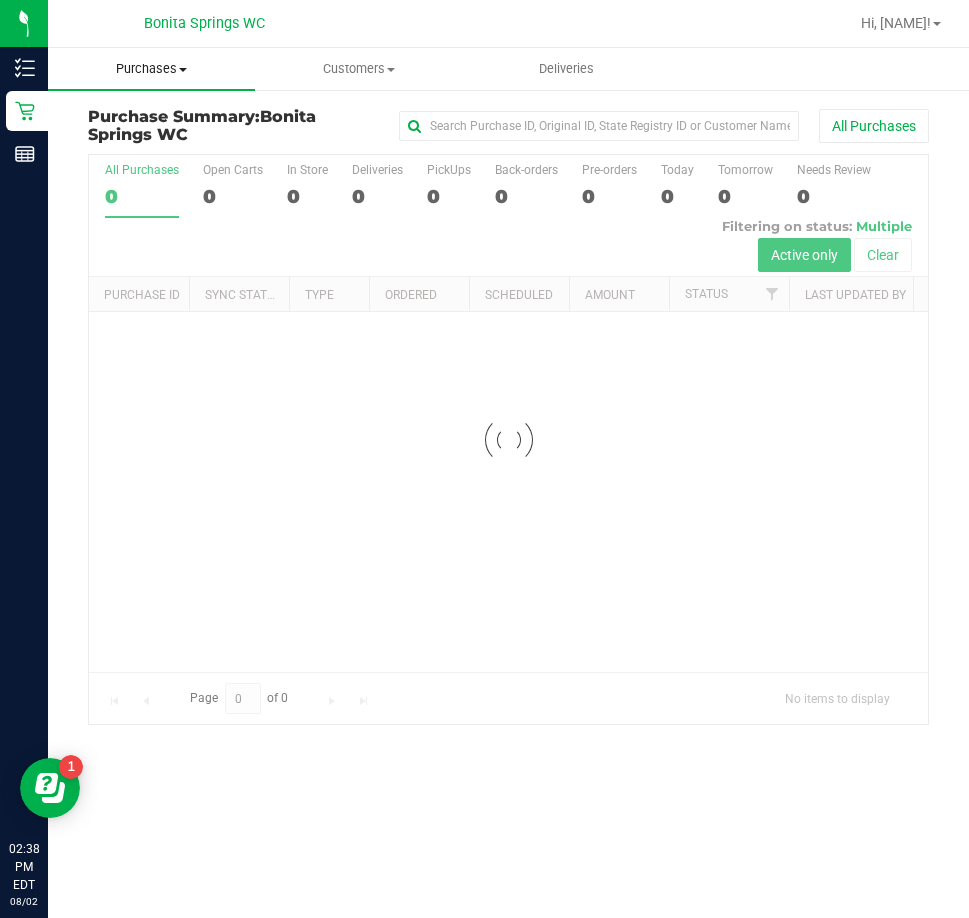 click on "Purchases
Summary of purchases
Fulfillment
All purchases" at bounding box center [151, 69] 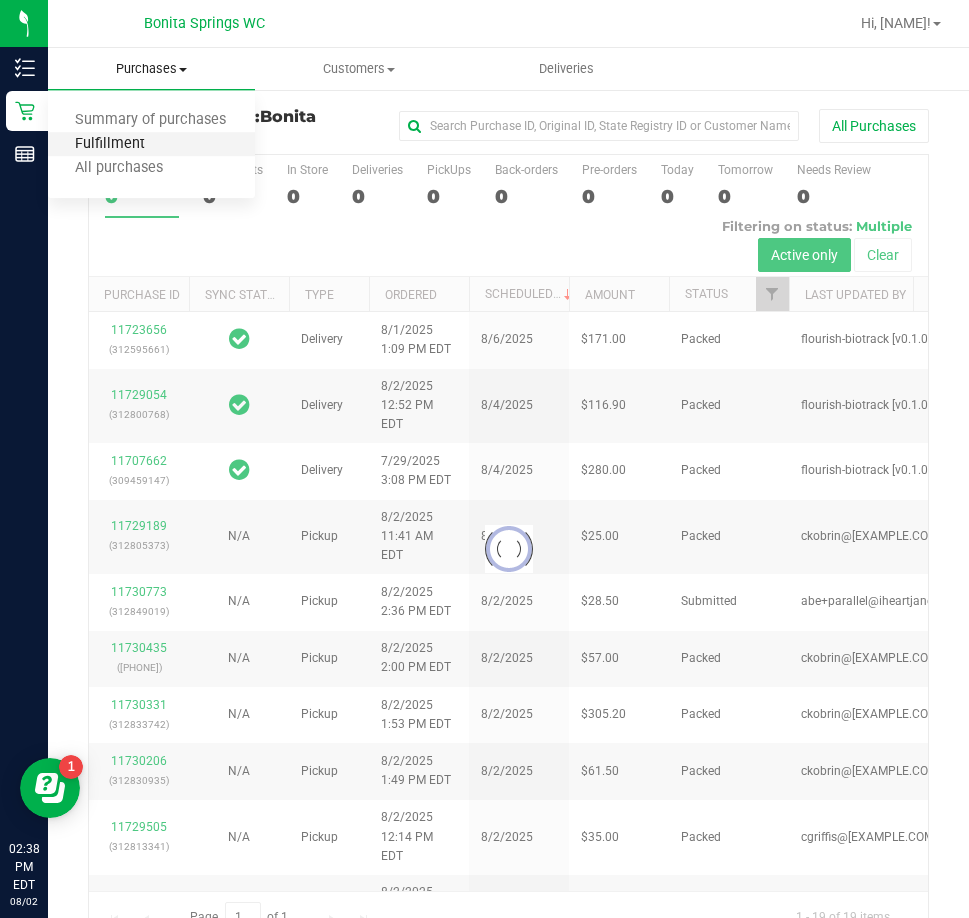 click on "Fulfillment" at bounding box center [110, 144] 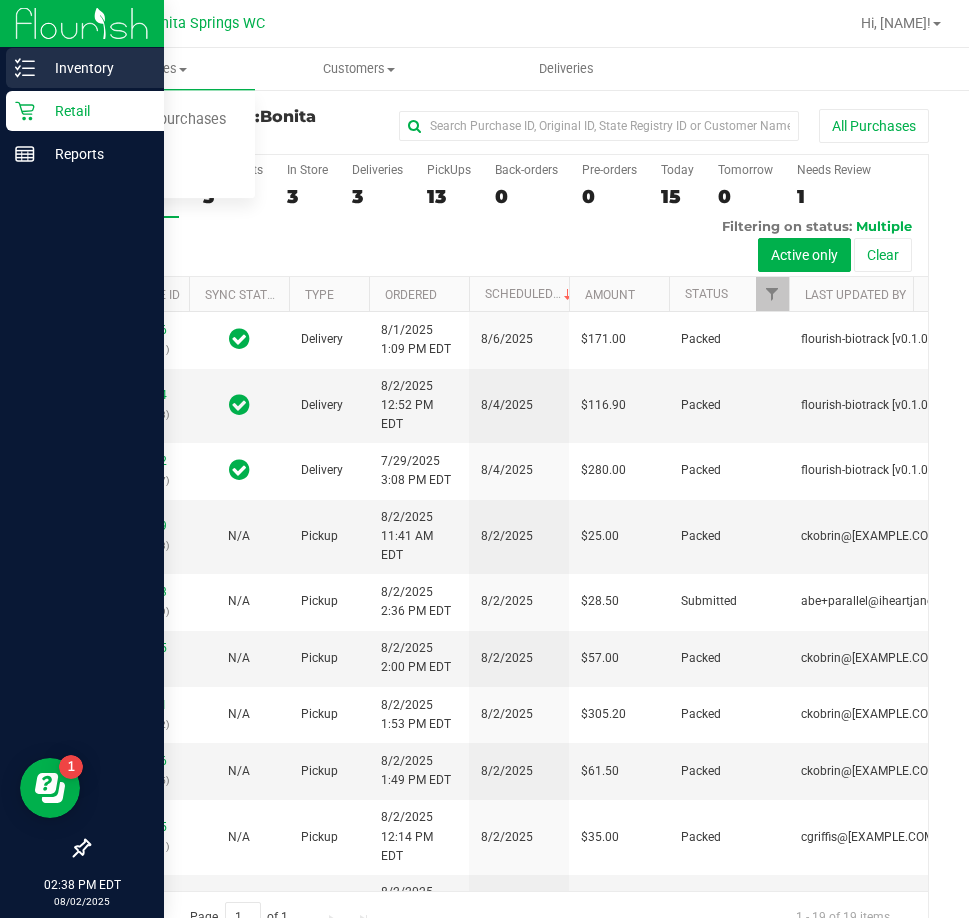 click on "Inventory" at bounding box center [95, 68] 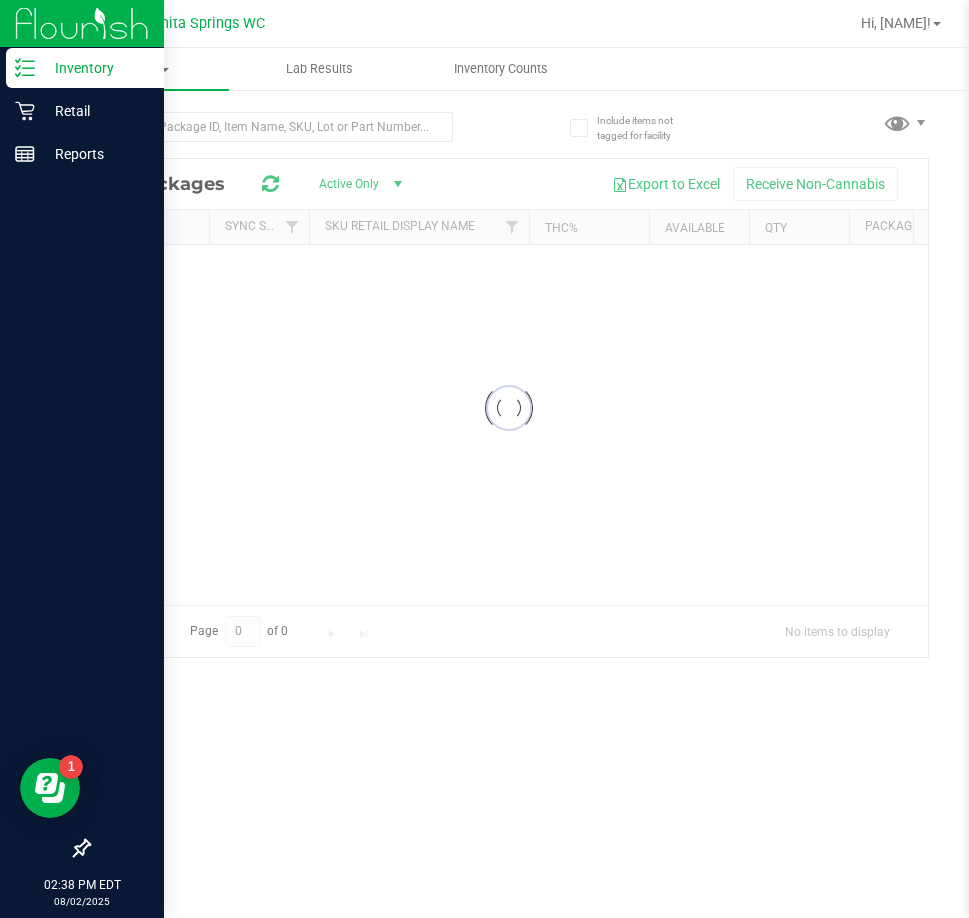 click on "Inventory" at bounding box center [95, 68] 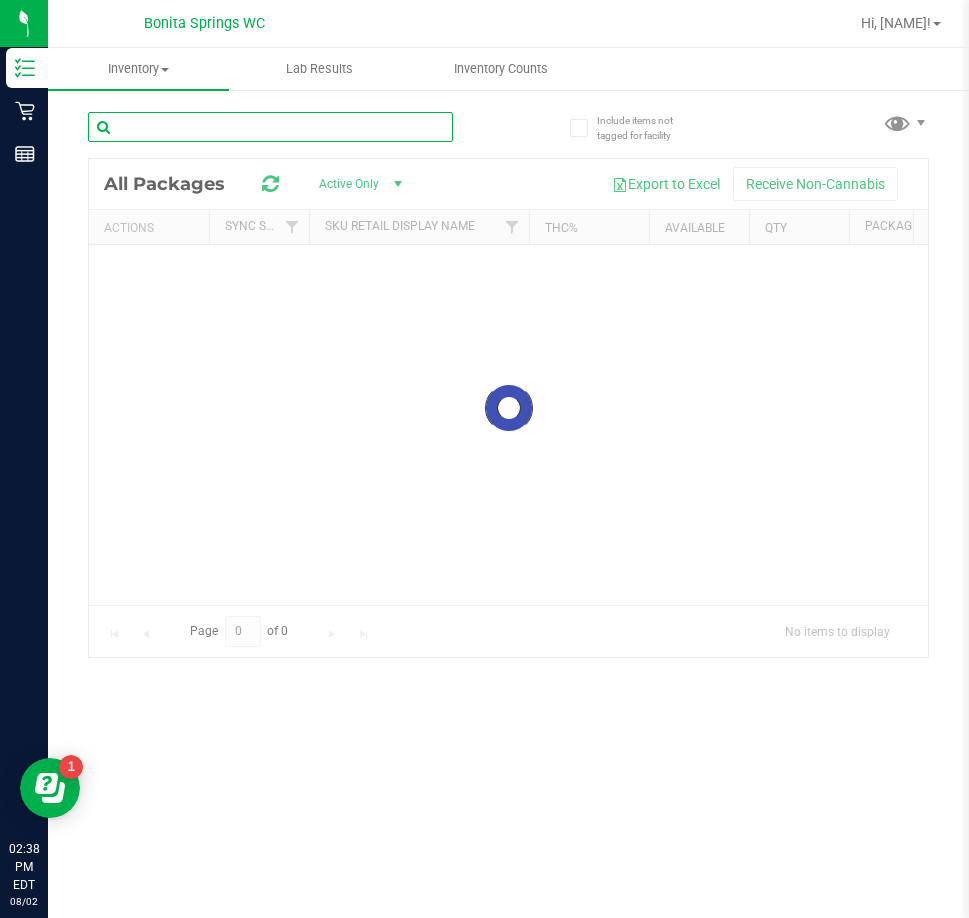 click at bounding box center [270, 127] 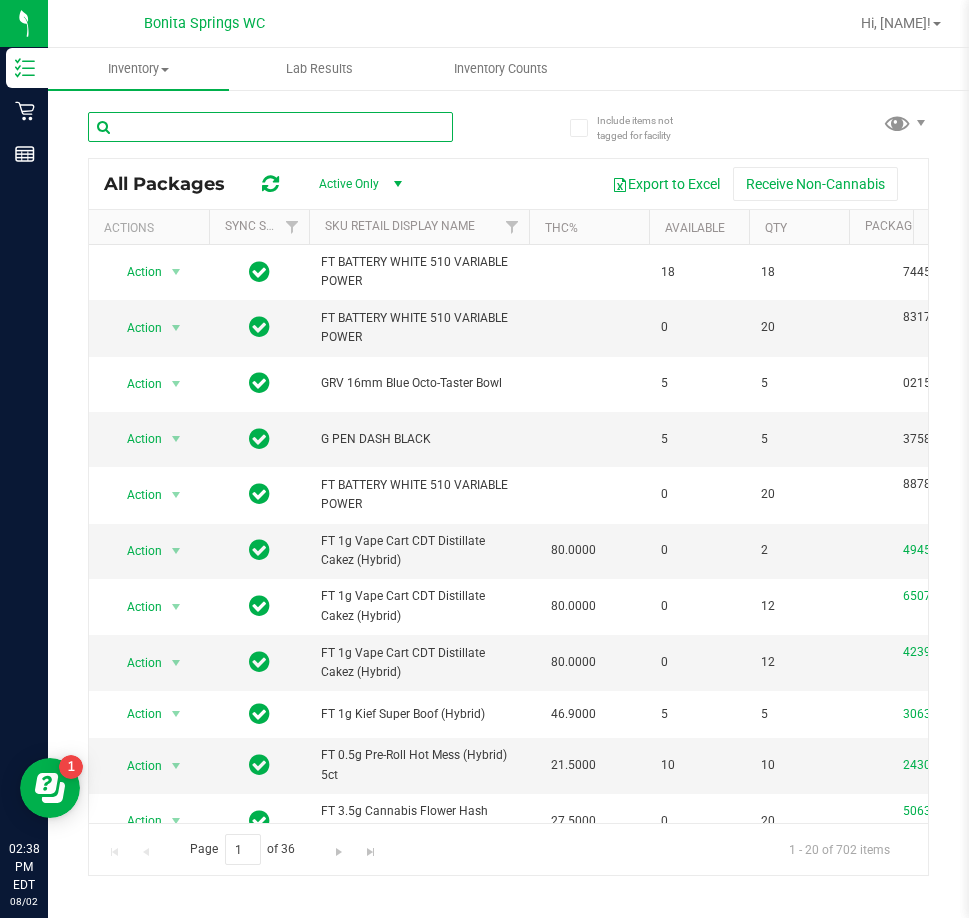 click at bounding box center [270, 127] 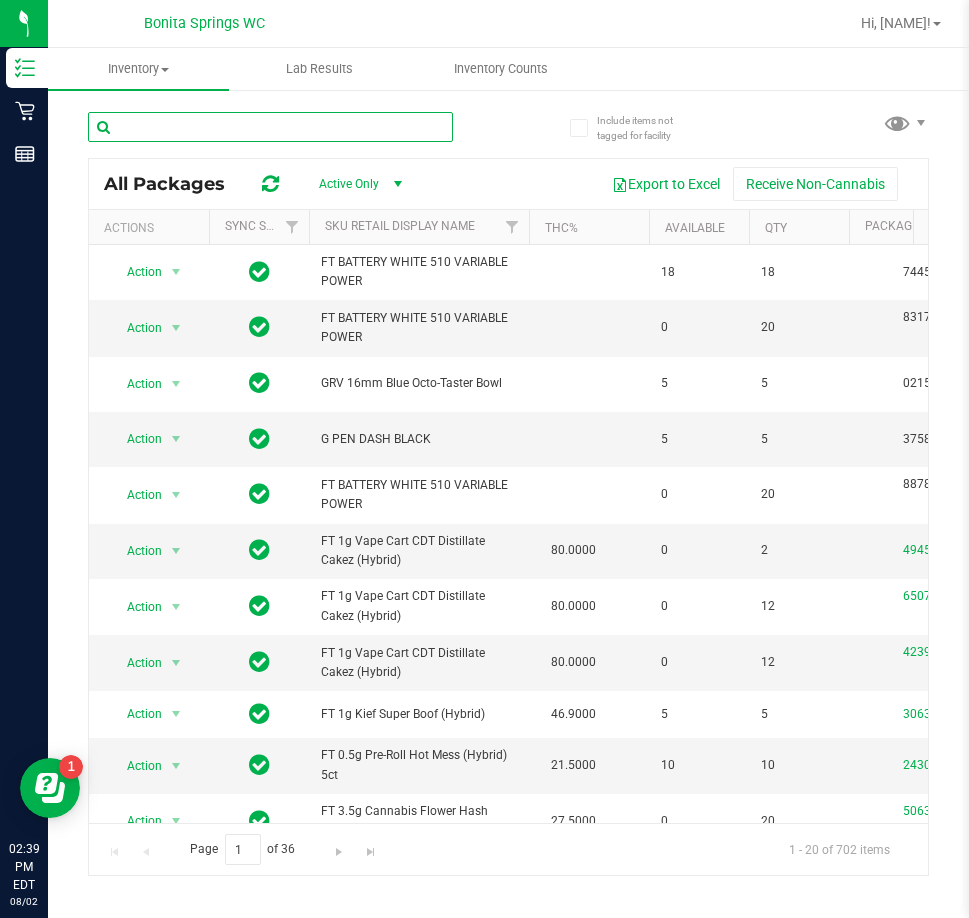click at bounding box center [270, 127] 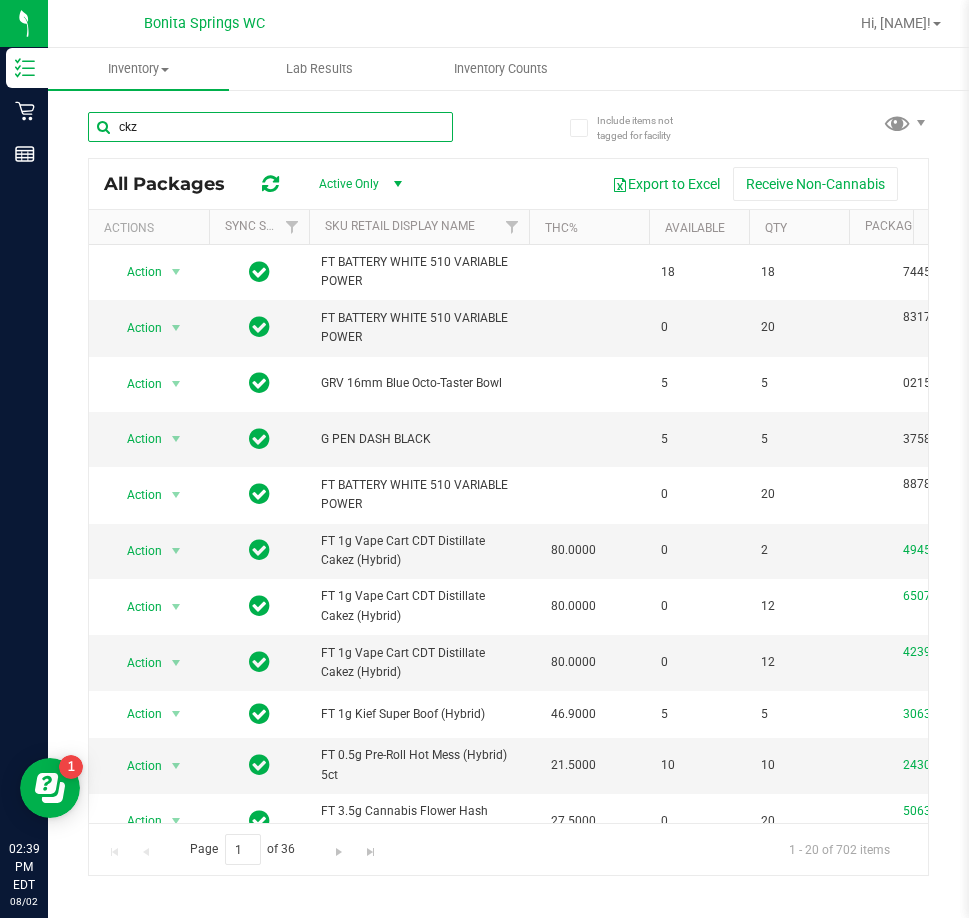 type on "ckz" 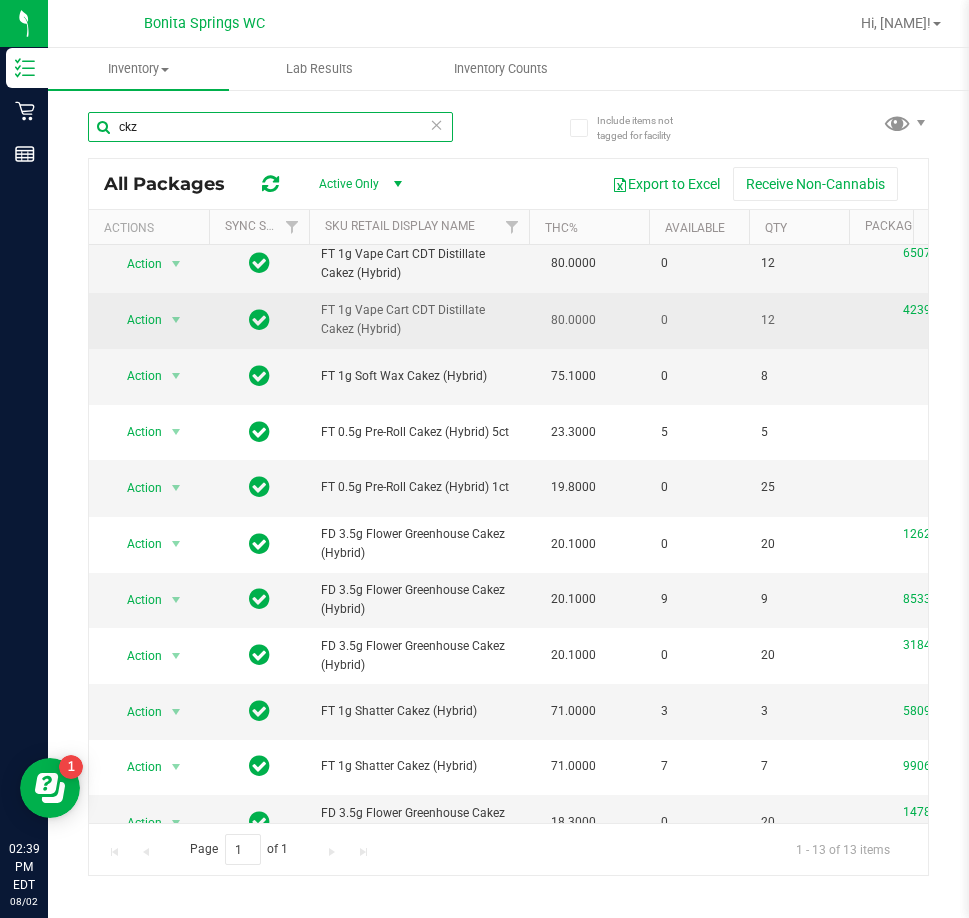 scroll, scrollTop: 0, scrollLeft: 0, axis: both 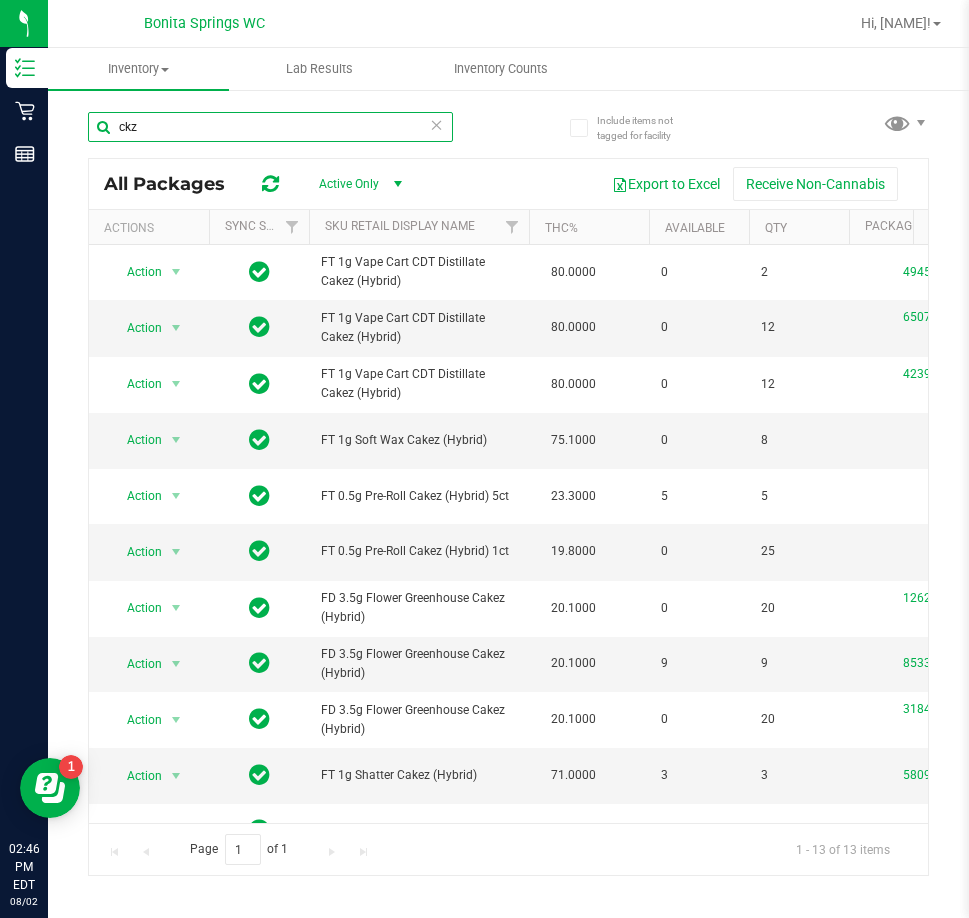 click on "ckz" at bounding box center (270, 127) 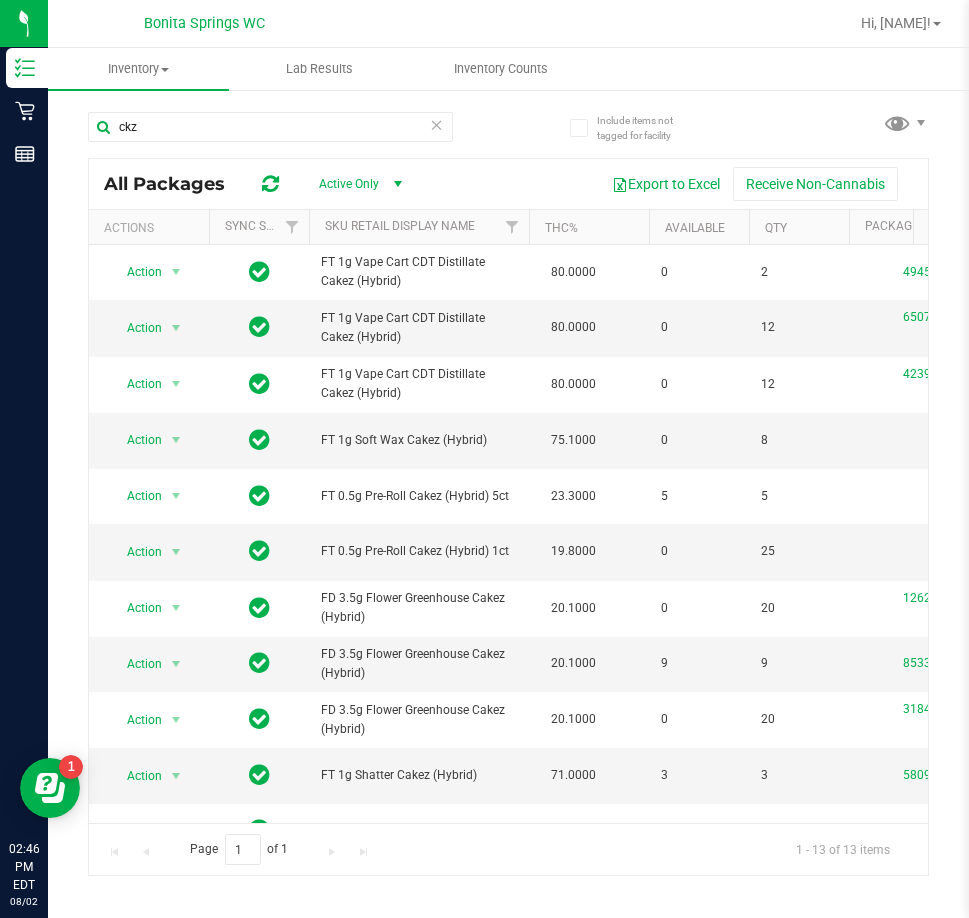 click at bounding box center [437, 124] 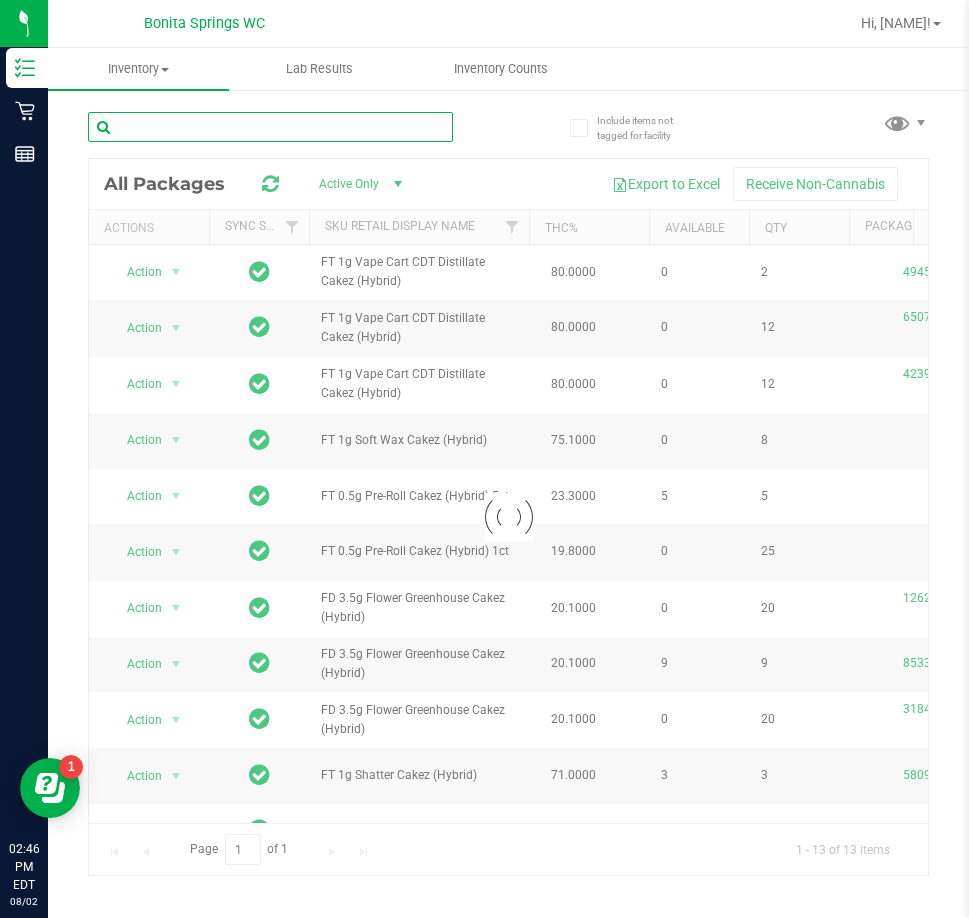 click at bounding box center [270, 127] 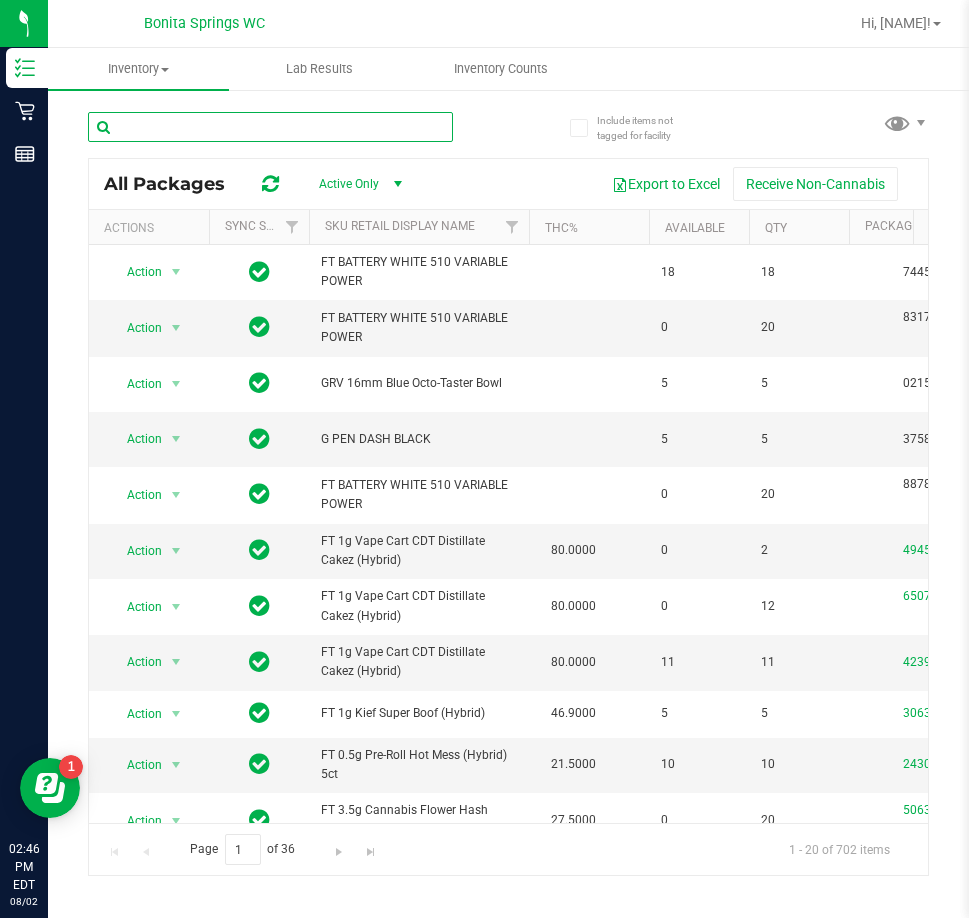click at bounding box center [270, 127] 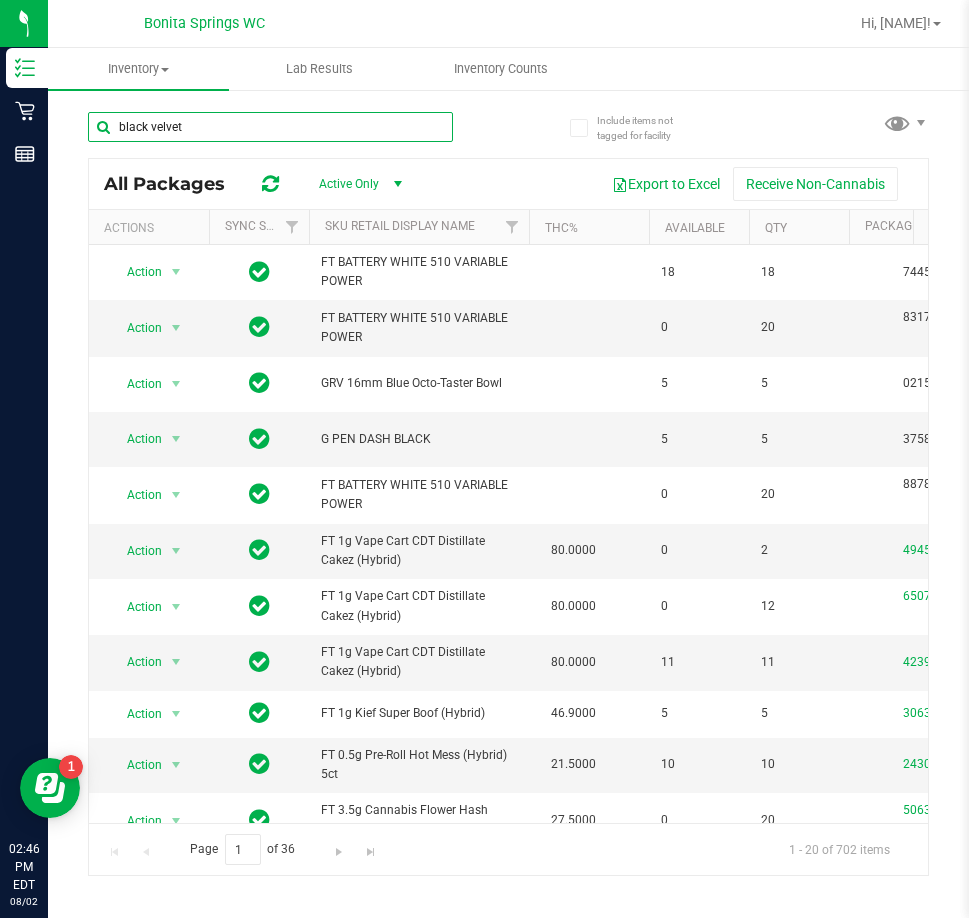 type on "black velvet" 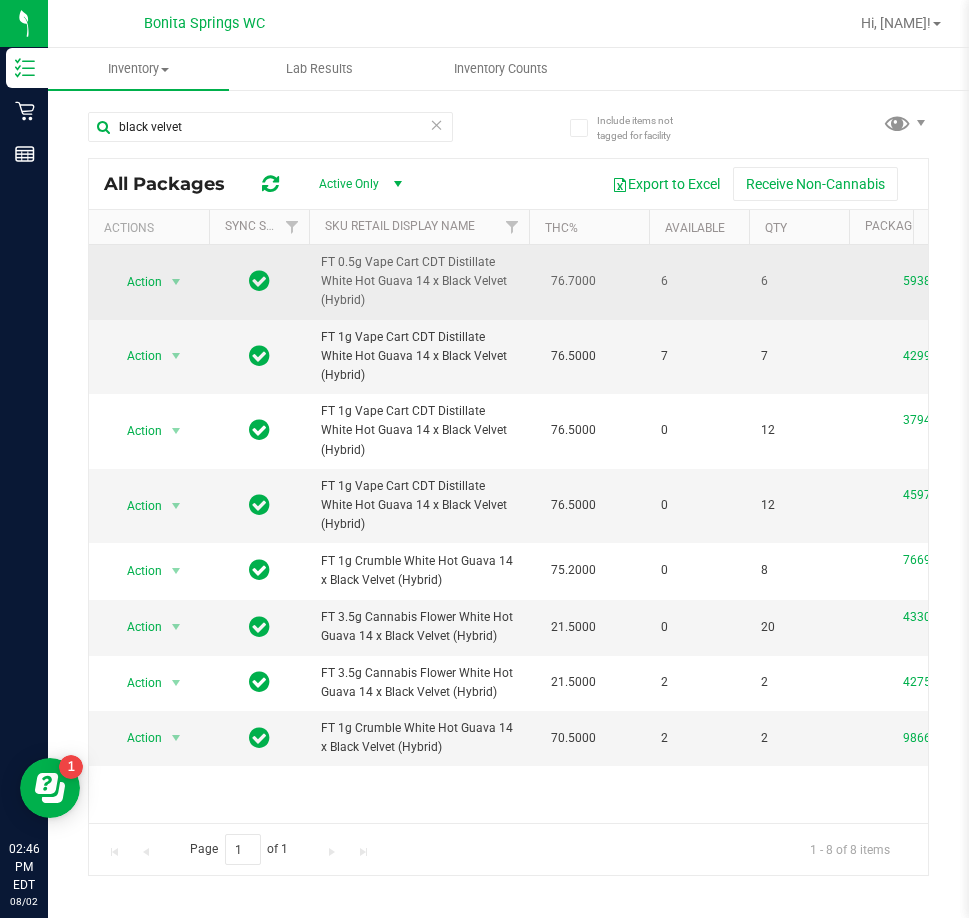 click on "FT 0.5g Vape Cart CDT Distillate White Hot Guava 14 x Black Velvet (Hybrid)" at bounding box center [419, 282] 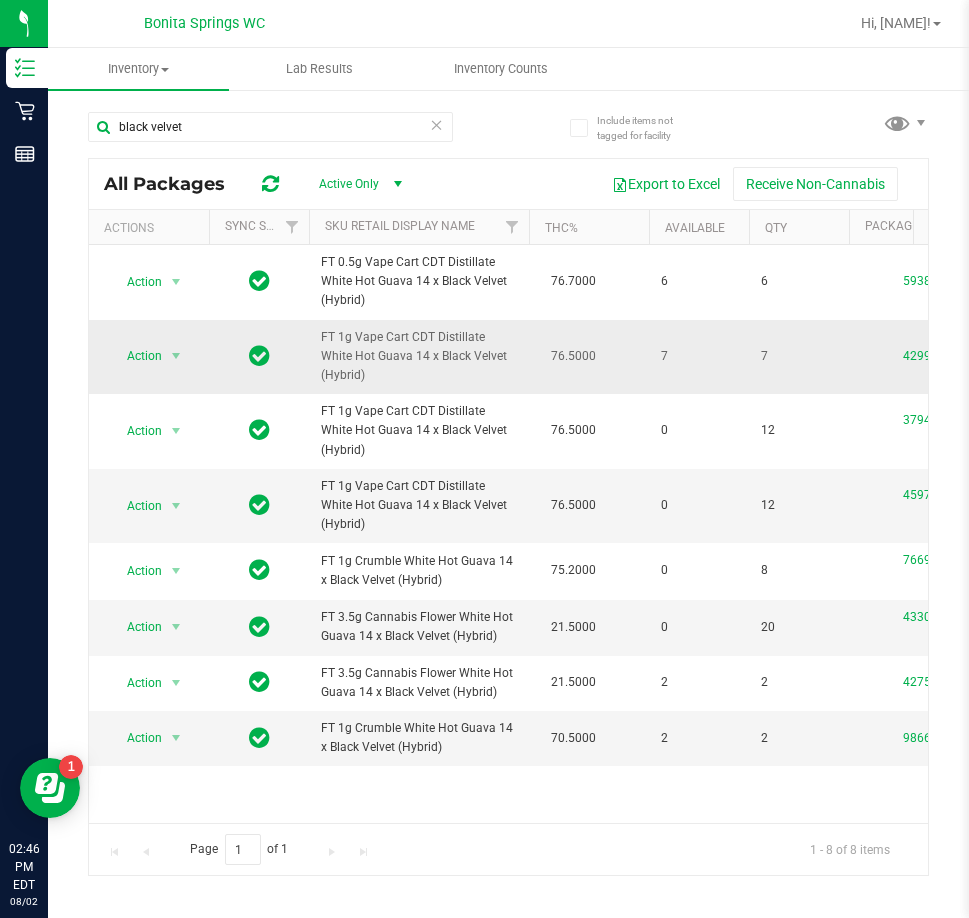 click on "FT 1g Vape Cart CDT Distillate White Hot Guava 14 x Black Velvet (Hybrid)" at bounding box center (419, 357) 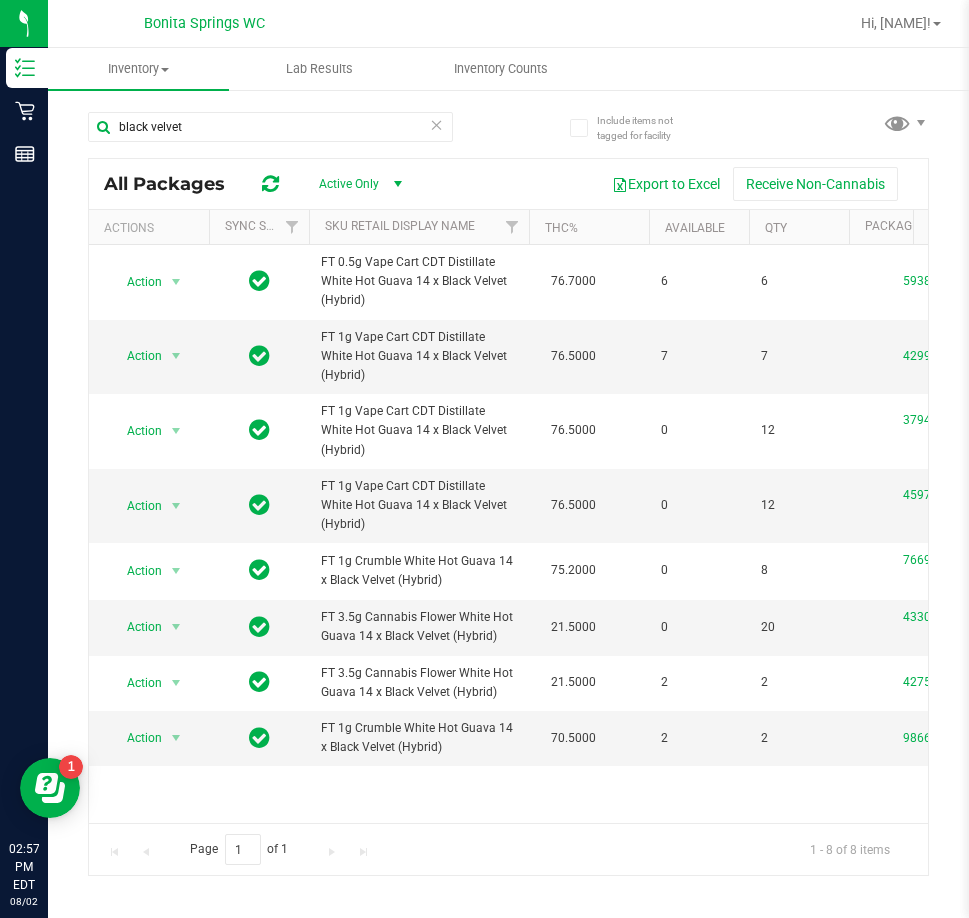 click at bounding box center [437, 124] 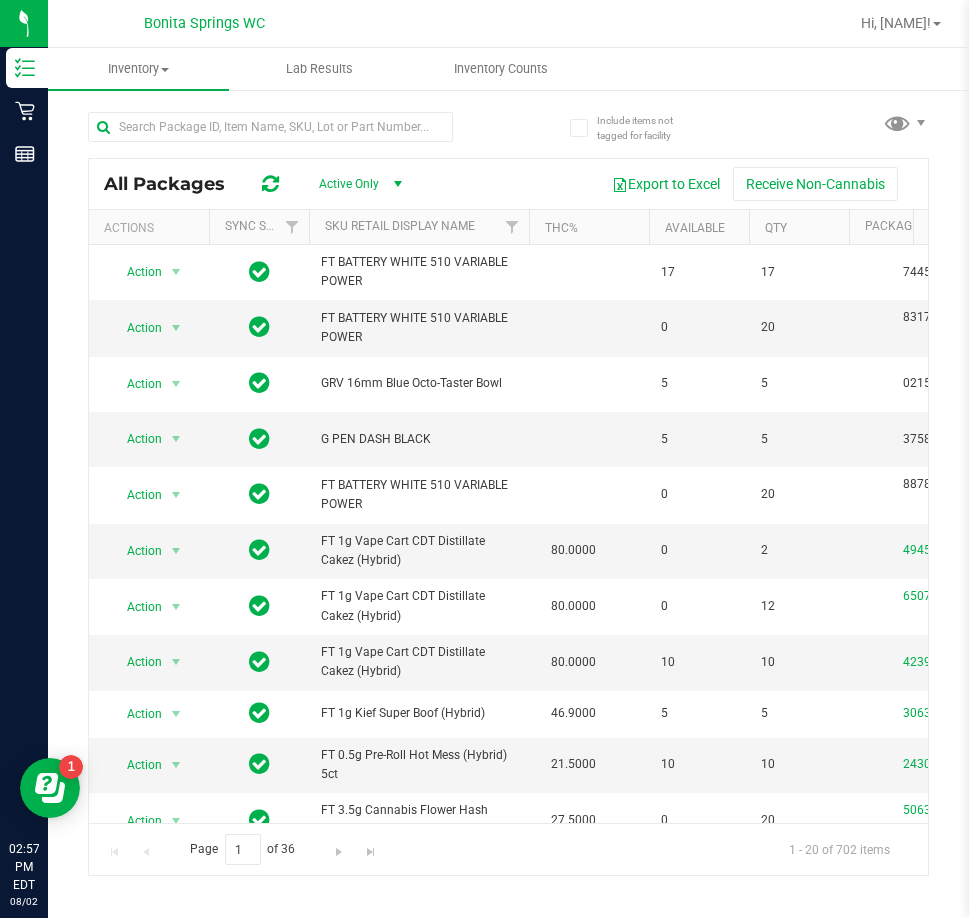 click at bounding box center (298, 126) 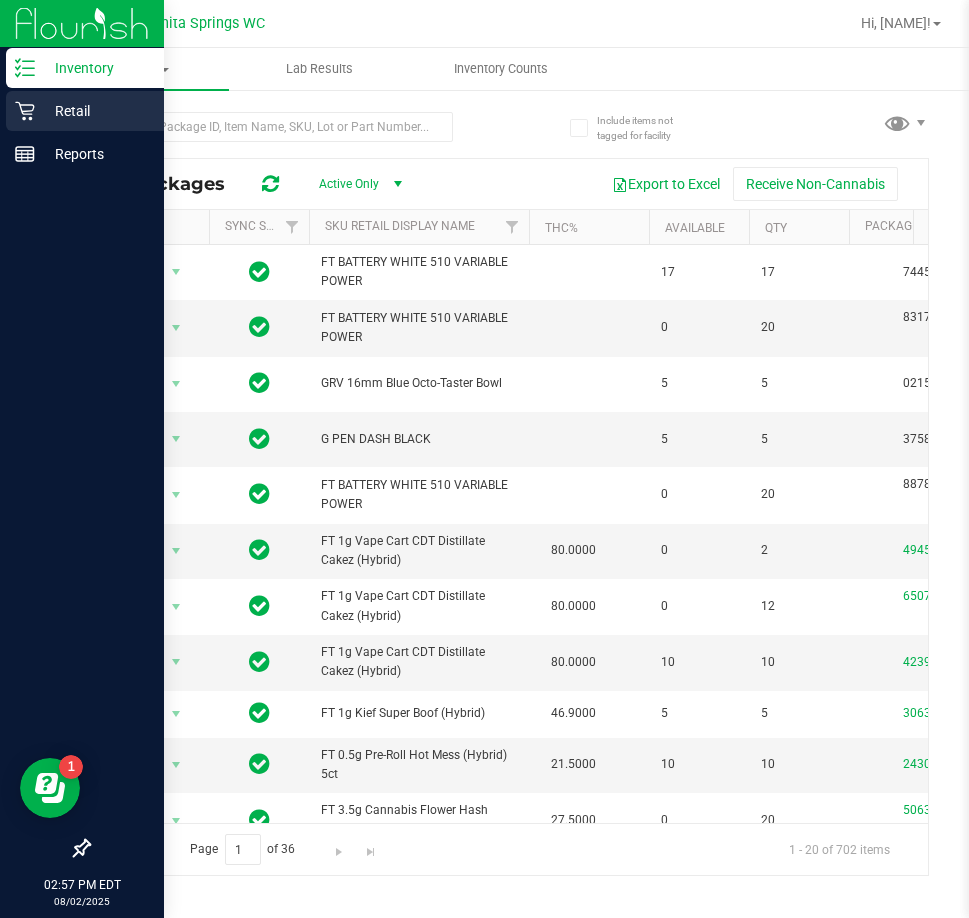 click on "Retail" at bounding box center (95, 111) 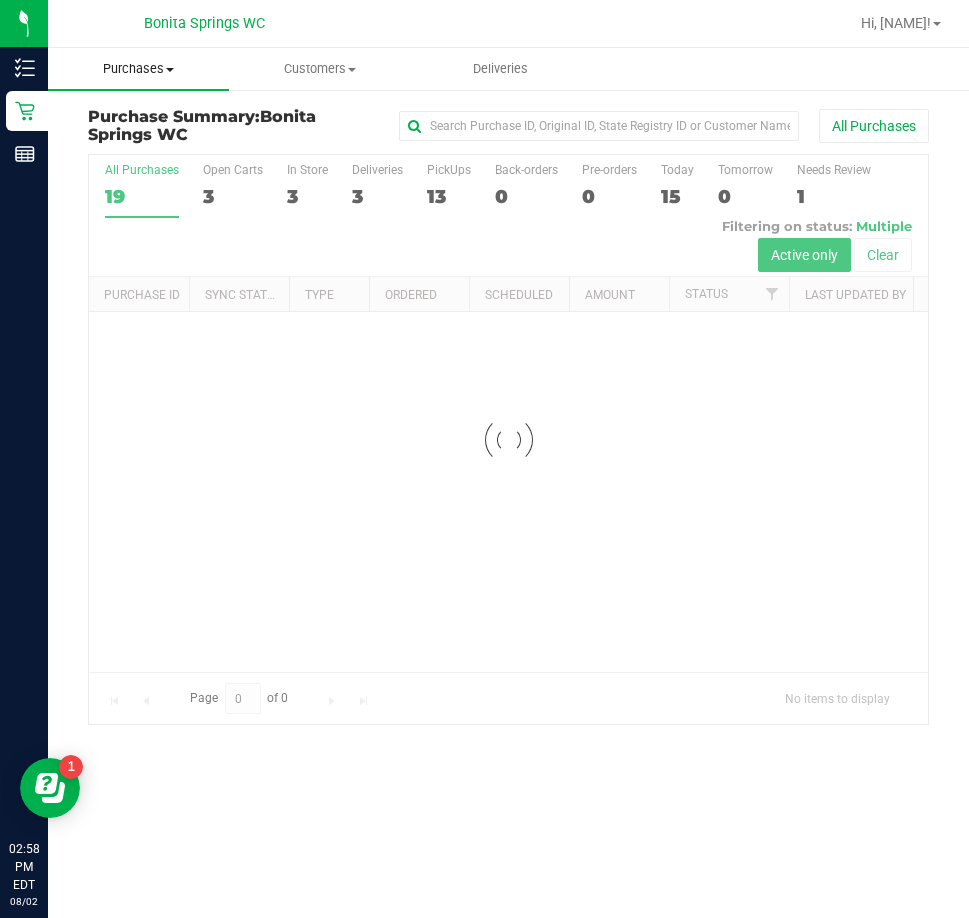 click on "Purchases" at bounding box center [138, 69] 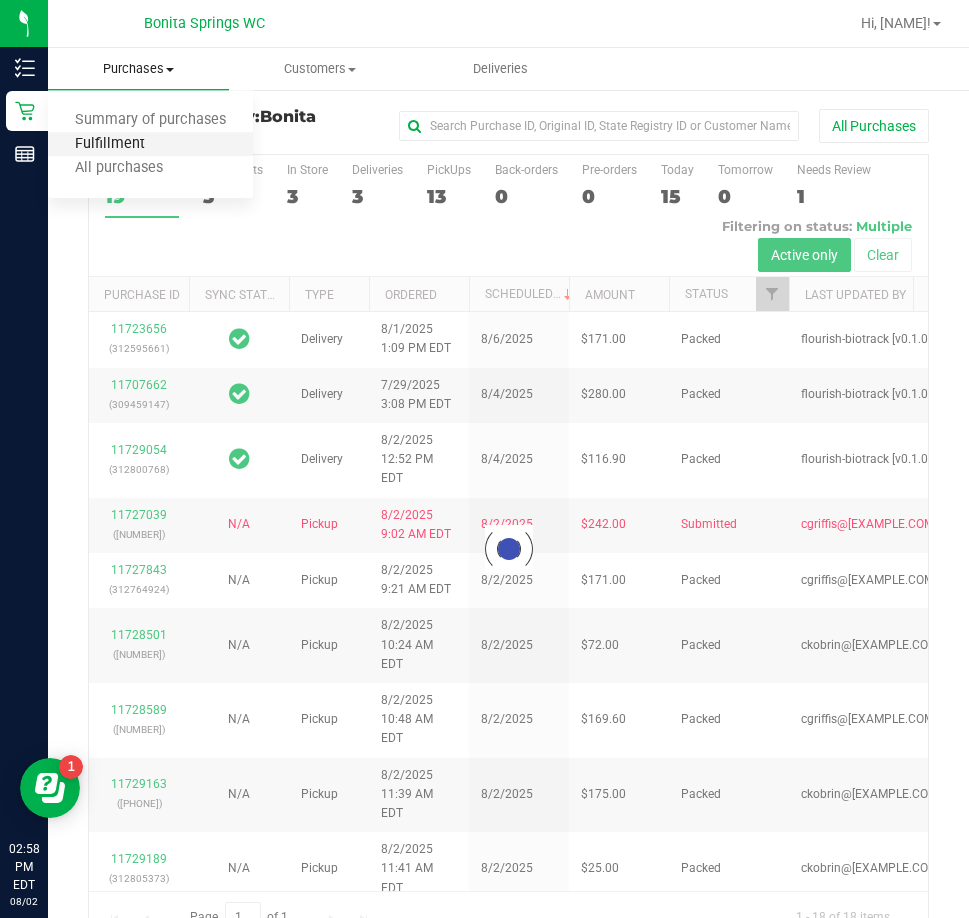 click on "Fulfillment" at bounding box center [110, 144] 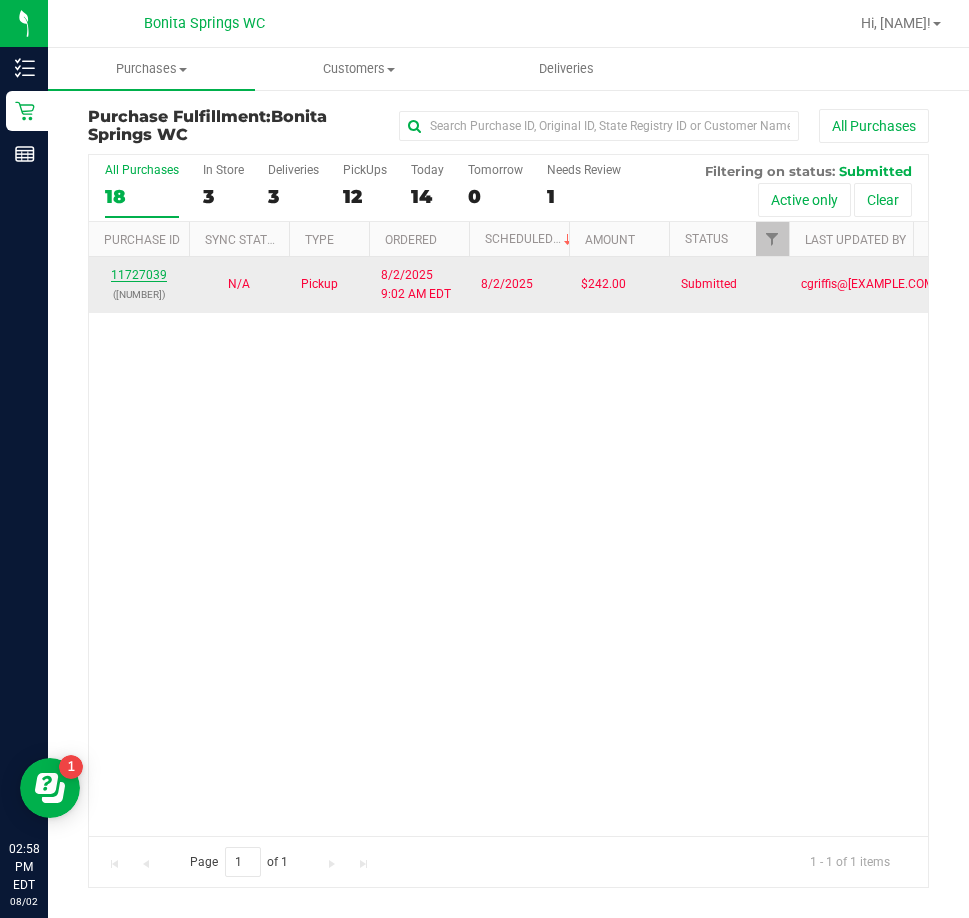 click on "11727039" at bounding box center [139, 275] 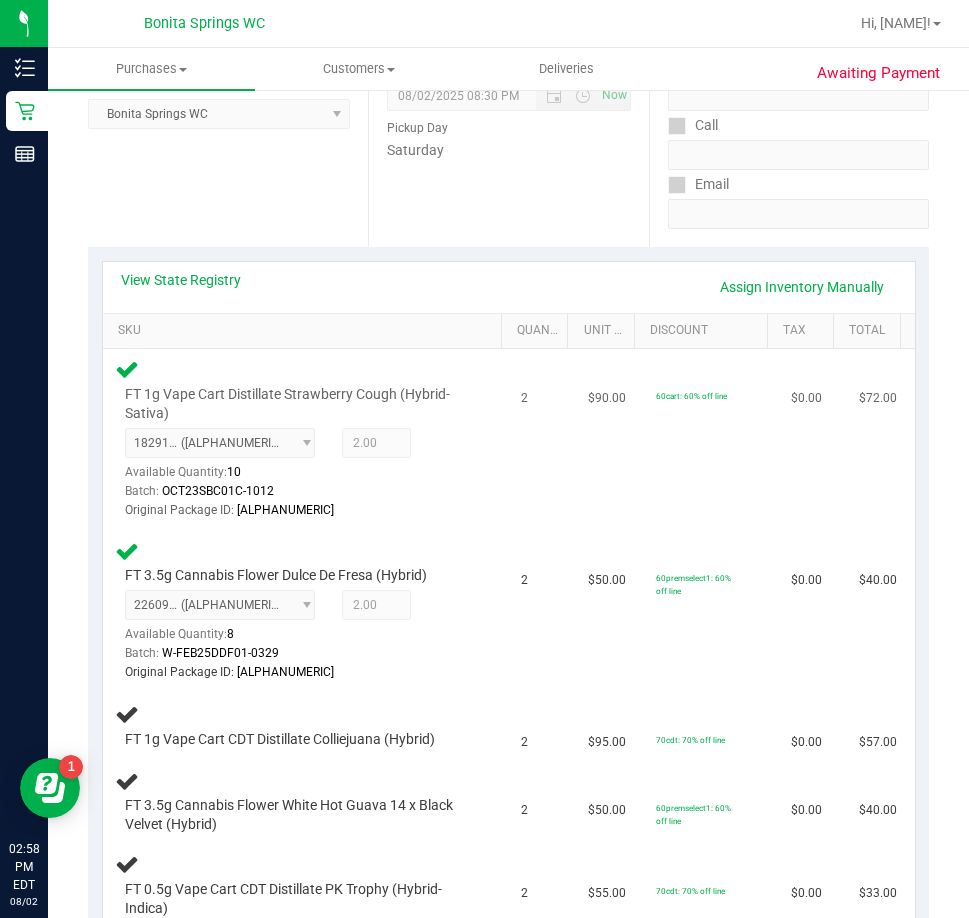 scroll, scrollTop: 400, scrollLeft: 0, axis: vertical 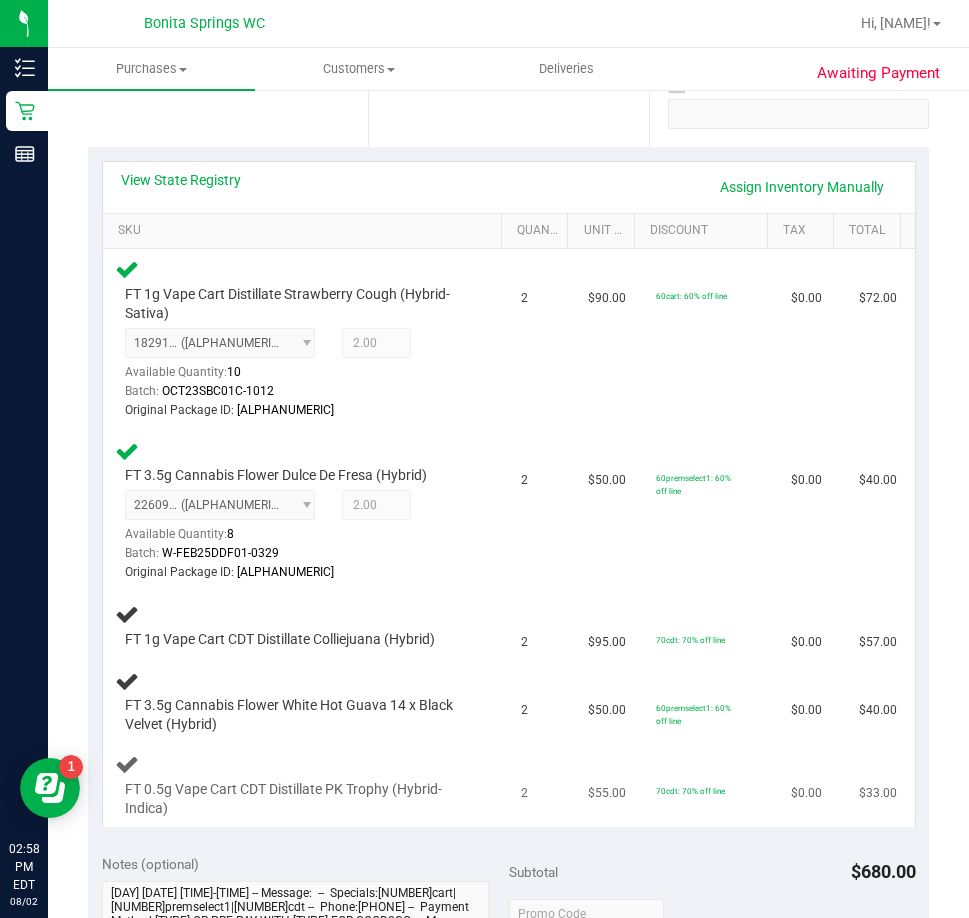 click on "$55.00" at bounding box center [610, 785] 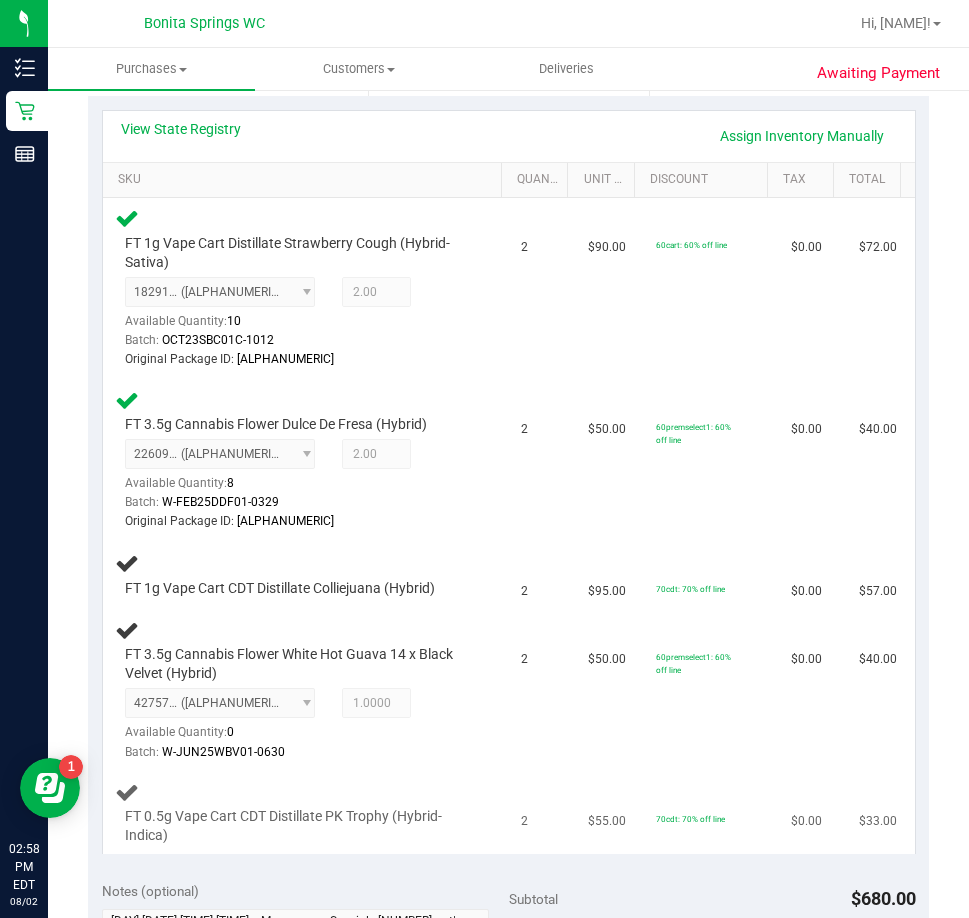 scroll, scrollTop: 500, scrollLeft: 0, axis: vertical 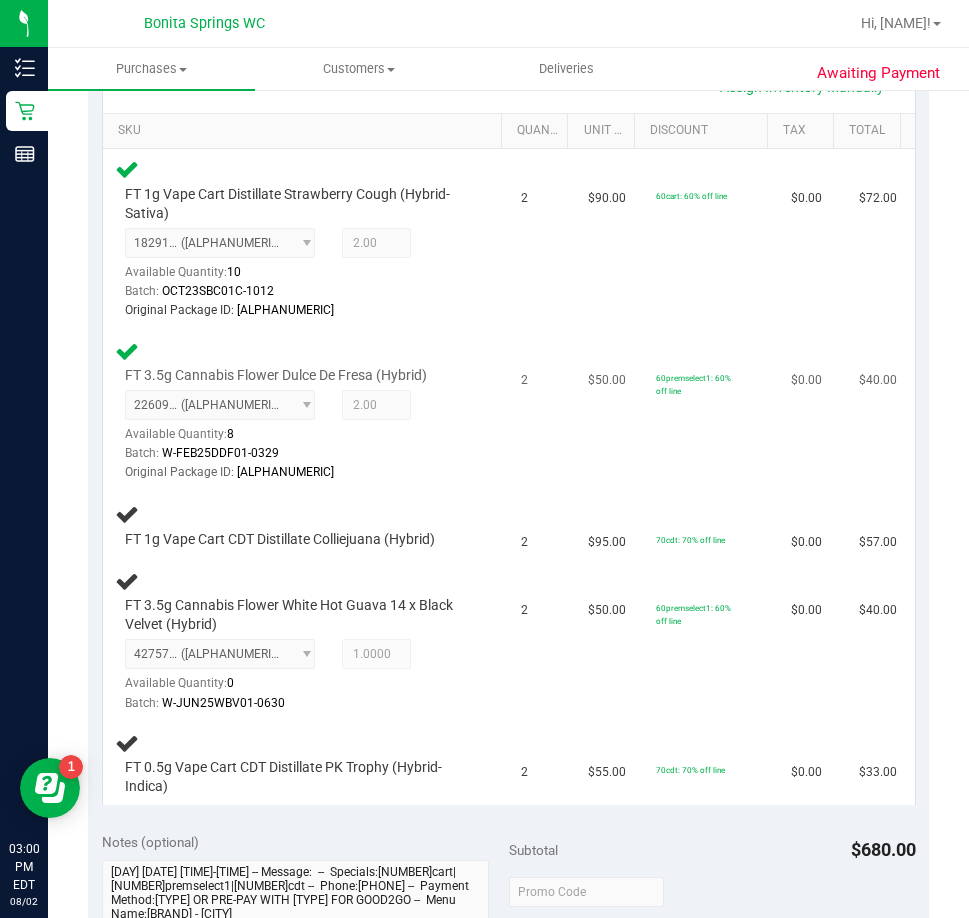 click on "$50.00" at bounding box center [610, 412] 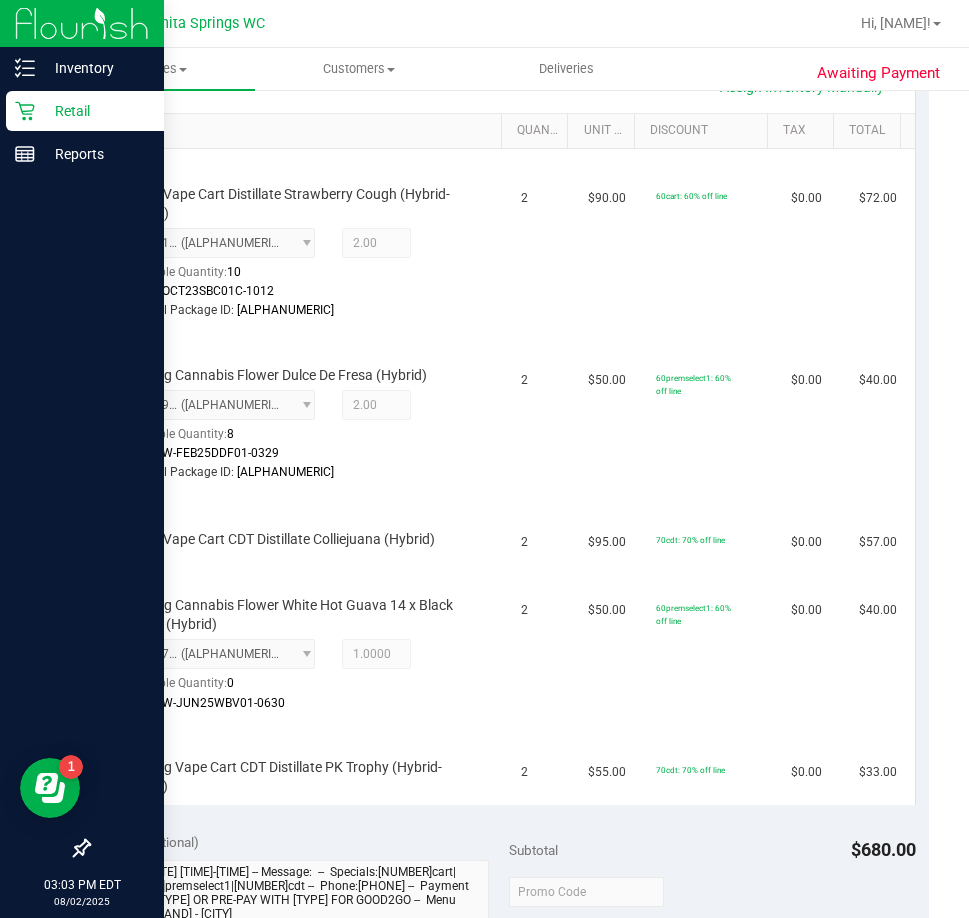 click 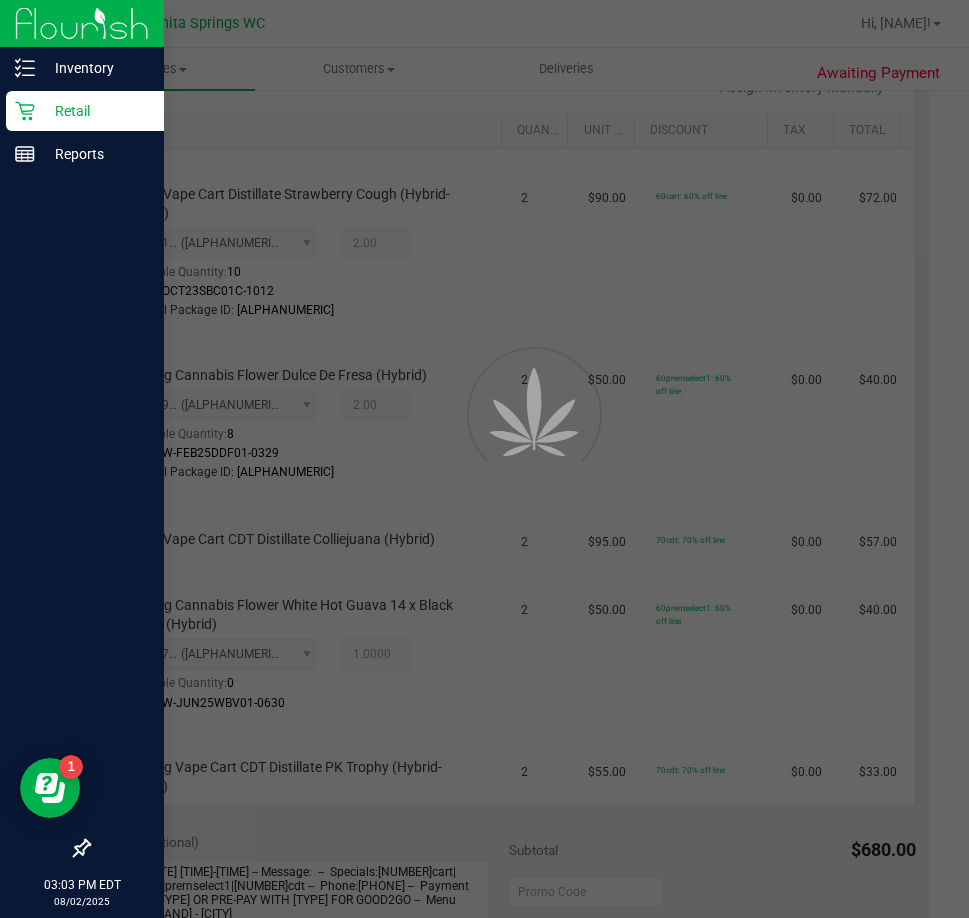 scroll, scrollTop: 0, scrollLeft: 0, axis: both 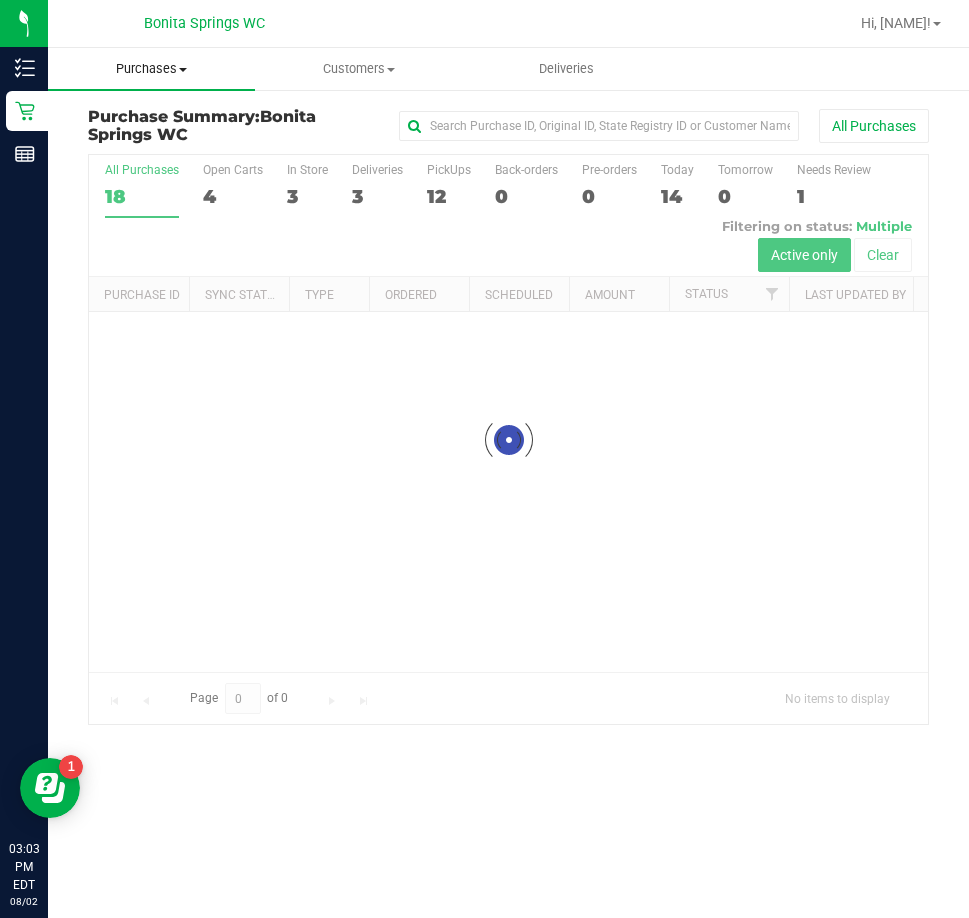 click on "Purchases" at bounding box center [151, 69] 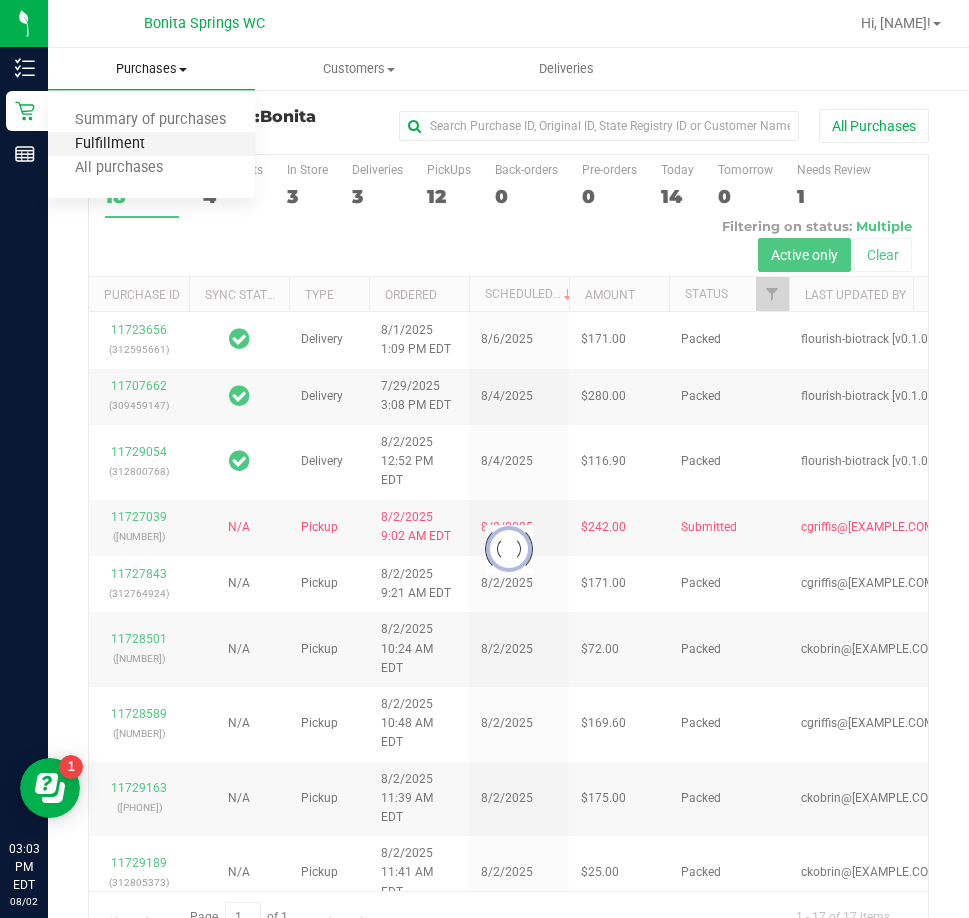 click on "Fulfillment" at bounding box center (110, 144) 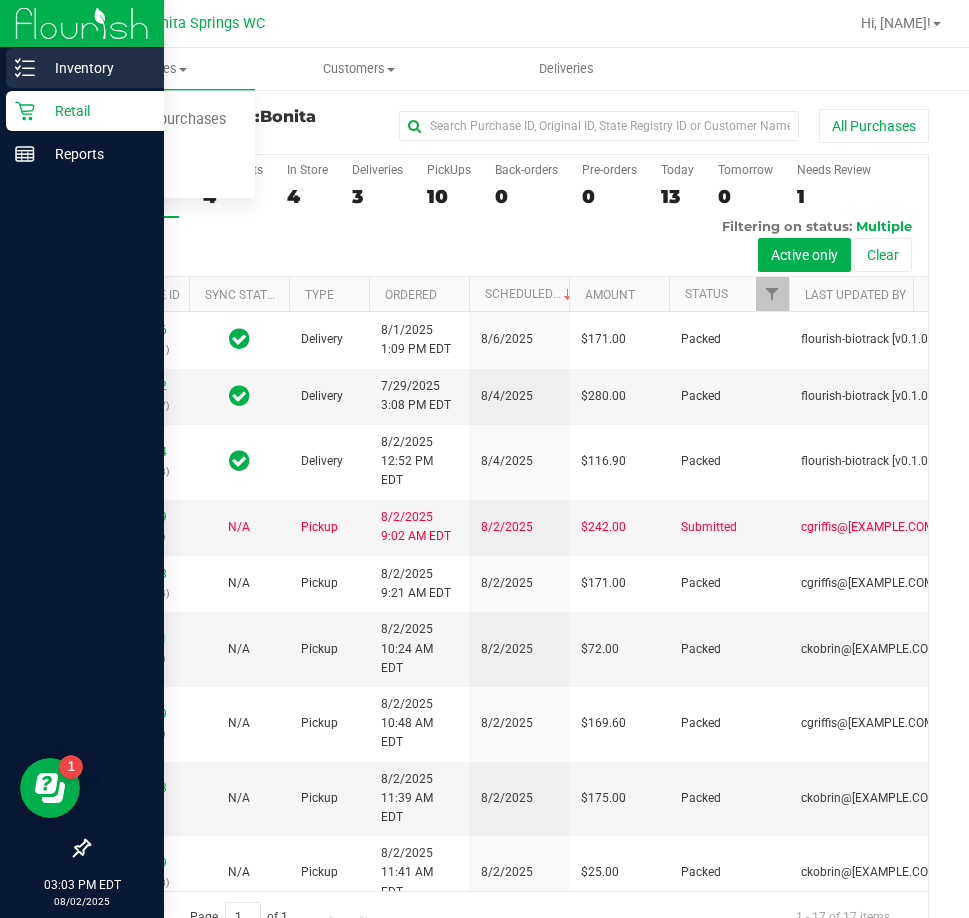 click on "Inventory" at bounding box center (85, 68) 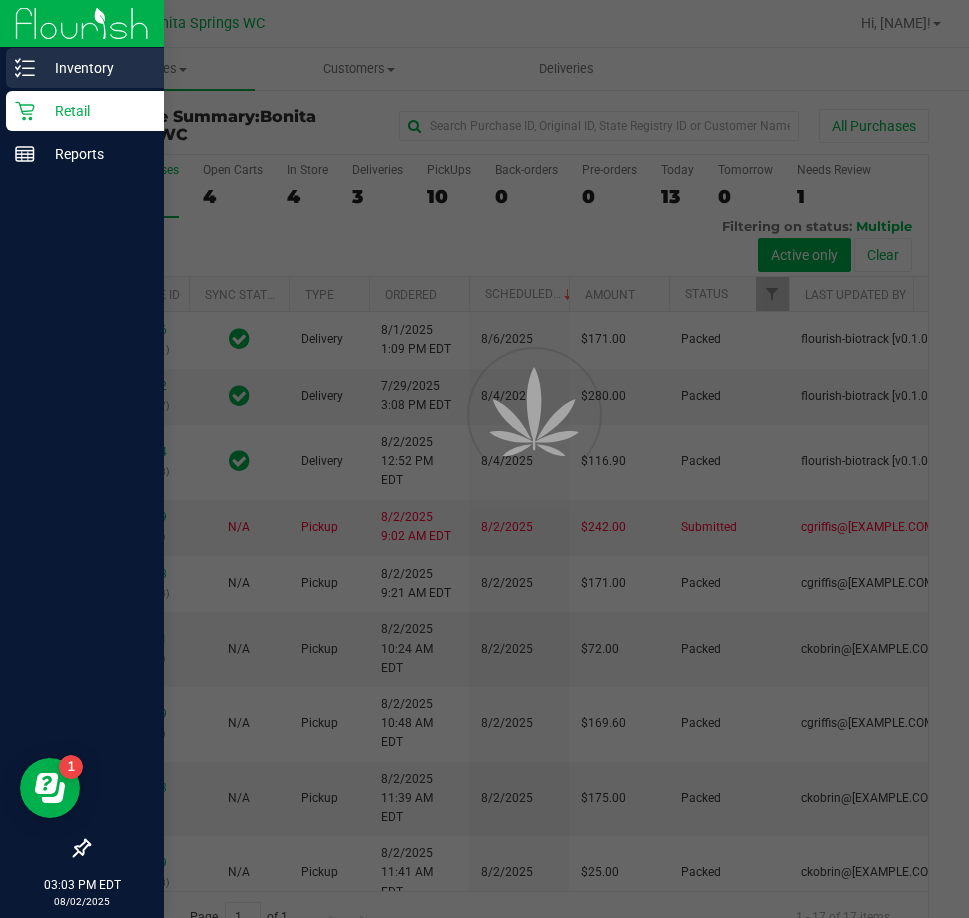 click on "Inventory" at bounding box center [95, 68] 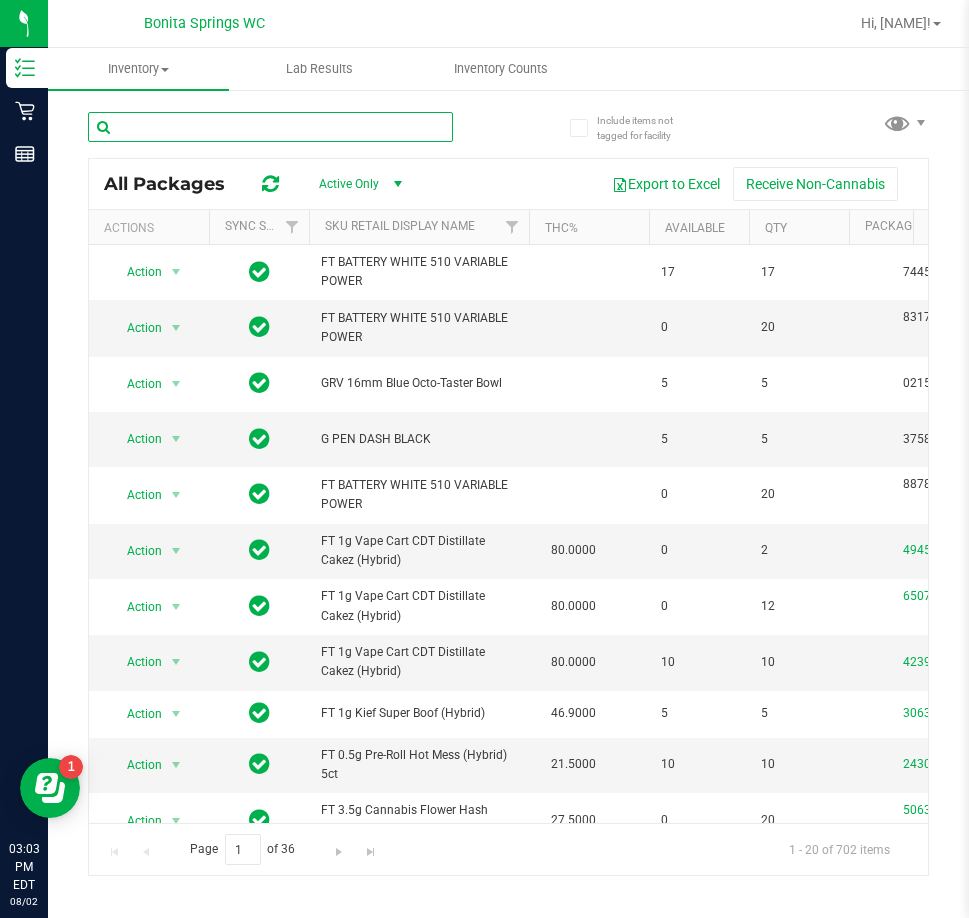 click at bounding box center (270, 127) 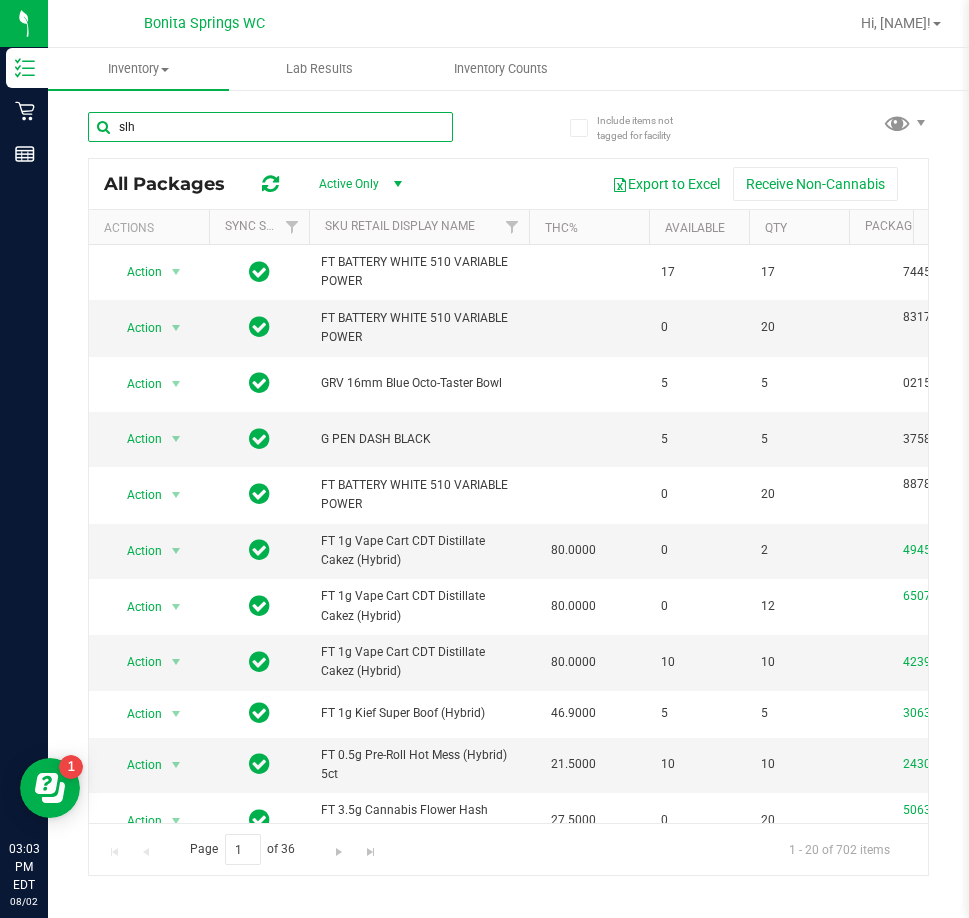 type on "slh" 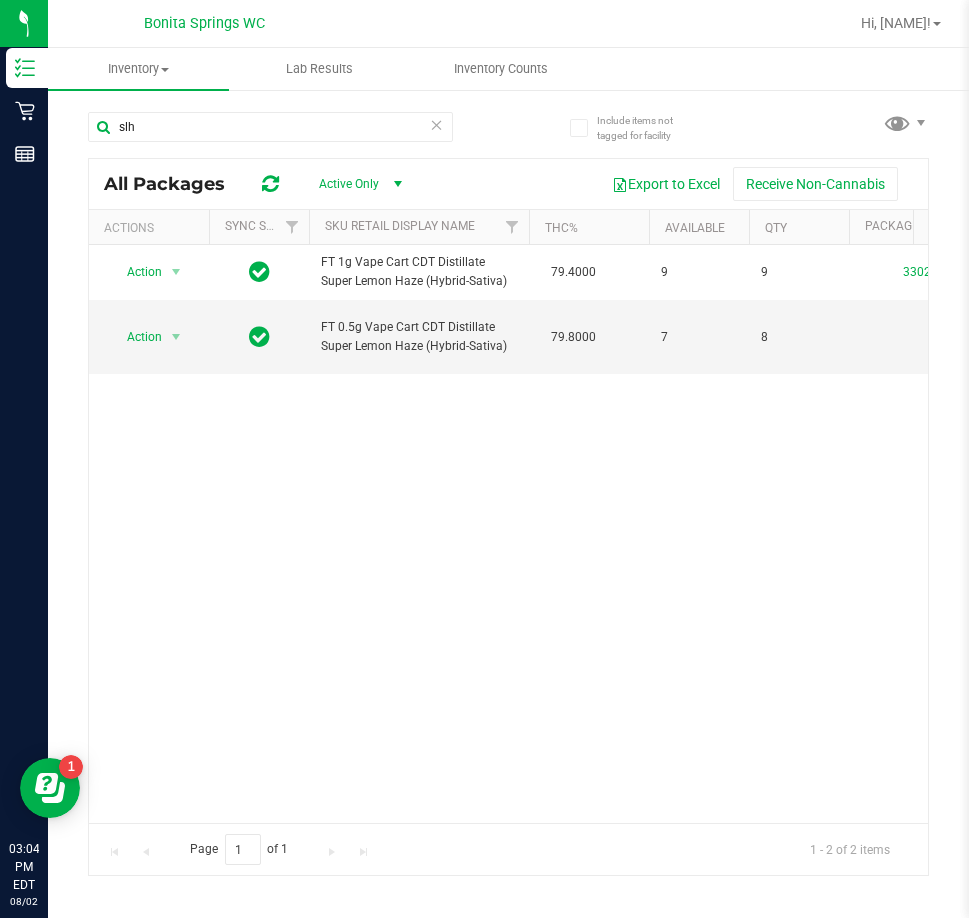 click on "Action Action Global inventory Package audit log Print package label Print product labels
FT 1g Vape Cart CDT Distillate Super Lemon Haze (Hybrid-Sativa)
79.4000
9
9
3302858264519345
FLSRWGM-20250709-1583
JUN25SLH01C-0702
Now
Jul 25, 2025 11:46:51 EDT
Now
00001133
Pantry
Created
$95.00000" at bounding box center [508, 534] 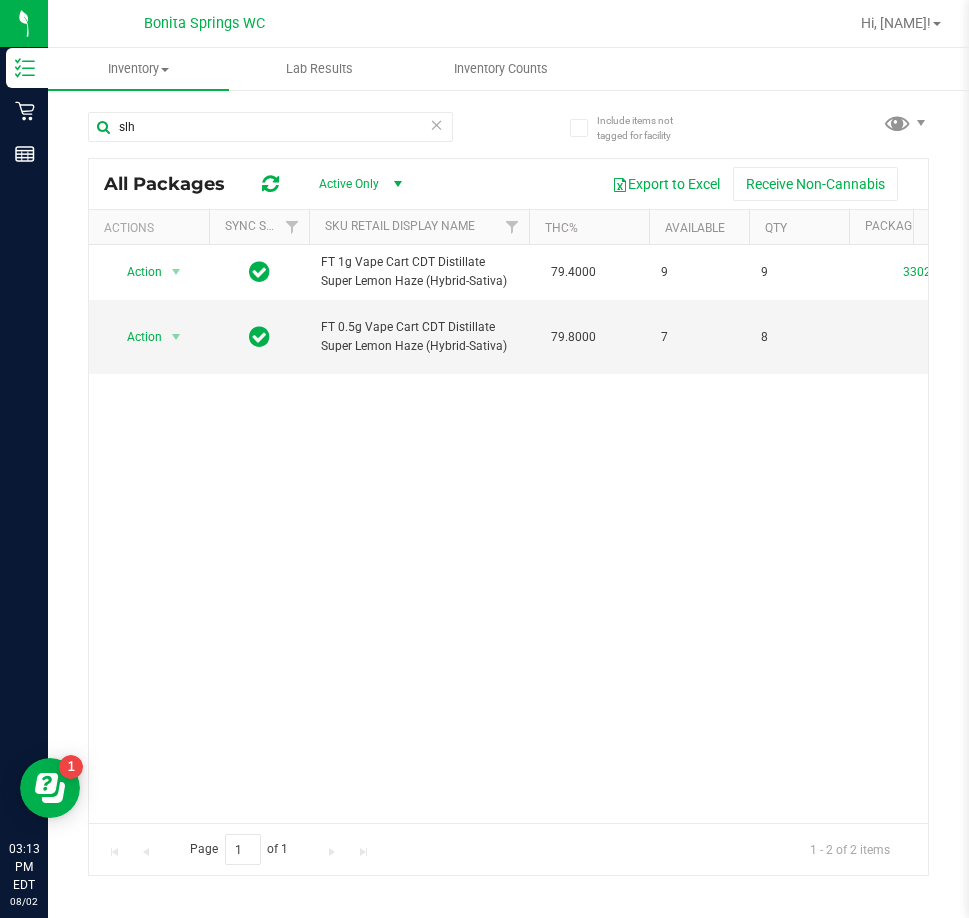 click at bounding box center (437, 124) 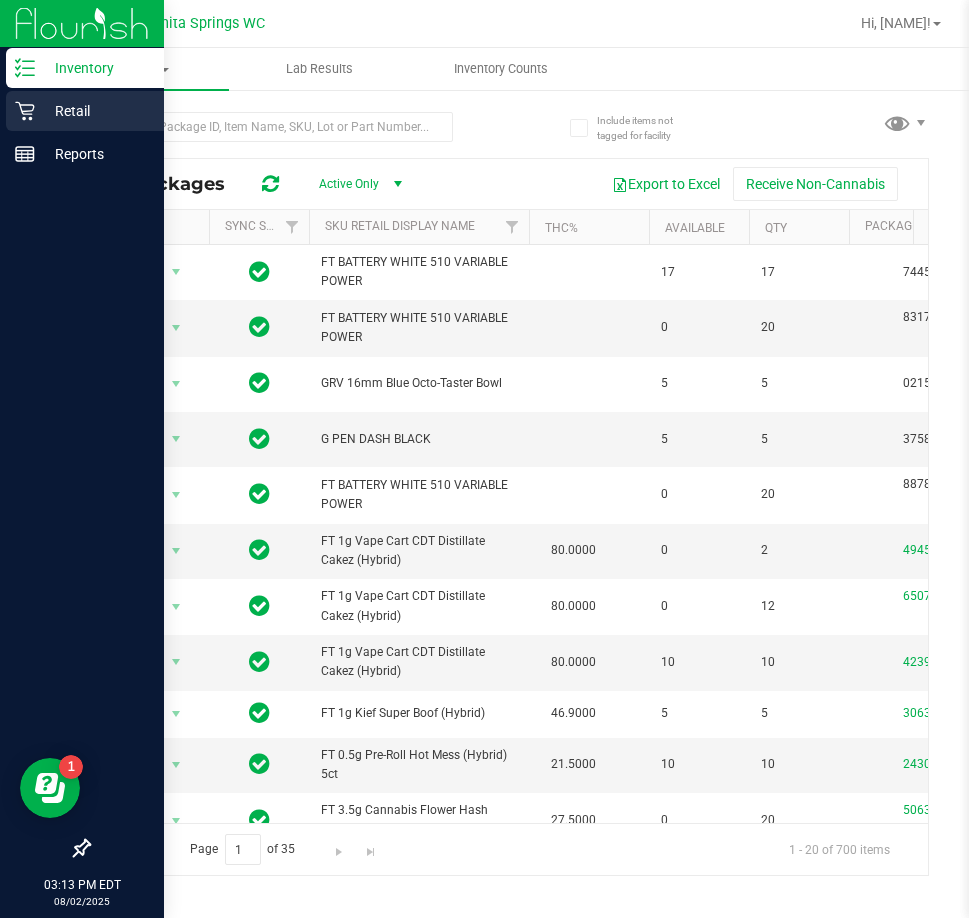 click 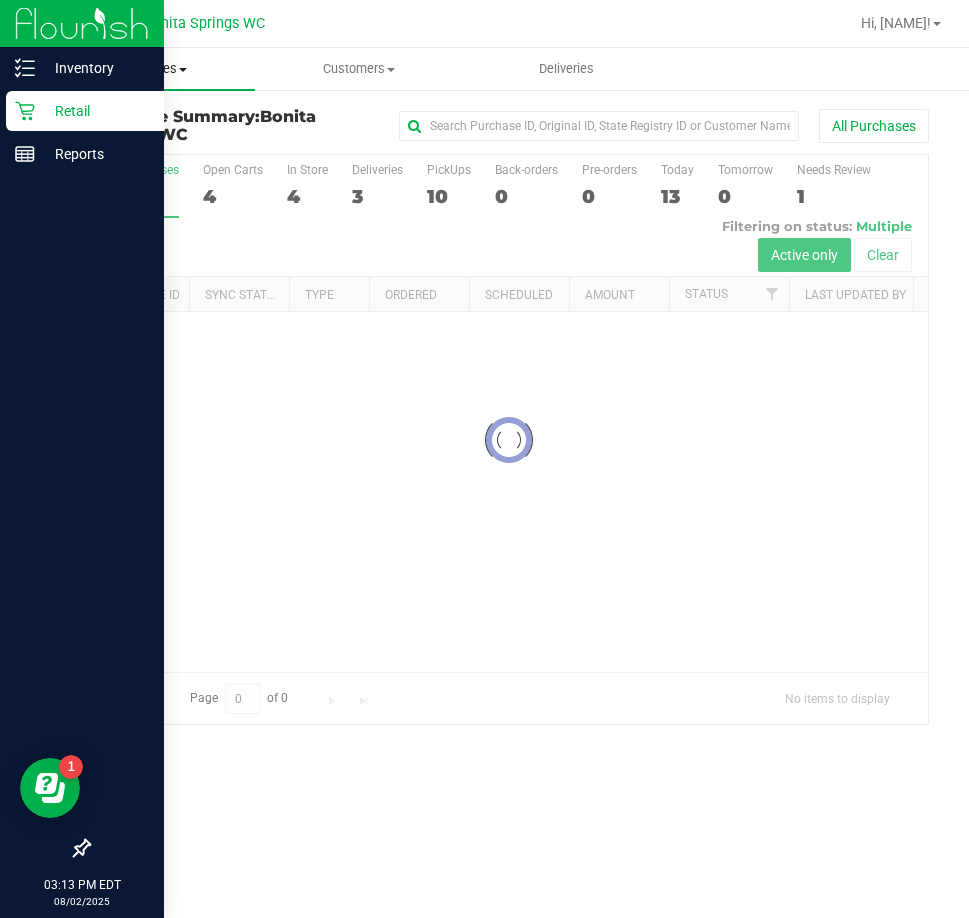 click on "Purchases" at bounding box center [151, 69] 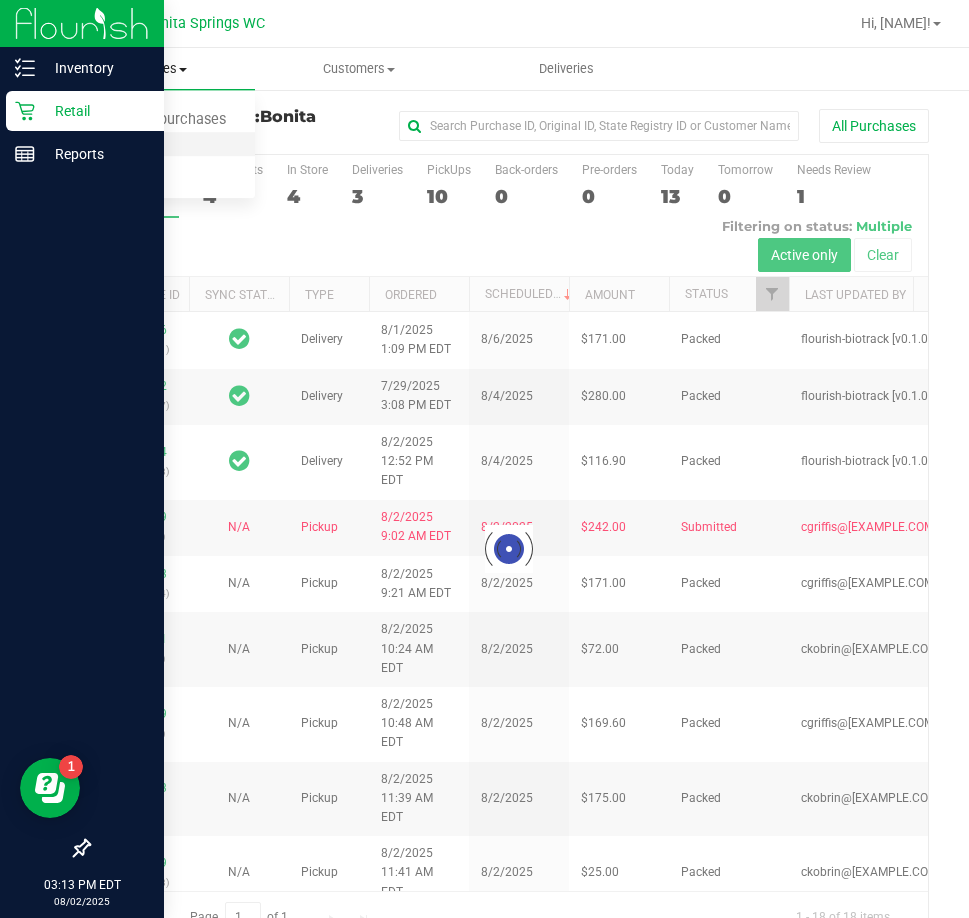 click on "Fulfillment" at bounding box center (110, 144) 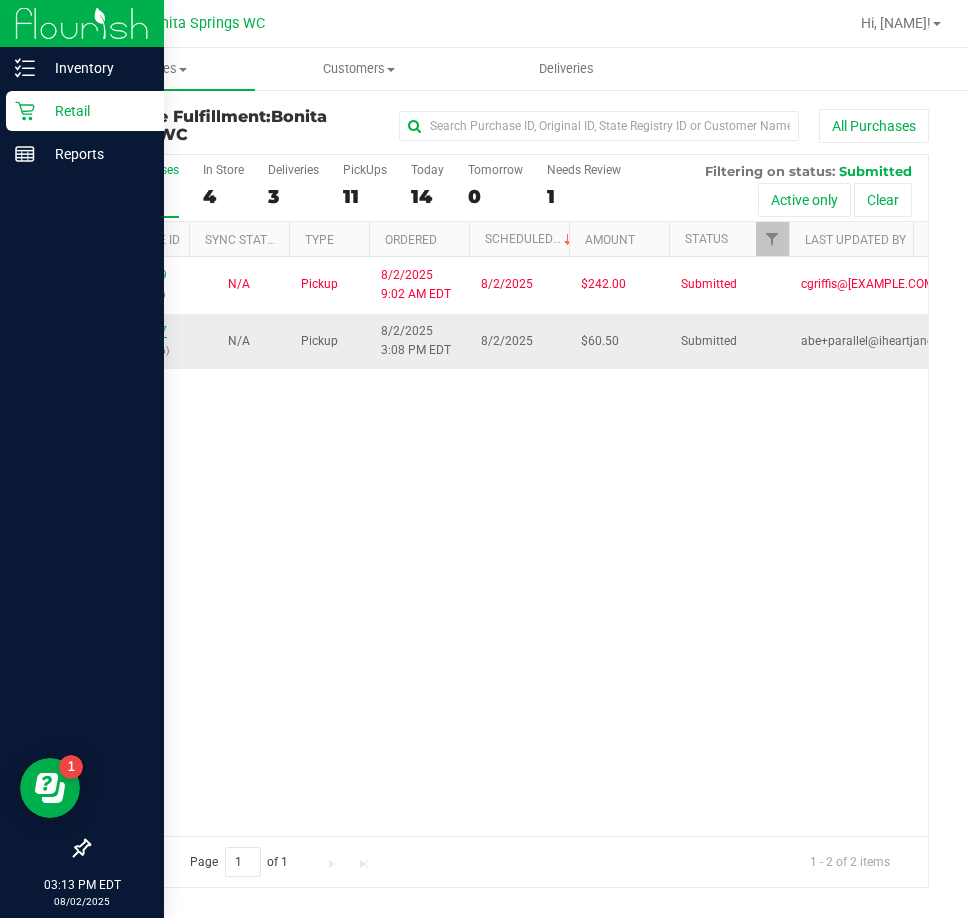 click on "11731027
(312855526)" at bounding box center [139, 341] 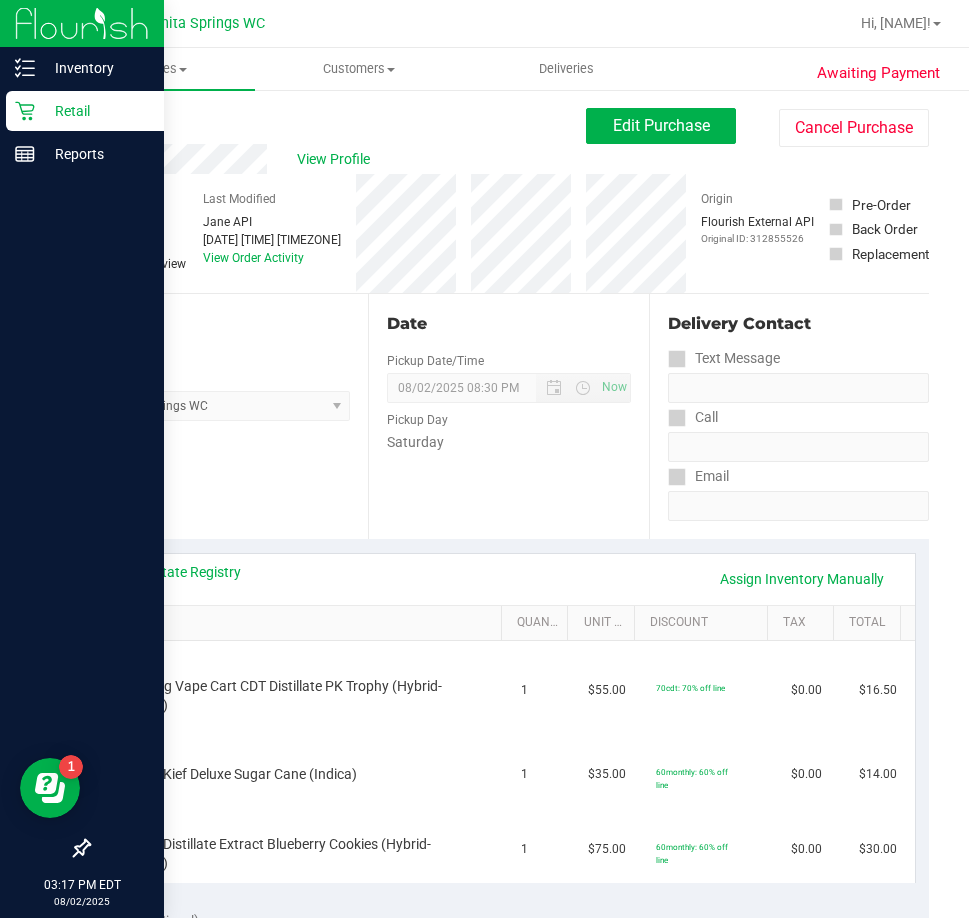 click on "Retail" at bounding box center (95, 111) 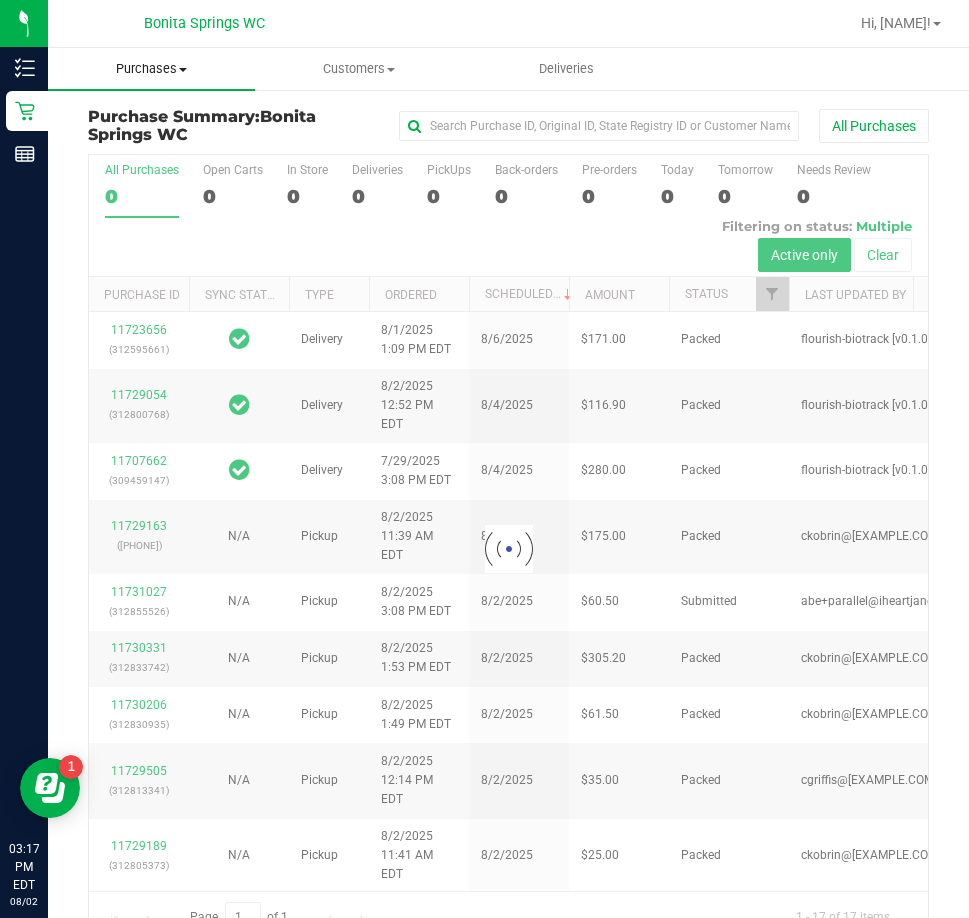 click on "Purchases" at bounding box center (151, 69) 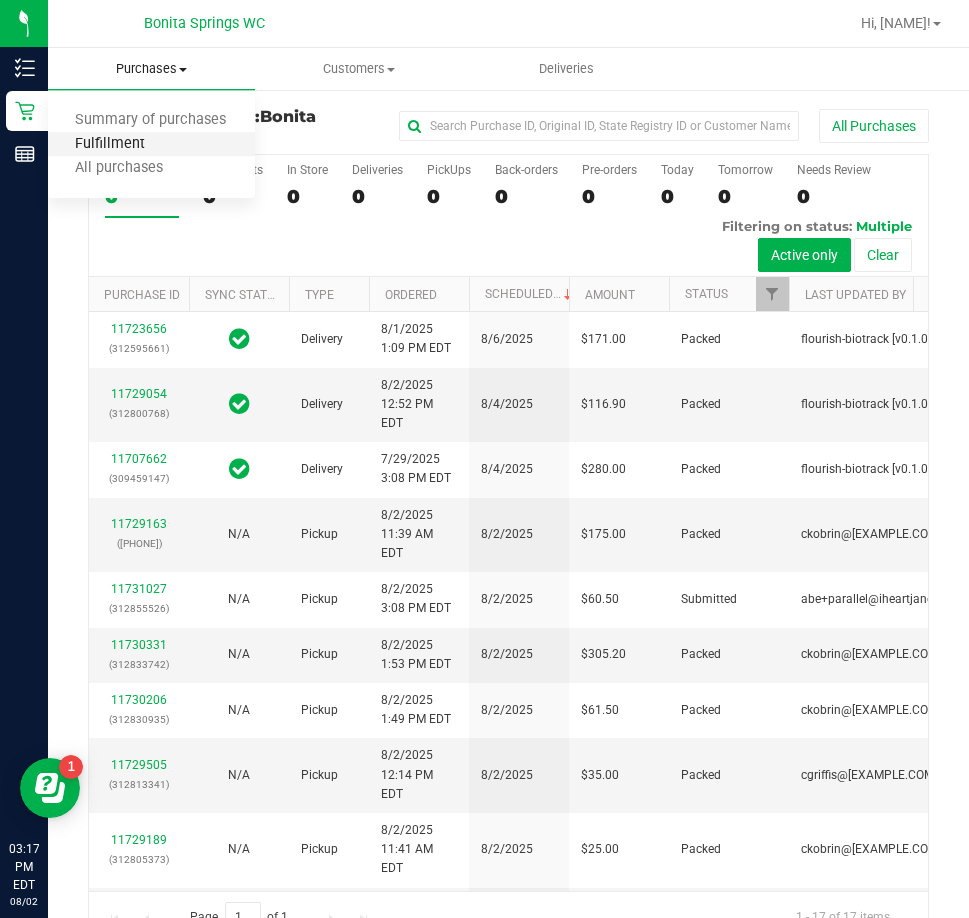 click on "Fulfillment" at bounding box center (110, 144) 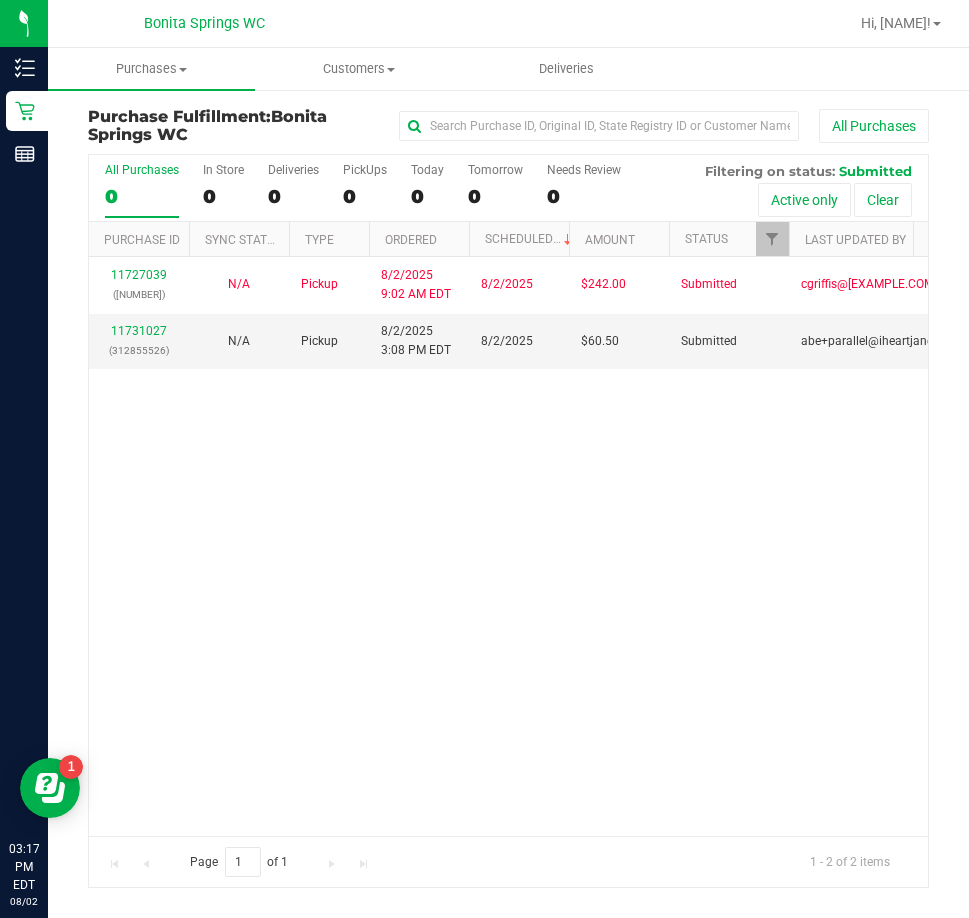 click on "11727039
(312712470)
N/A
Pickup 8/2/2025 9:02 AM EDT 8/2/2025
$242.00
Submitted cgriffis@[EXAMPLE.COM]
11731027
(312855526)
N/A
Pickup 8/2/2025 3:08 PM EDT 8/2/2025
$60.50
Submitted abe+parallel@[EXAMPLE.COM]" at bounding box center [508, 546] 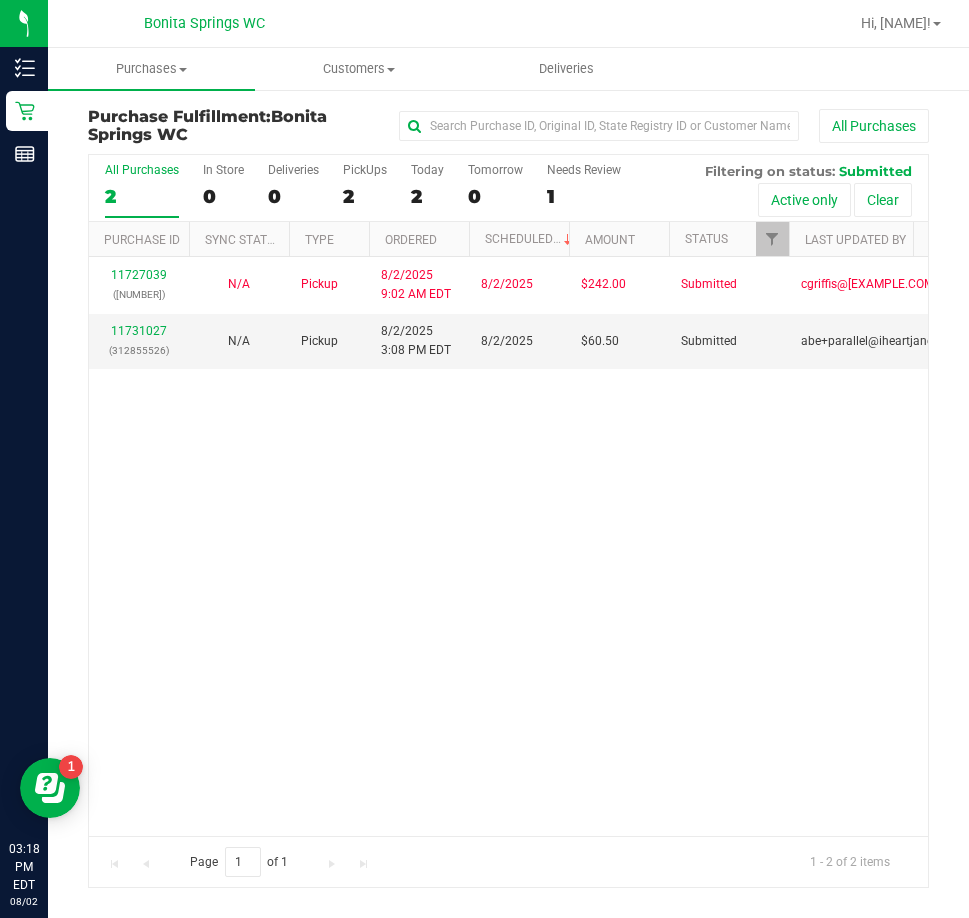 drag, startPoint x: 598, startPoint y: 533, endPoint x: 587, endPoint y: 526, distance: 13.038404 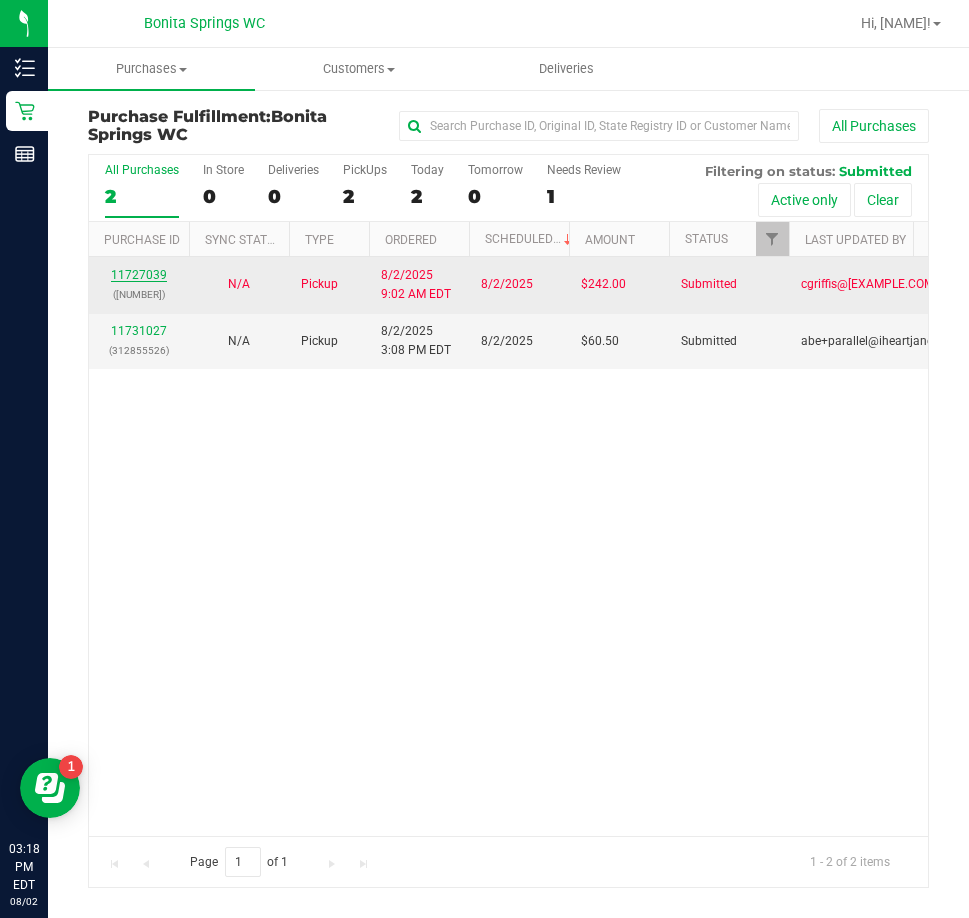 click on "11727039" at bounding box center [139, 275] 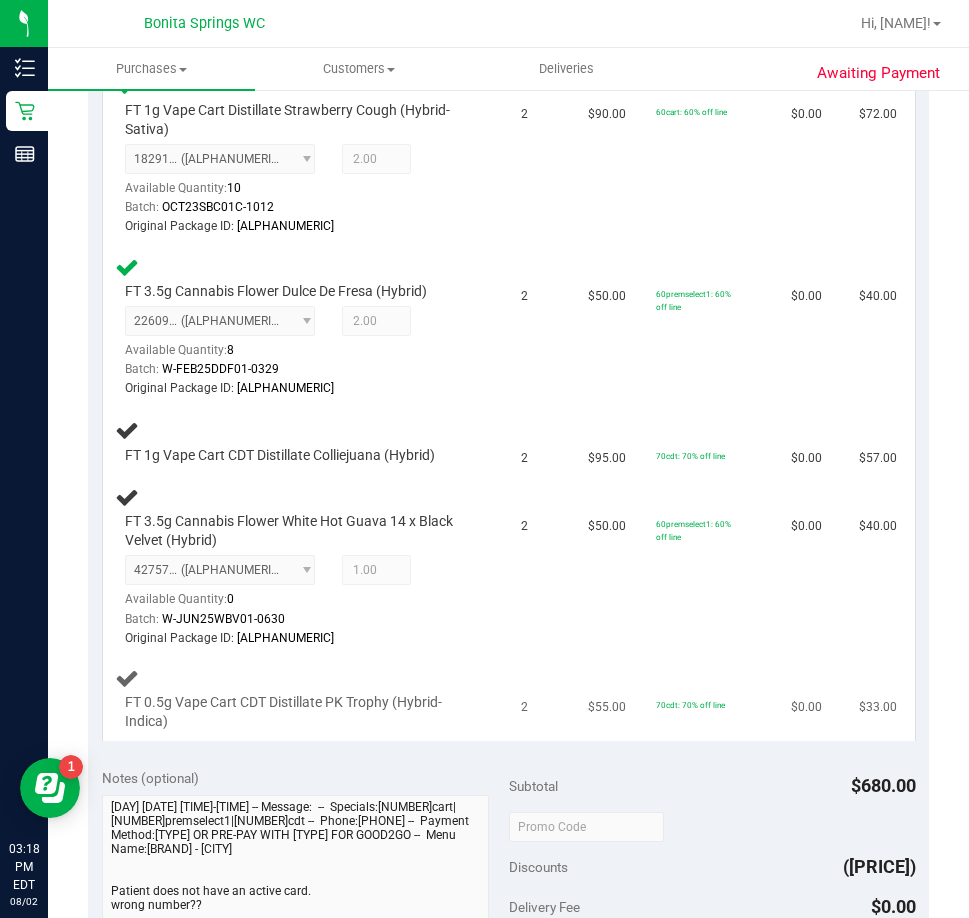 scroll, scrollTop: 600, scrollLeft: 0, axis: vertical 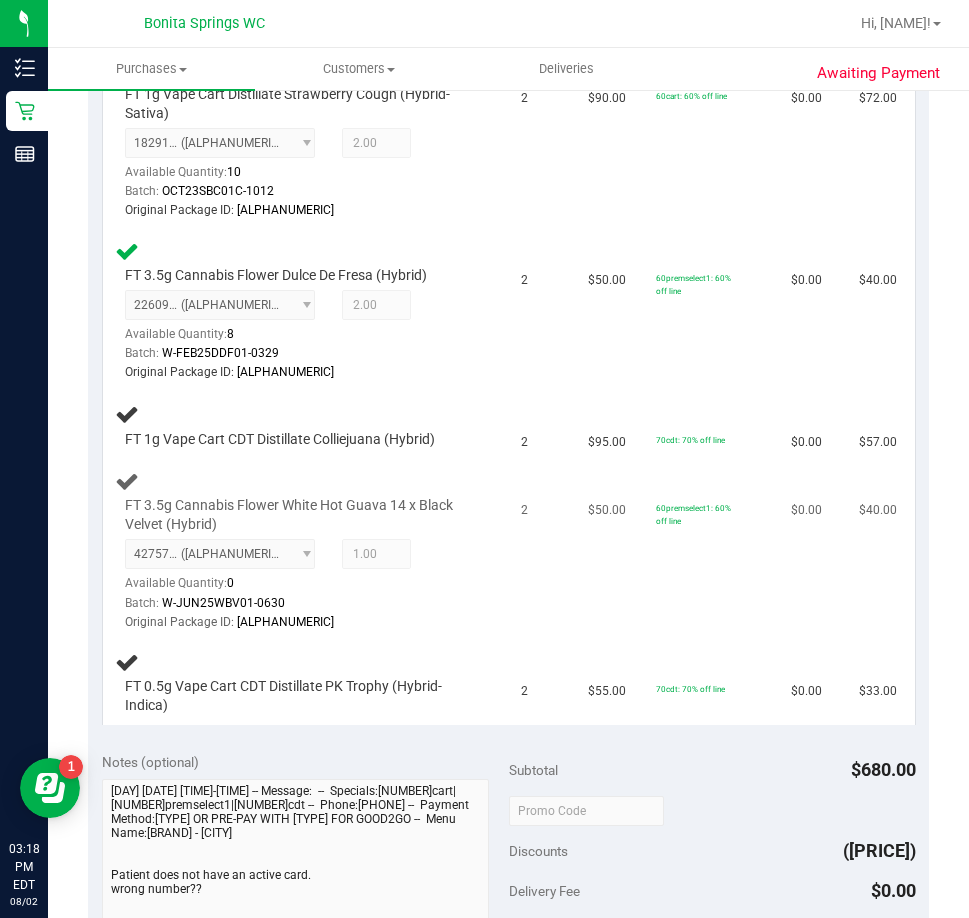 click on "2" at bounding box center (543, 551) 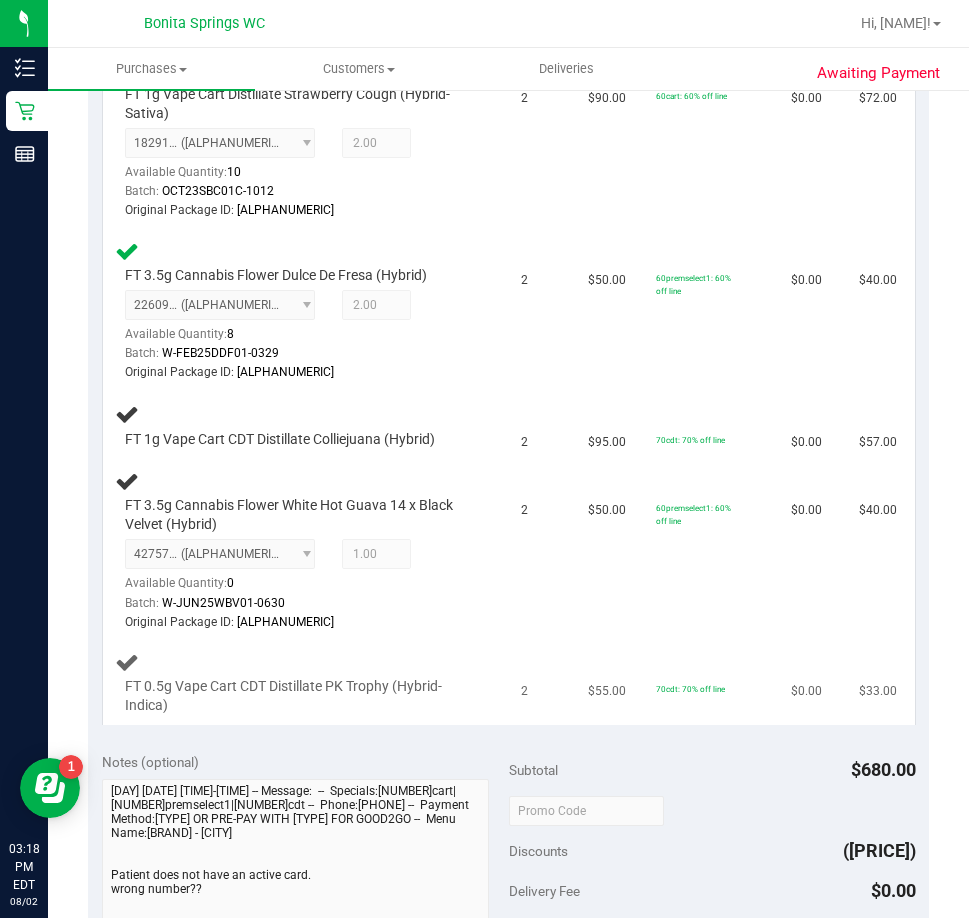 click on "70cdt:
70%
off
line" at bounding box center [711, 683] 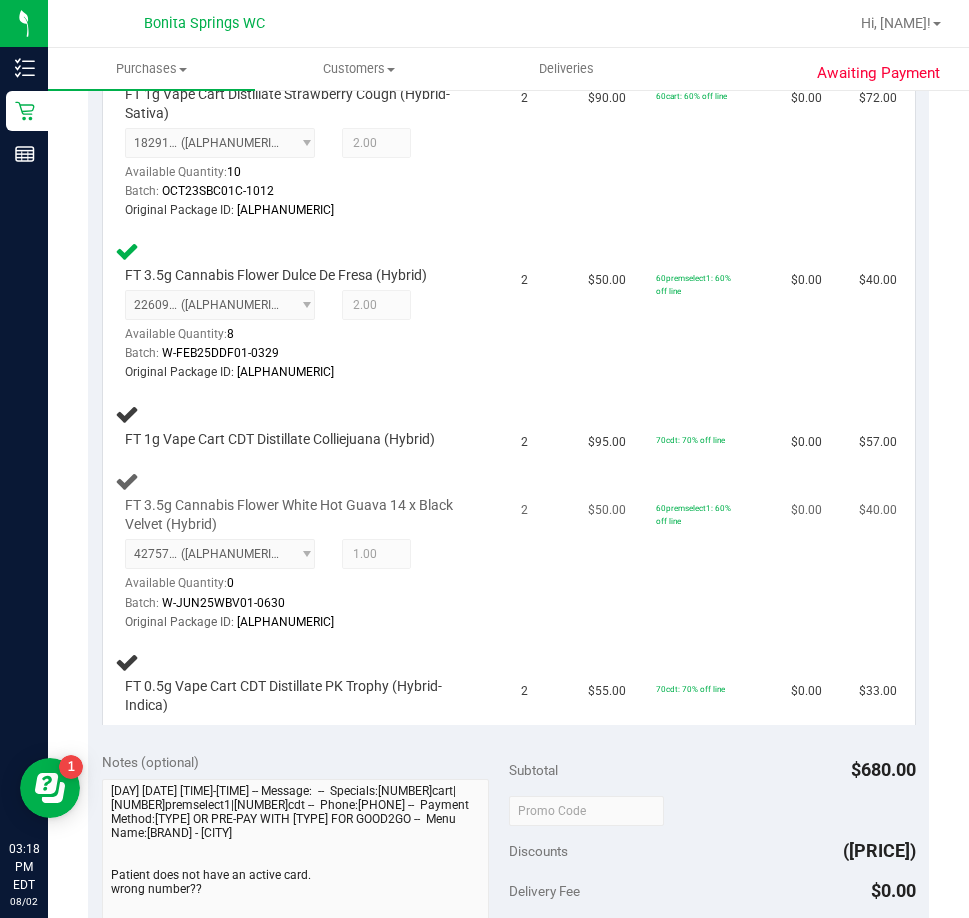 click on "$50.00" at bounding box center [610, 551] 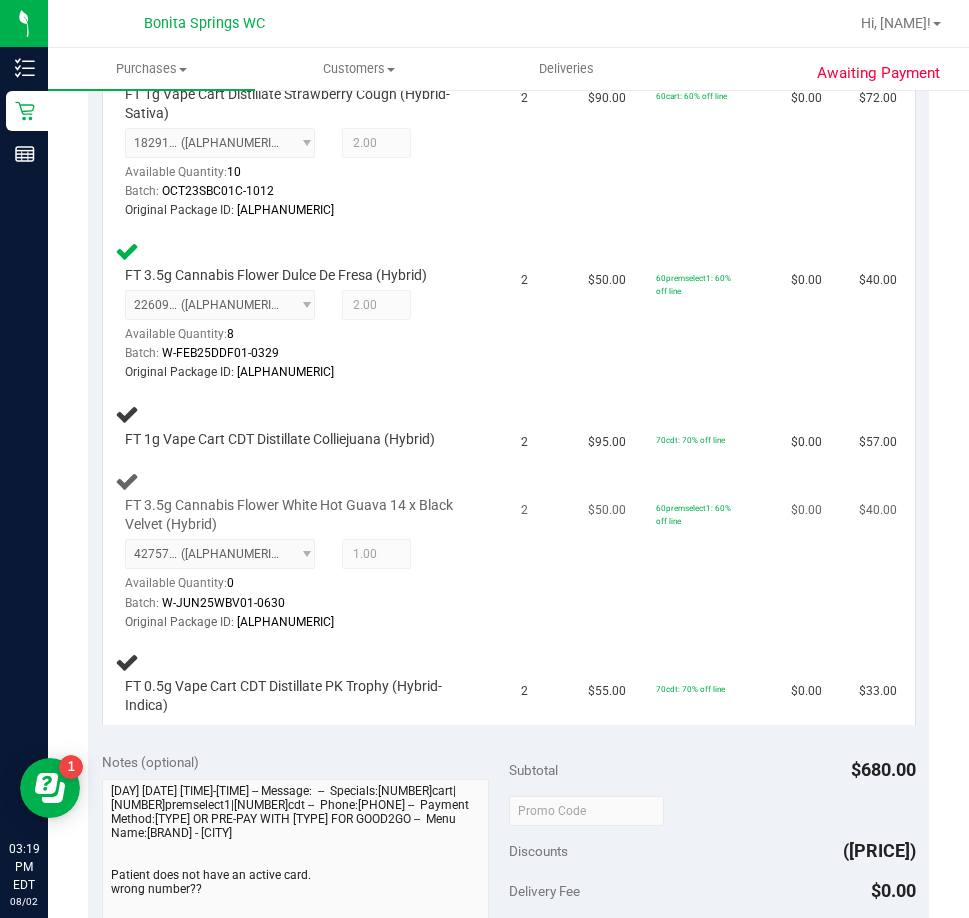 click on "$50.00" at bounding box center [610, 551] 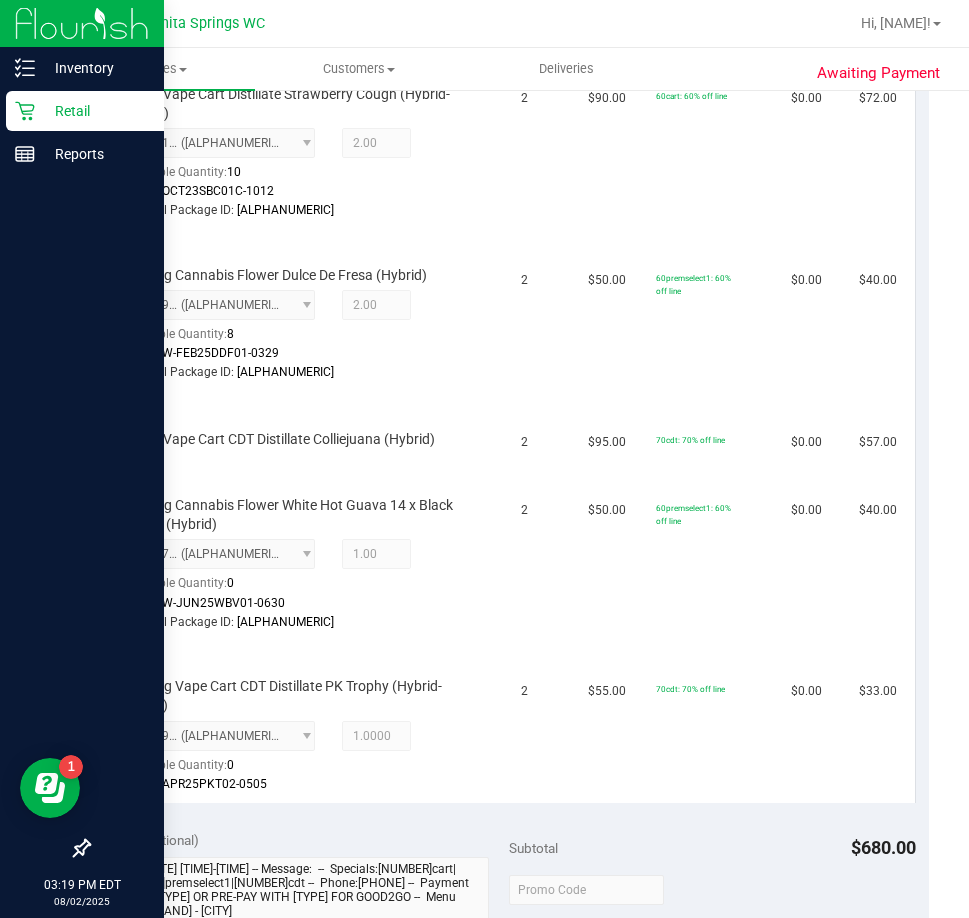 click on "Retail" at bounding box center (95, 111) 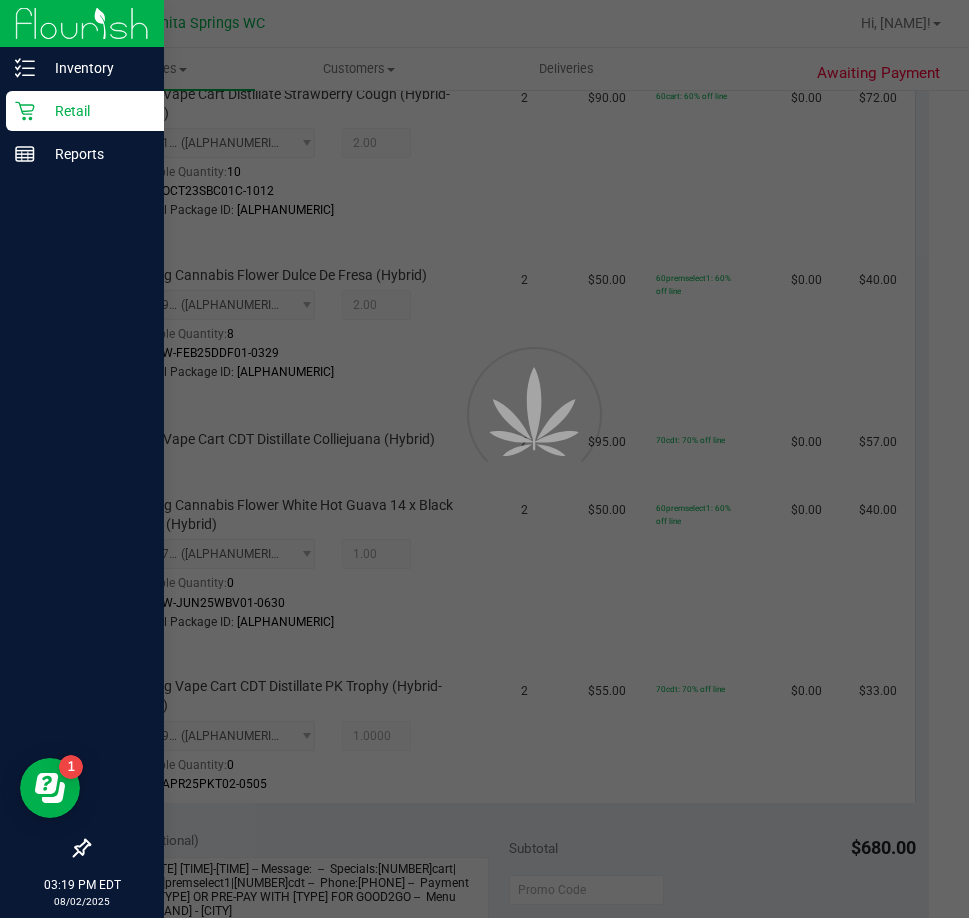 scroll, scrollTop: 0, scrollLeft: 0, axis: both 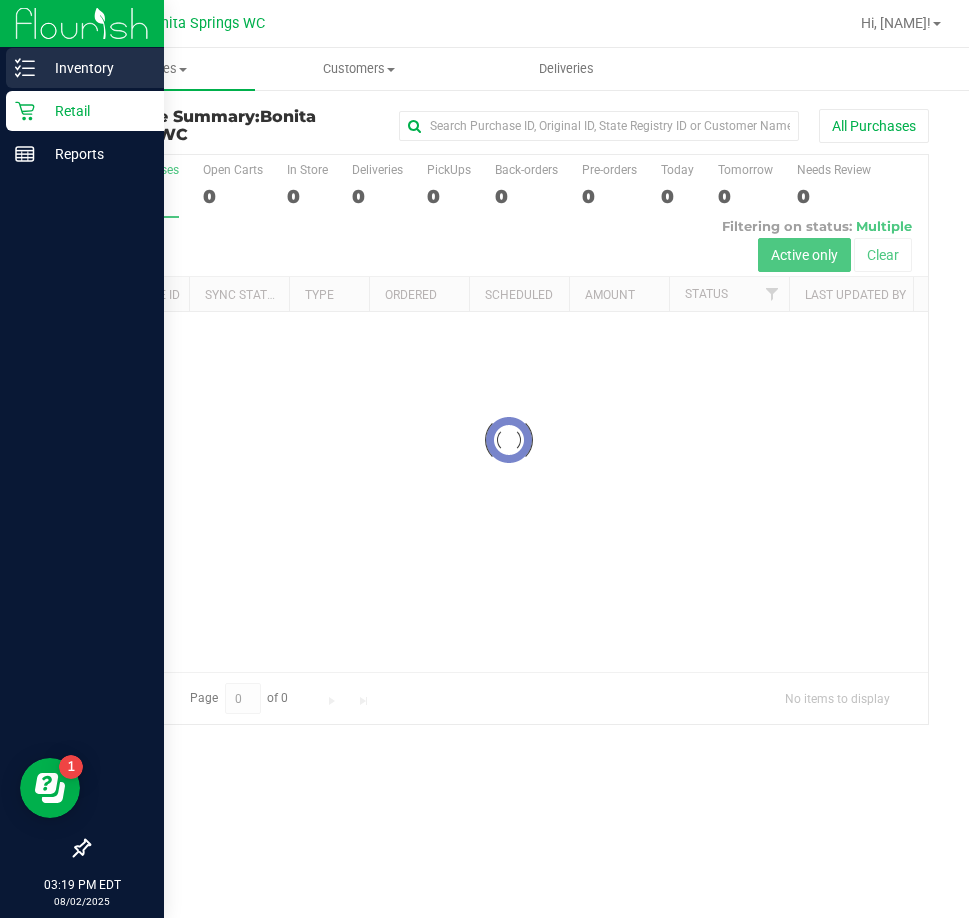 click on "Inventory" at bounding box center (95, 68) 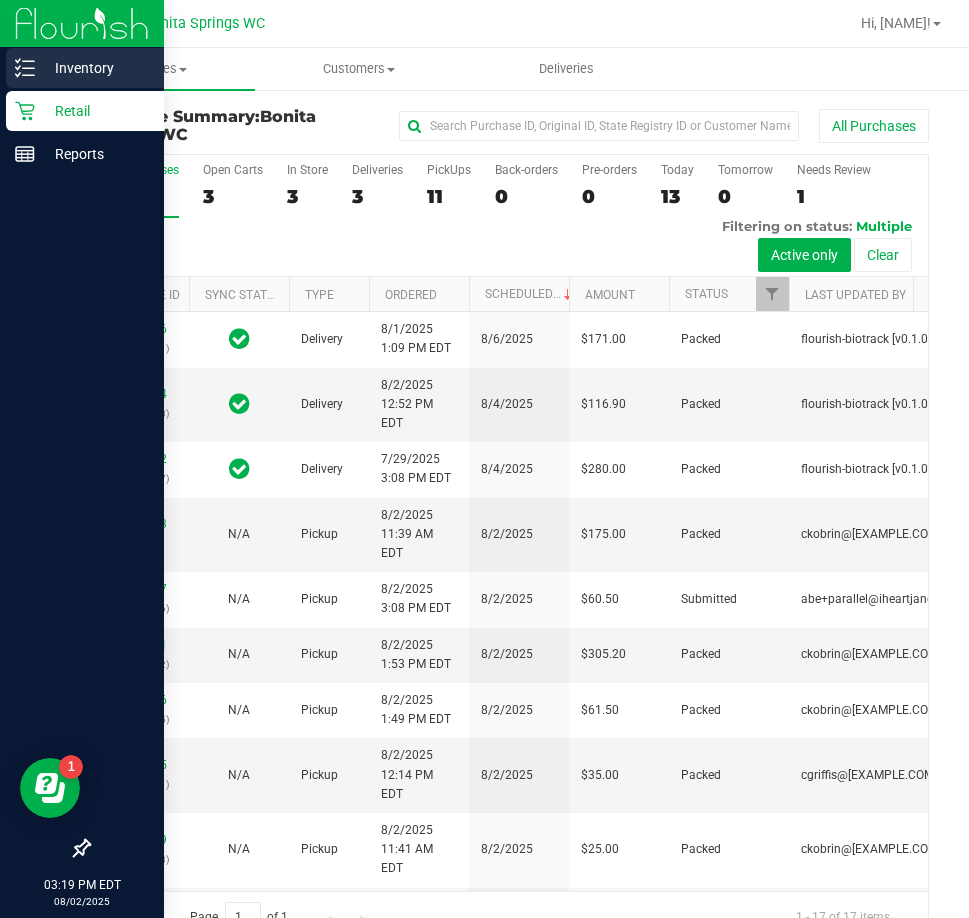 click on "Inventory" at bounding box center [85, 68] 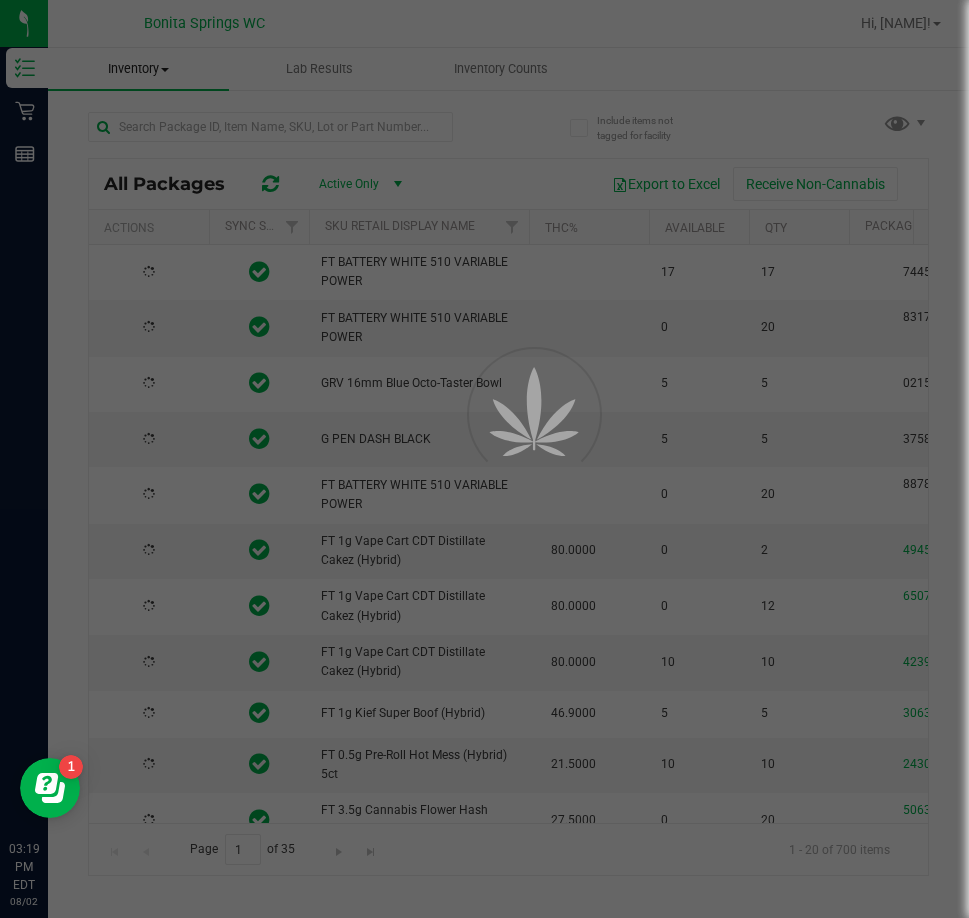 click at bounding box center [484, 459] 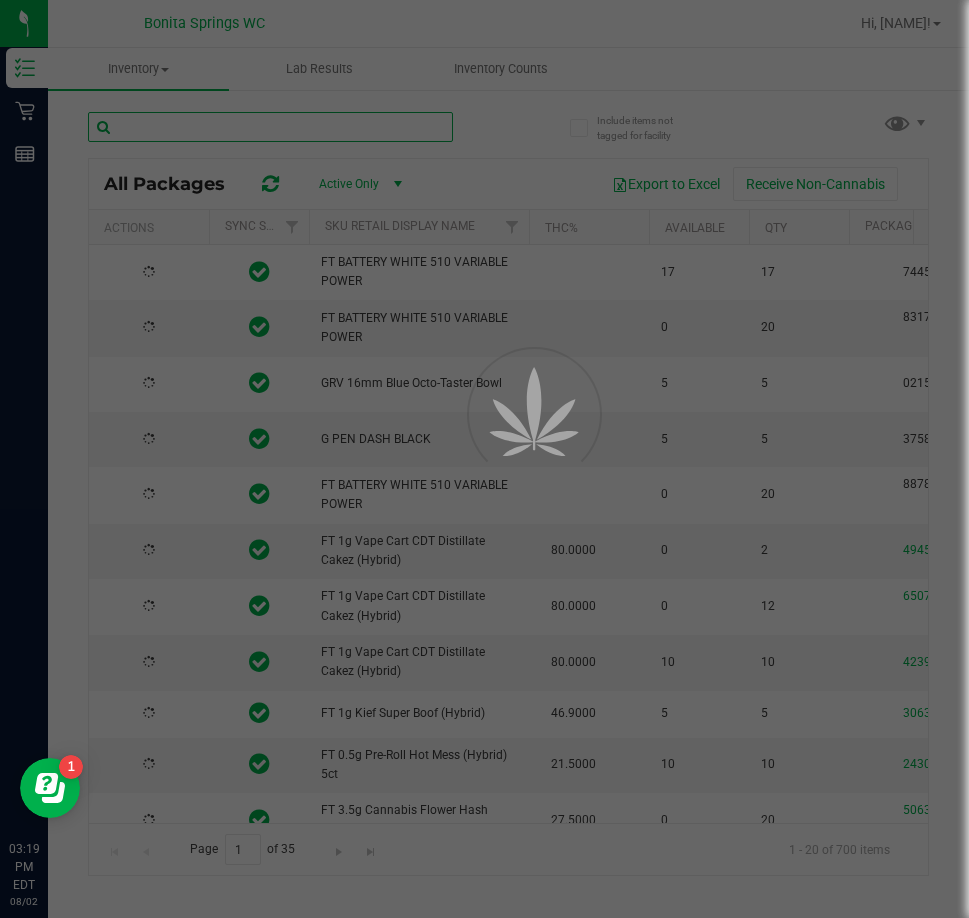 click at bounding box center (270, 127) 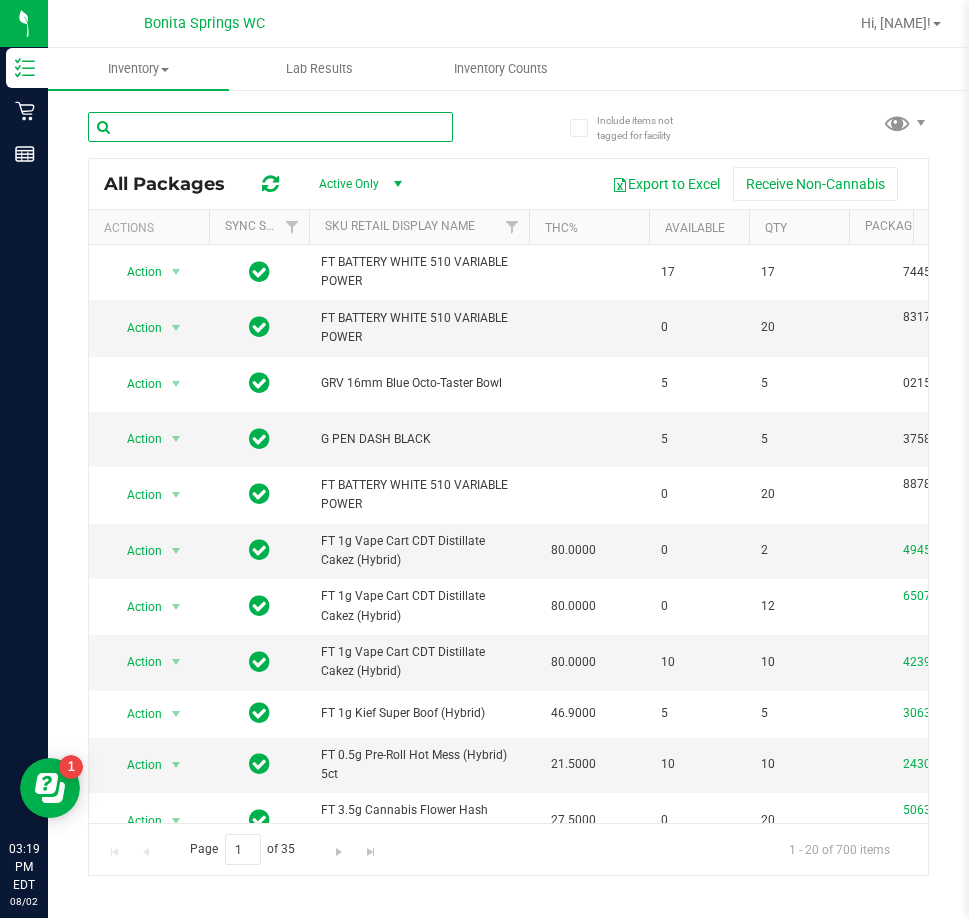 click at bounding box center (270, 127) 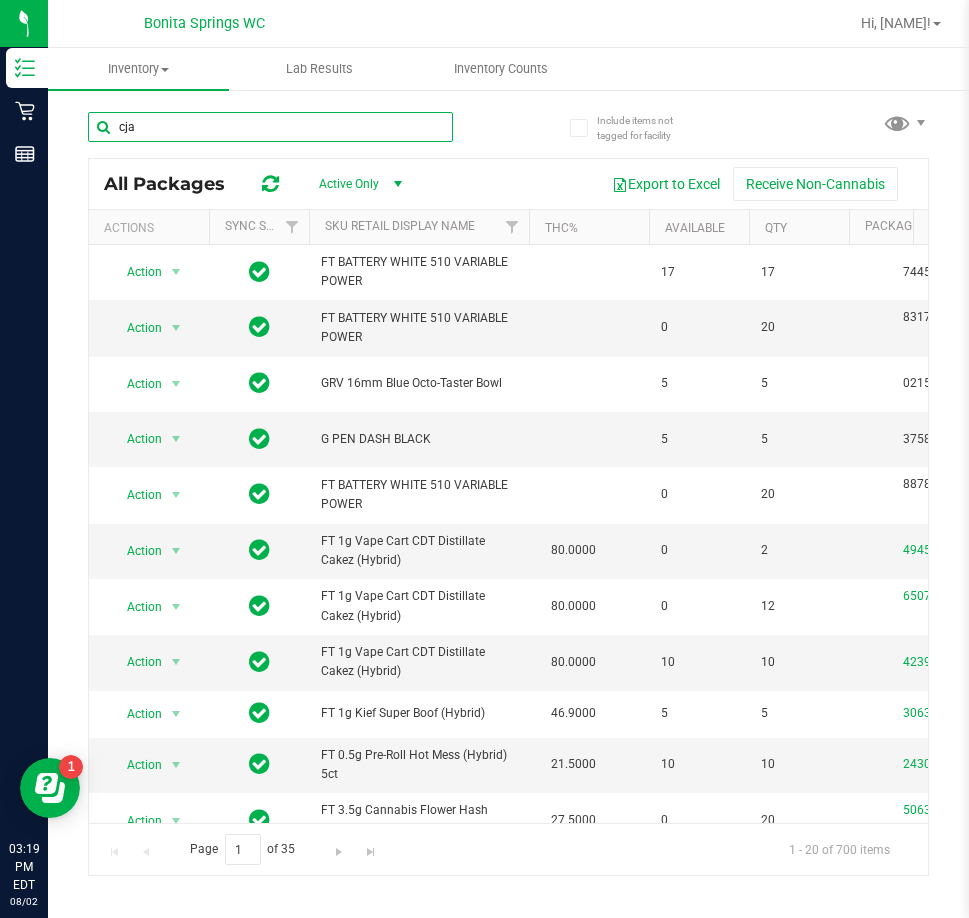 type on "cja" 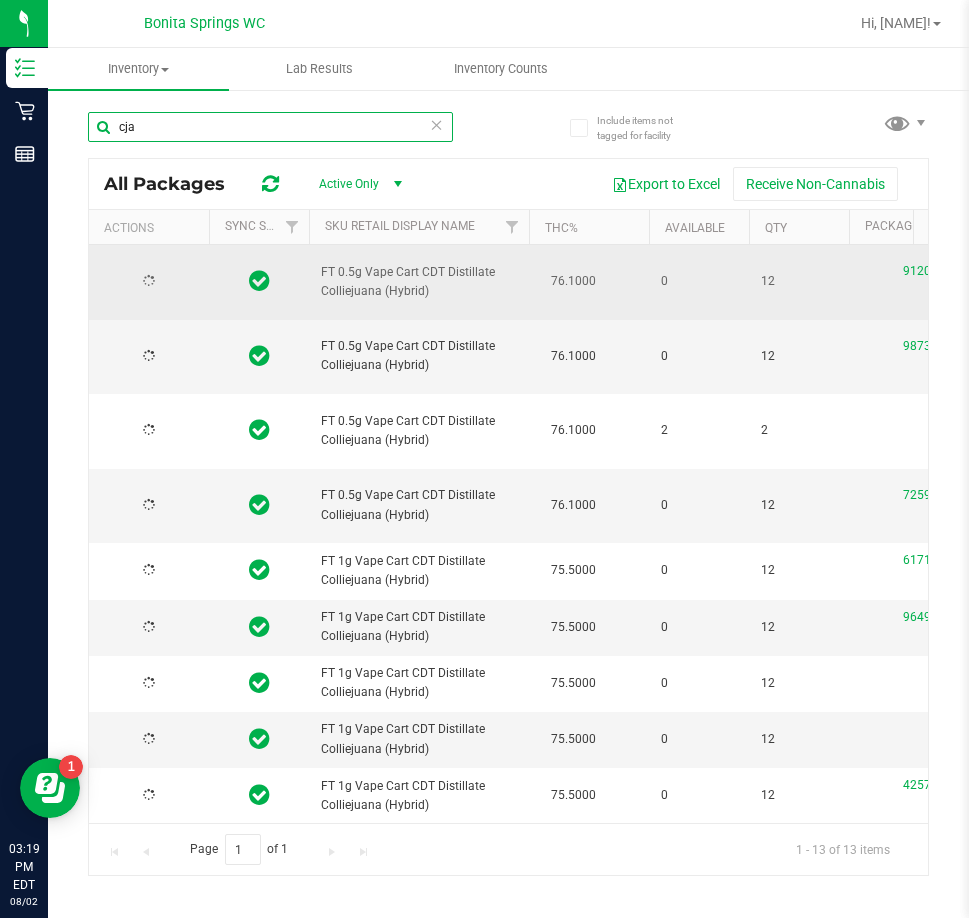 type on "2022-03-01" 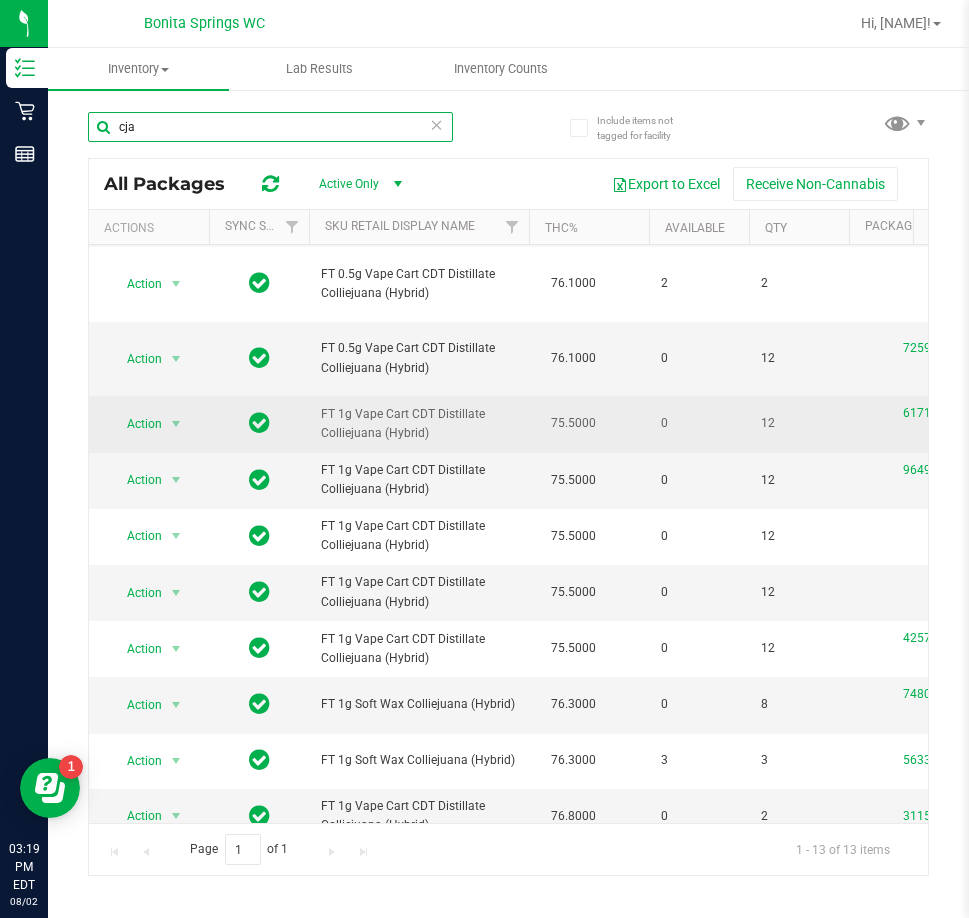 scroll, scrollTop: 200, scrollLeft: 0, axis: vertical 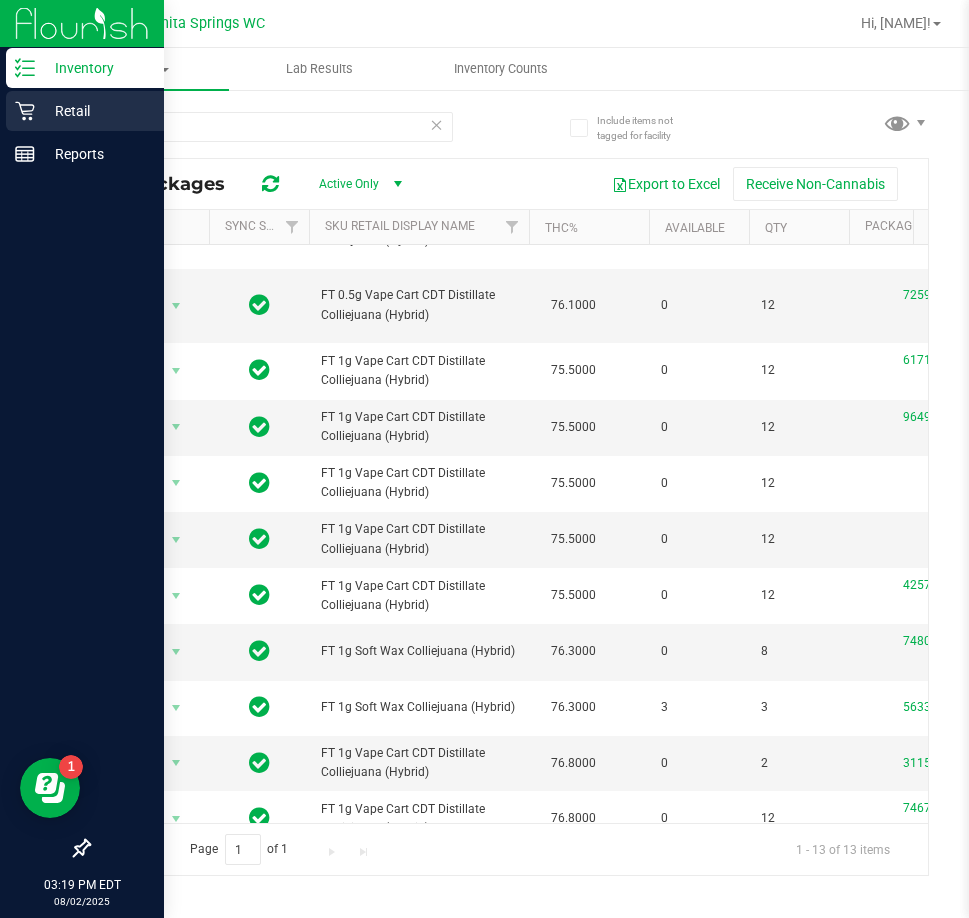 click on "Retail" at bounding box center [95, 111] 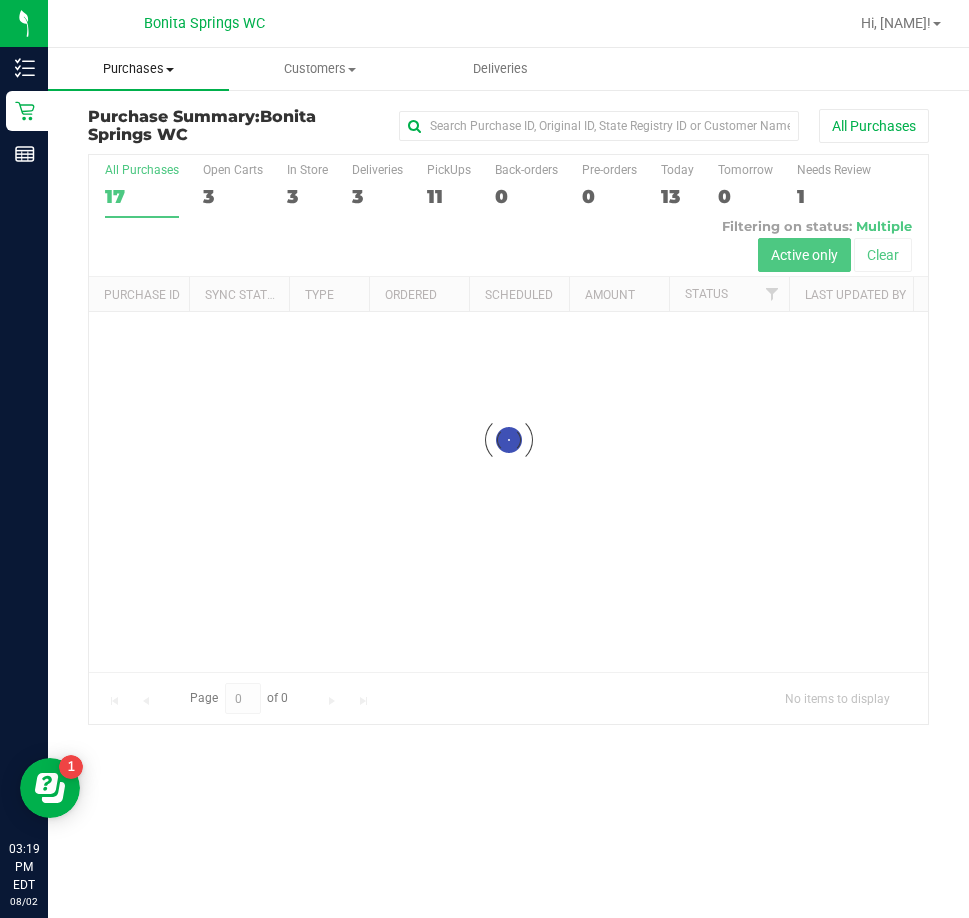 click on "Purchases" at bounding box center [138, 69] 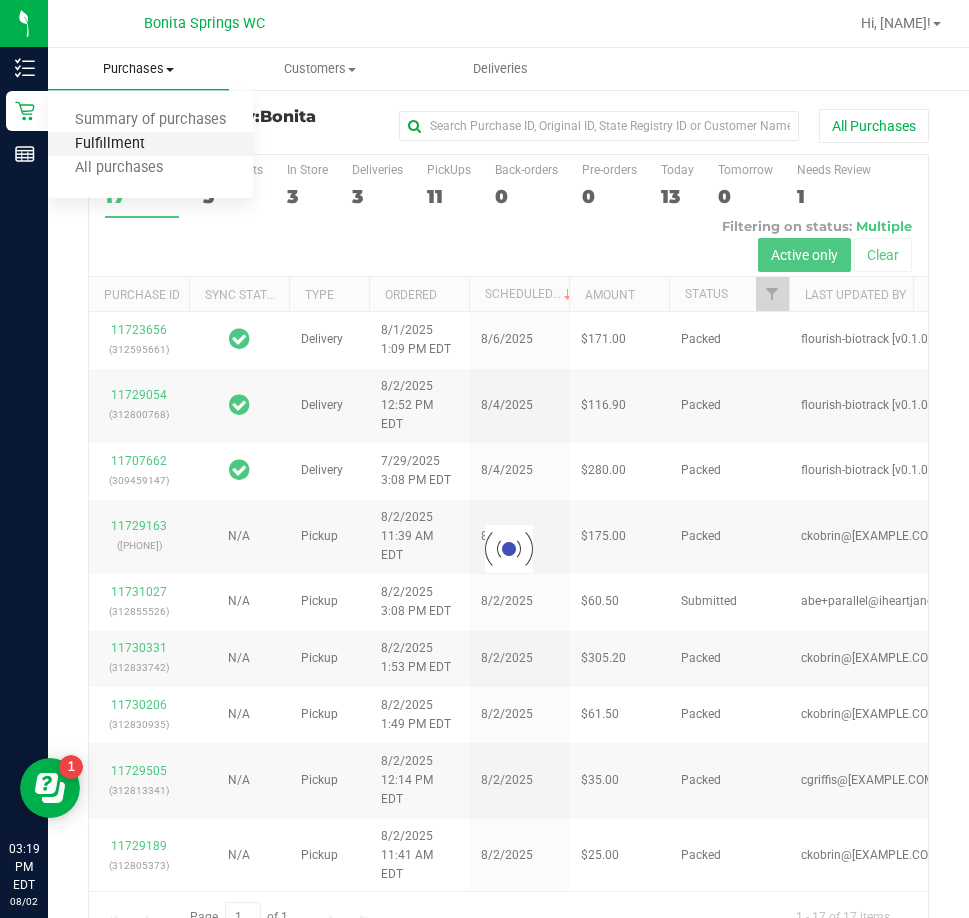click on "Fulfillment" at bounding box center (110, 144) 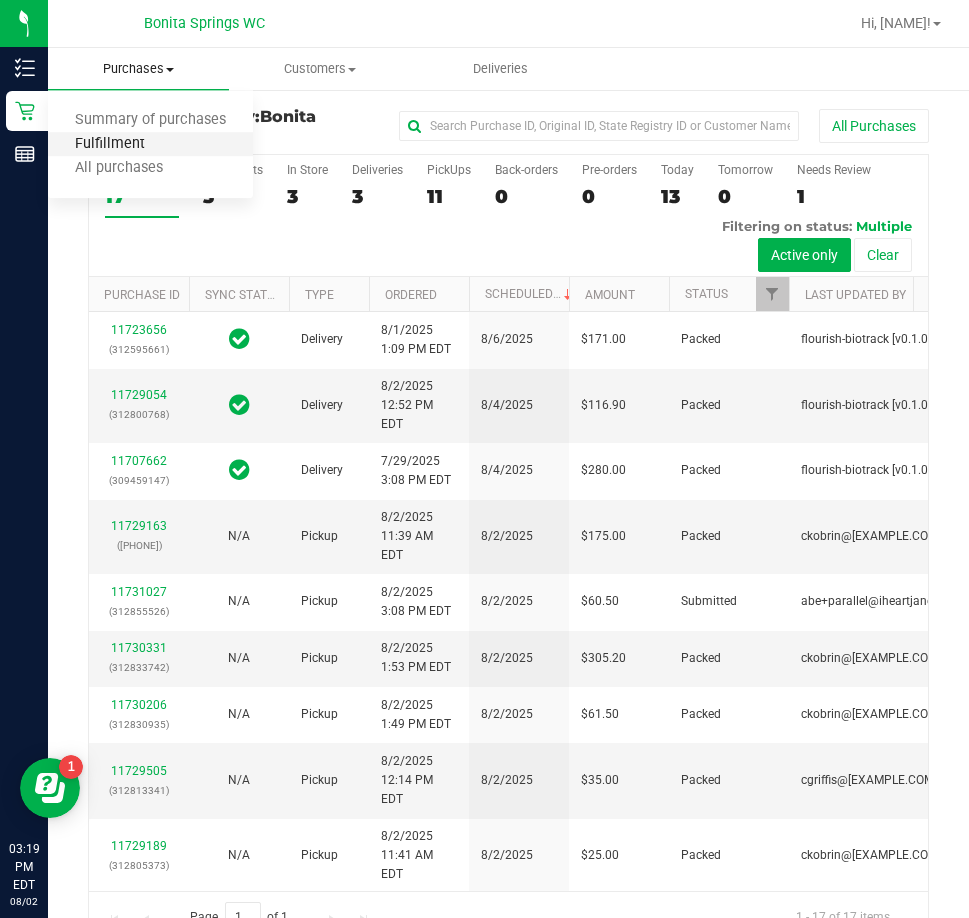 click on "Fulfillment" at bounding box center (110, 144) 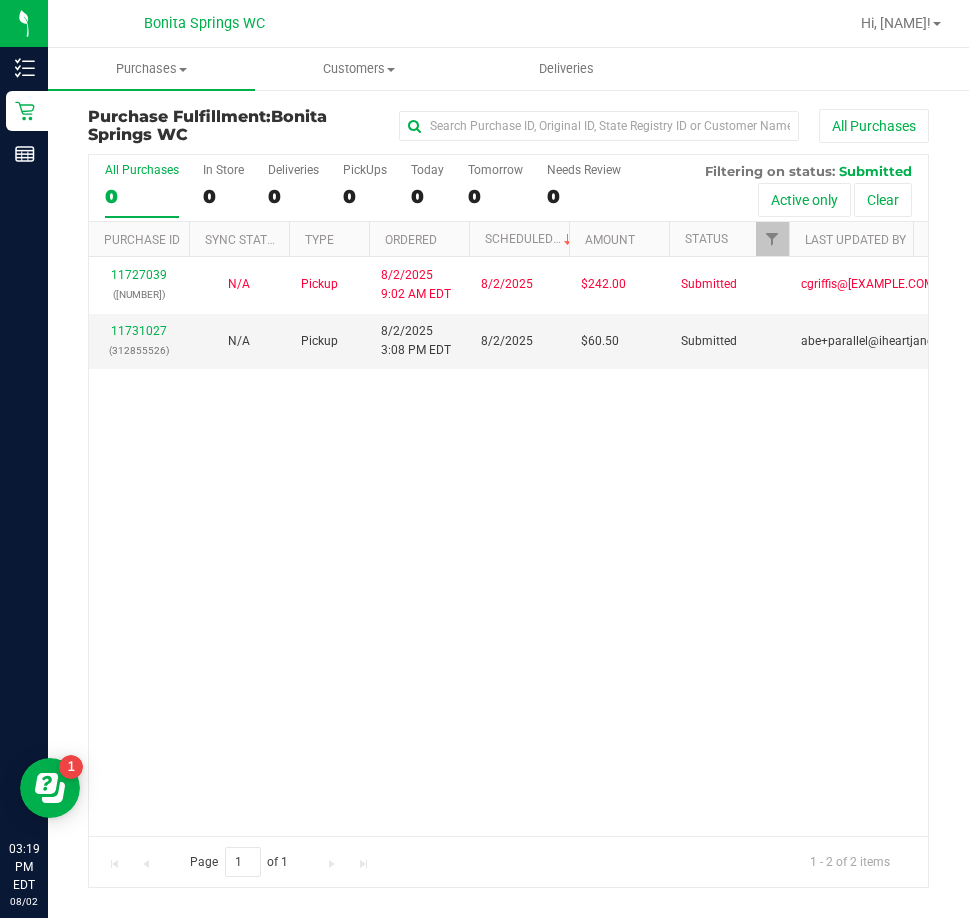 click on "11727039
(312712470)
N/A
Pickup 8/2/2025 9:02 AM EDT 8/2/2025
$242.00
Submitted cgriffis@[EXAMPLE.COM]
11731027
(312855526)
N/A
Pickup 8/2/2025 3:08 PM EDT 8/2/2025
$60.50
Submitted abe+parallel@[EXAMPLE.COM]" at bounding box center (508, 546) 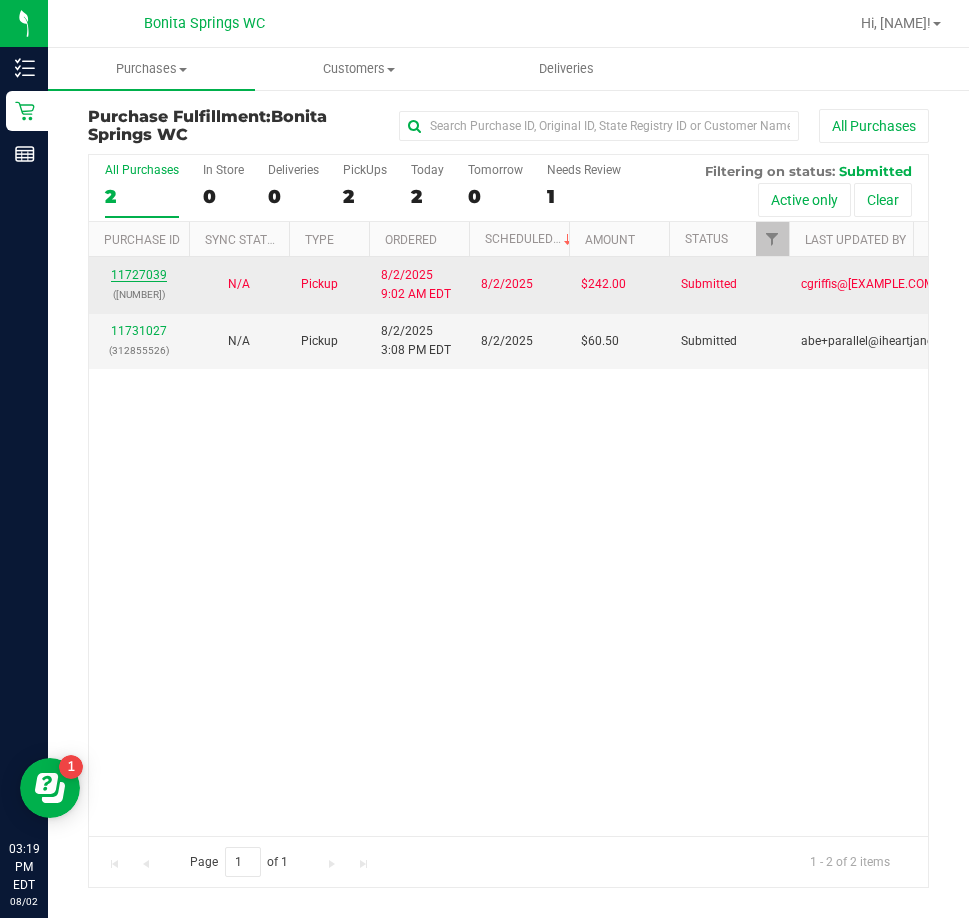 click on "11727039" at bounding box center (139, 275) 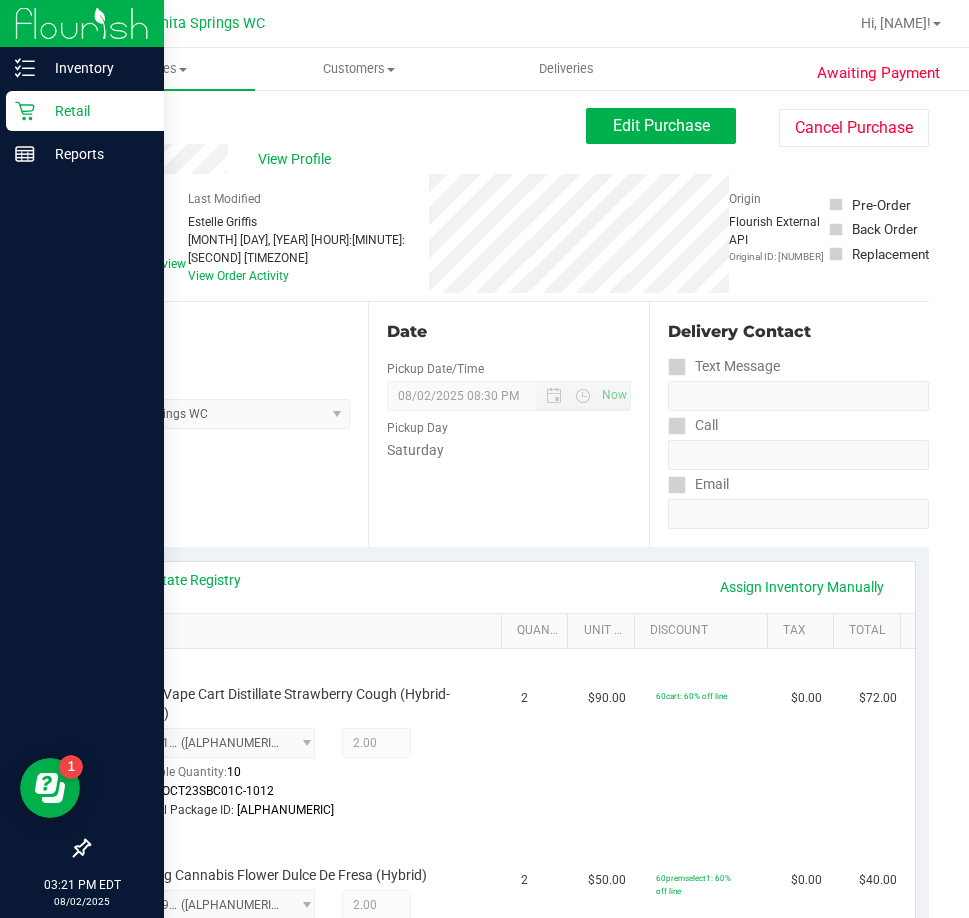 click at bounding box center (82, 23) 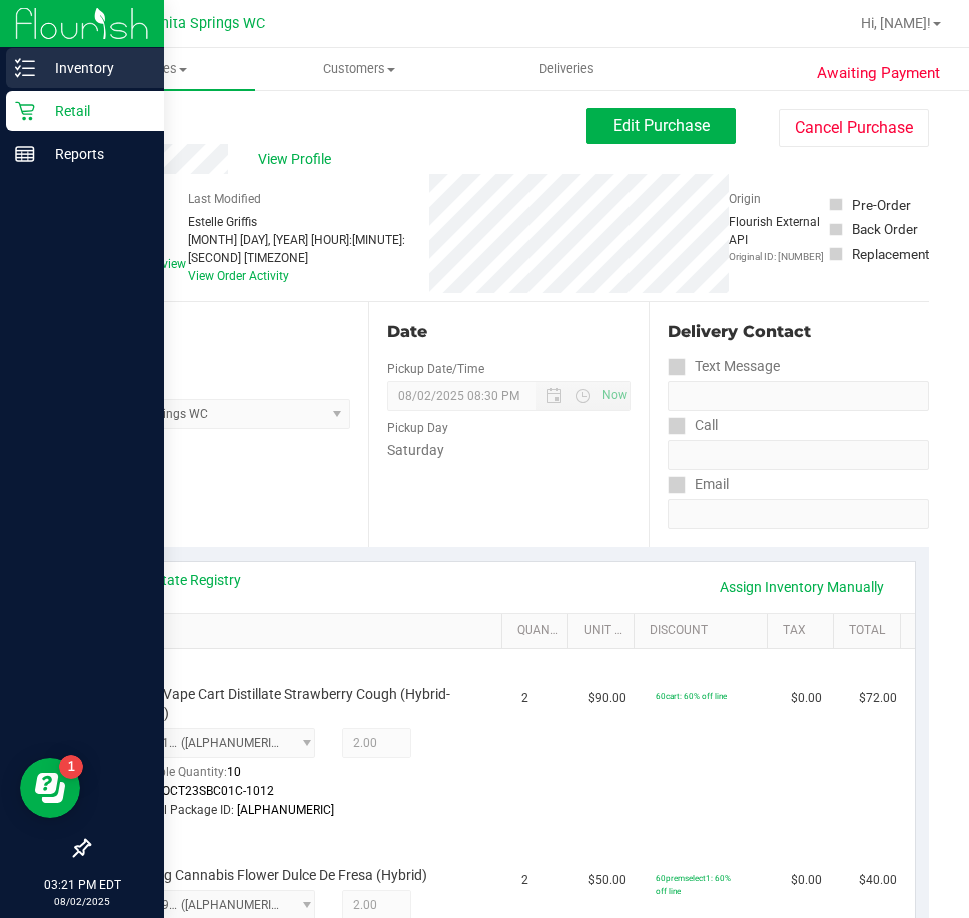 click on "Inventory" at bounding box center (85, 68) 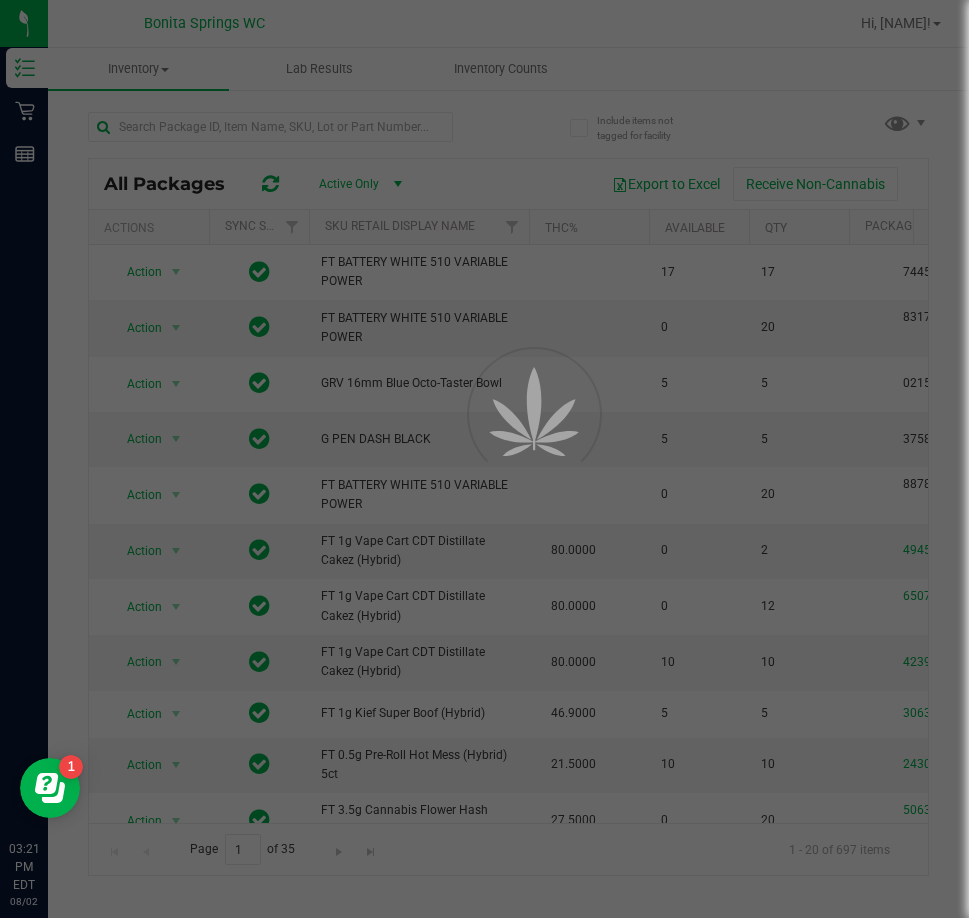click at bounding box center (484, 459) 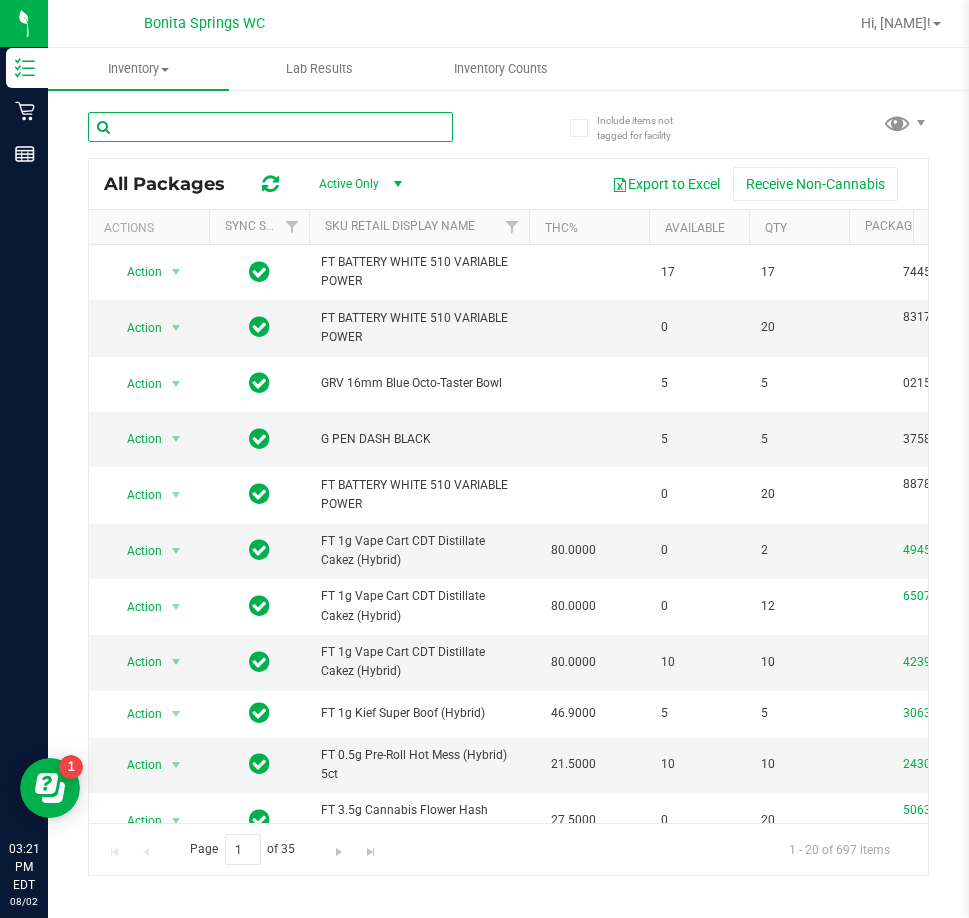 click at bounding box center [270, 127] 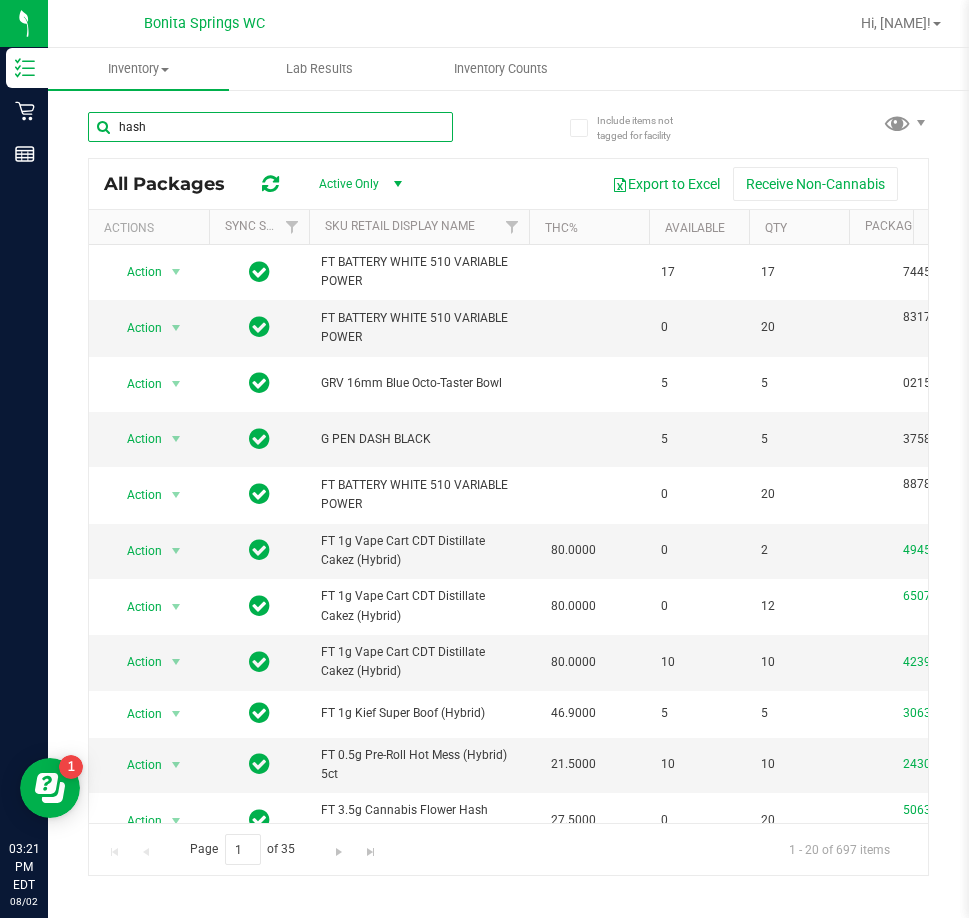 type on "hash" 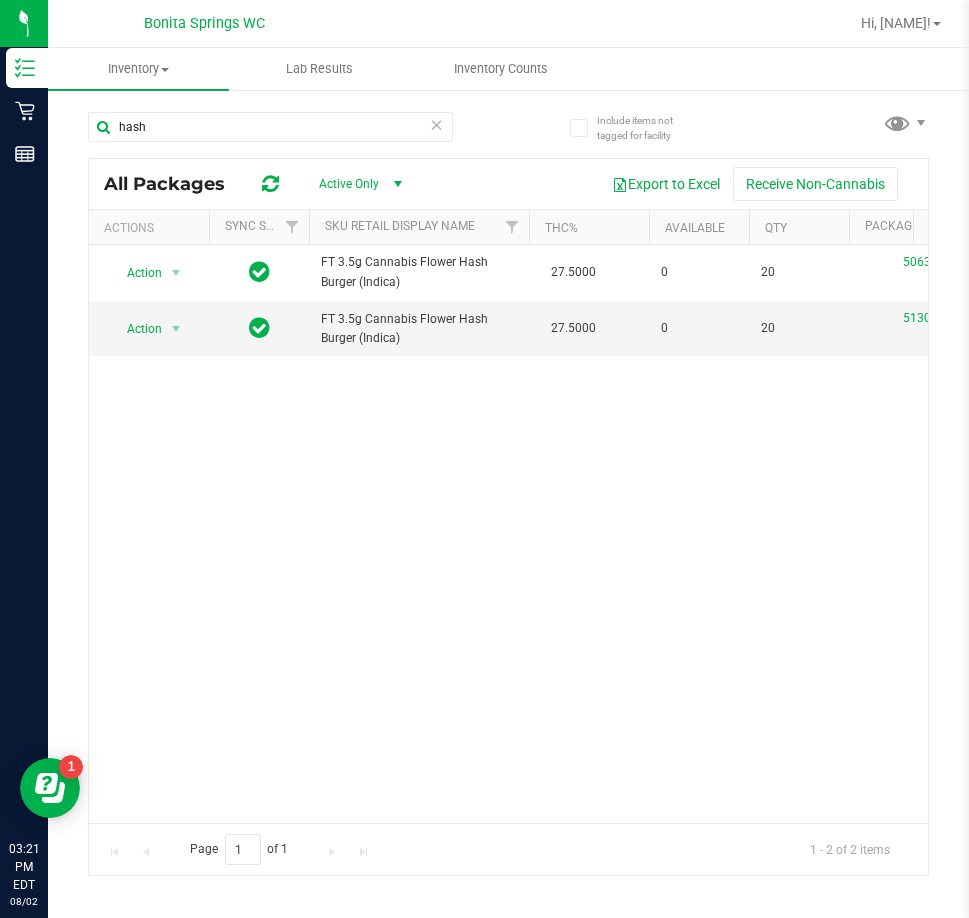 click on "Action Action Global inventory Package audit log Print package label Print product labels
FT 3.5g Cannabis Flower Hash Burger (Indica)
[PRICE]
0
20
[NUMBER]
[ALPHANUMERIC]
[ALPHANUMERIC]
Now
[MONTH] [DAY], [YEAR] [HOUR]:[MINUTE]:[SECOND] [TIMEZONE]
Now
[NUMBER]
Pantry" at bounding box center (508, 534) 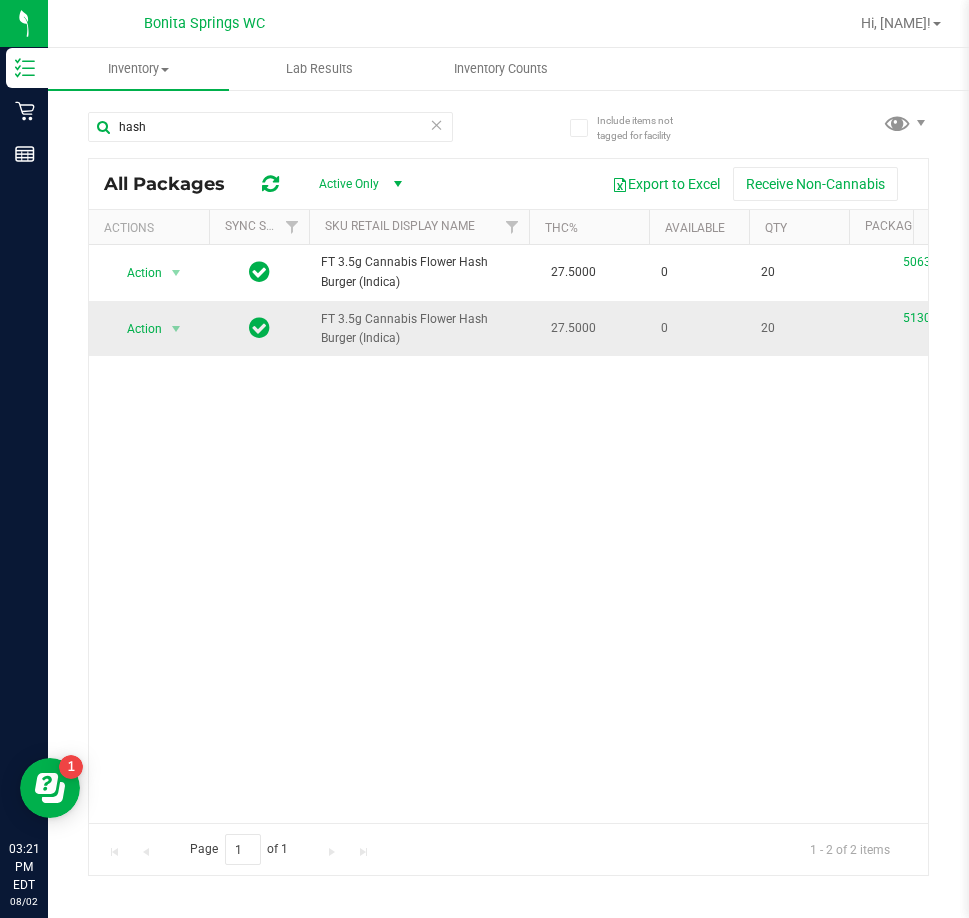click on "FT 3.5g Cannabis Flower Hash Burger (Indica)" at bounding box center (419, 329) 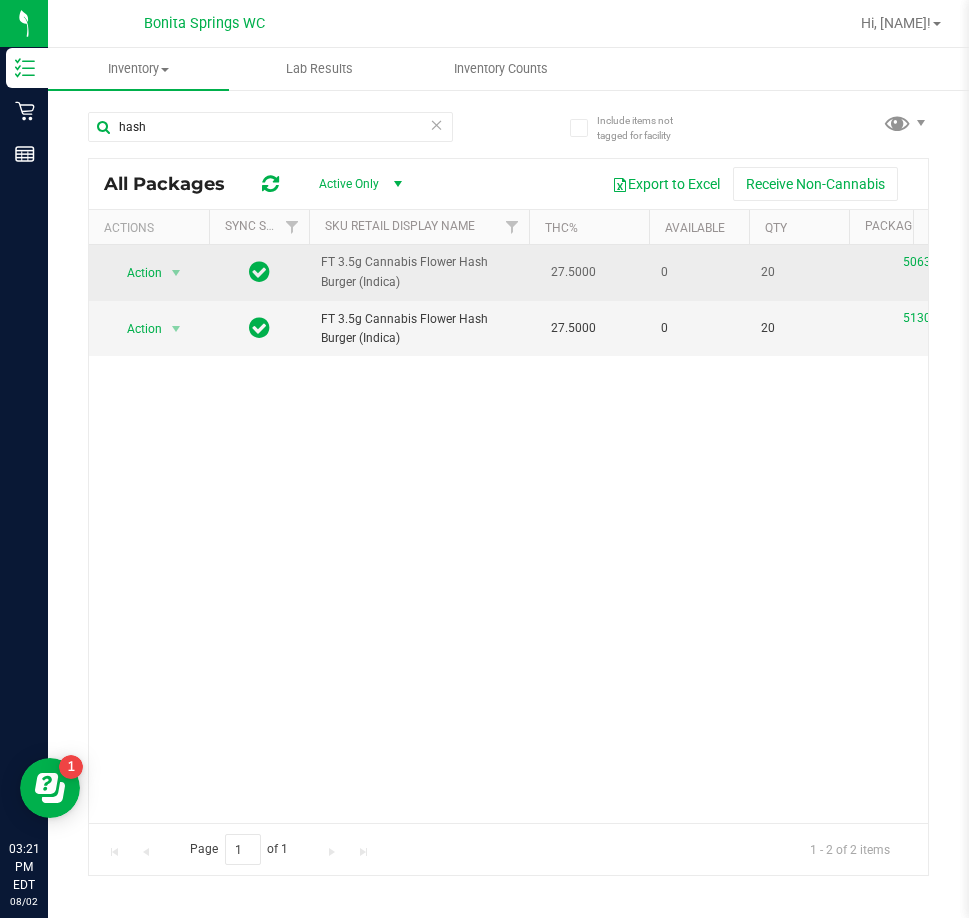 drag, startPoint x: 409, startPoint y: 340, endPoint x: 330, endPoint y: 264, distance: 109.62208 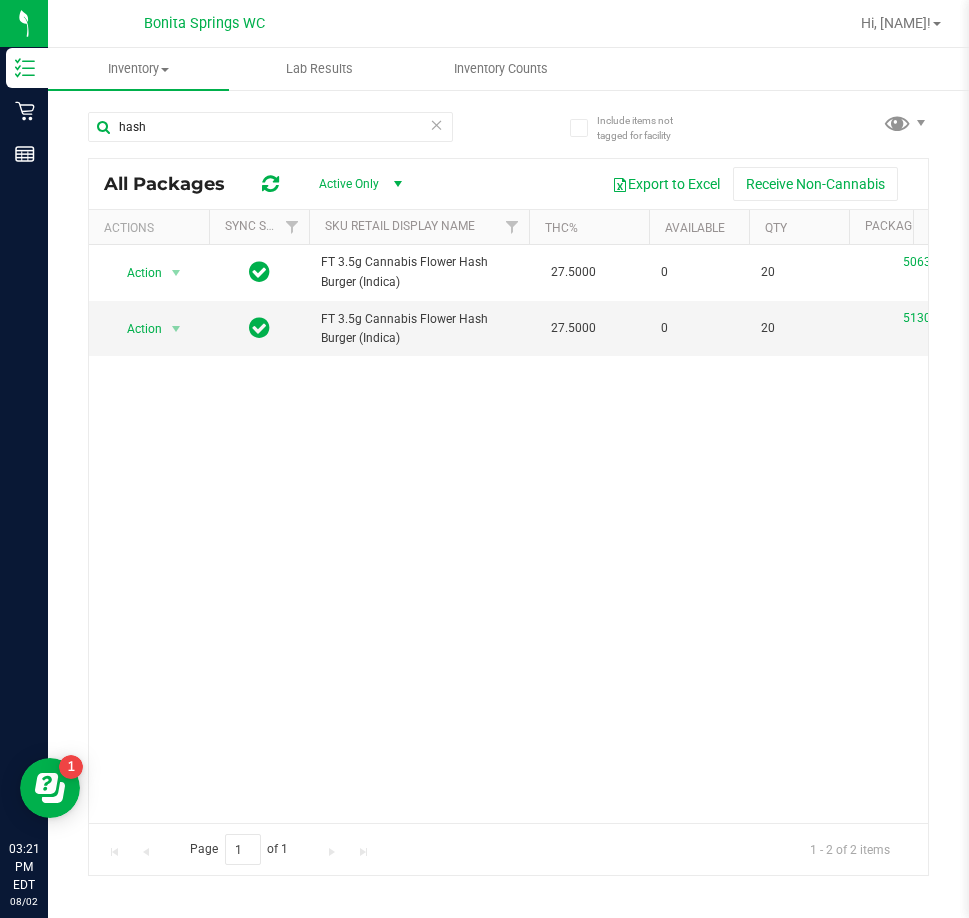 click on "Action Action Global inventory Package audit log Print package label Print product labels
FT 3.5g Cannabis Flower Hash Burger (Indica)
[PRICE]
0
20
[NUMBER]
[ALPHANUMERIC]
[ALPHANUMERIC]
Now
[MONTH] [DAY], [YEAR] [HOUR]:[MINUTE]:[SECOND] [TIMEZONE]
Now
[NUMBER]
Pantry" at bounding box center (508, 534) 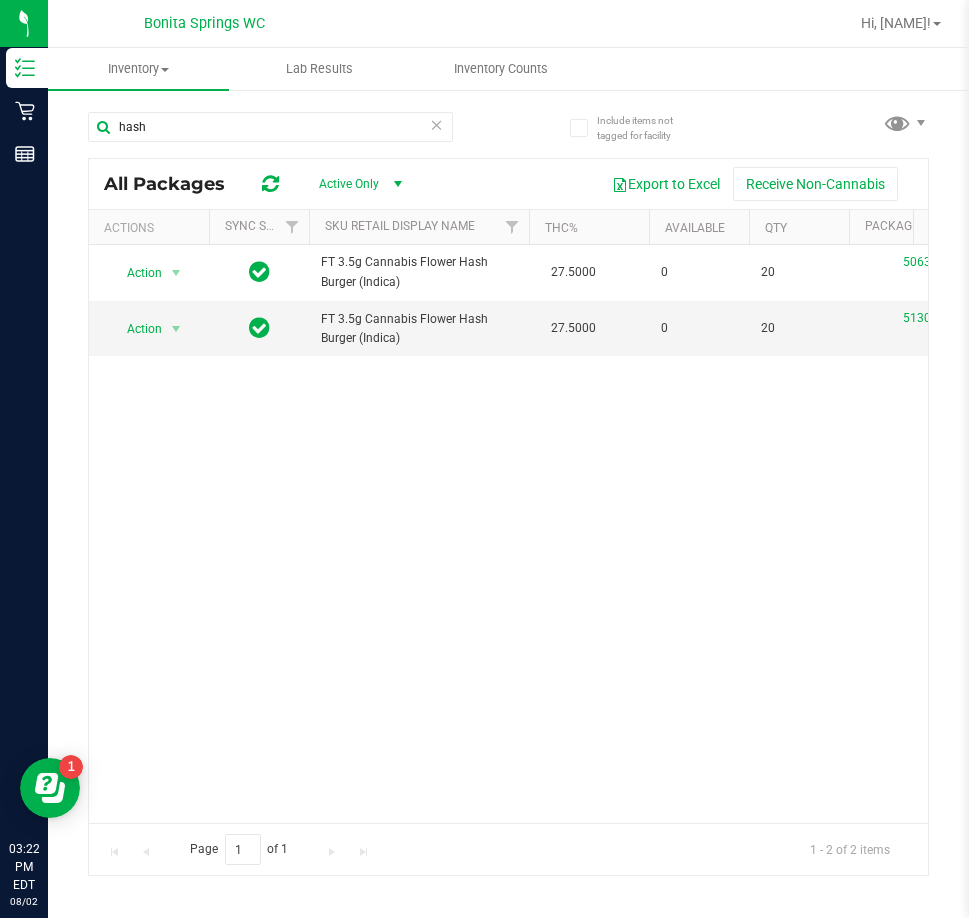click at bounding box center [437, 124] 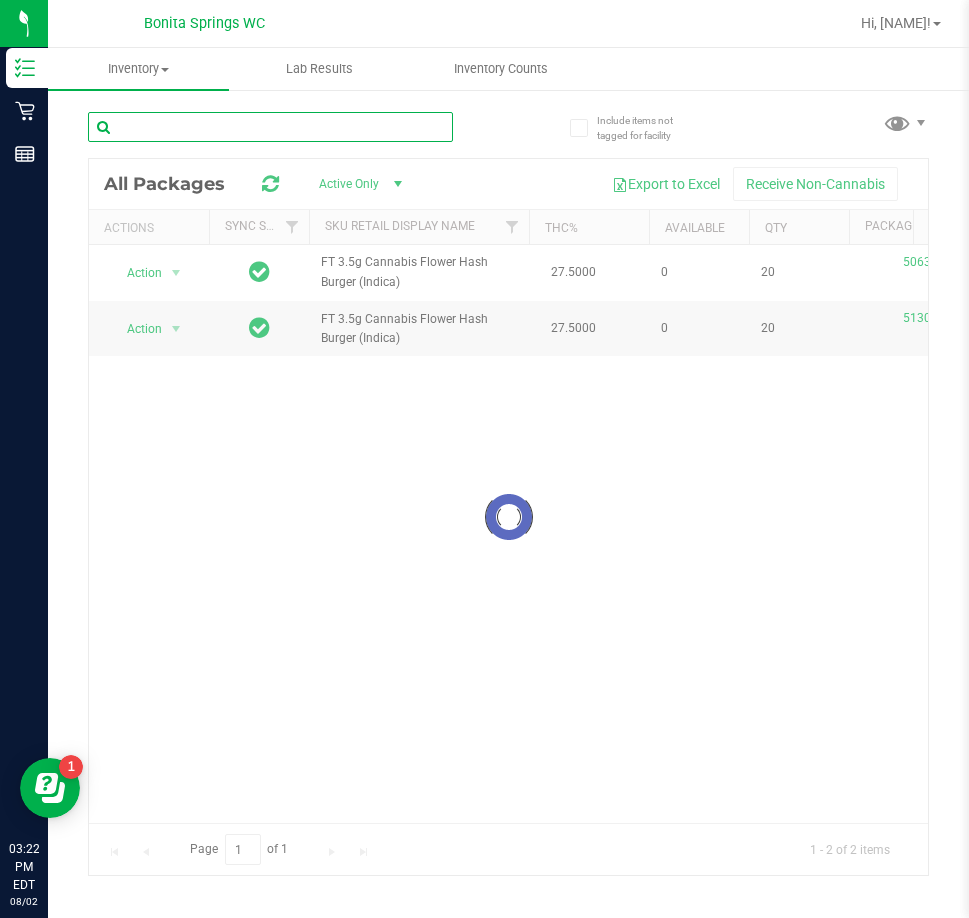 click at bounding box center [270, 127] 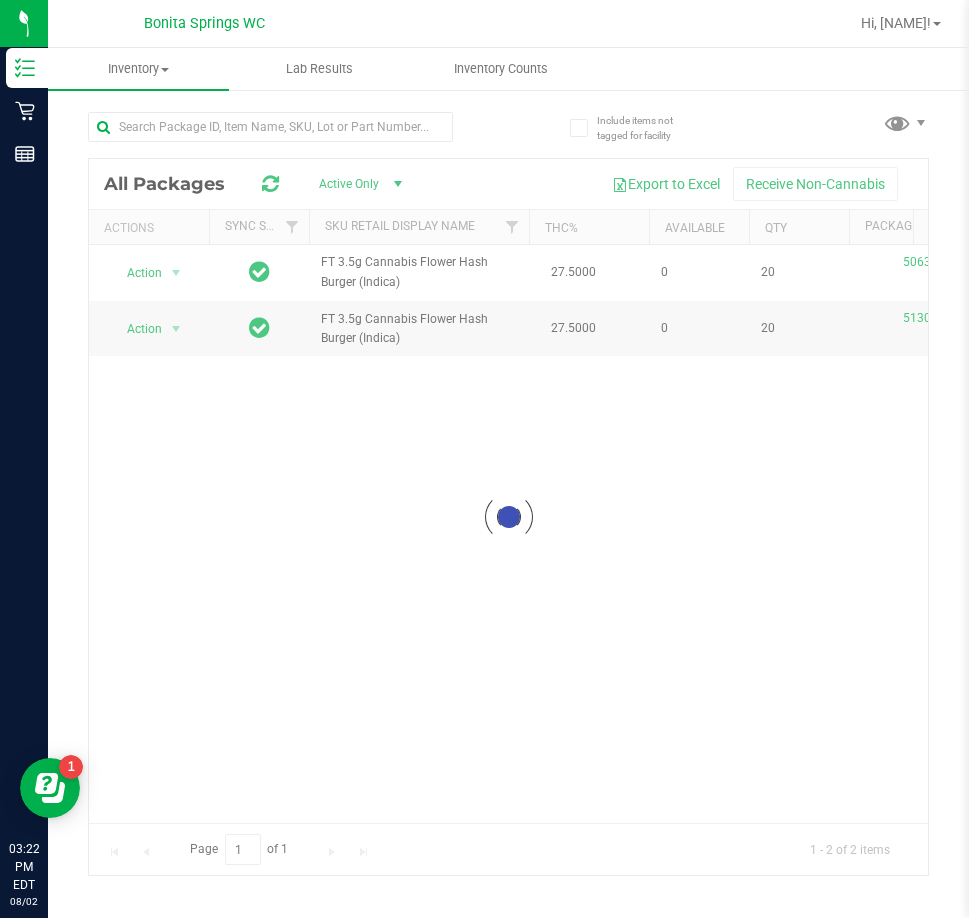 click at bounding box center (270, 135) 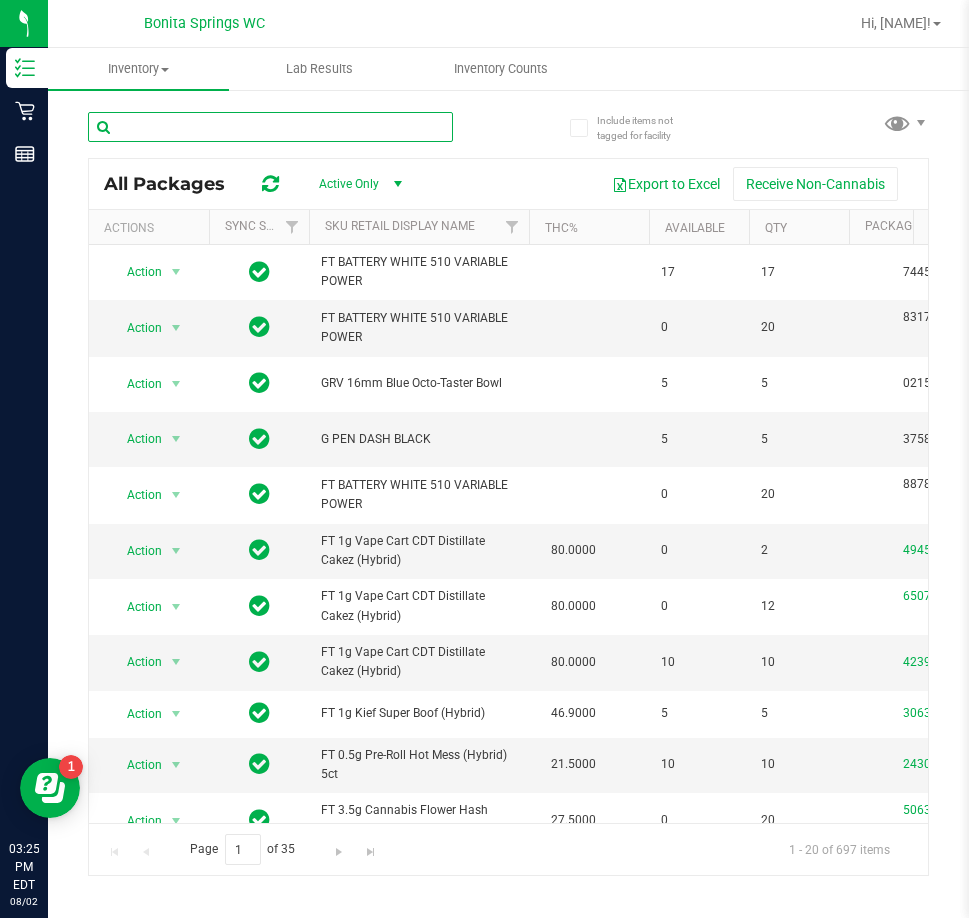 click at bounding box center (270, 127) 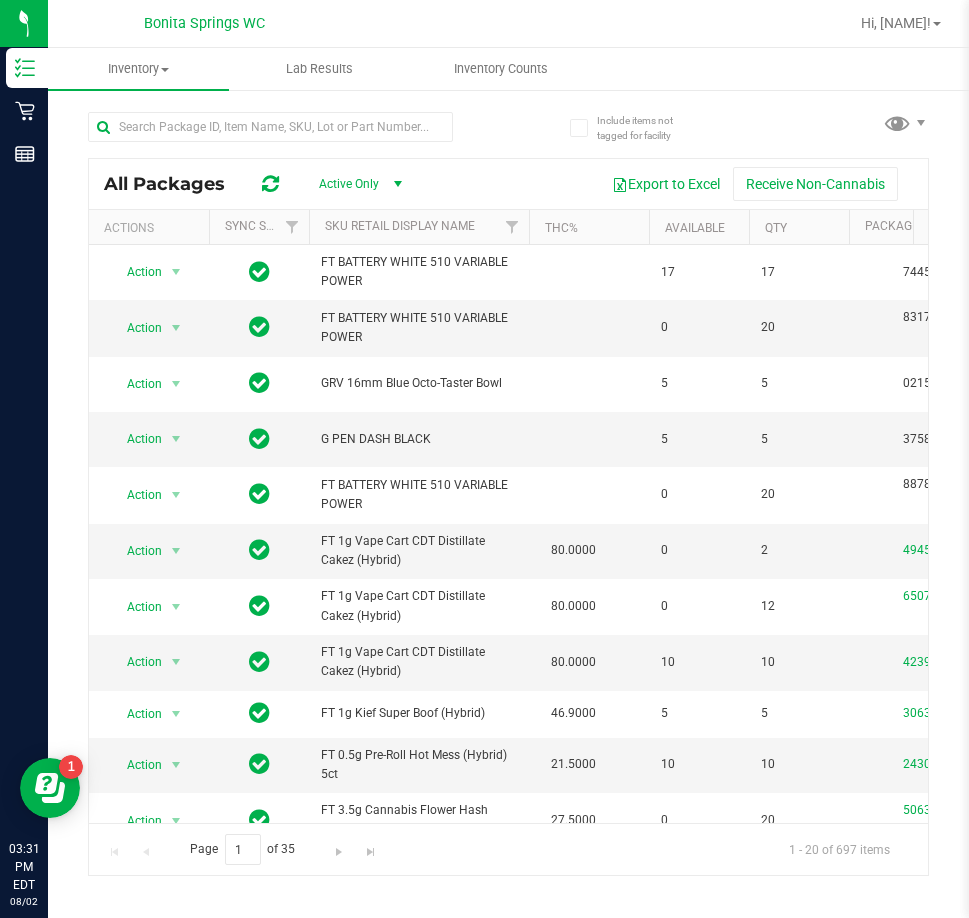 click at bounding box center [298, 126] 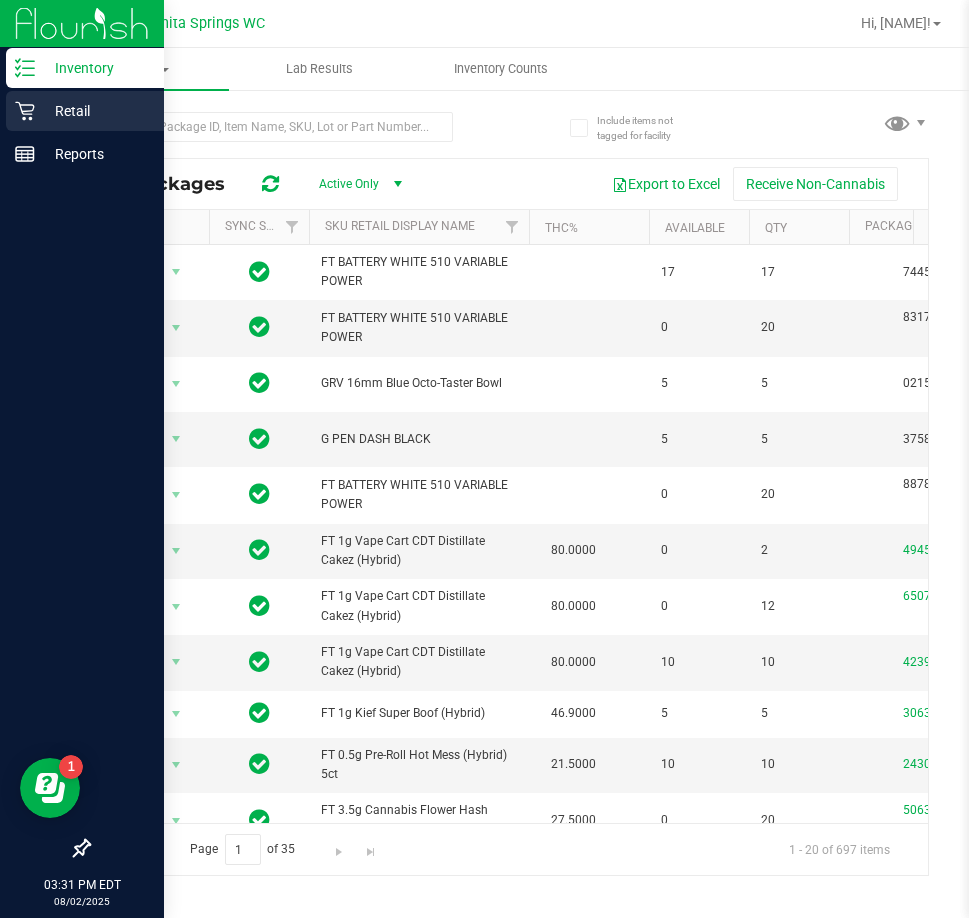 click 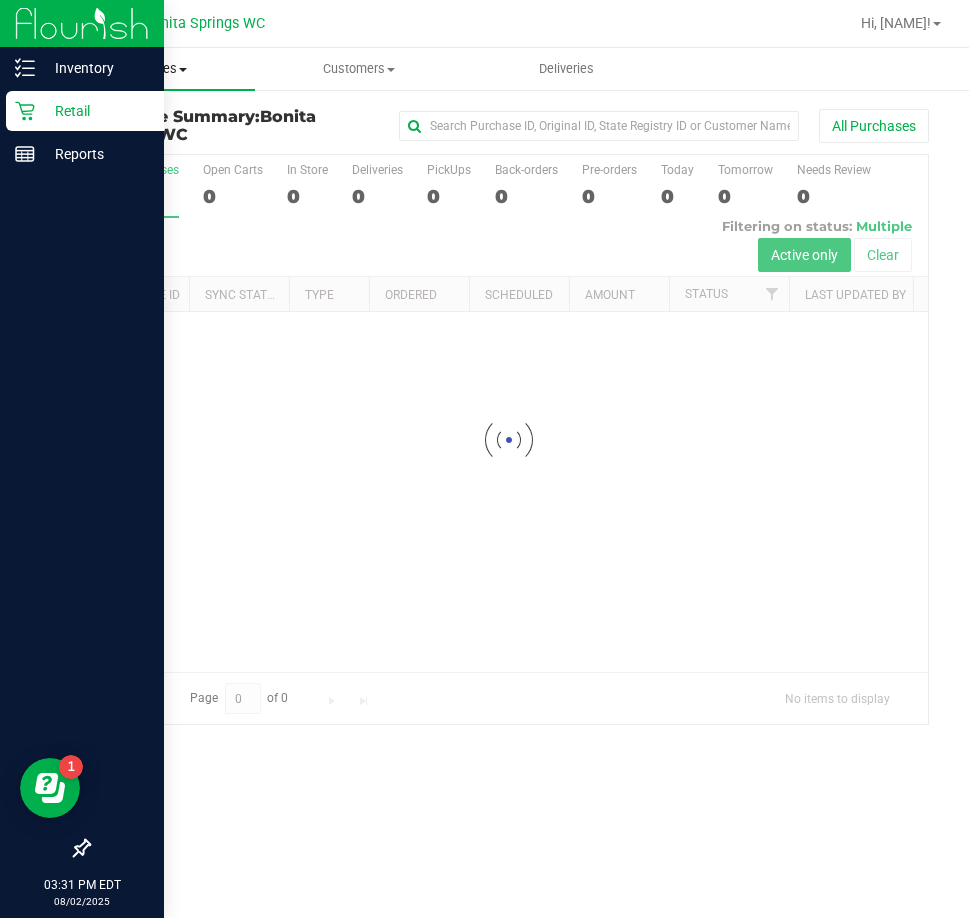 click on "Purchases
Summary of purchases
Fulfillment
All purchases" at bounding box center [151, 69] 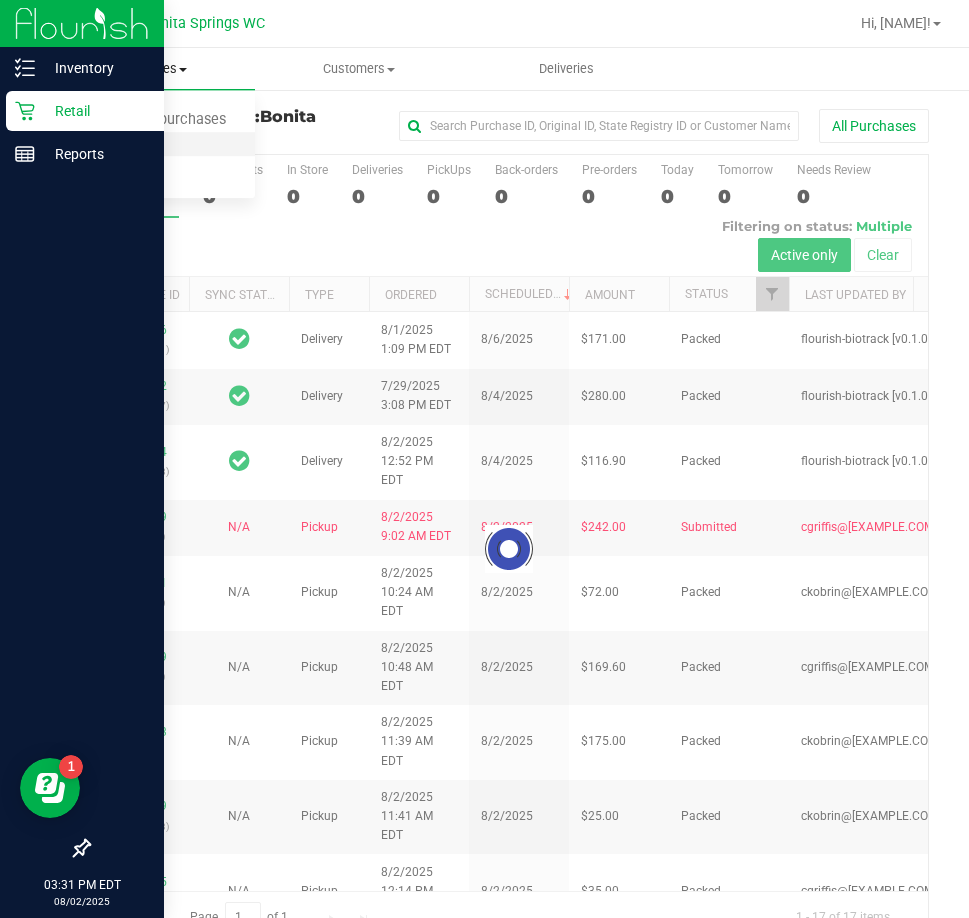 click on "Fulfillment" at bounding box center (110, 144) 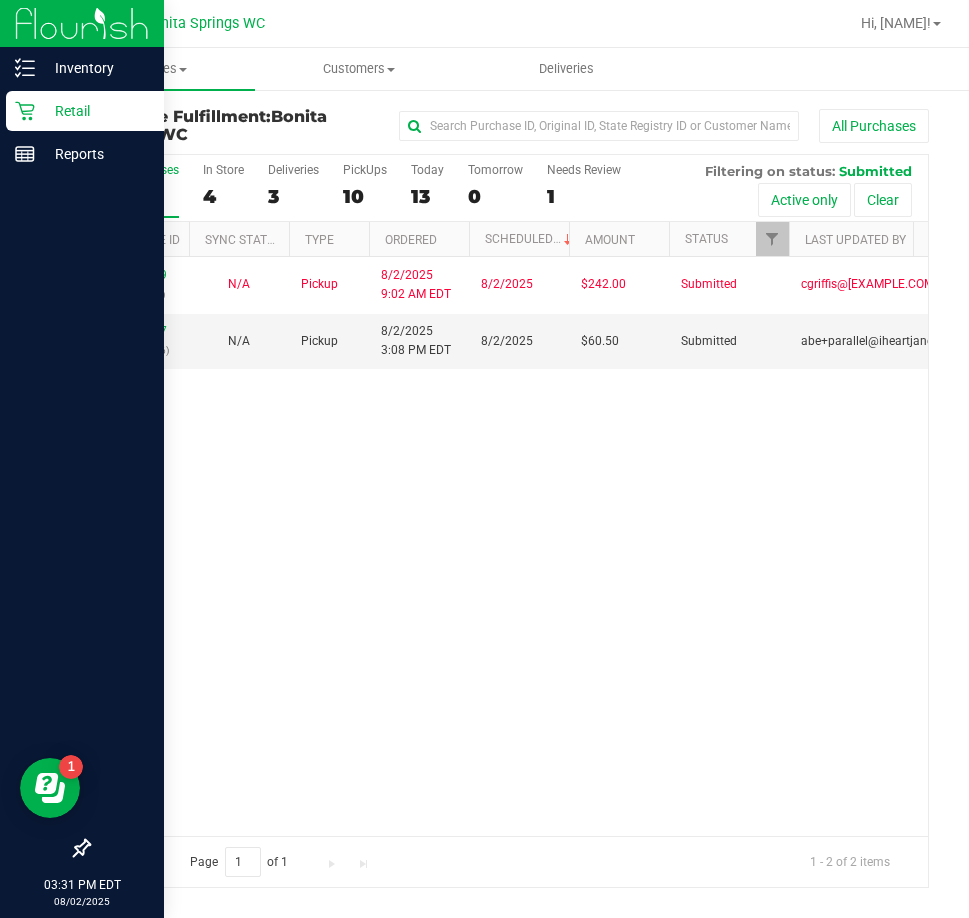 click on "11727039
(312712470)
N/A
Pickup 8/2/2025 9:02 AM EDT 8/2/2025
$242.00
Submitted cgriffis@[EXAMPLE.COM]
11731027
(312855526)
N/A
Pickup 8/2/2025 3:08 PM EDT 8/2/2025
$60.50
Submitted abe+parallel@[EXAMPLE.COM]" at bounding box center (508, 546) 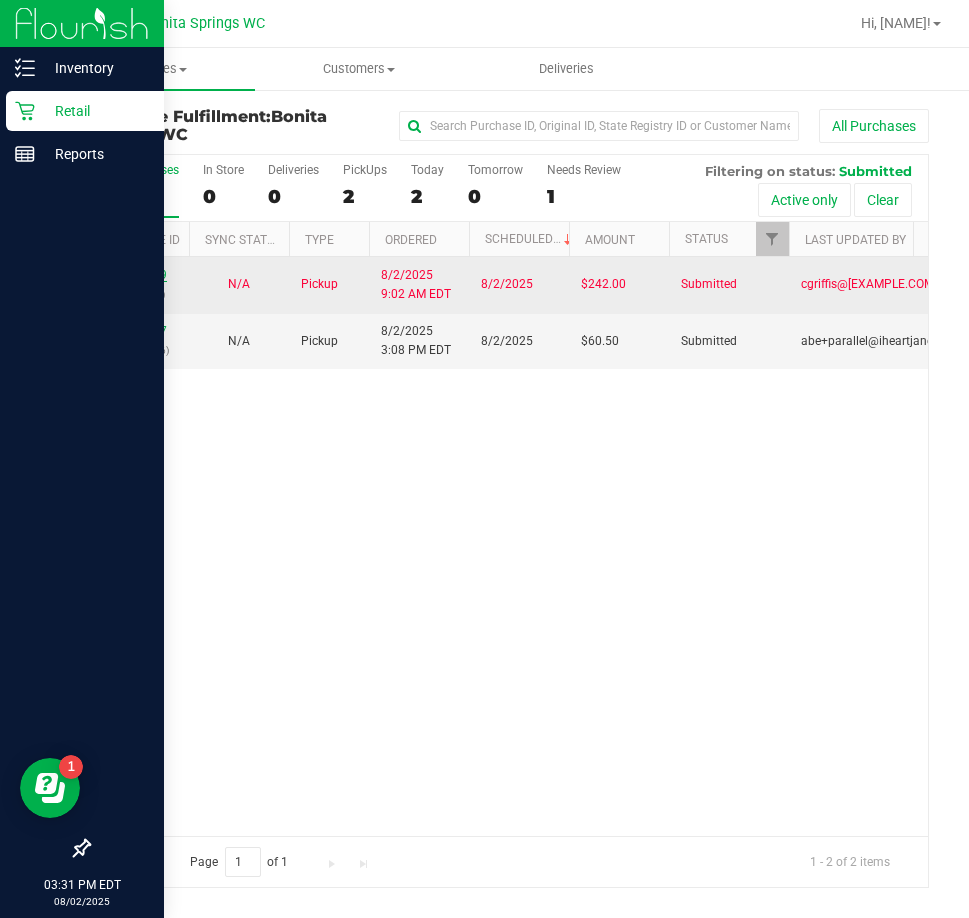 click on "11727039" at bounding box center (139, 275) 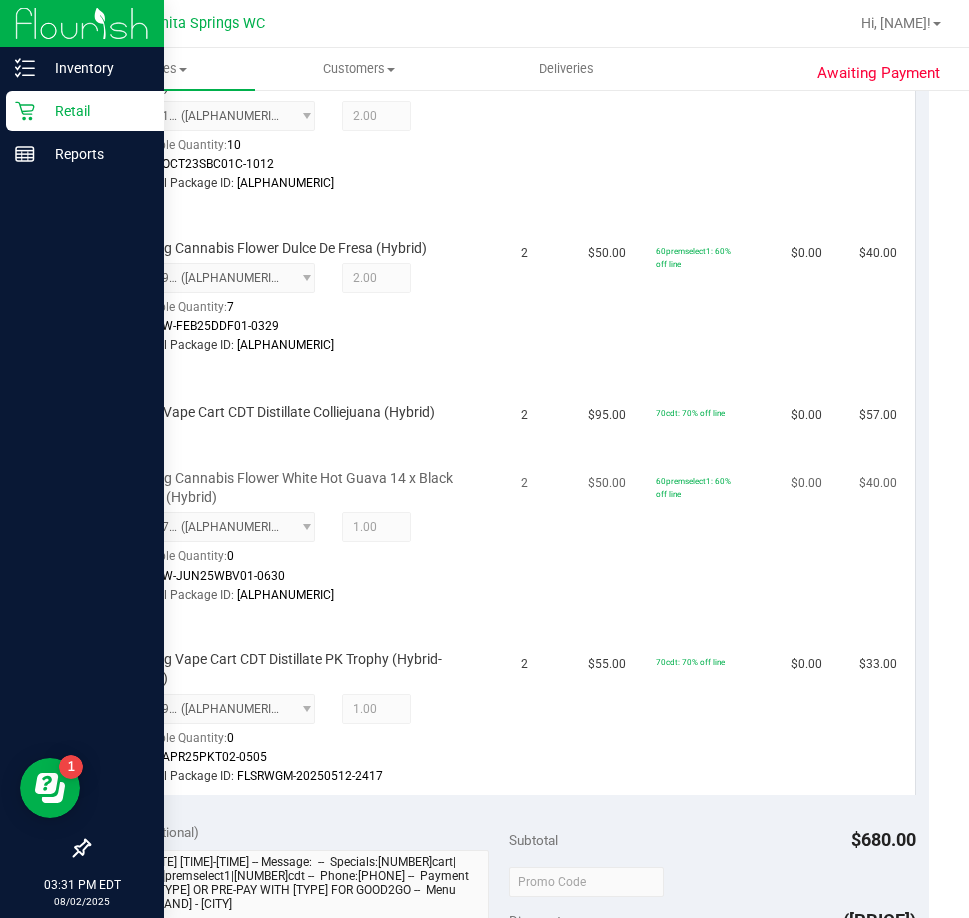 scroll, scrollTop: 500, scrollLeft: 0, axis: vertical 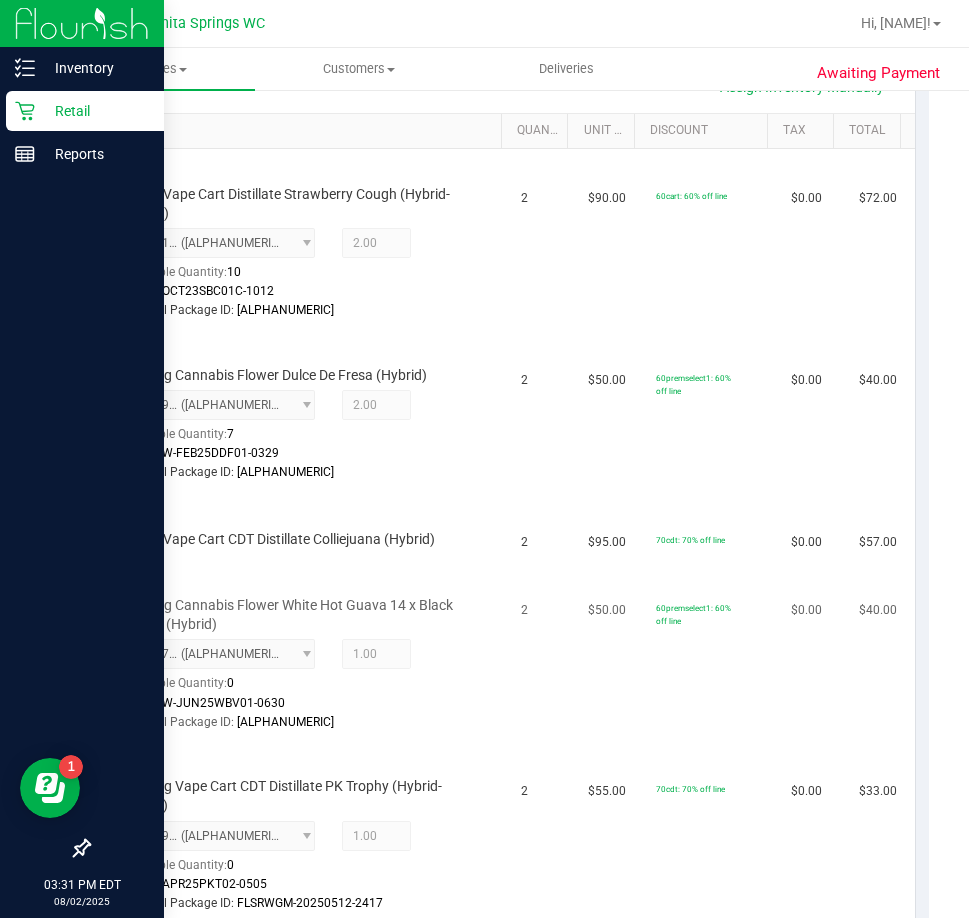 drag, startPoint x: 482, startPoint y: 673, endPoint x: 487, endPoint y: 688, distance: 15.811388 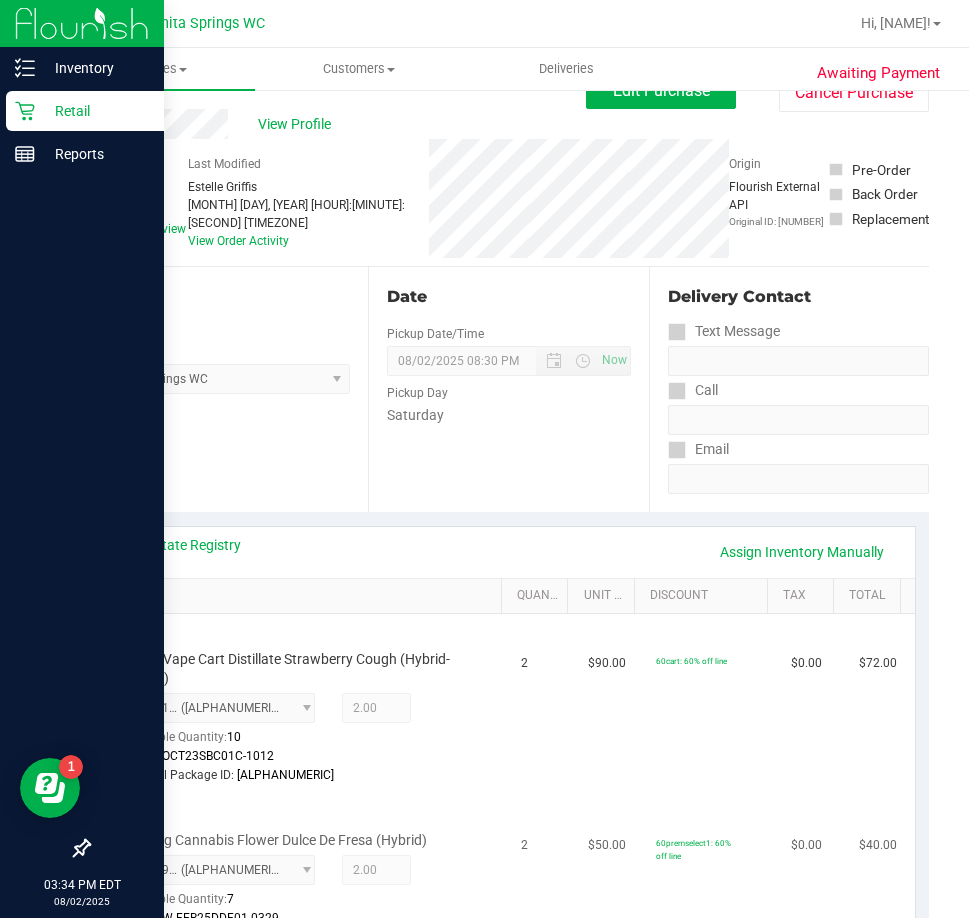 scroll, scrollTop: 0, scrollLeft: 0, axis: both 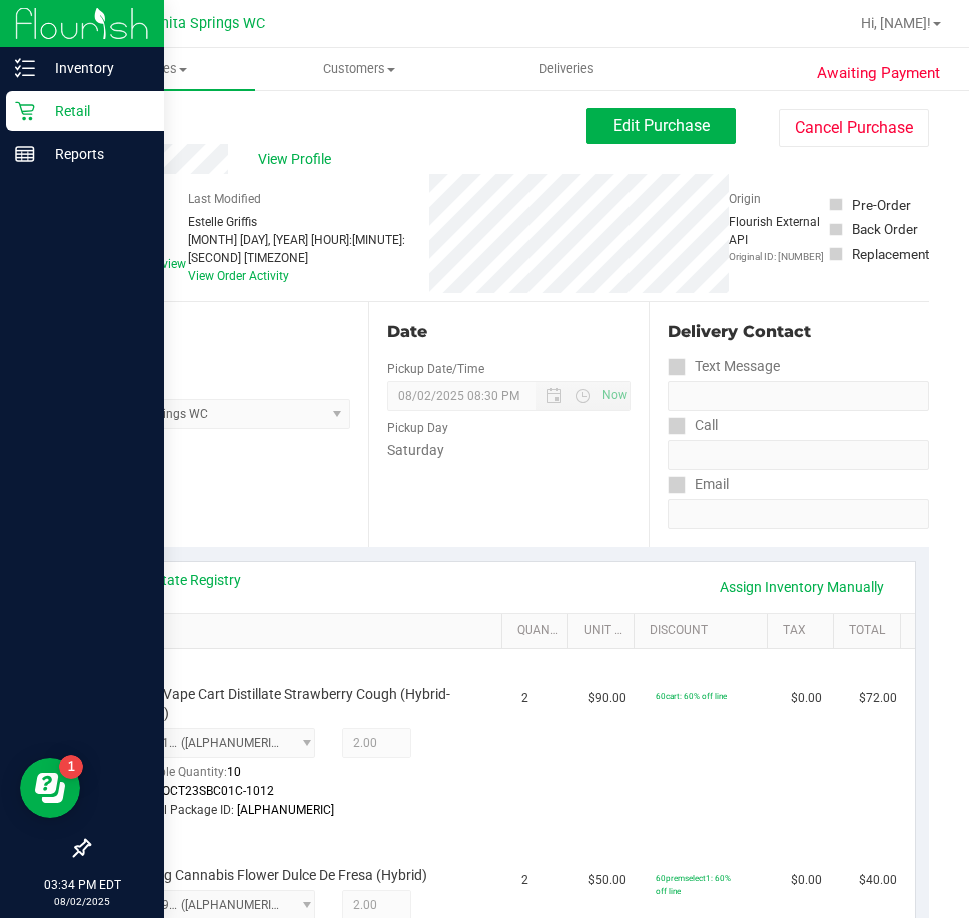 click 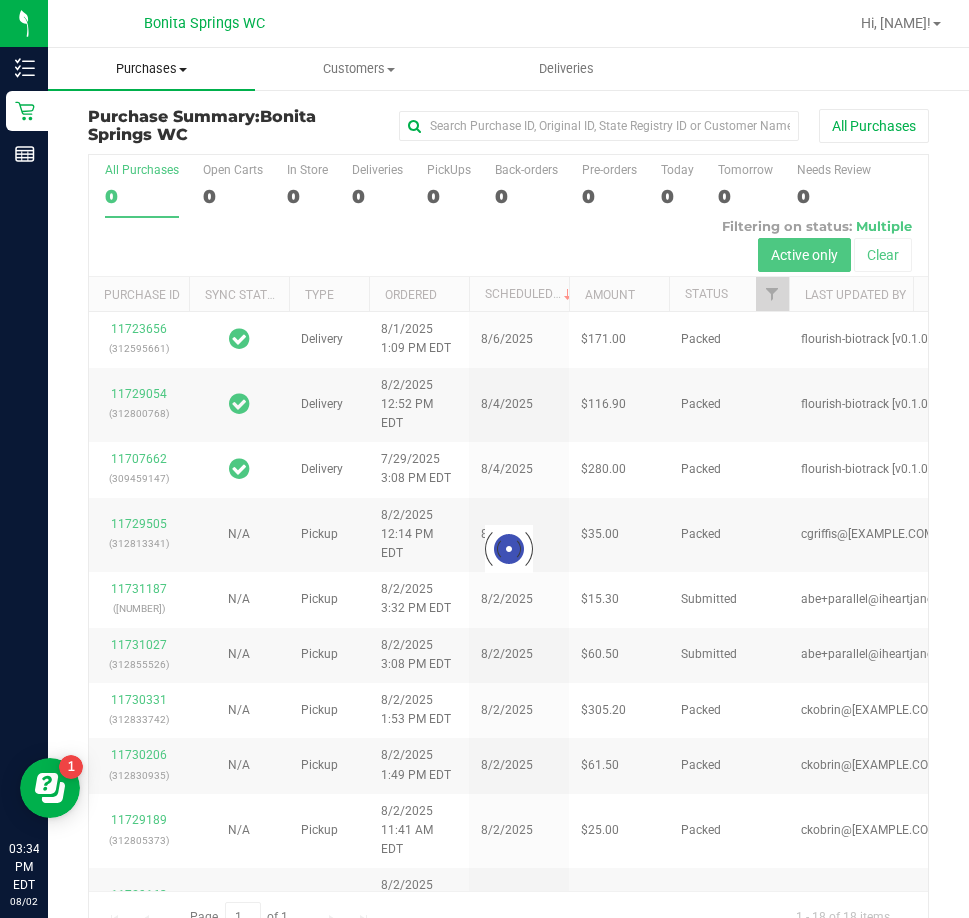 click on "Purchases" at bounding box center [151, 69] 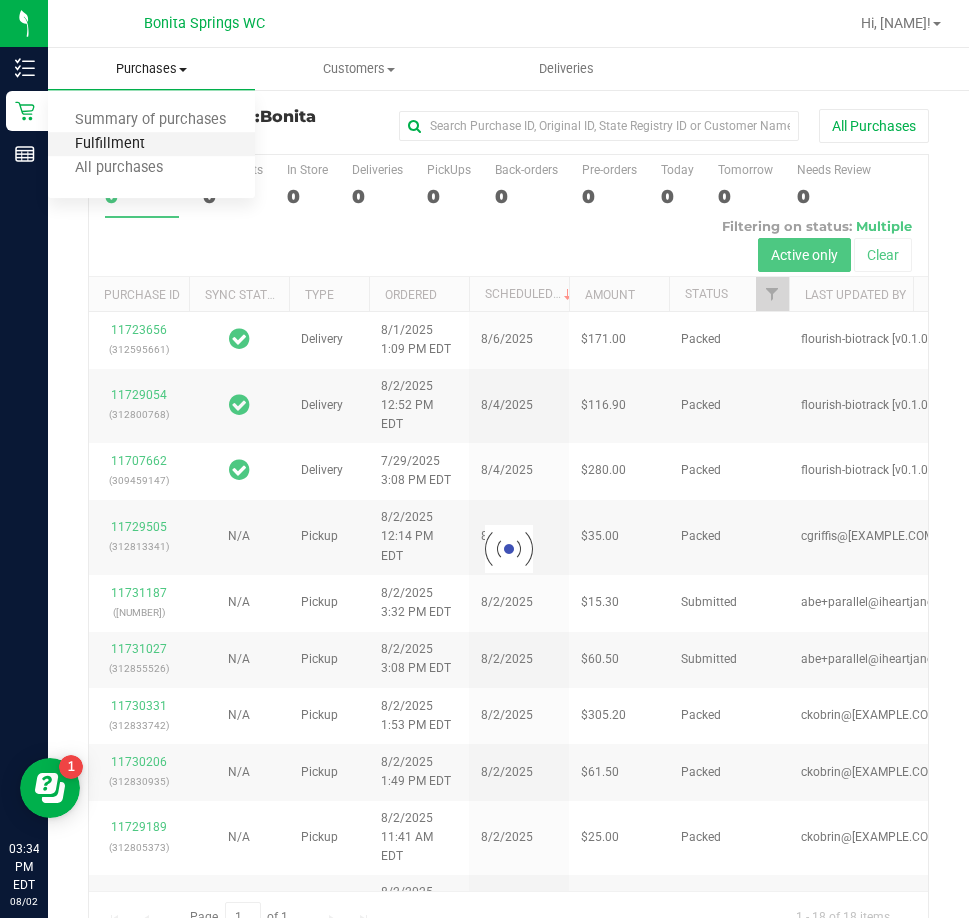 click on "Fulfillment" at bounding box center (110, 144) 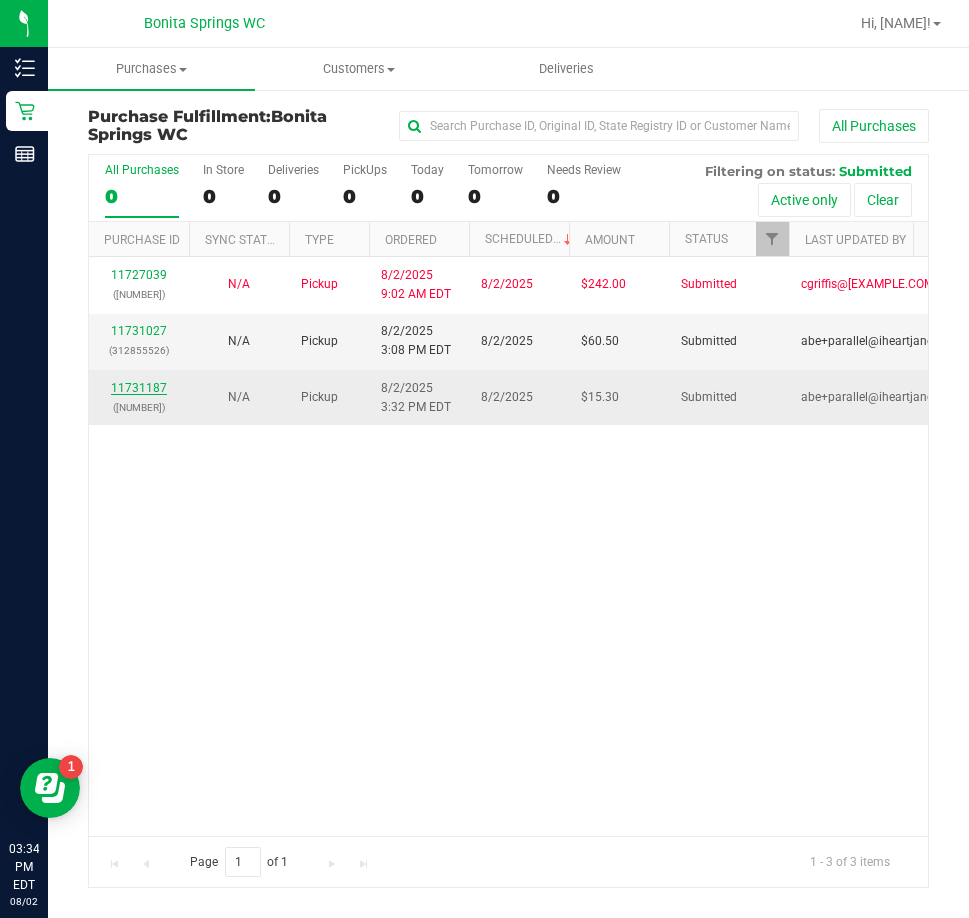 click on "11731187" at bounding box center (139, 388) 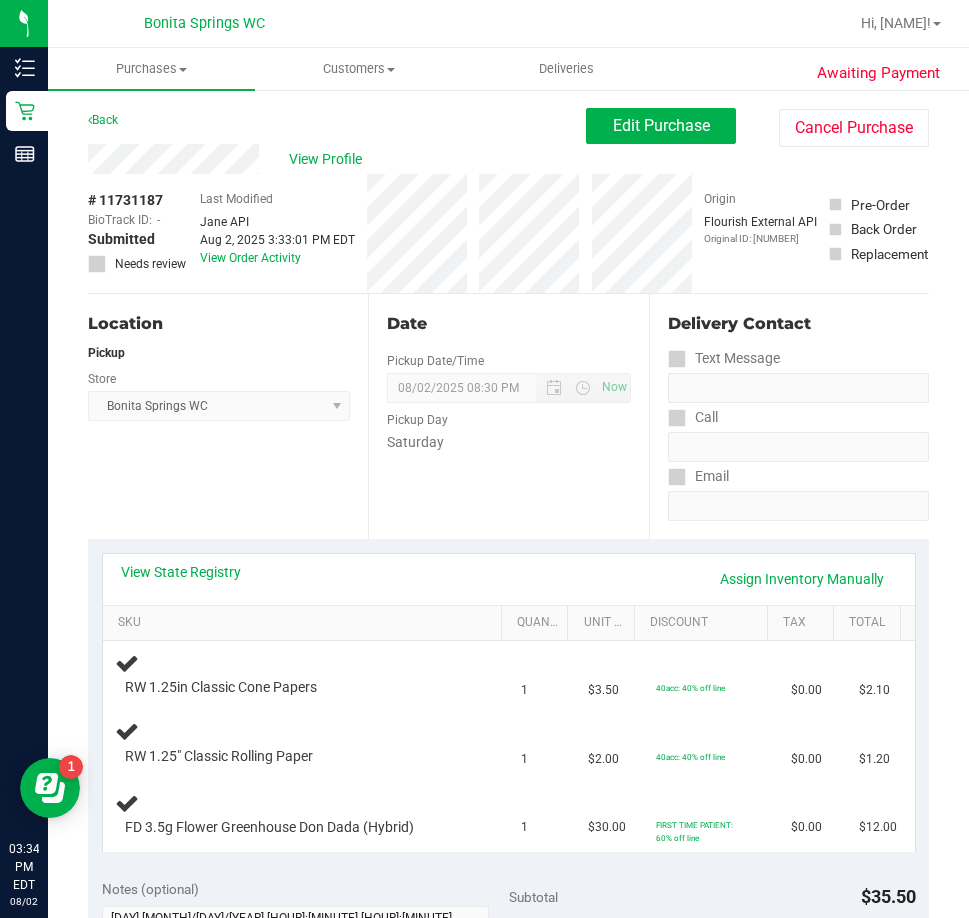 click on "Location
Pickup
Store
Bonita Springs WC Select Store Bonita Springs WC Boynton Beach WC Bradenton WC Brandon WC Brooksville WC Call Center Clermont WC Crestview WC Deerfield Beach WC Delray Beach WC Deltona WC Ft Walton Beach WC Ft. Lauderdale WC Ft. Myers WC Gainesville WC Jax Atlantic WC JAX DC REP Jax WC Key West WC Lakeland WC Largo WC Lehigh Acres DC REP Merritt Island WC Miami 72nd WC Miami Beach WC Miami Dadeland WC Miramar DC REP New Port Richey WC North Palm Beach WC North Port WC Ocala WC Orange Park WC Orlando Colonial WC Orlando DC REP Orlando WC Oviedo WC Palm Bay WC Palm Coast WC Panama City WC Pensacola WC Port Orange WC Port St. Lucie WC Sebring WC South Tampa WC St. Pete WC Summerfield WC Tallahassee DC REP Tallahassee WC Tampa DC Testing Tampa Warehouse Tampa WC TX Austin DC TX Plano Retail WPB DC" at bounding box center (228, 416) 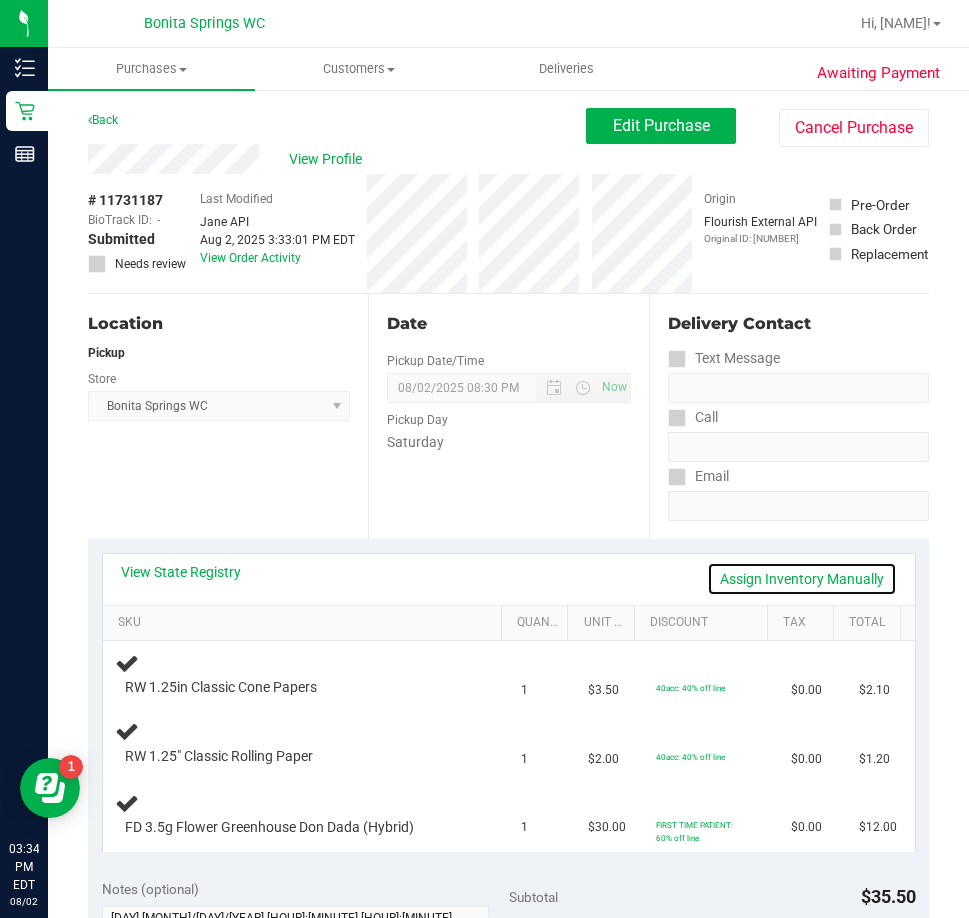 click on "Assign Inventory Manually" at bounding box center [802, 579] 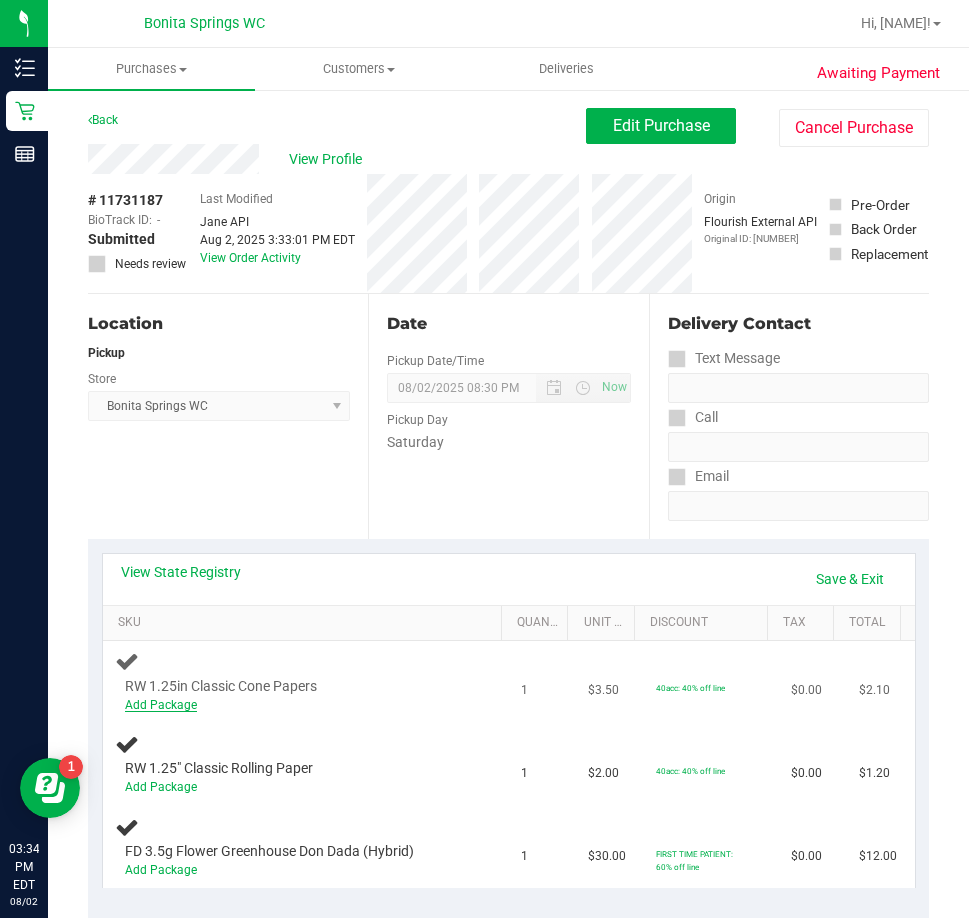 click on "Add Package" at bounding box center [161, 705] 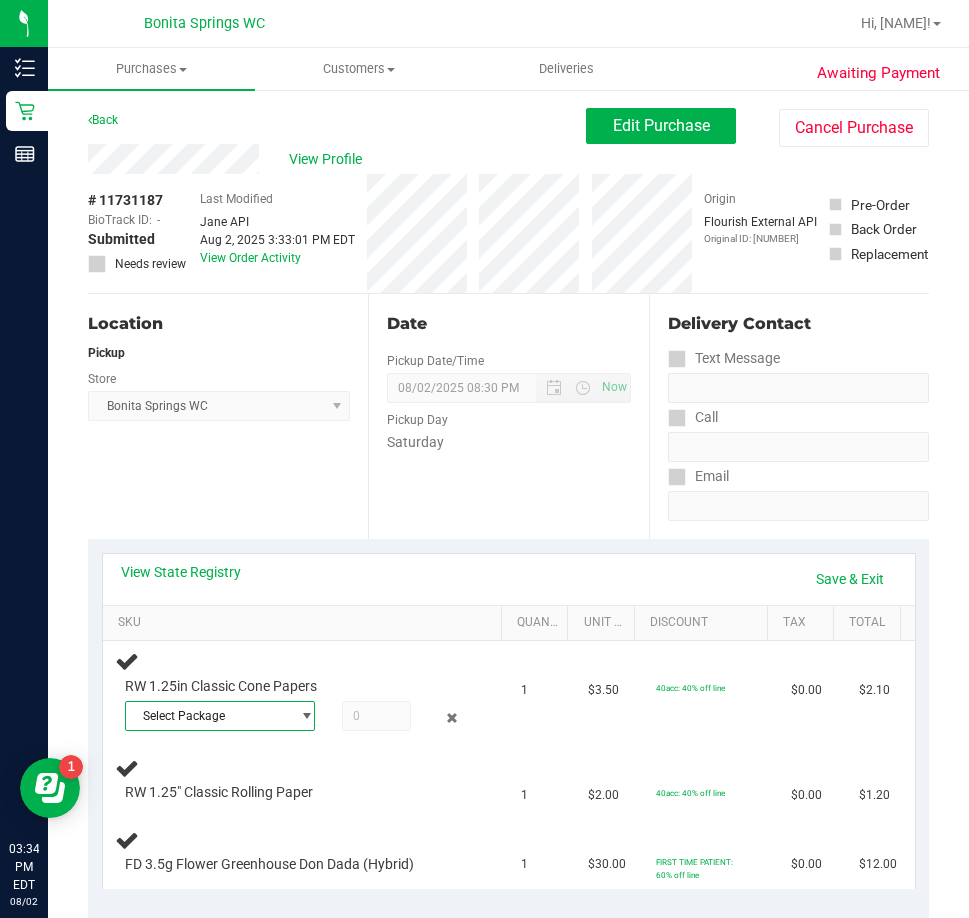 drag, startPoint x: 199, startPoint y: 727, endPoint x: 201, endPoint y: 748, distance: 21.095022 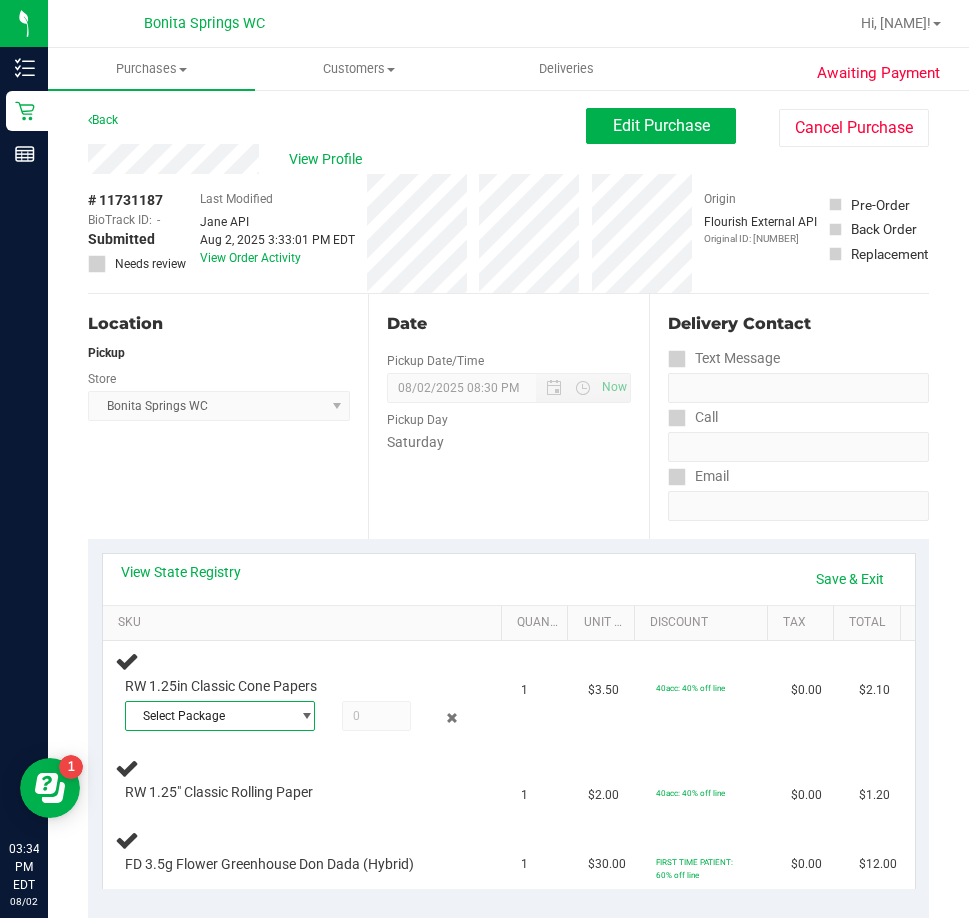 click on "Select Package" at bounding box center [208, 716] 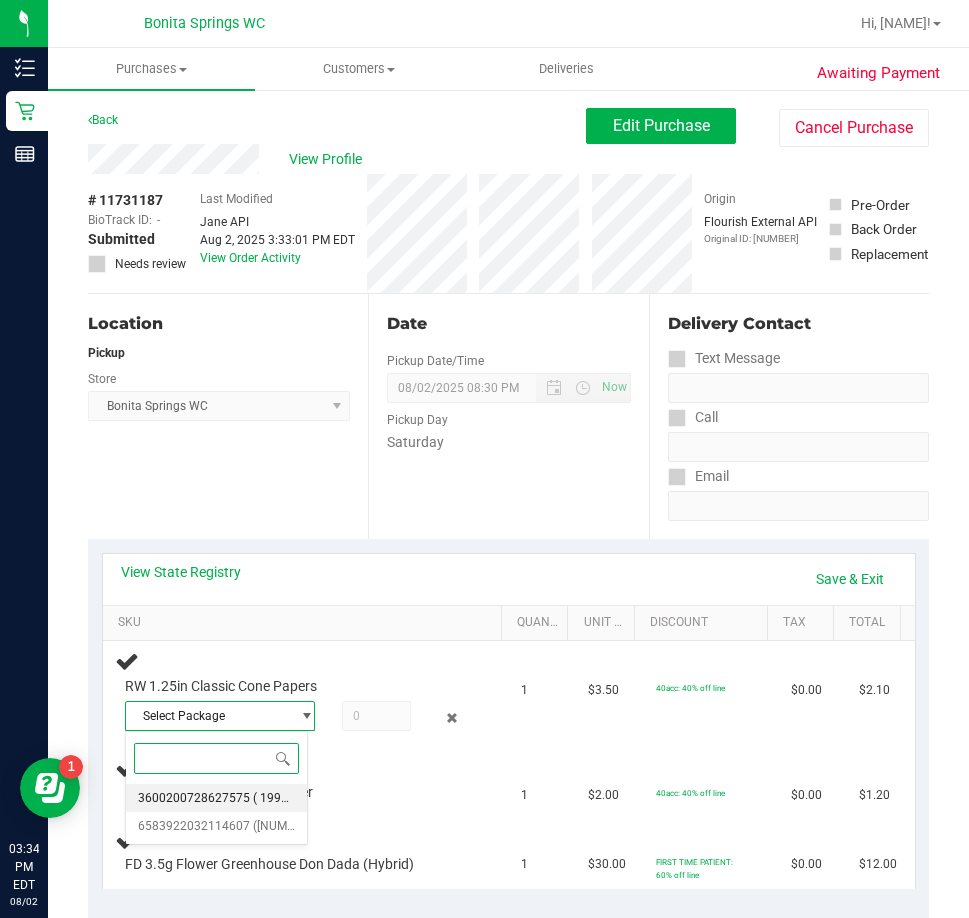 click on "[NUMBER]
(
[ALPHANUMERIC] | orig: [ALPHANUMERIC])" at bounding box center [216, 798] 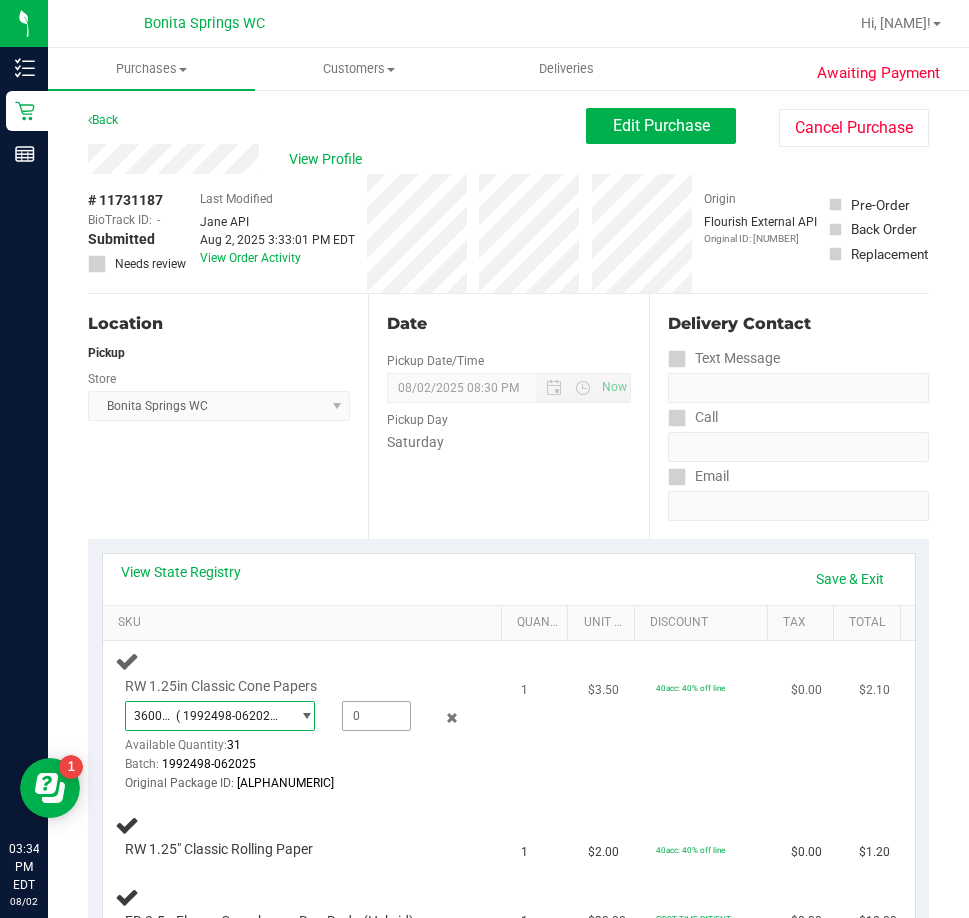 click at bounding box center (376, 716) 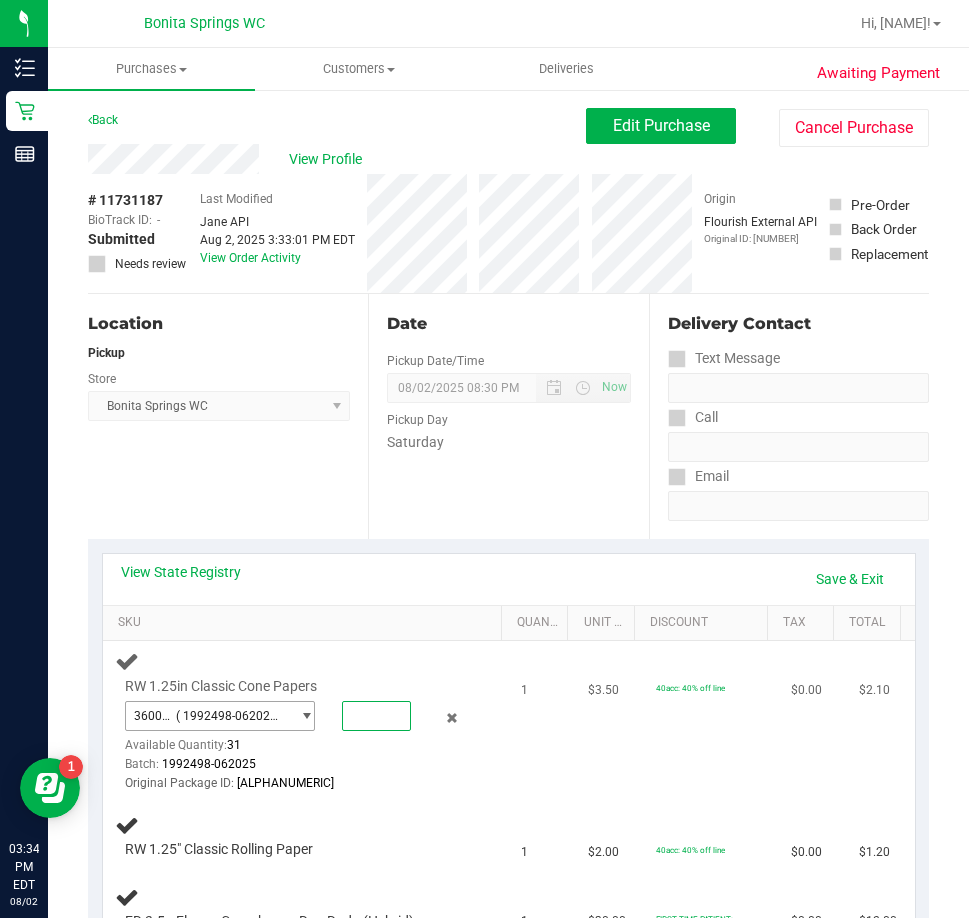 click on "(
1992498-062025 | orig: FLSRWLX-20250707-006
)" at bounding box center [228, 716] 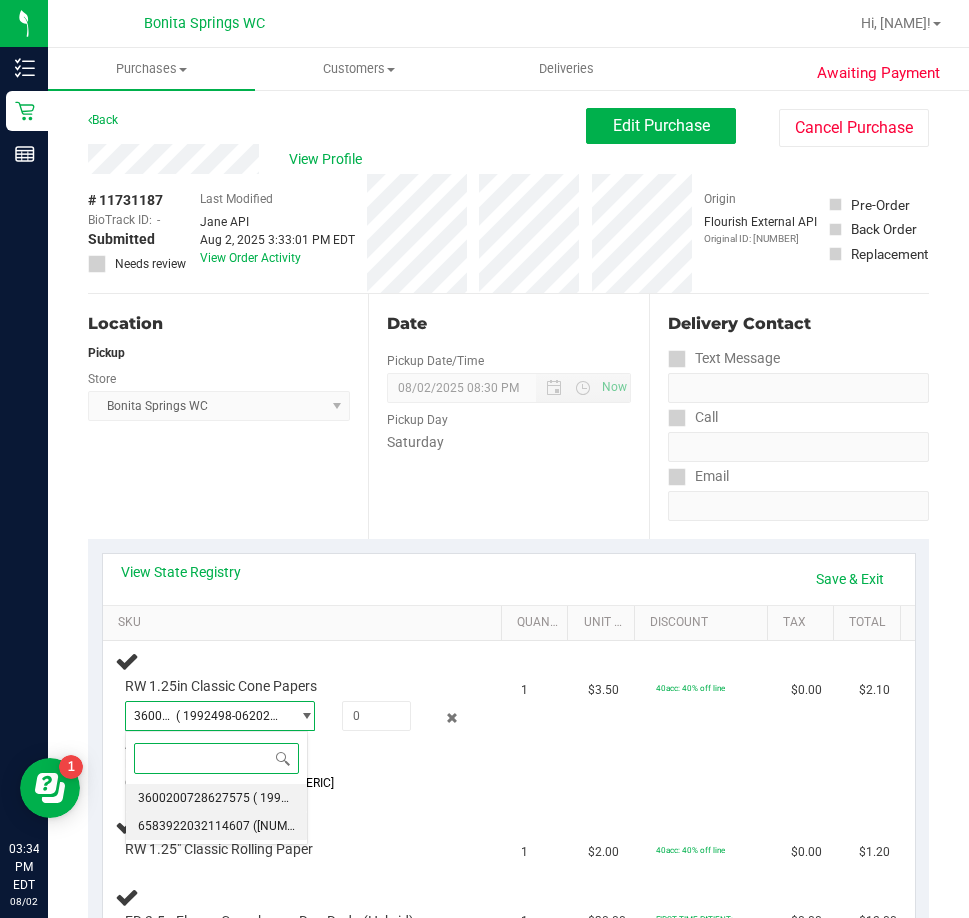 click on "6583922032114607" at bounding box center (194, 826) 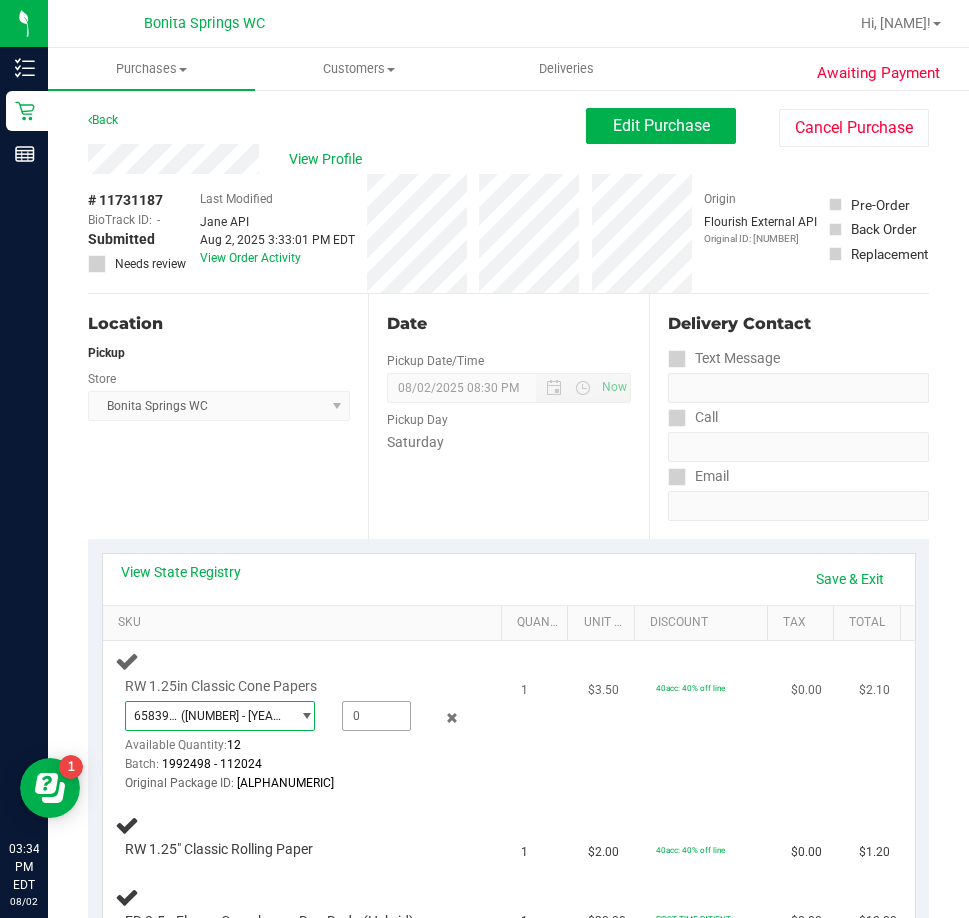 click at bounding box center (376, 716) 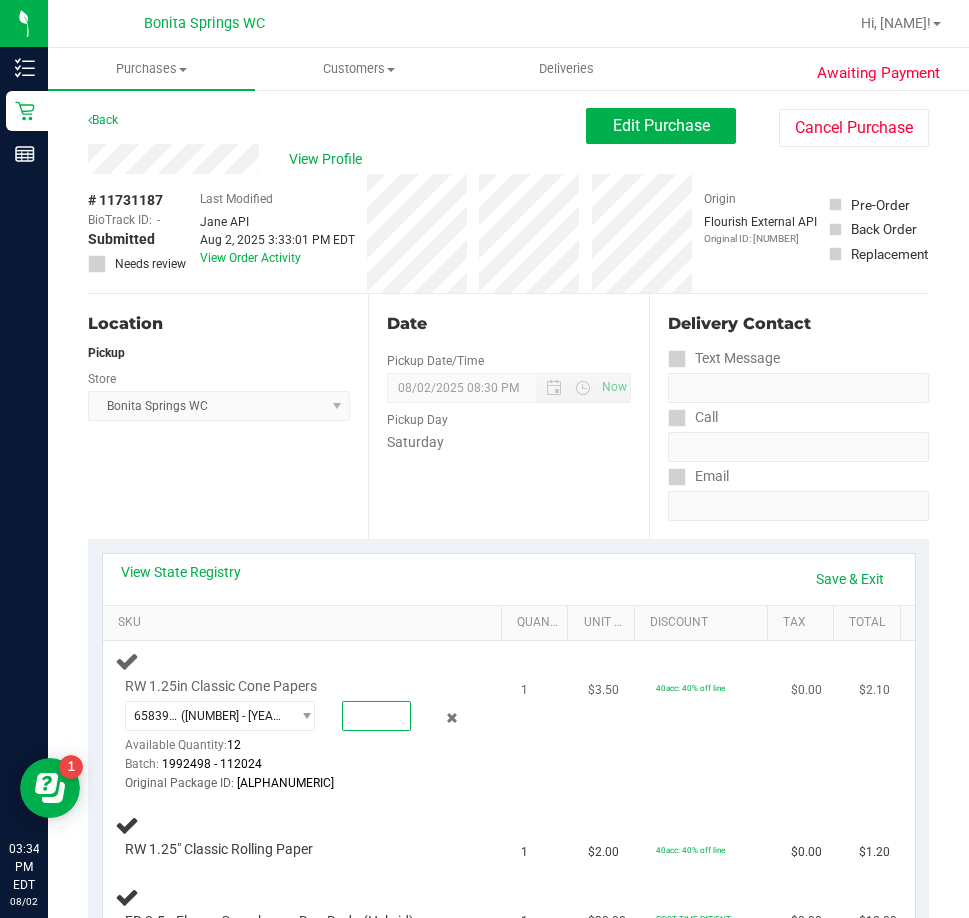 type on "1" 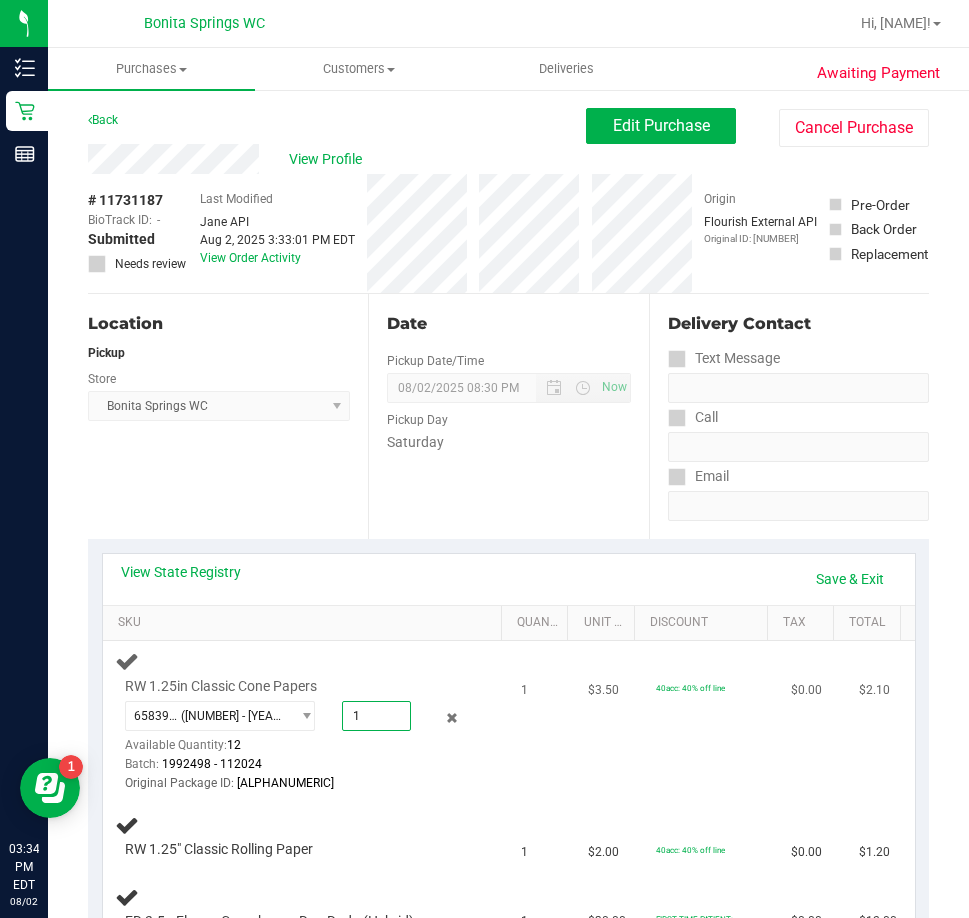 type on "1.0000" 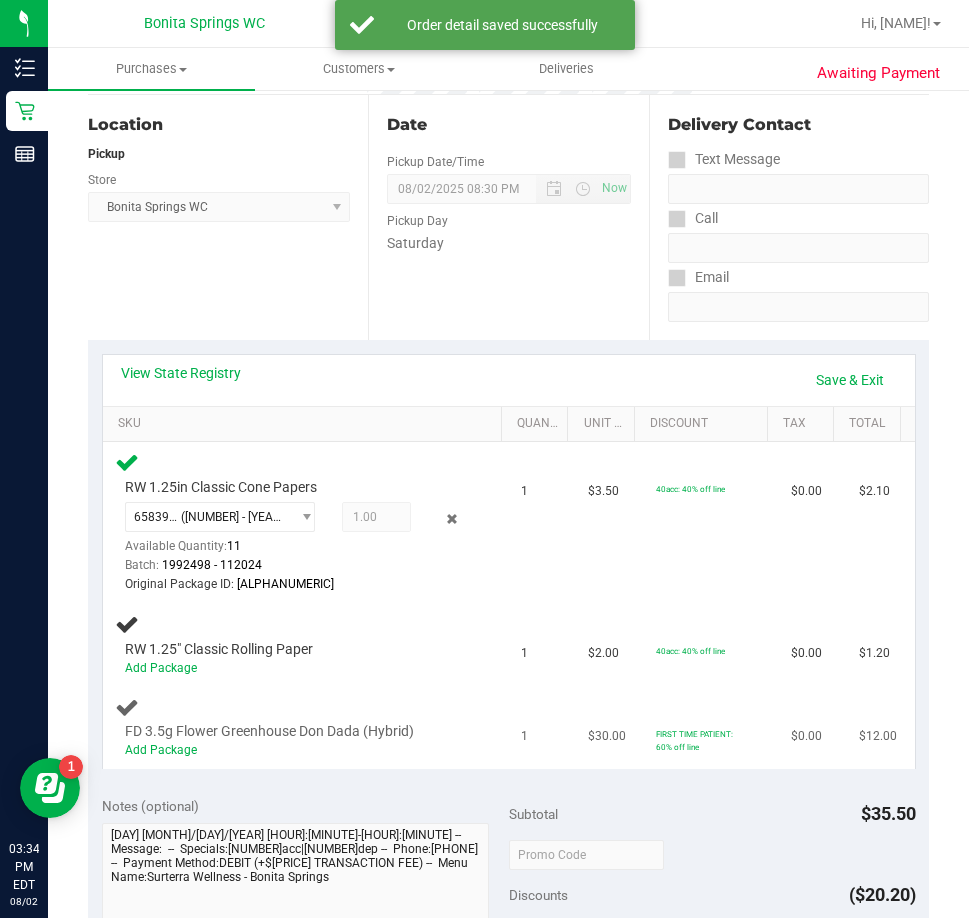 scroll, scrollTop: 200, scrollLeft: 0, axis: vertical 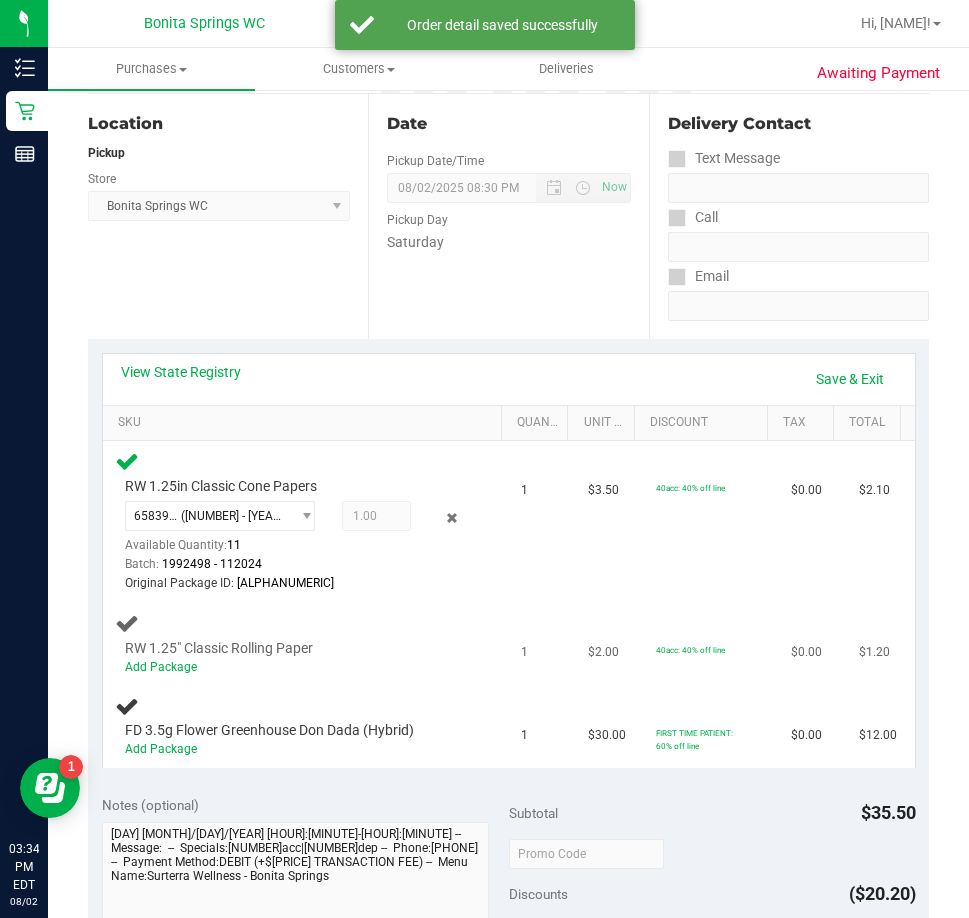 click on "Add Package" at bounding box center [297, 667] 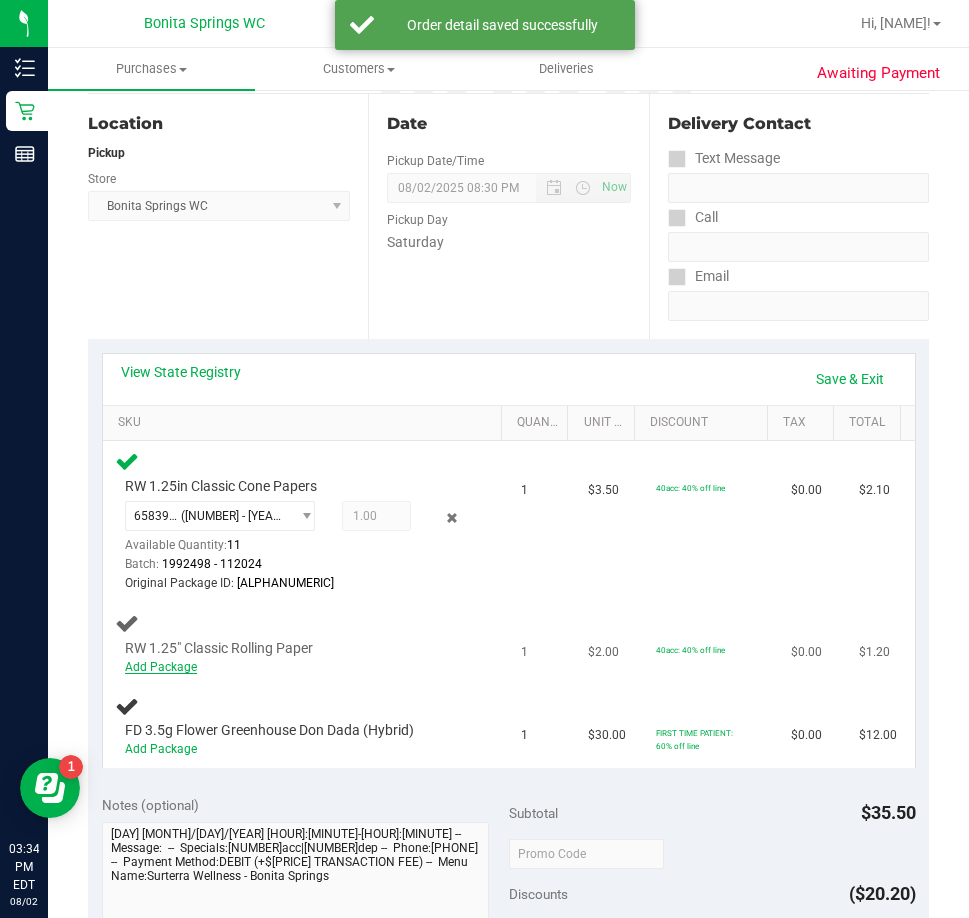 click on "Add Package" at bounding box center [161, 667] 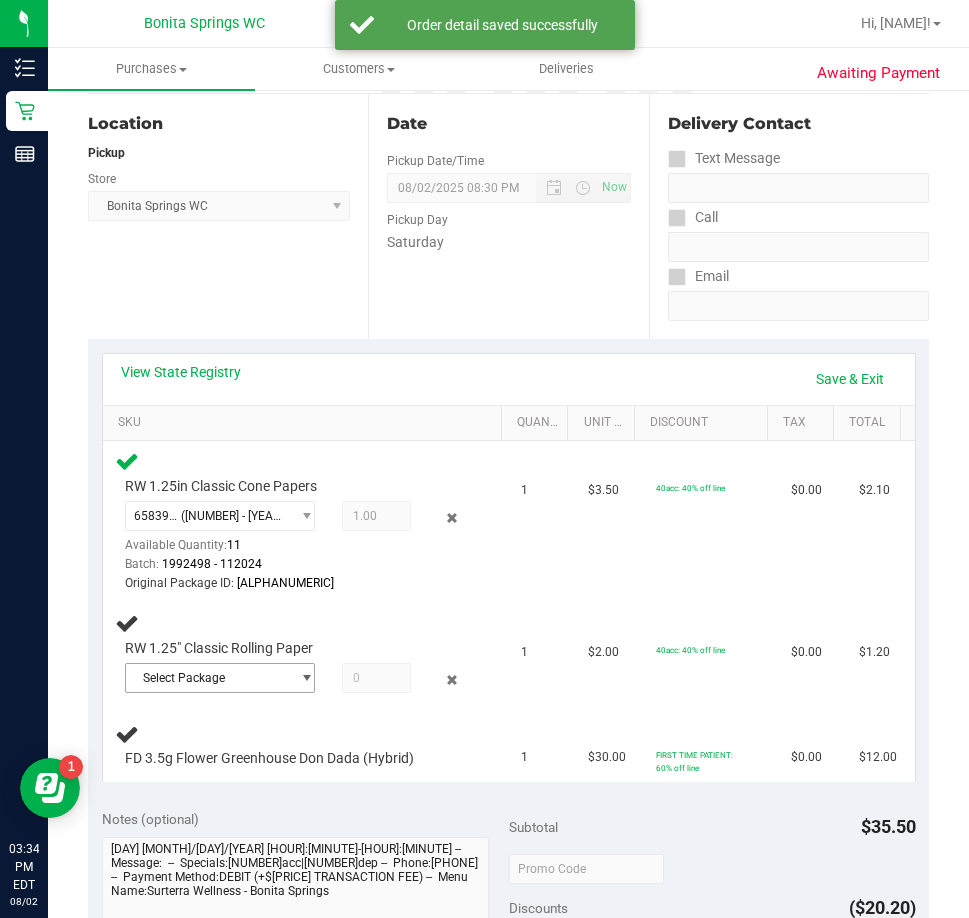 drag, startPoint x: 210, startPoint y: 681, endPoint x: 212, endPoint y: 720, distance: 39.051247 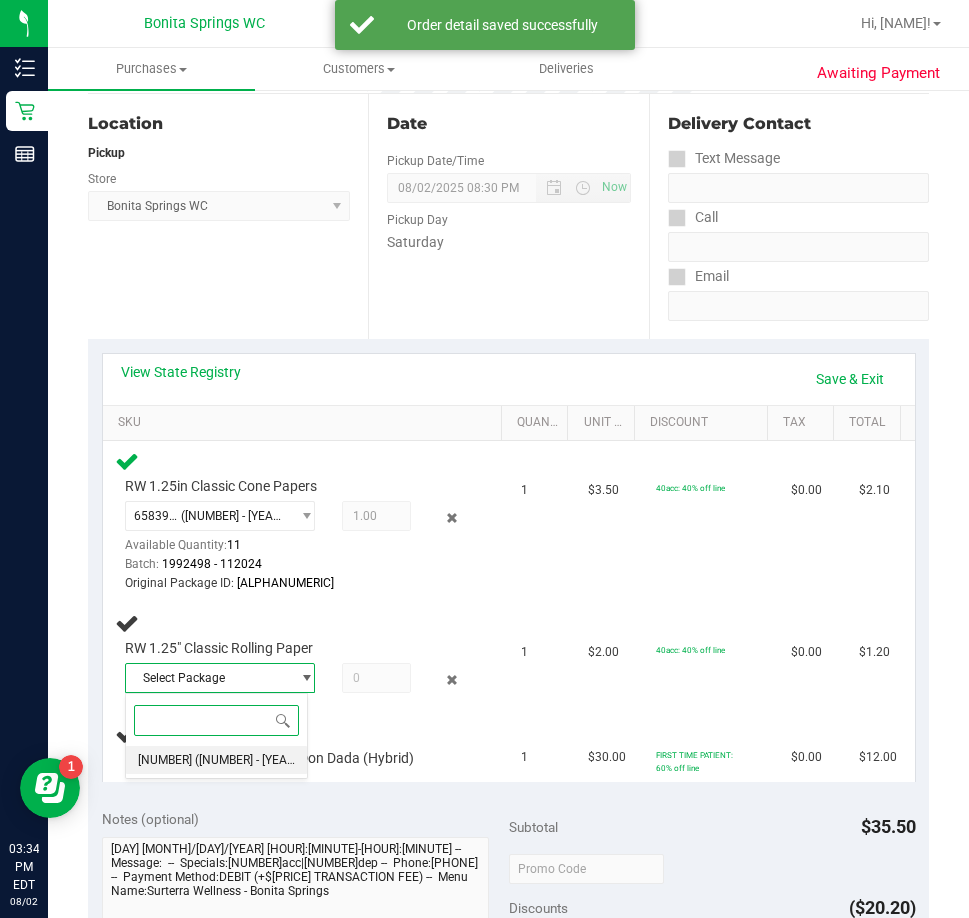 click on "([NUMBER] - [YEAR] | orig: [ALPHANUMERIC])" at bounding box center [216, 760] 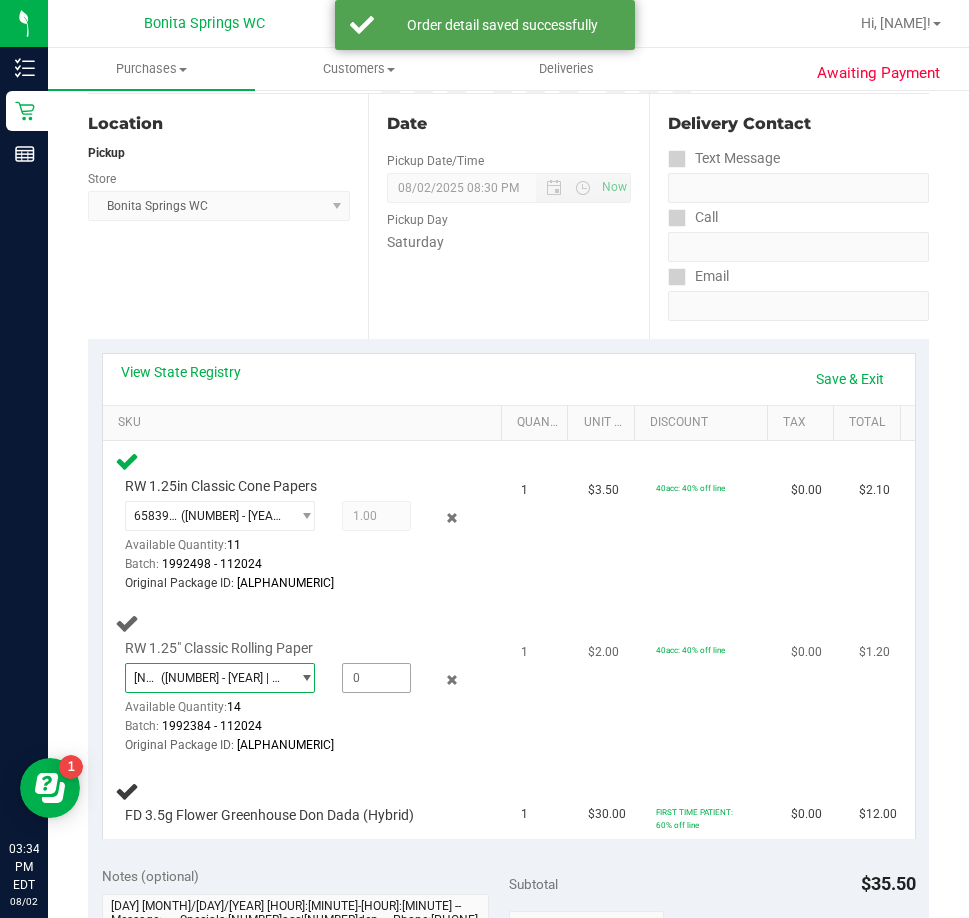 click at bounding box center (376, 678) 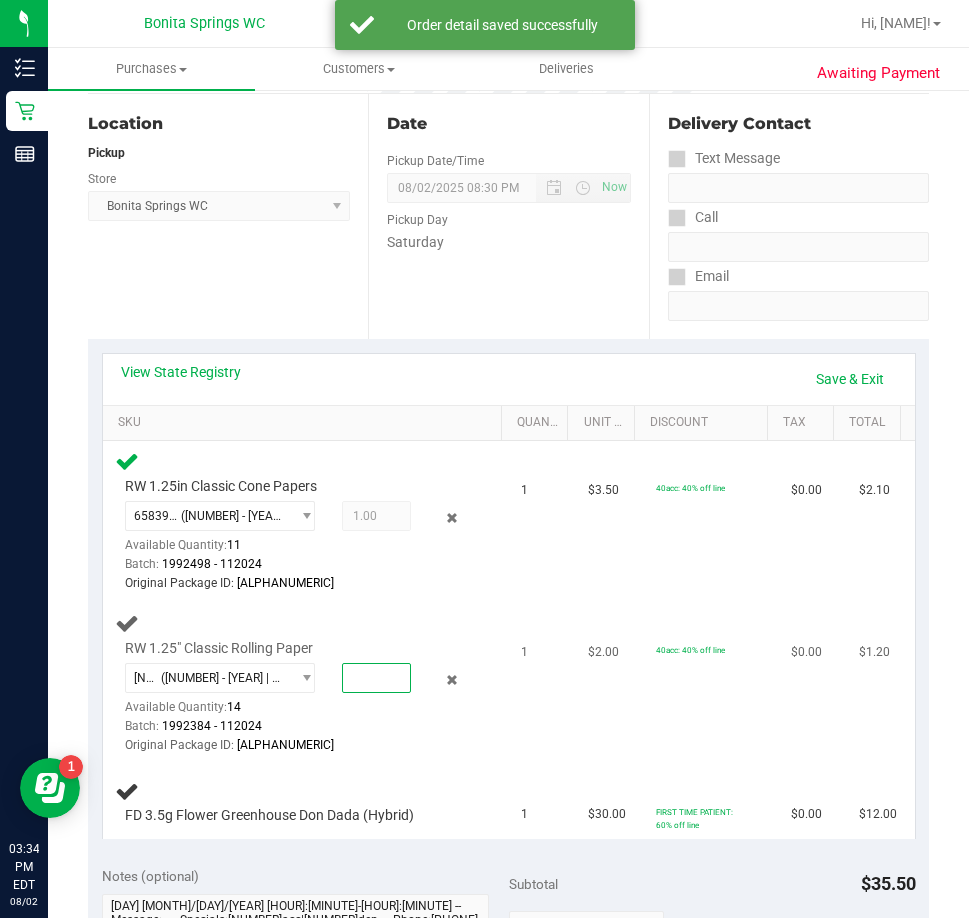 type on "1" 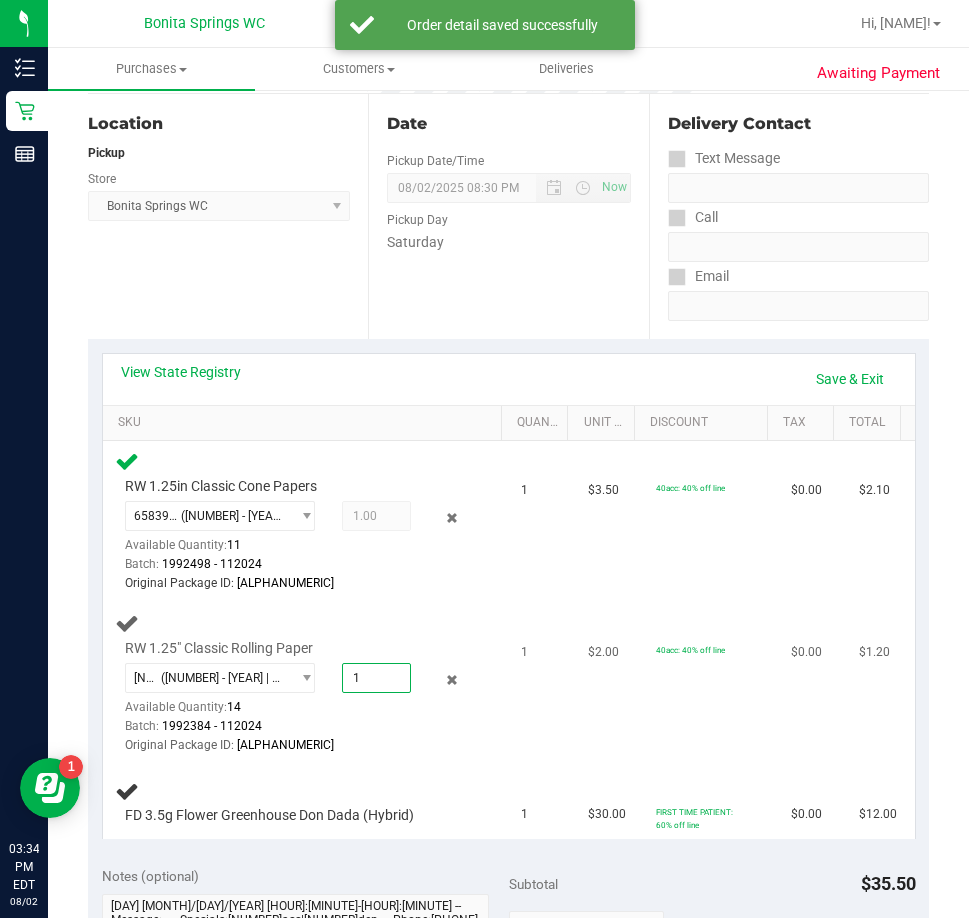 type on "1.0000" 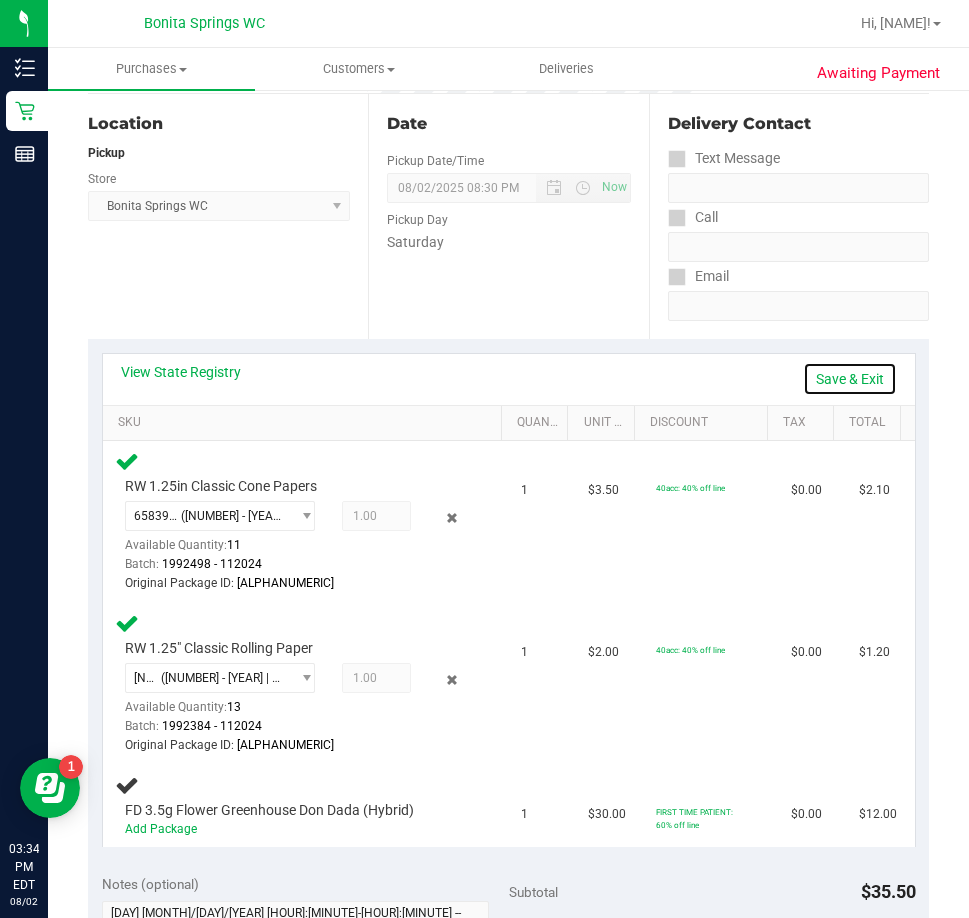 click on "Save & Exit" at bounding box center [850, 379] 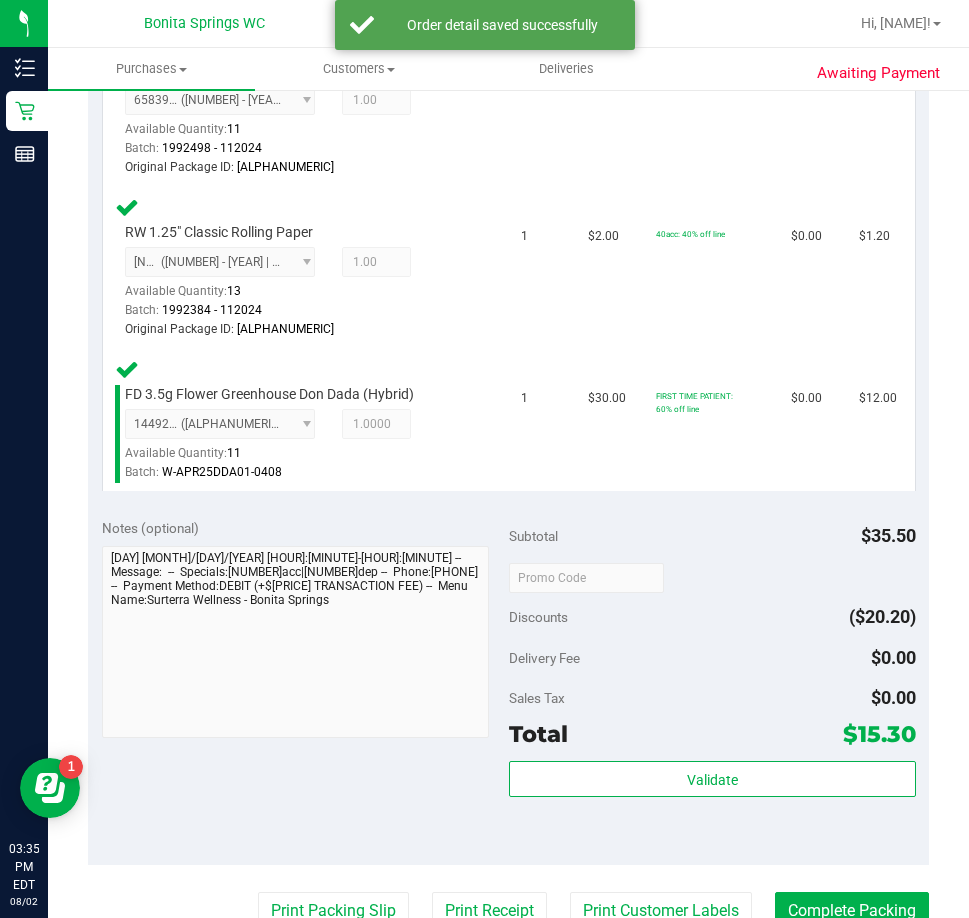 scroll, scrollTop: 800, scrollLeft: 0, axis: vertical 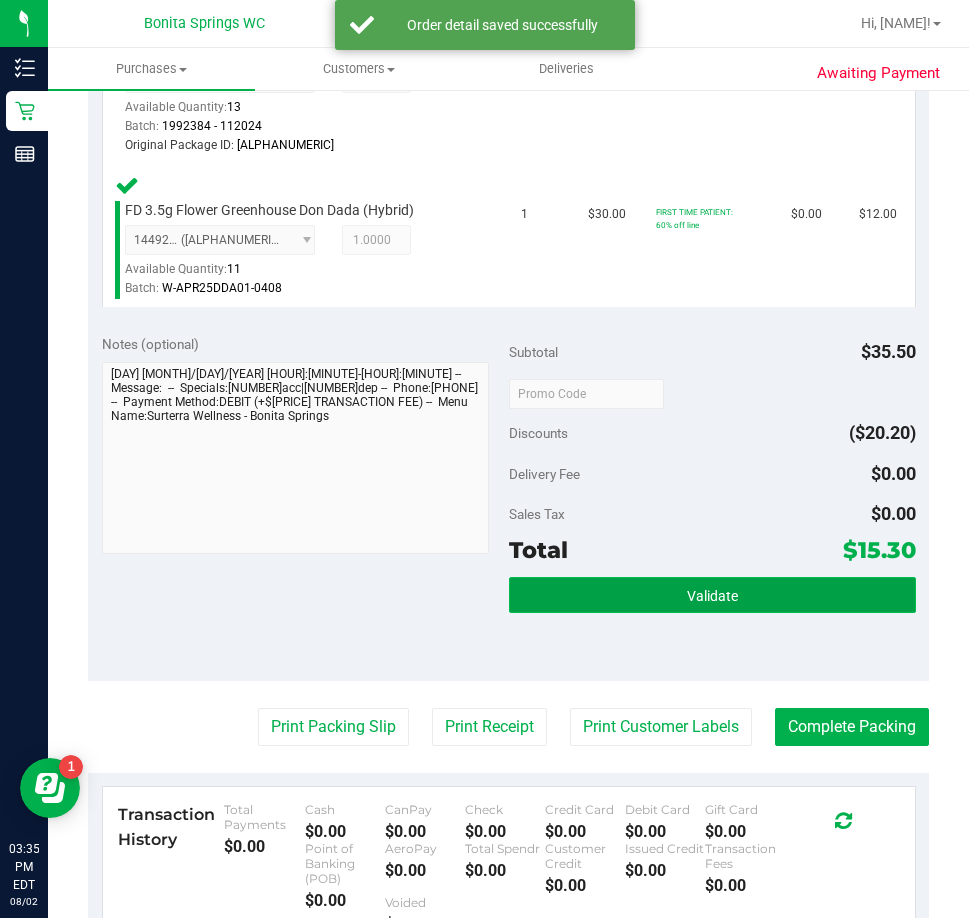 click on "Validate" at bounding box center [712, 595] 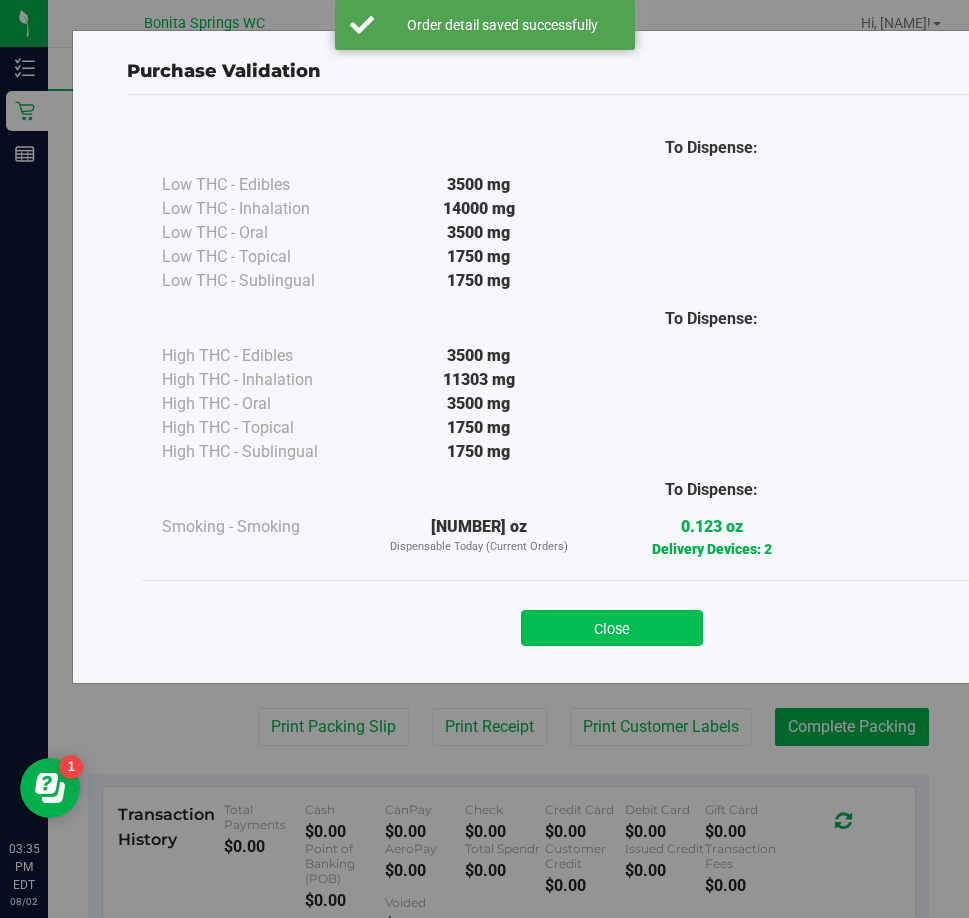 click on "Close" at bounding box center (612, 628) 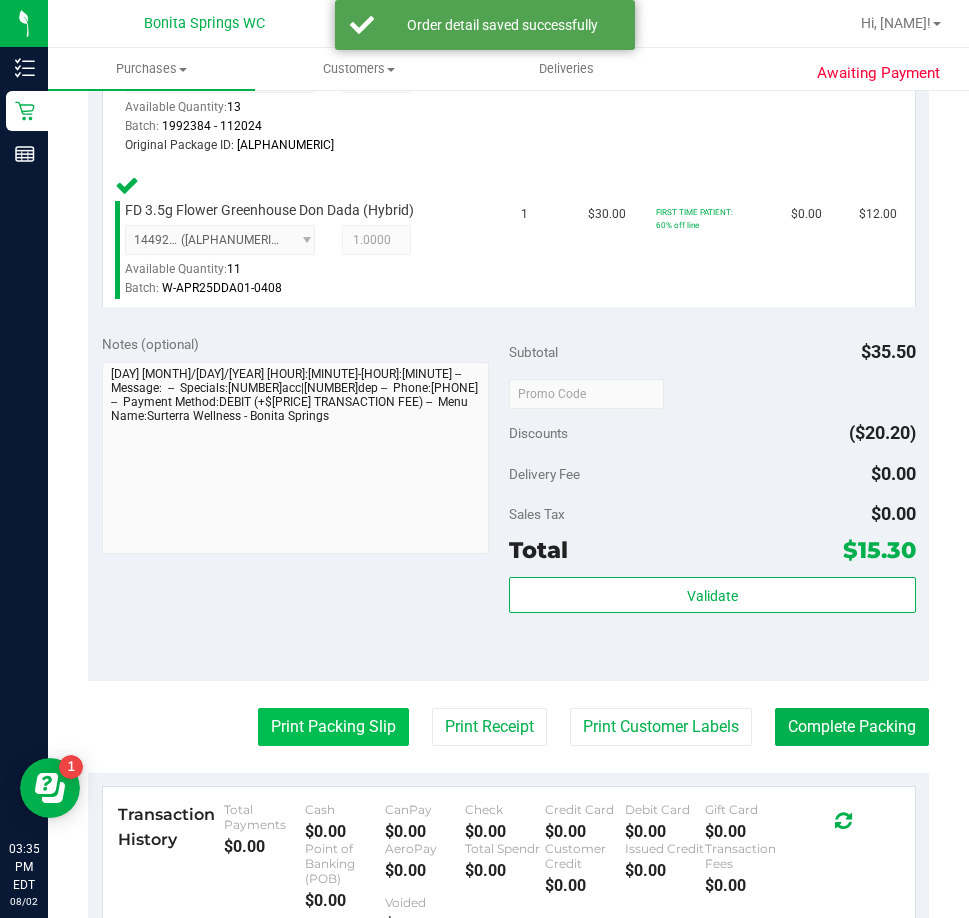 click on "Print Packing Slip" at bounding box center [333, 727] 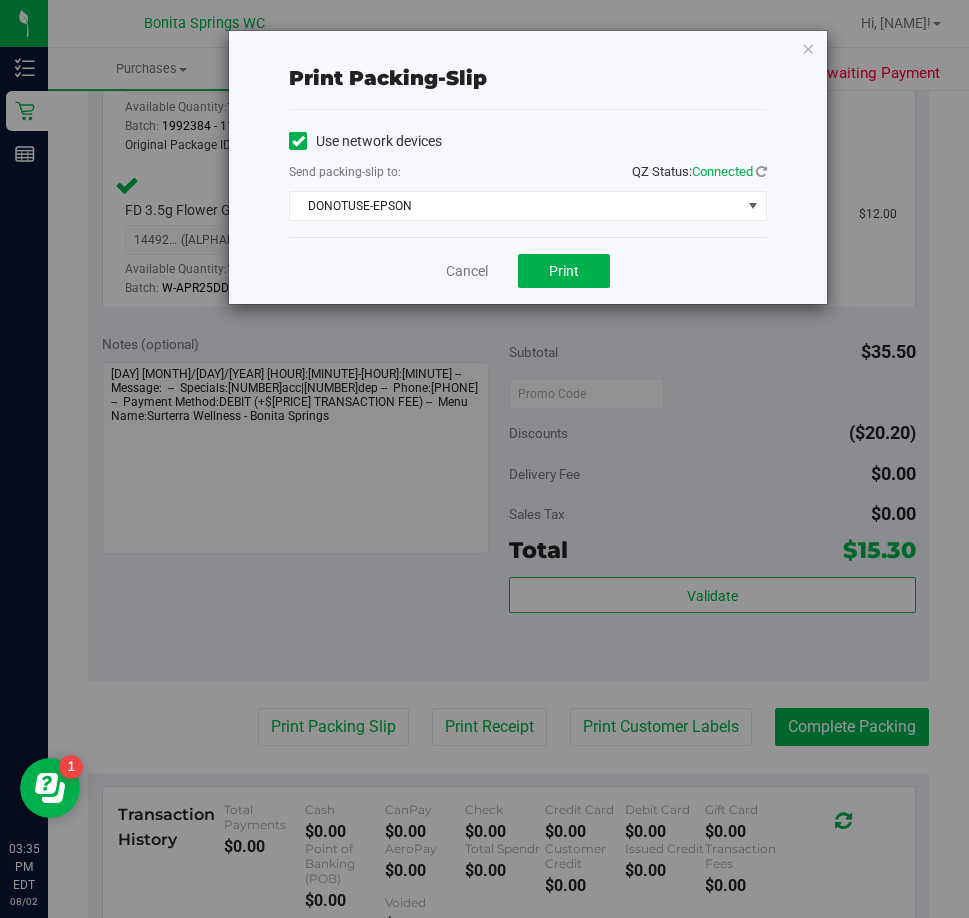 click on "Send packing-slip to:
QZ Status:   Connected" at bounding box center (528, 173) 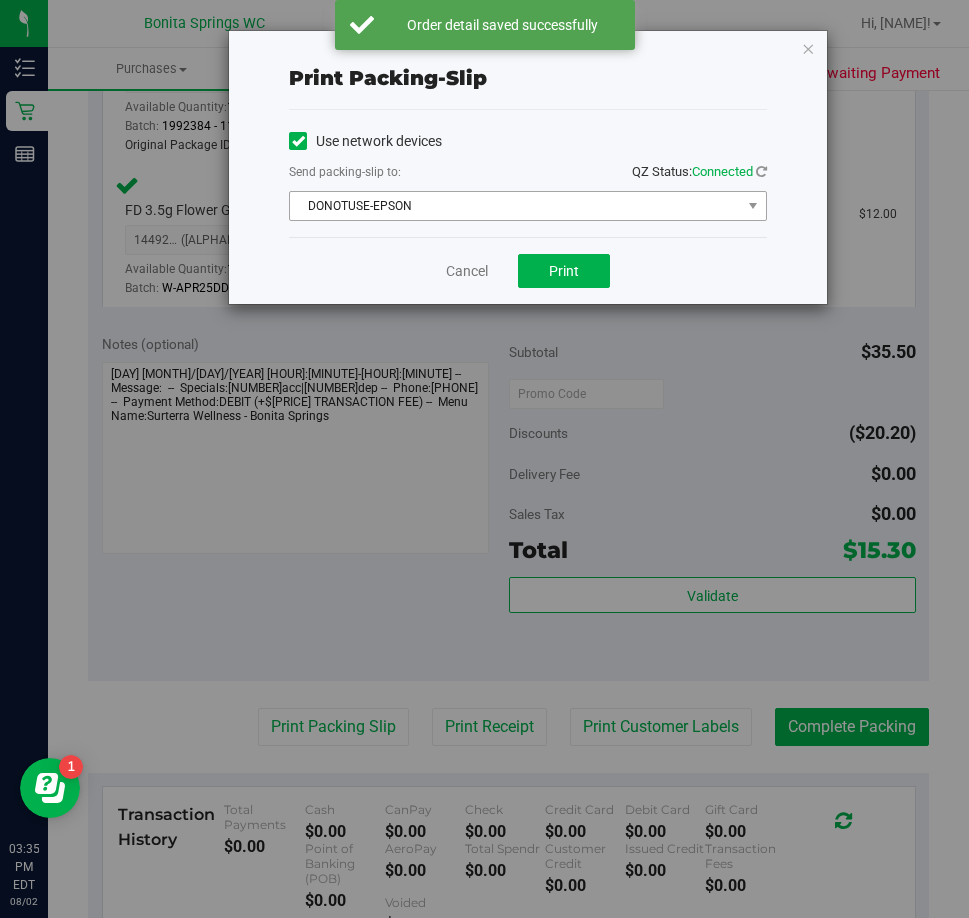 click on "DONOTUSE-EPSON" at bounding box center [515, 206] 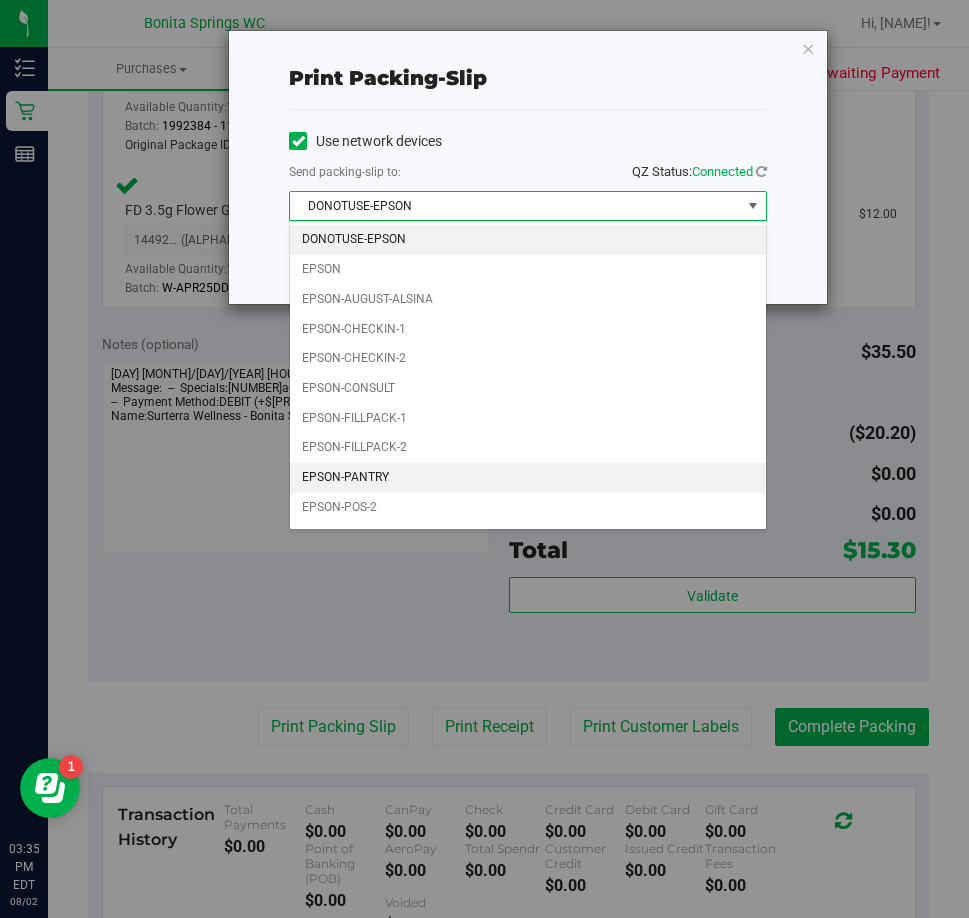 click on "EPSON-PANTRY" at bounding box center [528, 478] 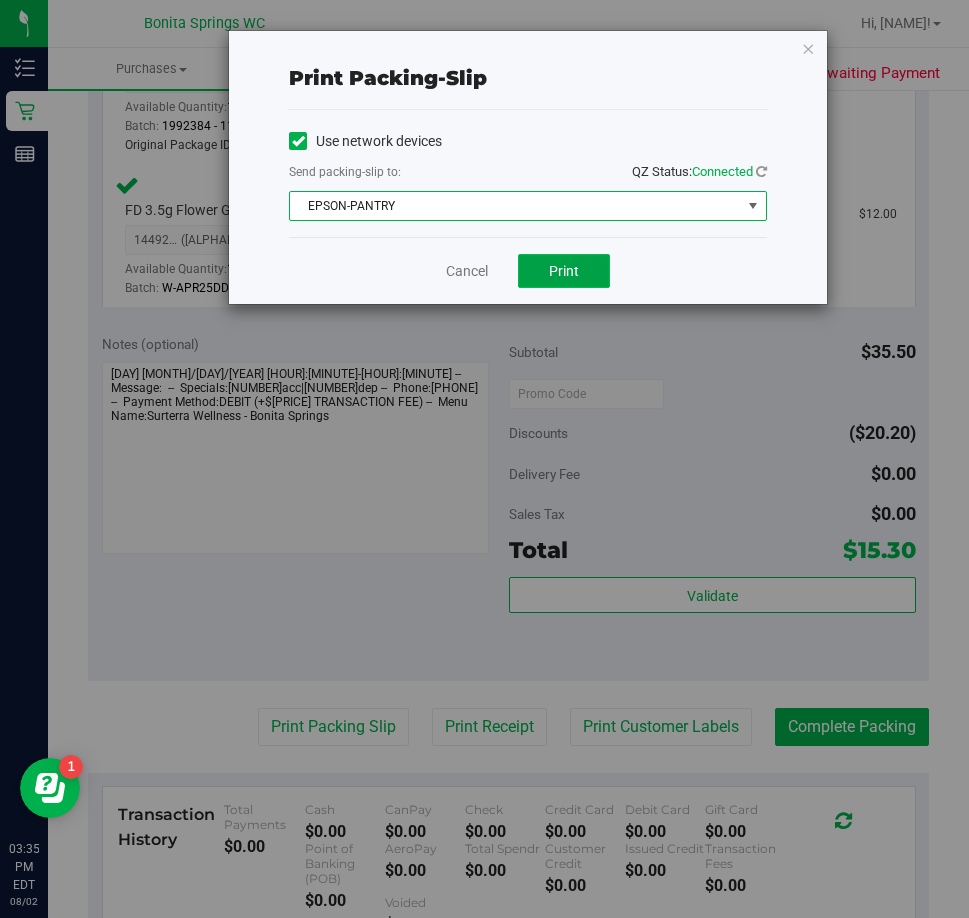 click on "Print" at bounding box center [564, 271] 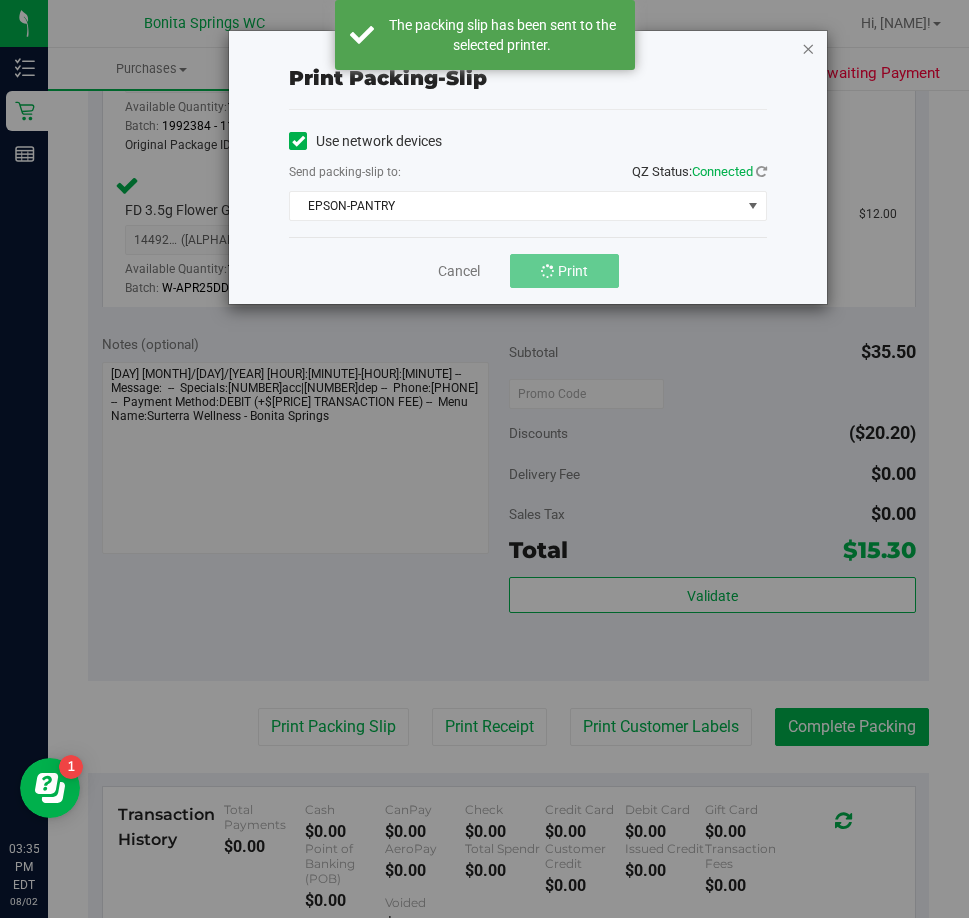 click at bounding box center [808, 48] 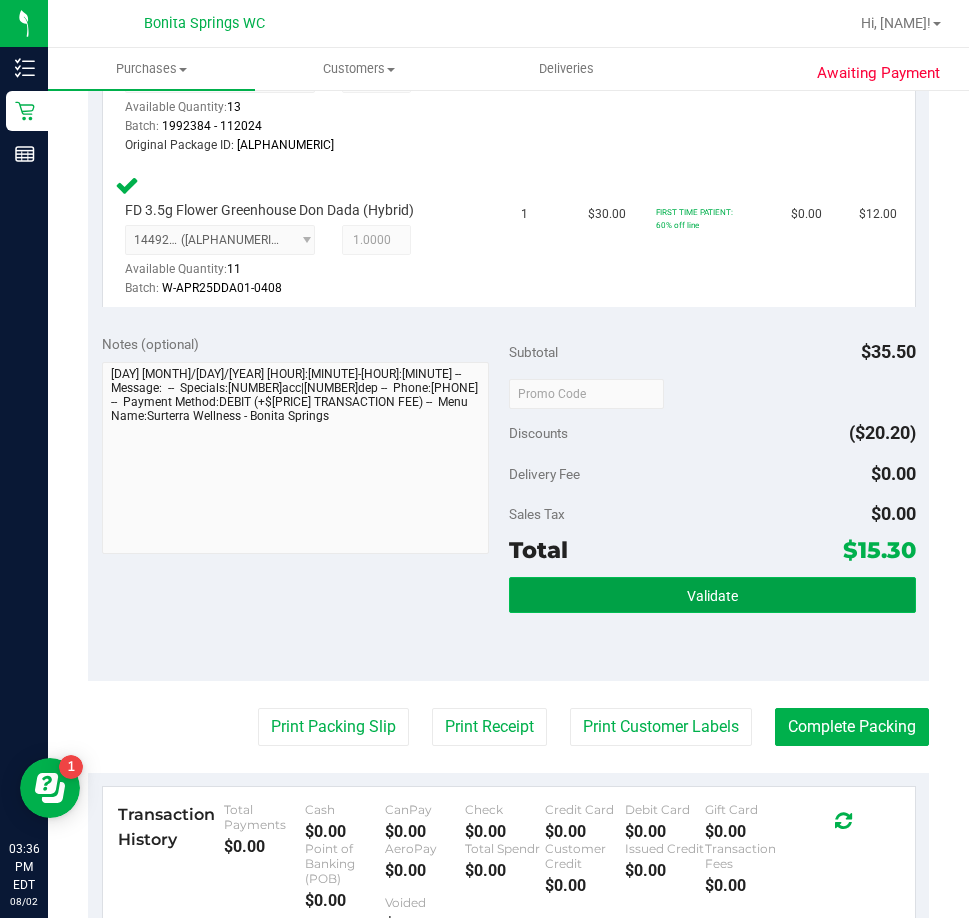 click on "Validate" at bounding box center (712, 595) 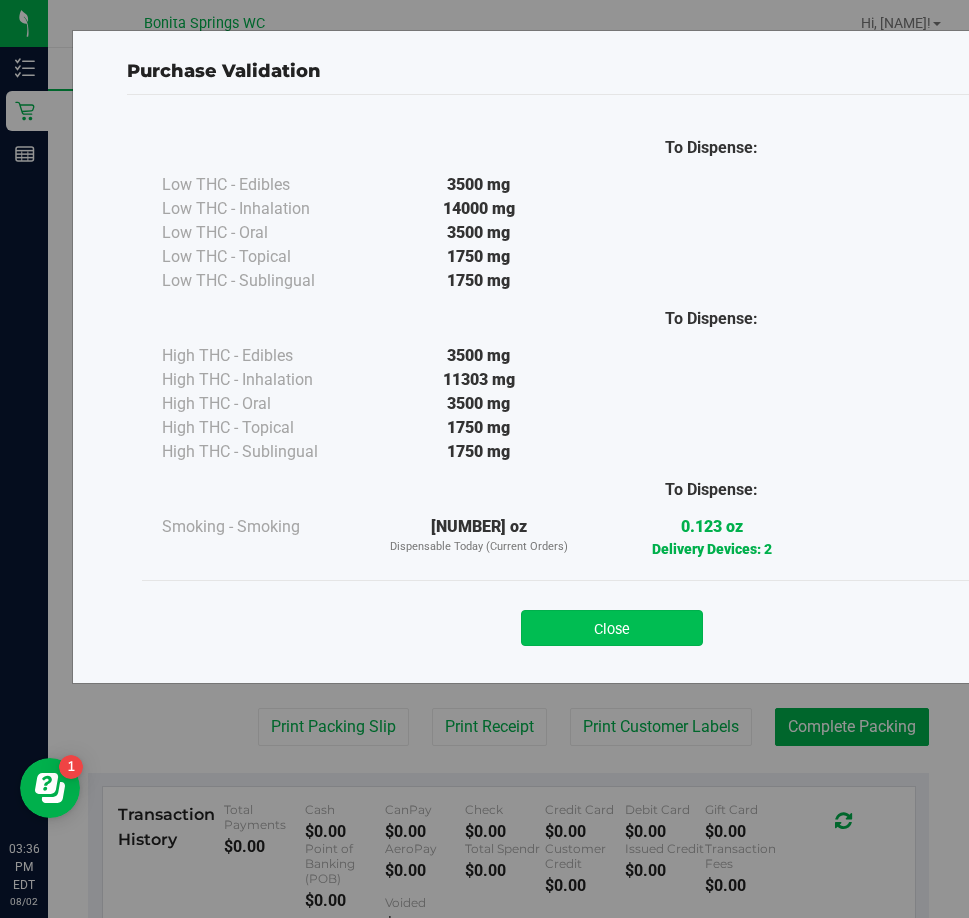 click on "Close" at bounding box center [612, 628] 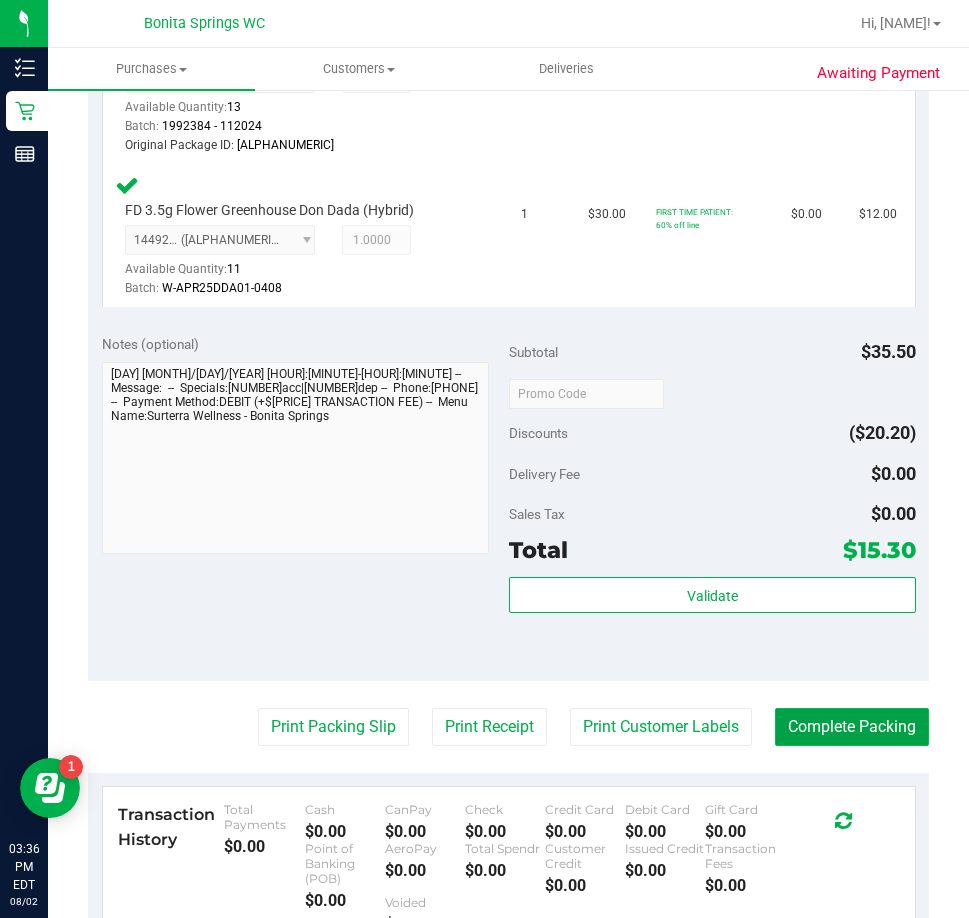 click on "Complete Packing" at bounding box center (852, 727) 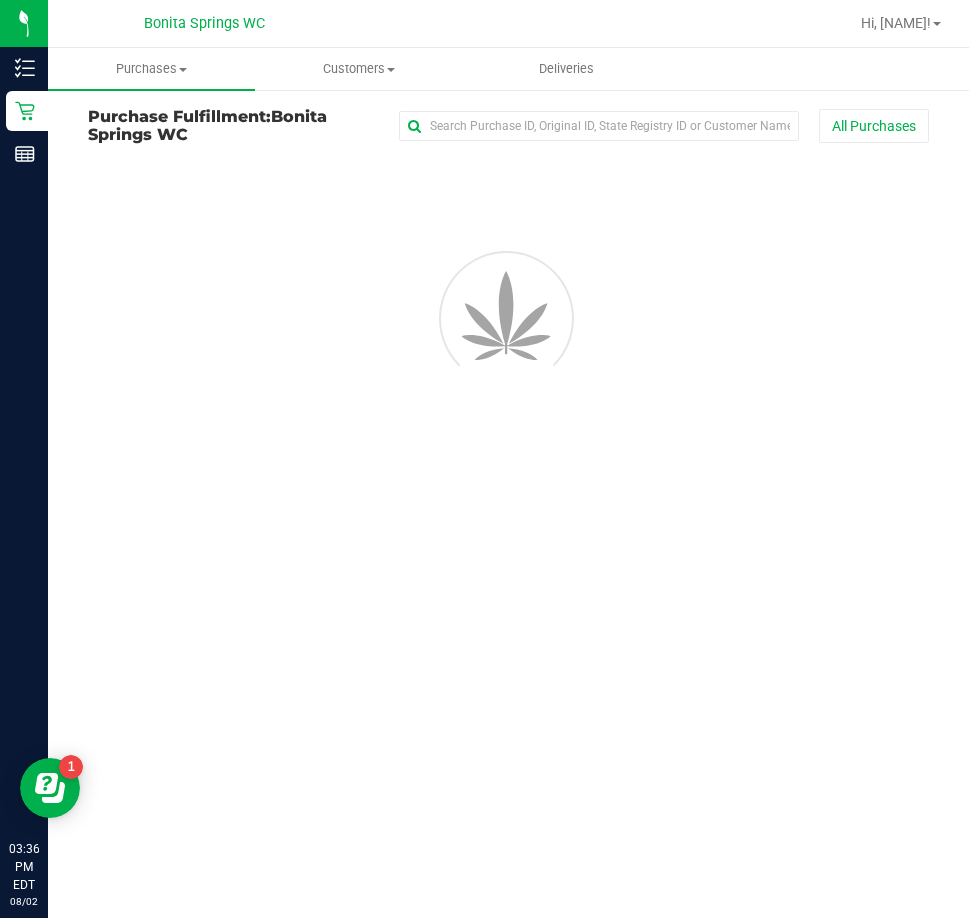 scroll, scrollTop: 0, scrollLeft: 0, axis: both 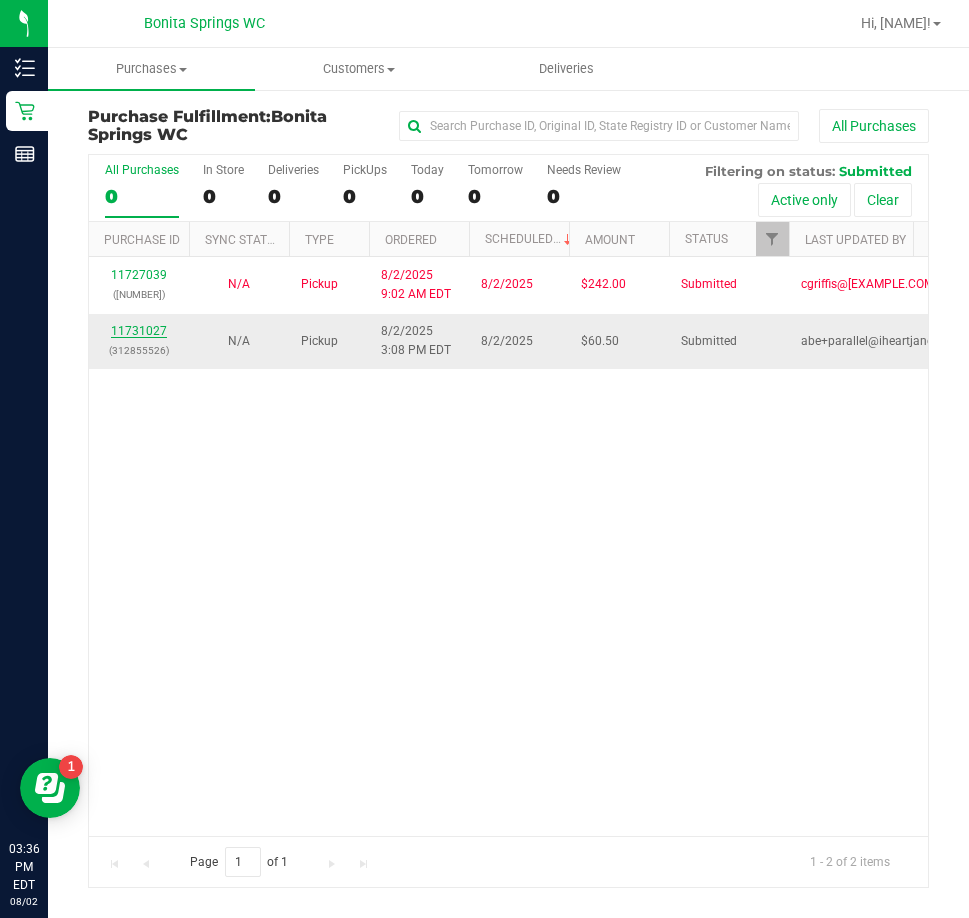 click on "11731027" at bounding box center [139, 331] 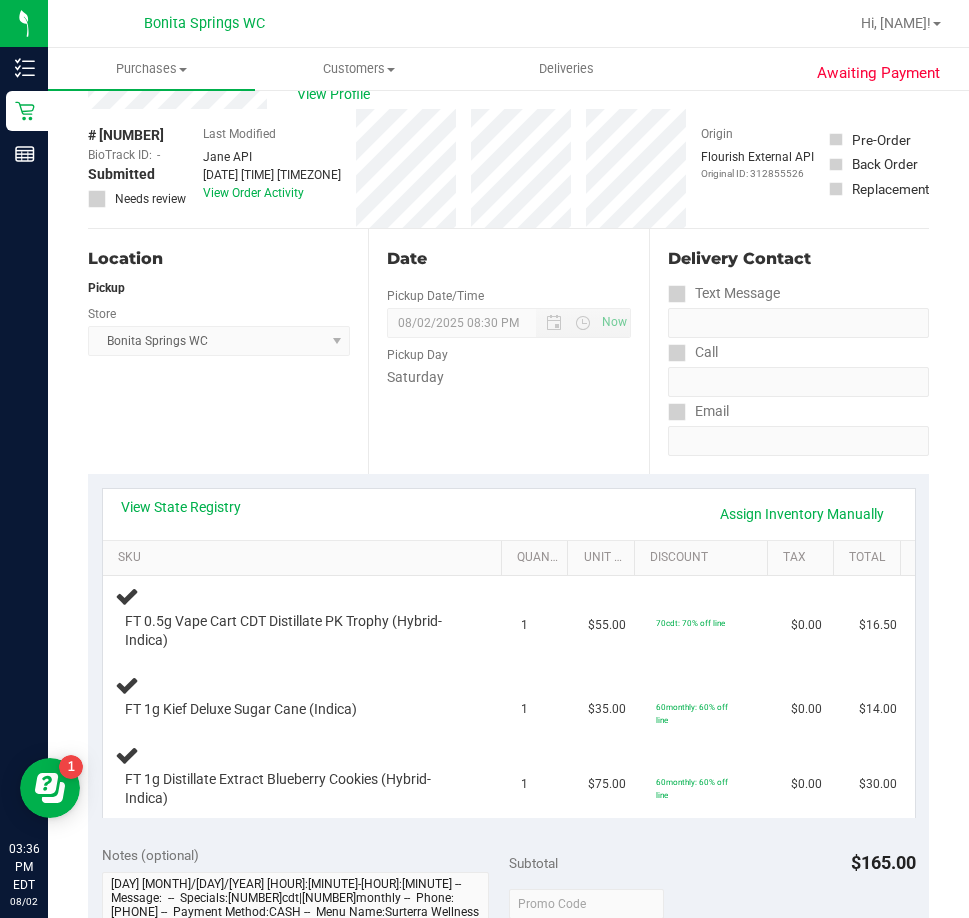 scroll, scrollTop: 100, scrollLeft: 0, axis: vertical 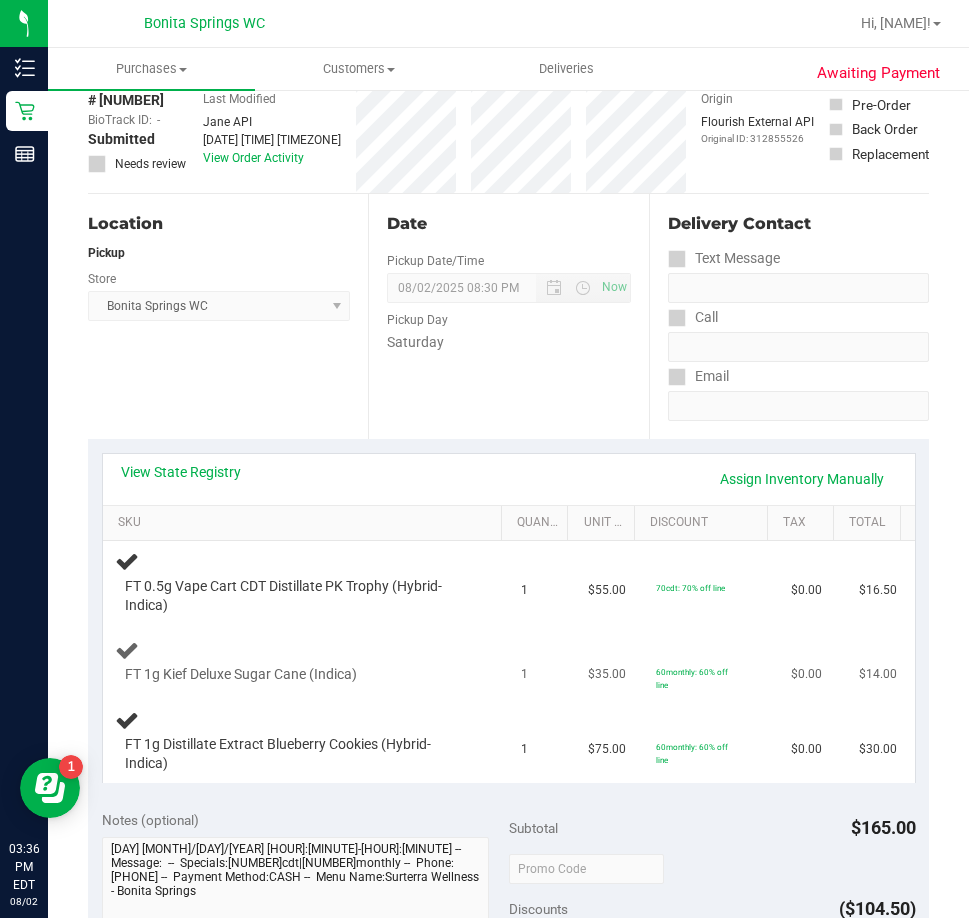 click on "FT 1g Kief Deluxe Sugar Cane (Indica)" at bounding box center [306, 661] 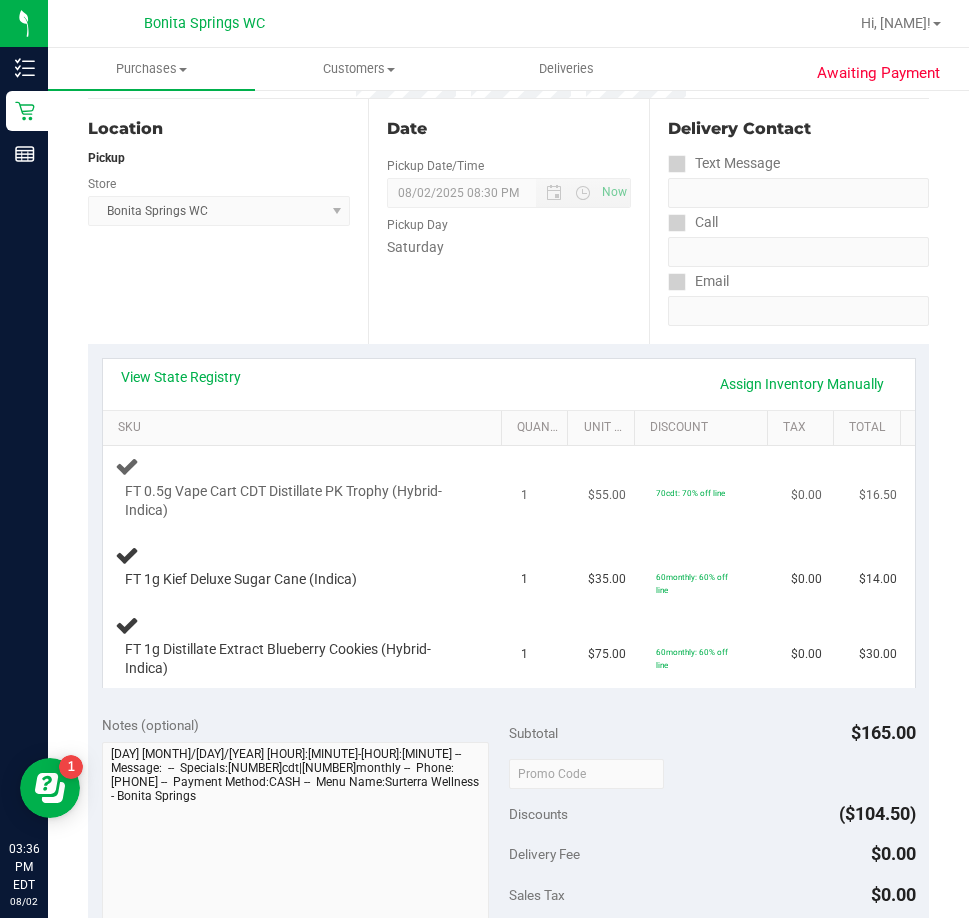 scroll, scrollTop: 0, scrollLeft: 0, axis: both 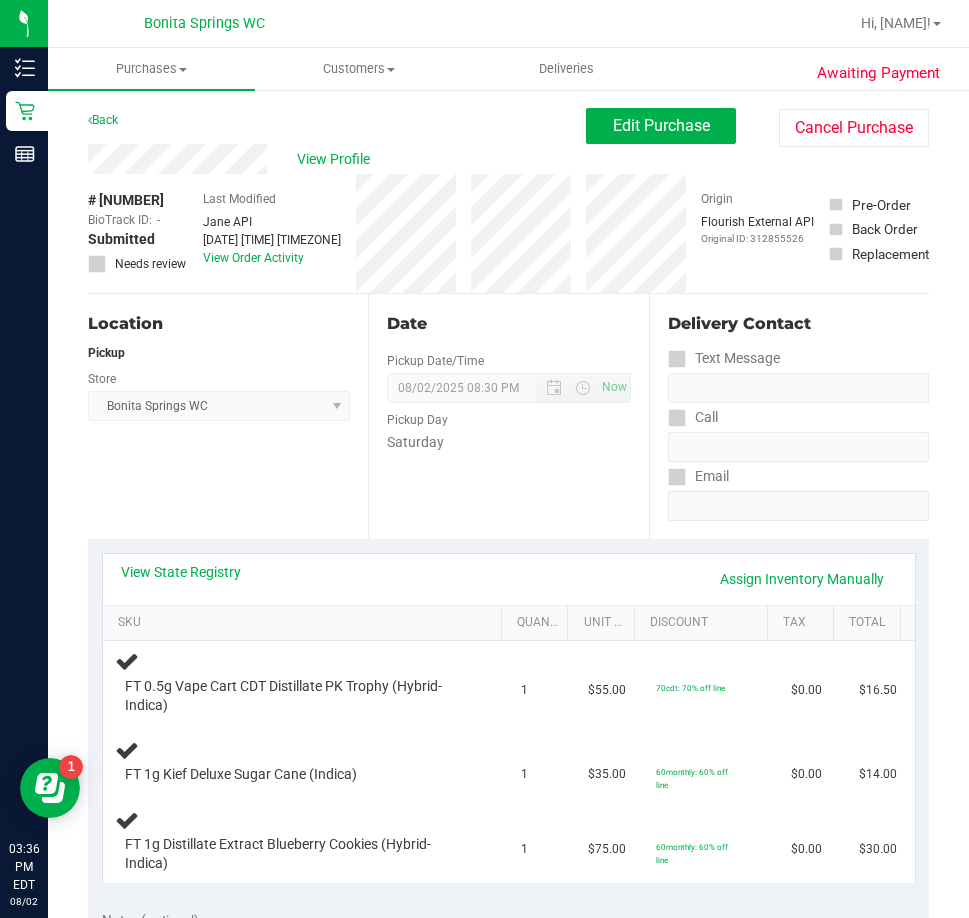 click on "Date
Pickup Date/Time
08/02/2025
Now
08/02/2025 08:30 PM
Now
Pickup Day
Saturday" at bounding box center (508, 416) 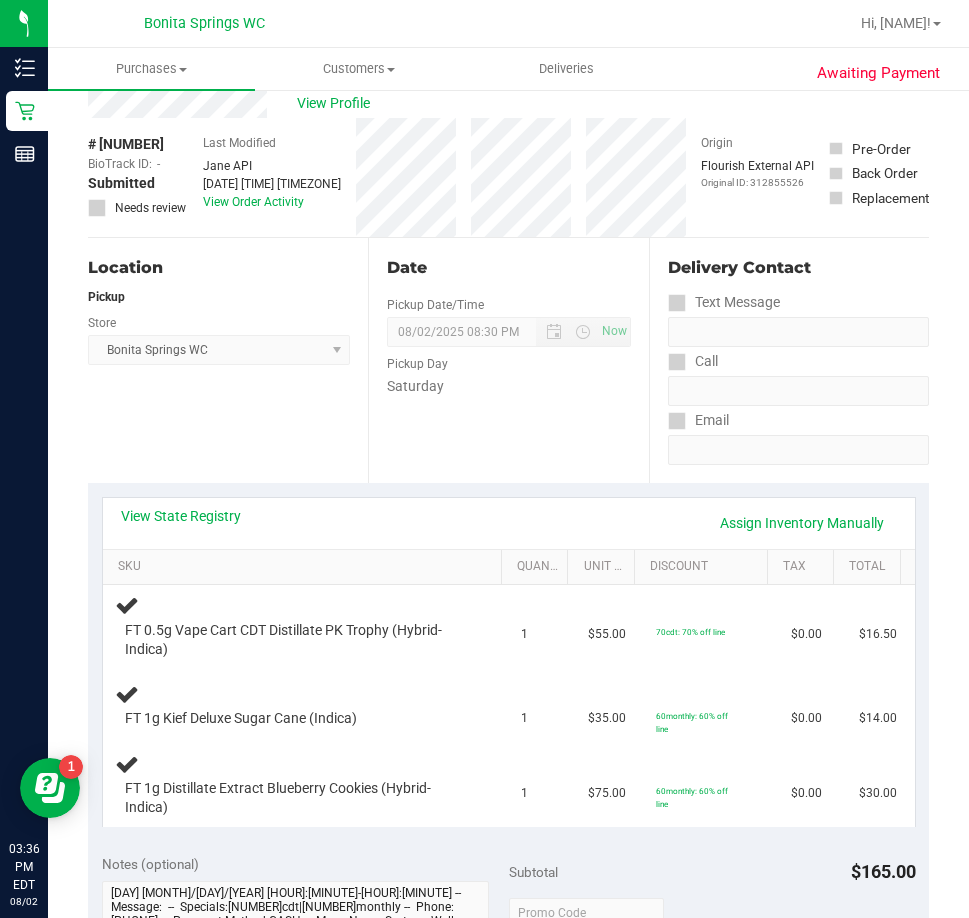 scroll, scrollTop: 200, scrollLeft: 0, axis: vertical 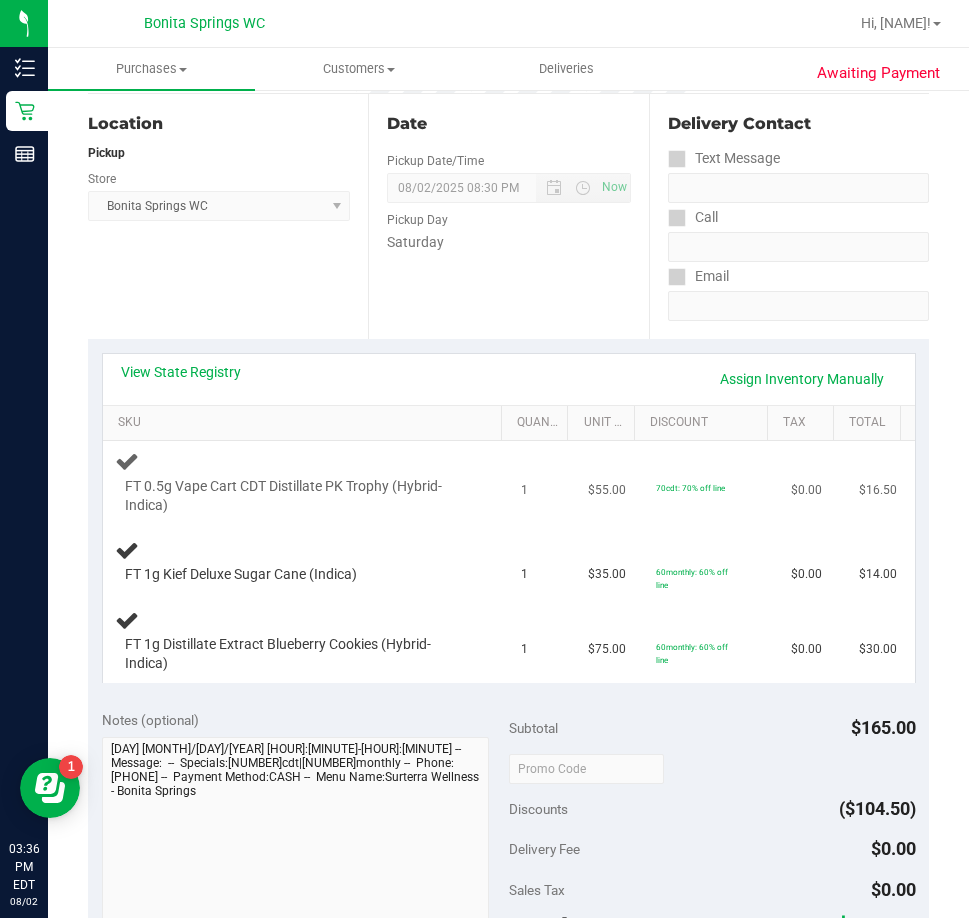 click on "FT 0.5g Vape Cart CDT Distillate PK Trophy (Hybrid-Indica)" at bounding box center (297, 496) 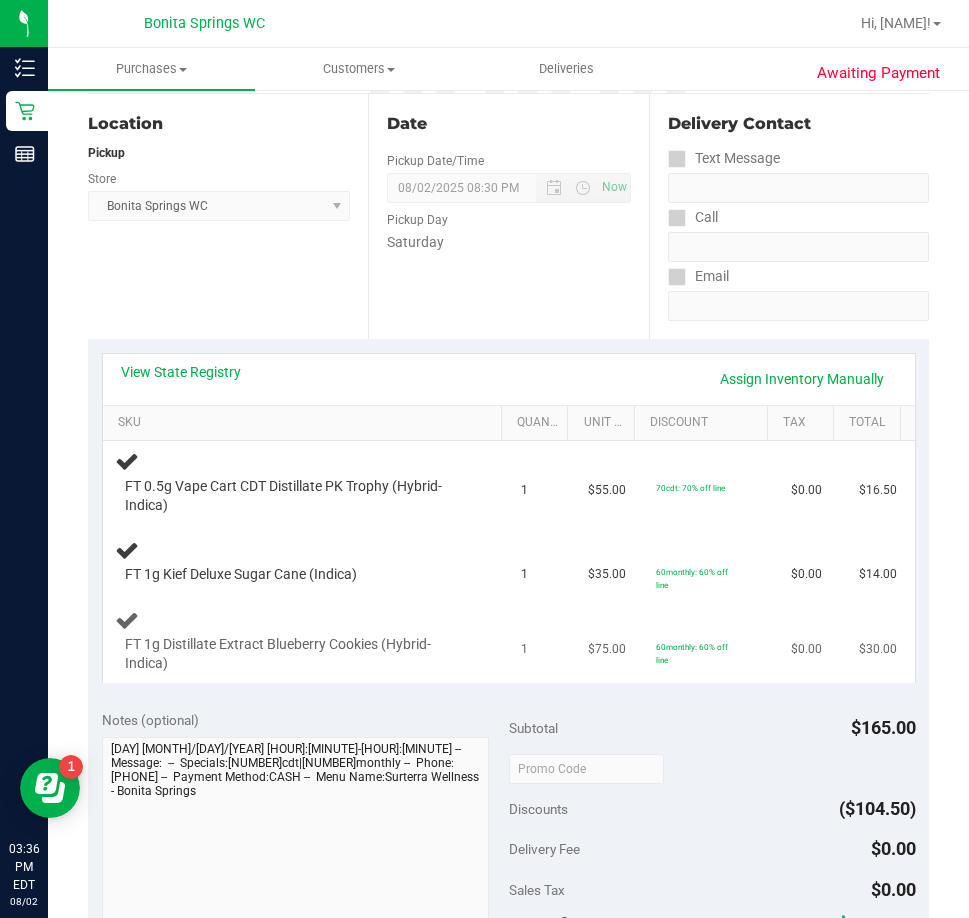 click on "1" at bounding box center (543, 641) 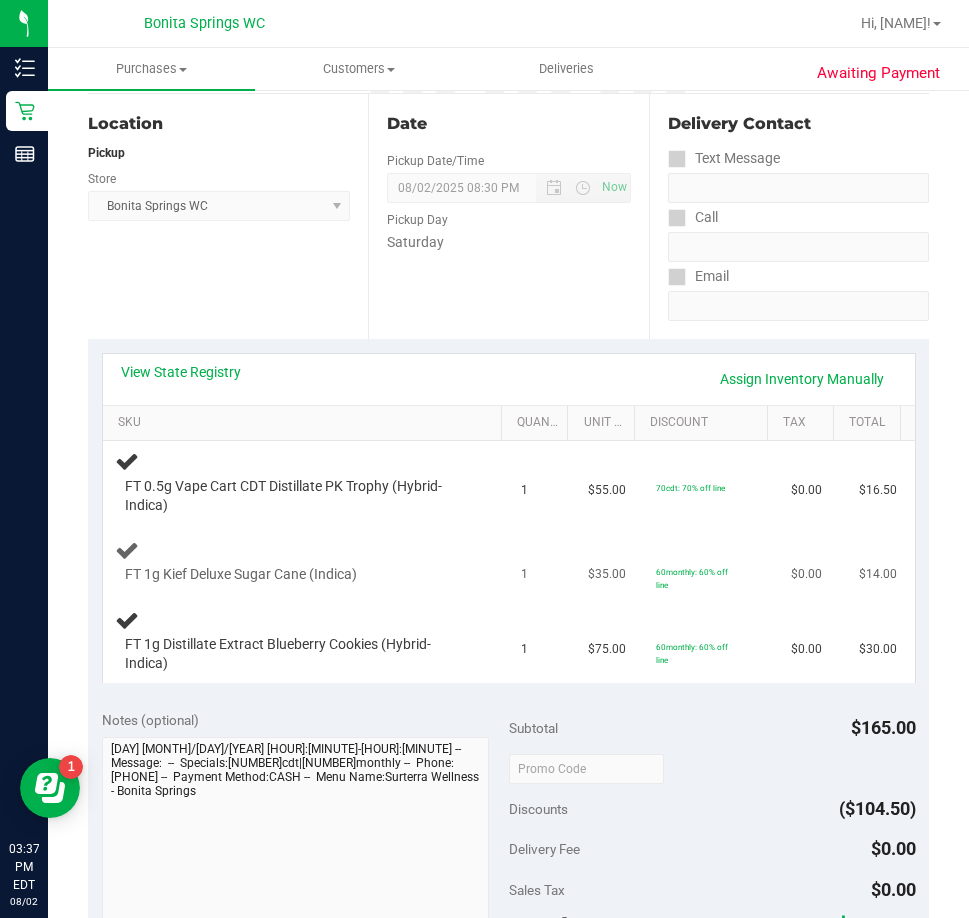 click on "FT 1g Kief Deluxe Sugar Cane (Indica)" at bounding box center [306, 561] 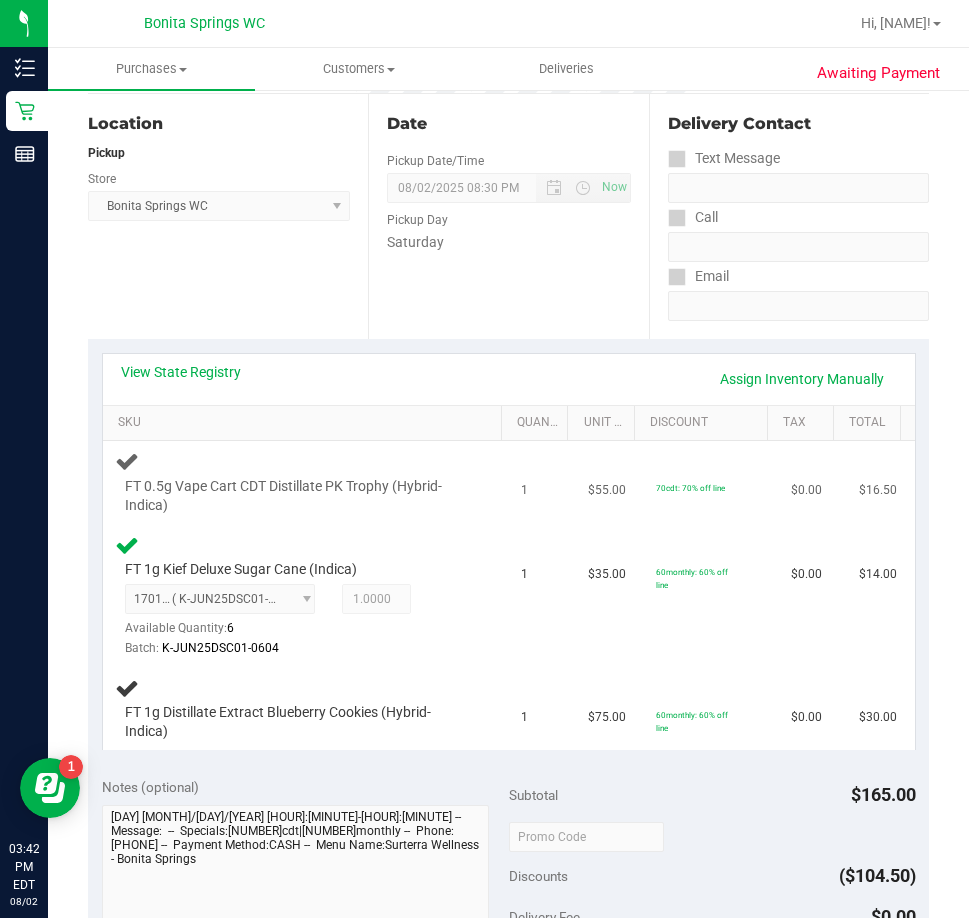 click on "FT 0.5g Vape Cart CDT Distillate PK Trophy (Hybrid-Indica)" at bounding box center (306, 483) 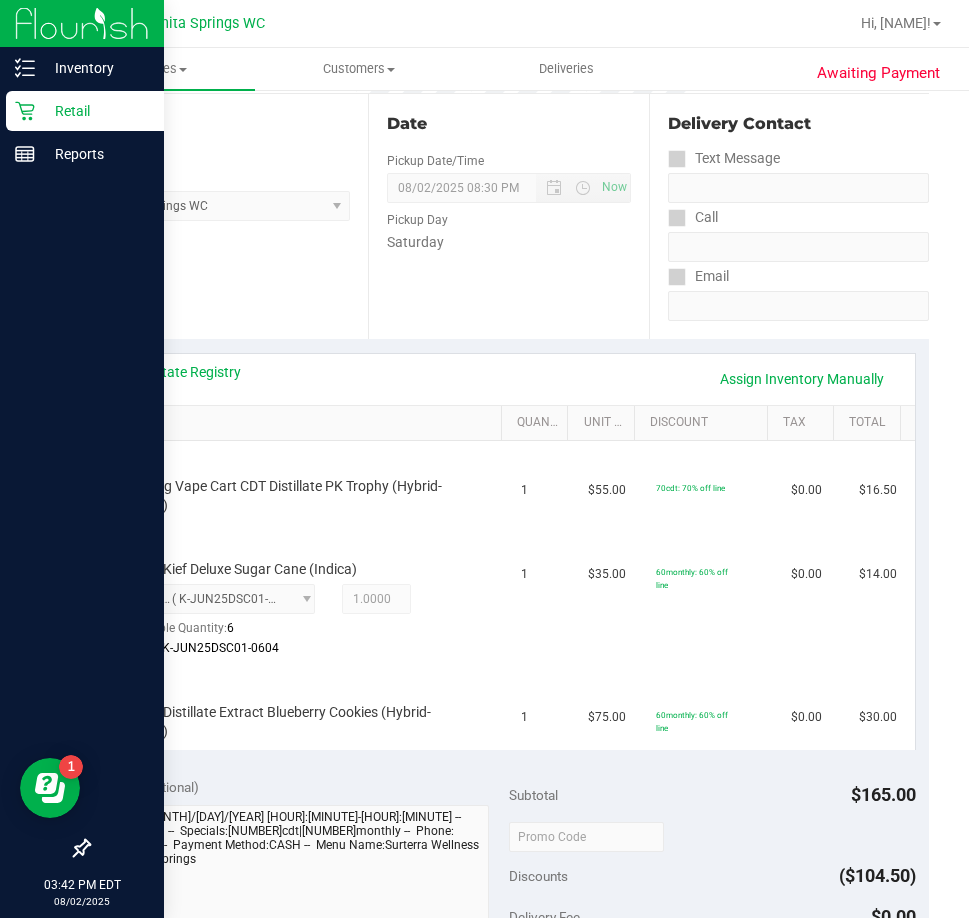 click on "Retail" at bounding box center (95, 111) 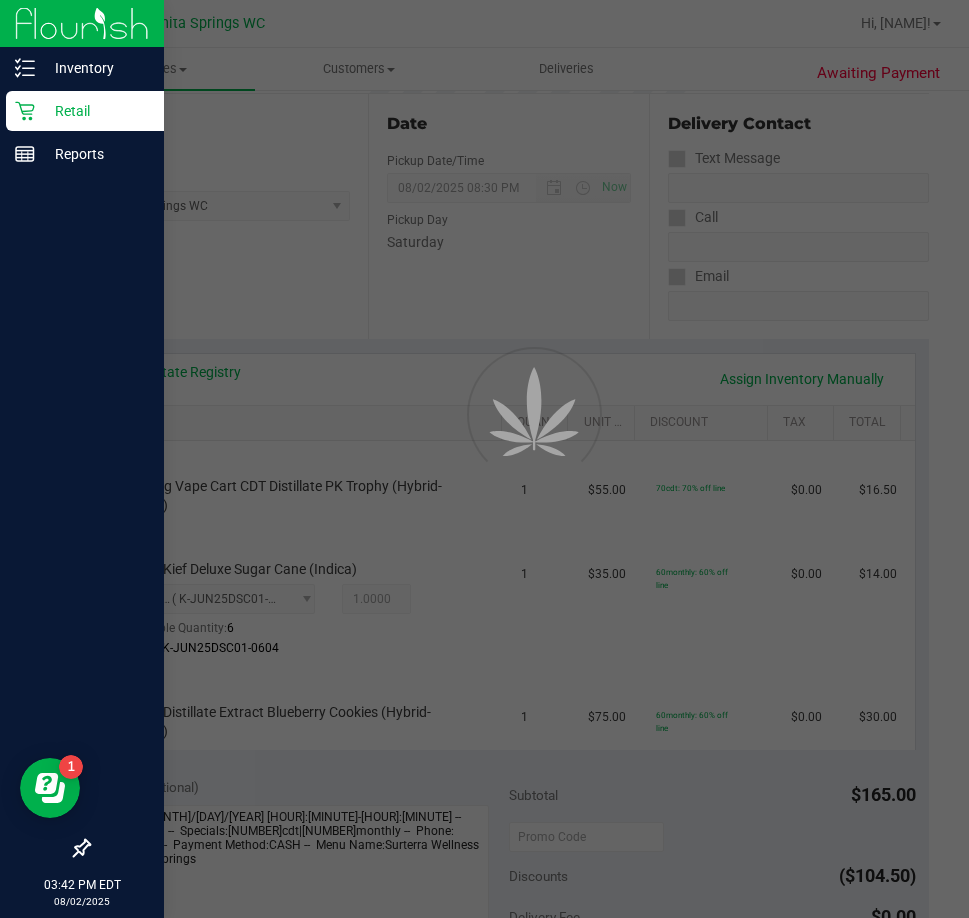 scroll, scrollTop: 0, scrollLeft: 0, axis: both 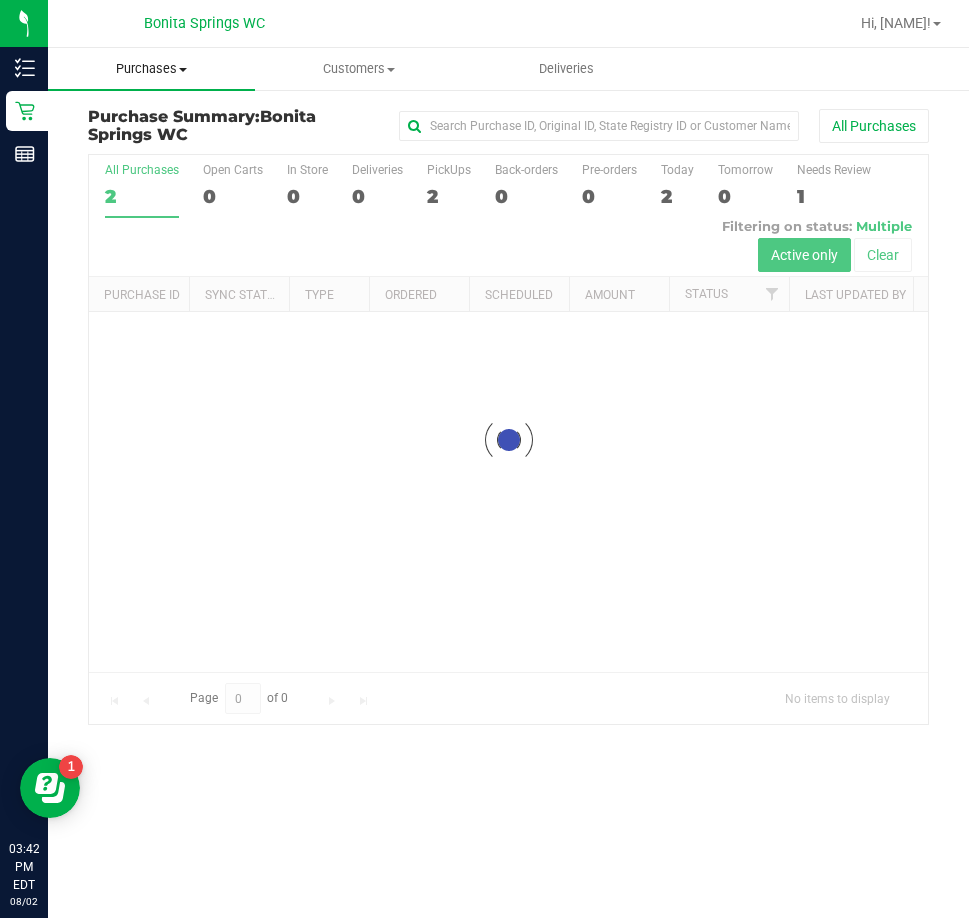 click on "Purchases" at bounding box center [151, 69] 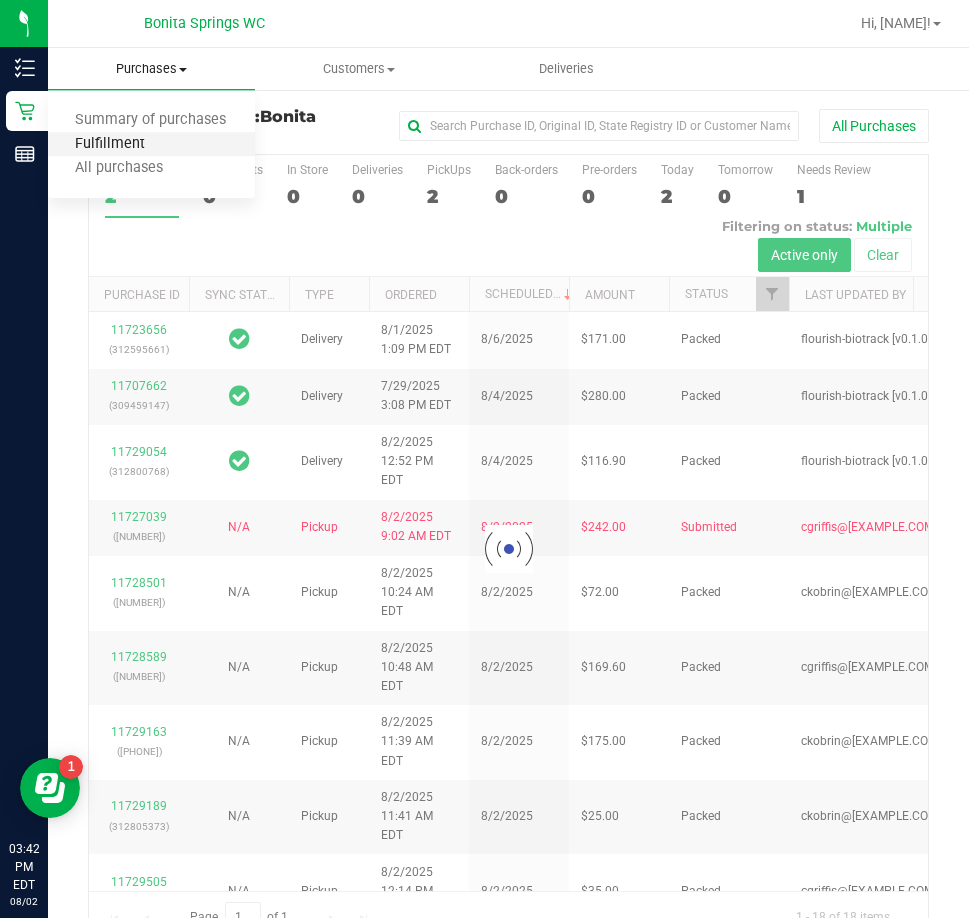 click on "Fulfillment" at bounding box center [110, 144] 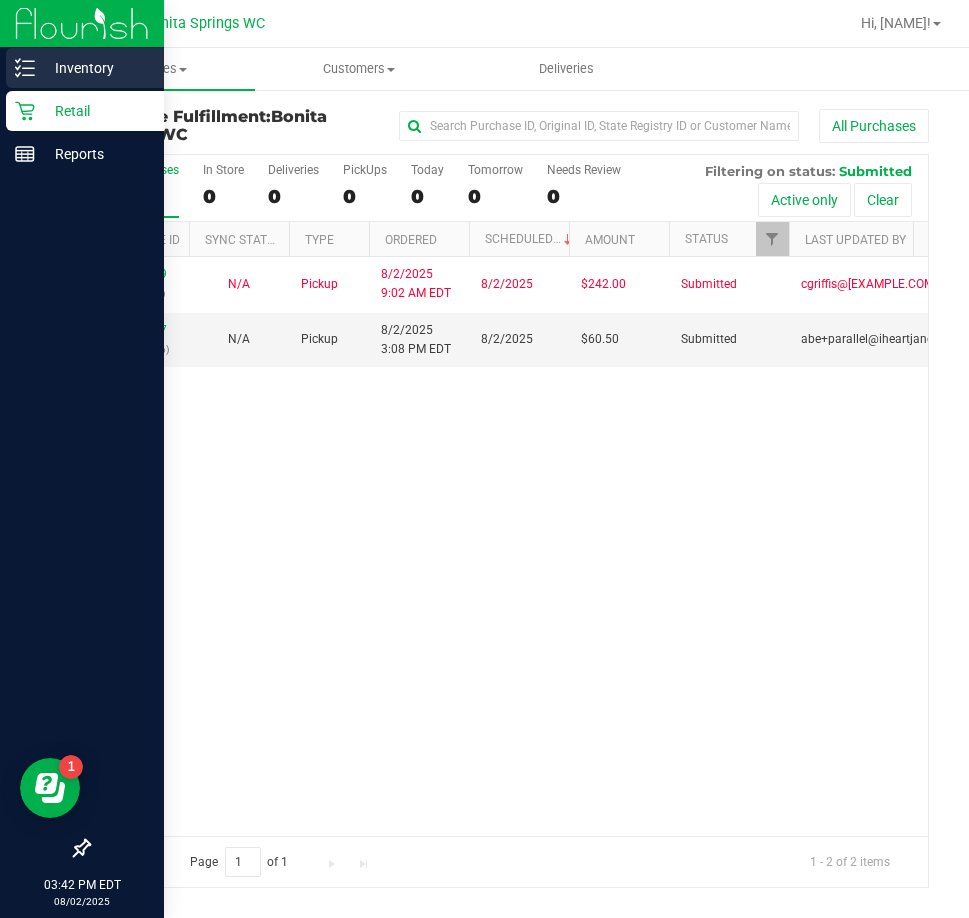 click on "Inventory" at bounding box center (85, 68) 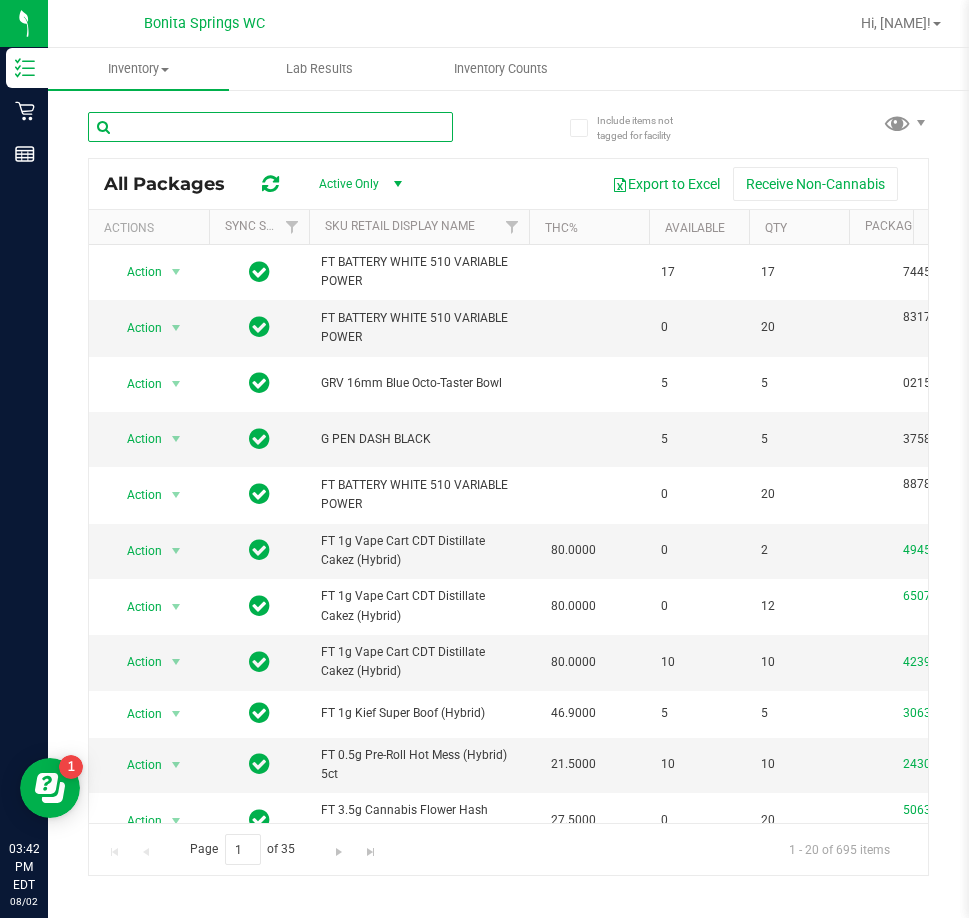 click at bounding box center [270, 127] 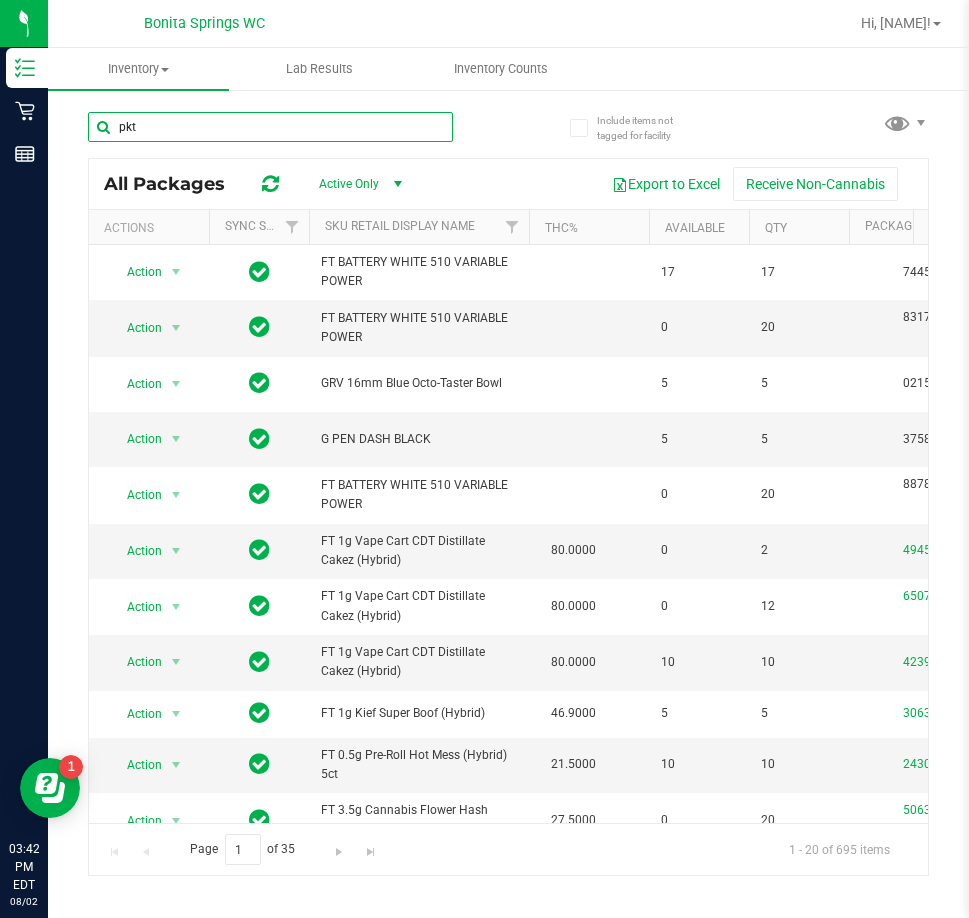 type on "pkt" 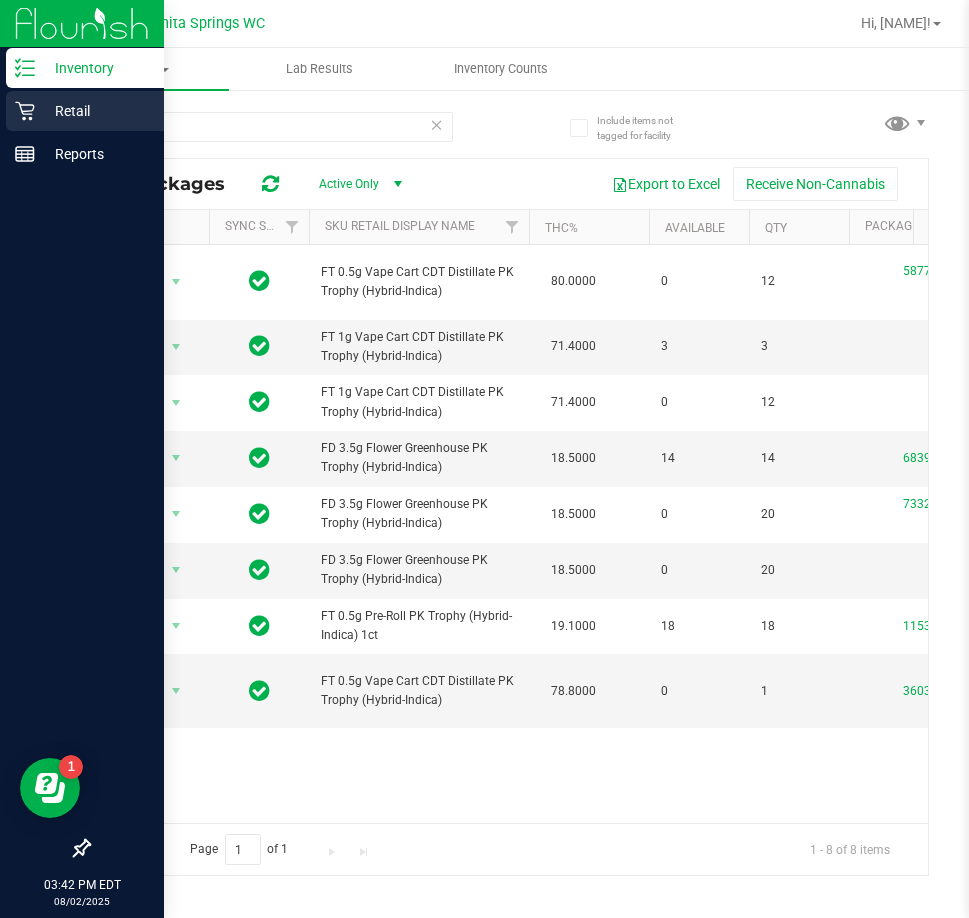 click on "Retail" at bounding box center (95, 111) 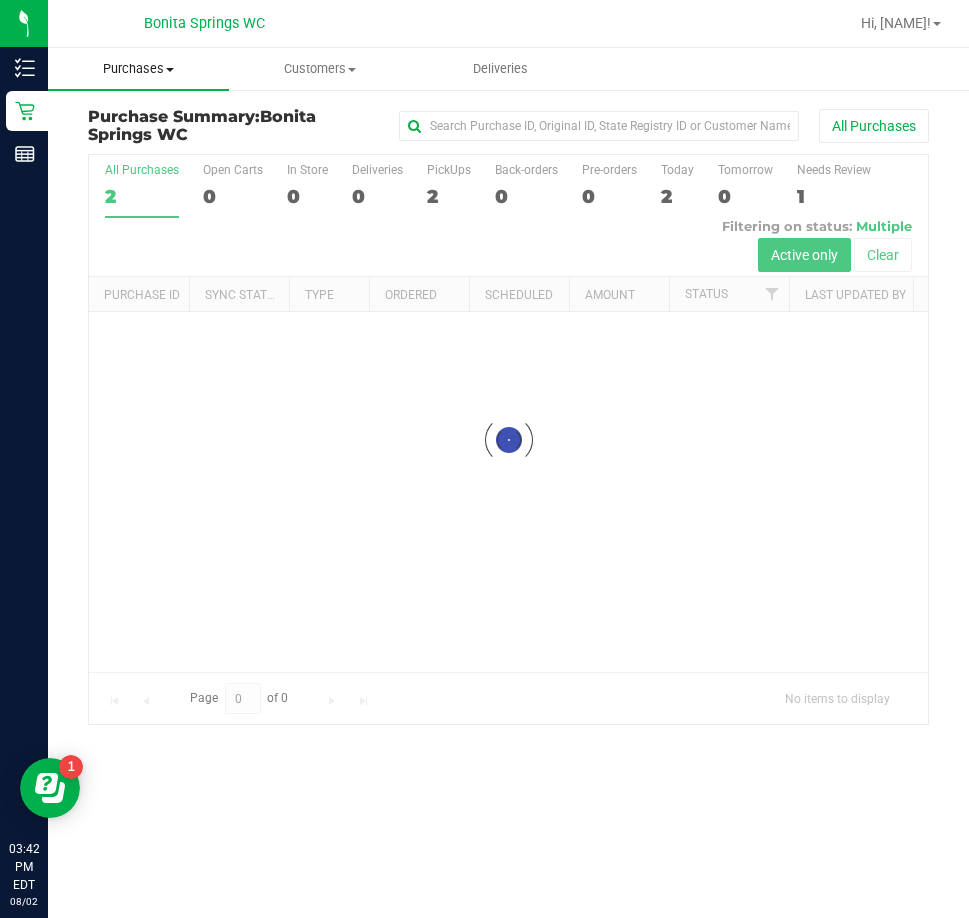 click on "Purchases" at bounding box center [138, 69] 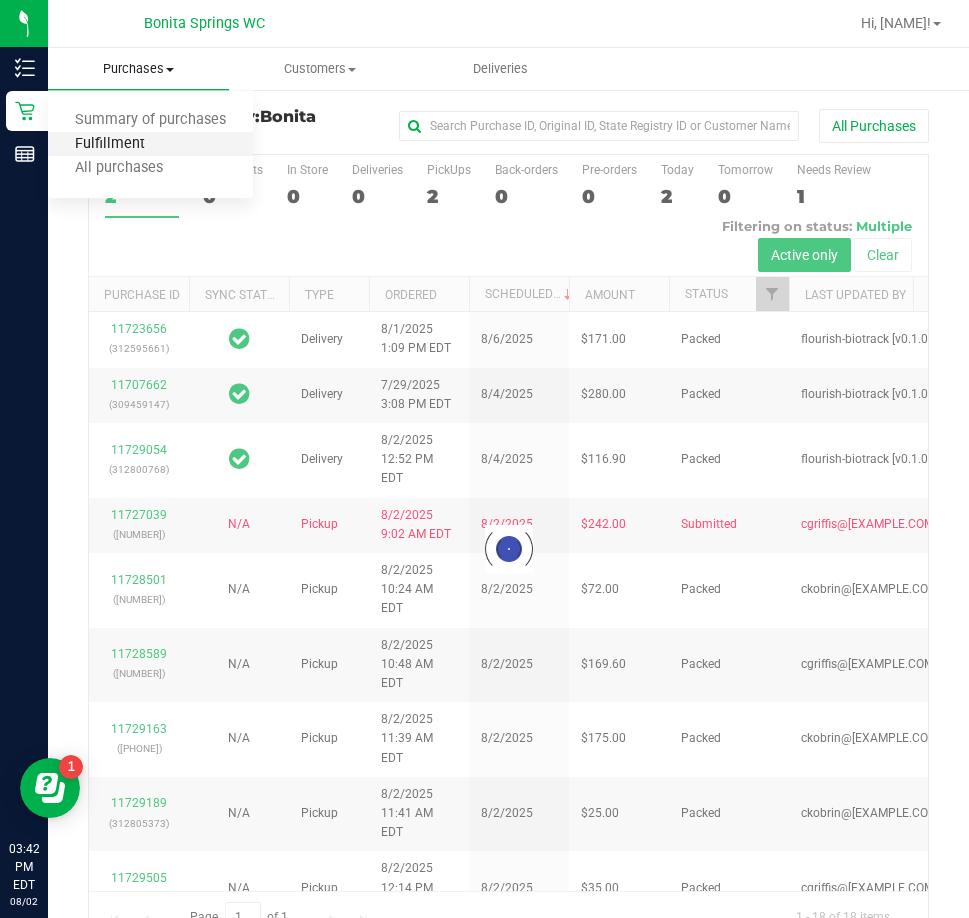 click on "Fulfillment" at bounding box center (110, 144) 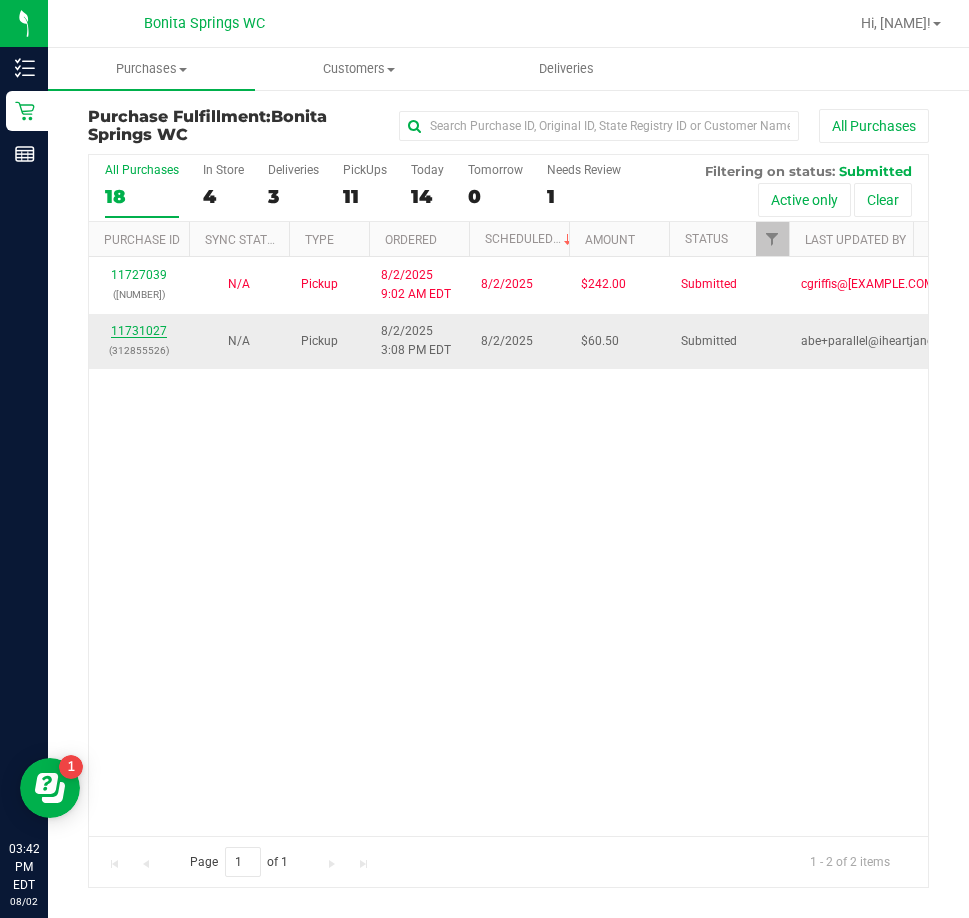 click on "11731027" at bounding box center [139, 331] 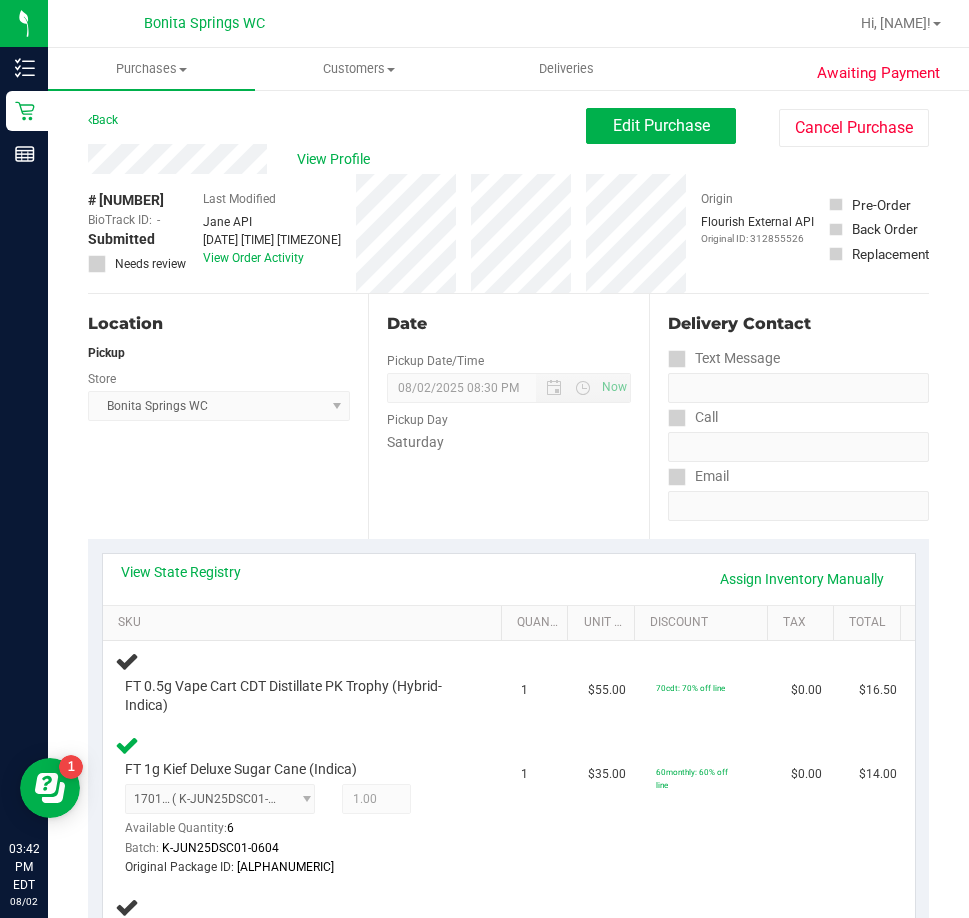 click on "Date
Pickup Date/Time
08/02/2025
Now
08/02/2025 08:30 PM
Now
Pickup Day
Saturday" at bounding box center (508, 416) 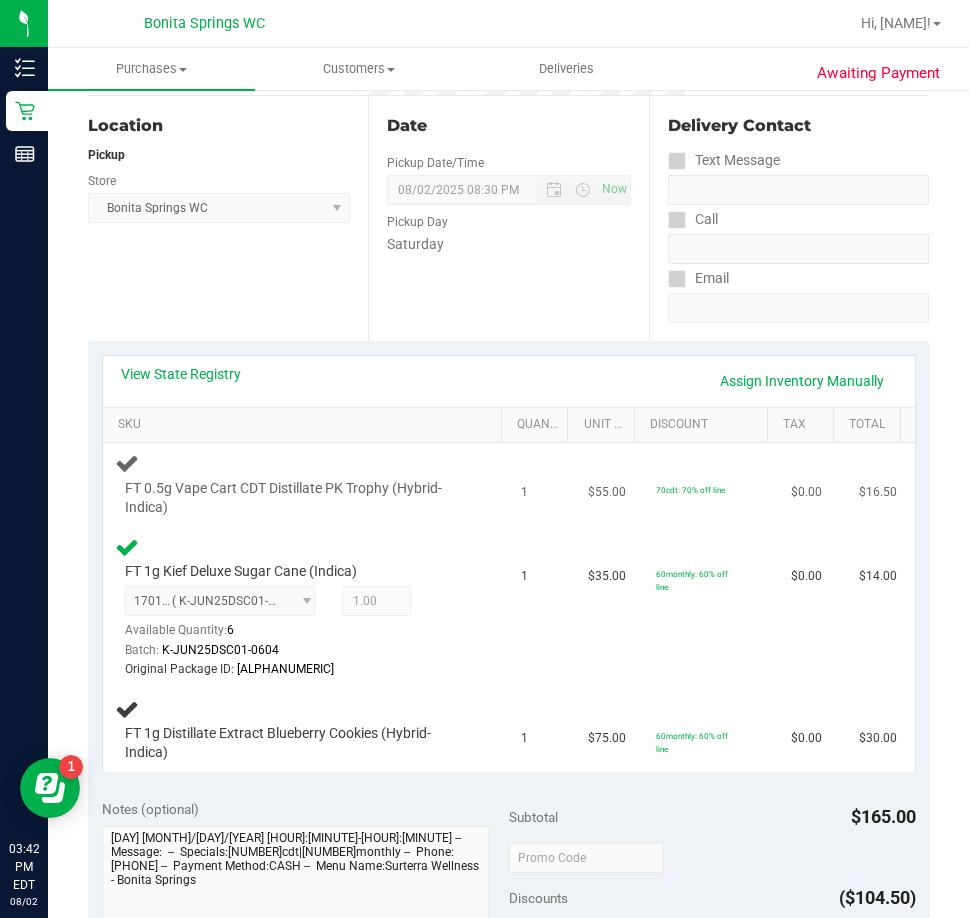 scroll, scrollTop: 200, scrollLeft: 0, axis: vertical 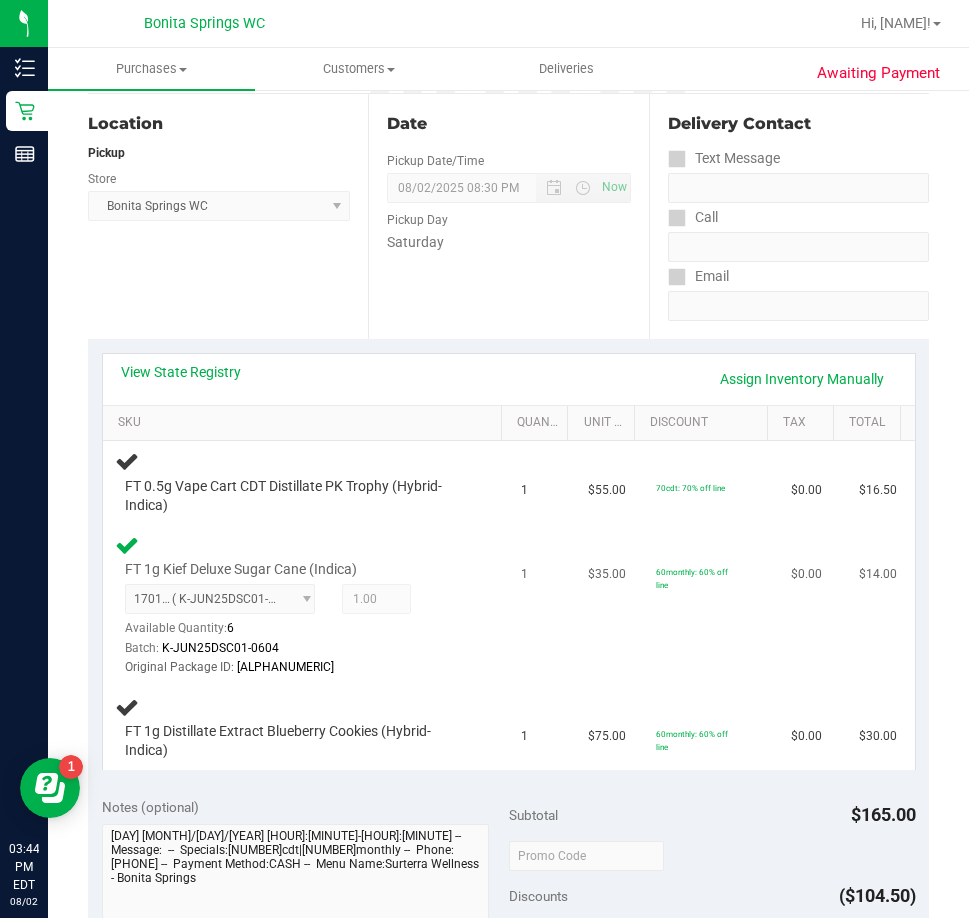 click on "[NUMBER]
(
[ALPHANUMERIC] | orig: [ALPHANUMERIC])
[NUMBER]
Available Quantity:  6
1.00 1
Batch:
[ALPHANUMERIC]
Original Package ID:  [ALPHANUMERIC]" at bounding box center [297, 630] 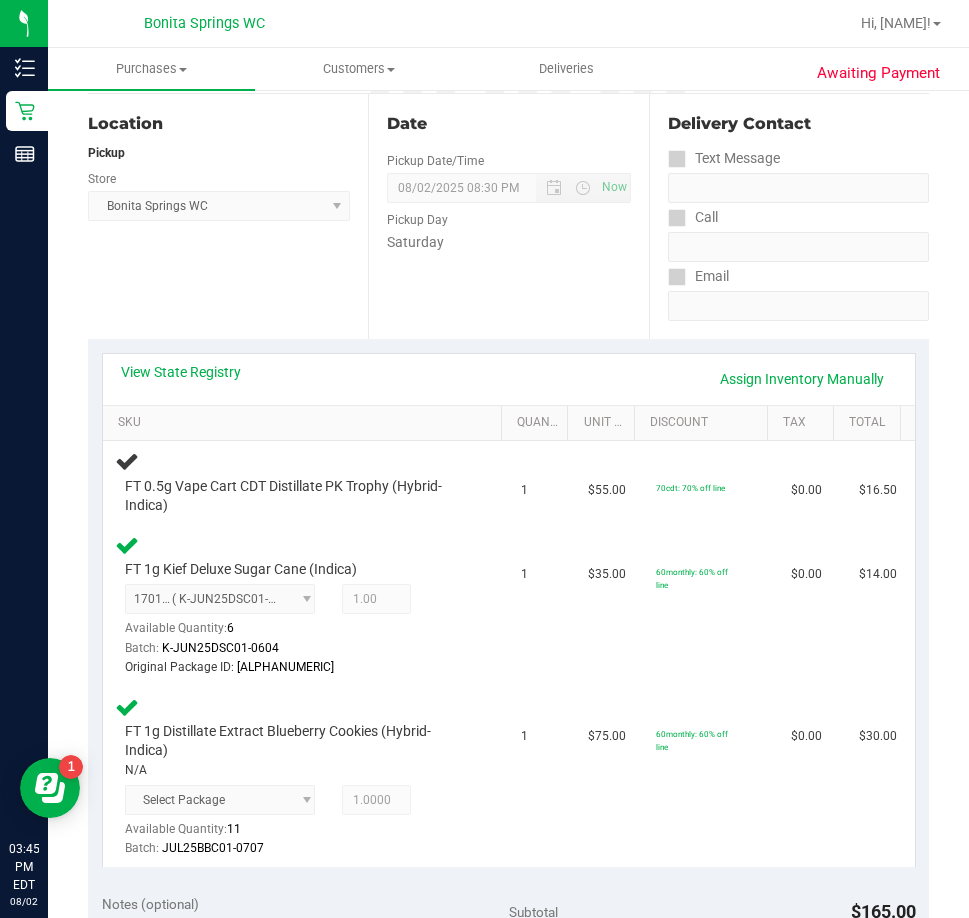 click on "View State Registry
Assign Inventory Manually" at bounding box center [509, 379] 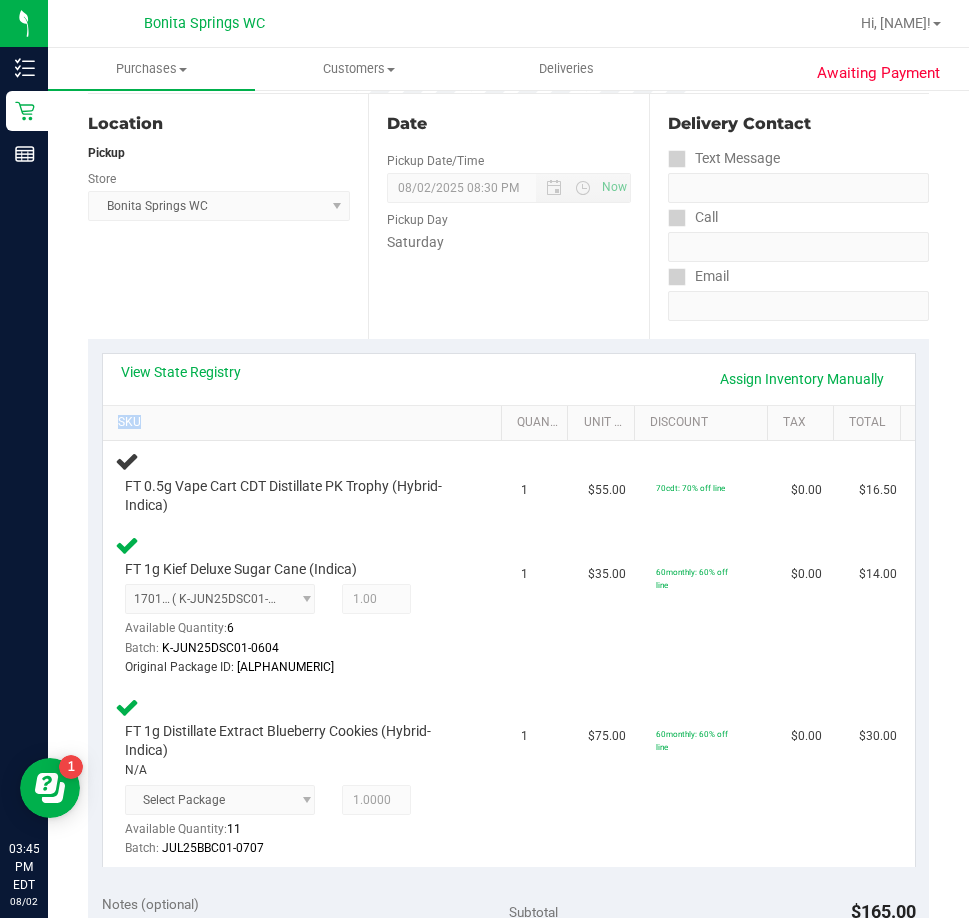 click on "View State Registry
Assign Inventory Manually" at bounding box center (509, 379) 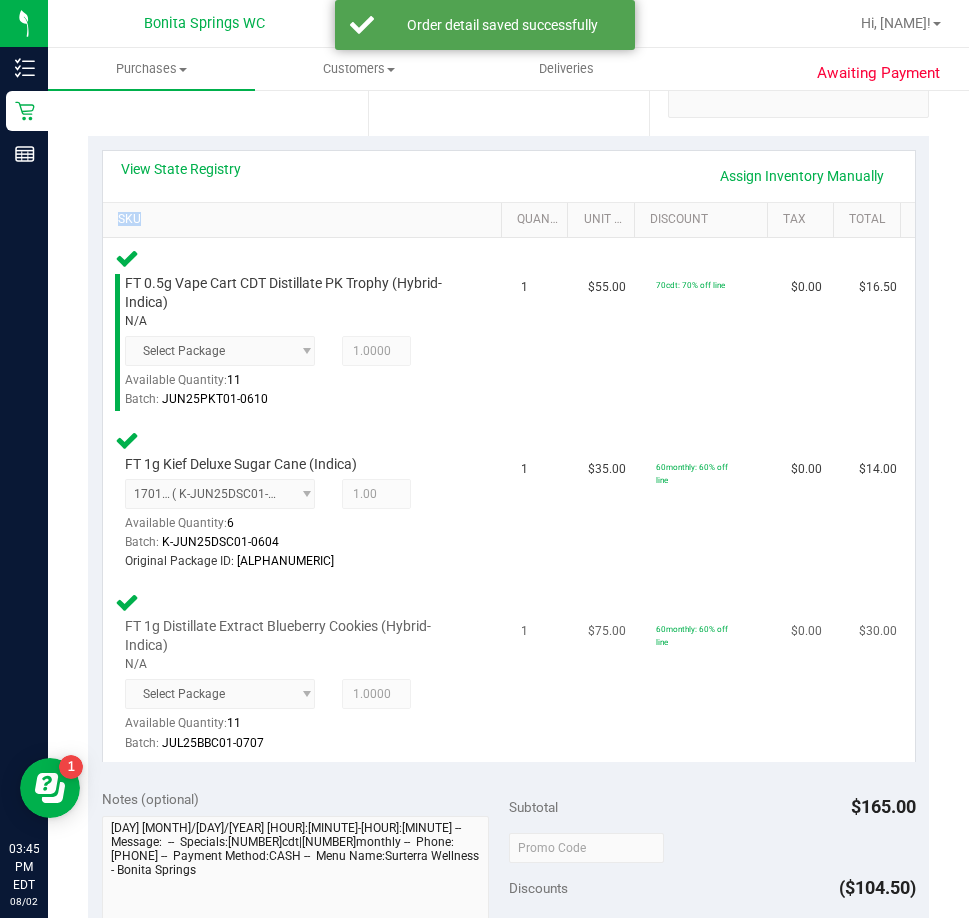 scroll, scrollTop: 500, scrollLeft: 0, axis: vertical 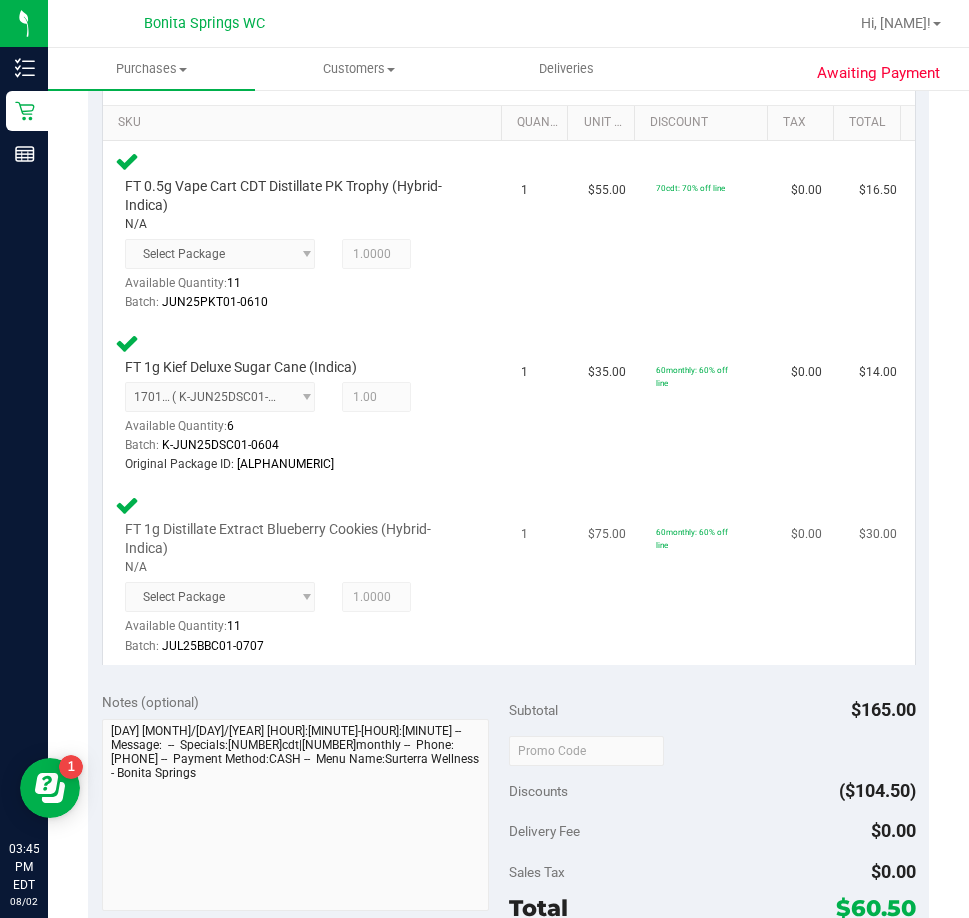 click on "60monthly:
60%
off
line" at bounding box center [711, 575] 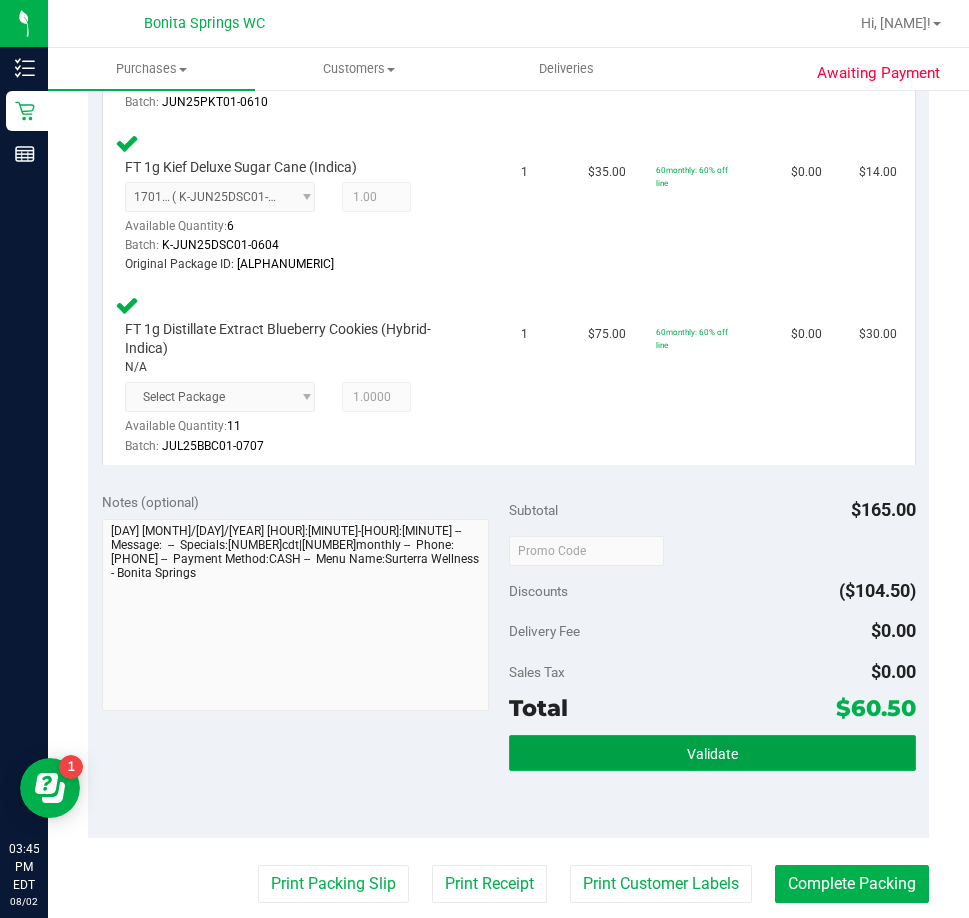 click on "Validate" at bounding box center [712, 753] 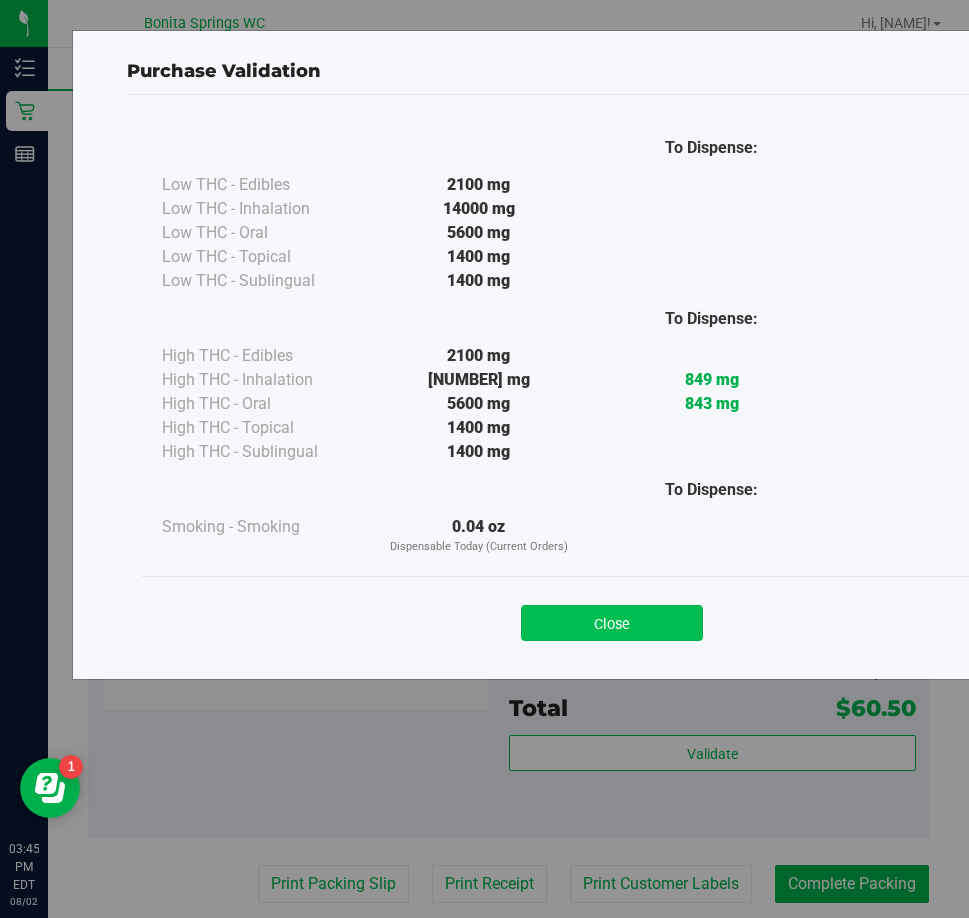 click on "Close" at bounding box center [612, 623] 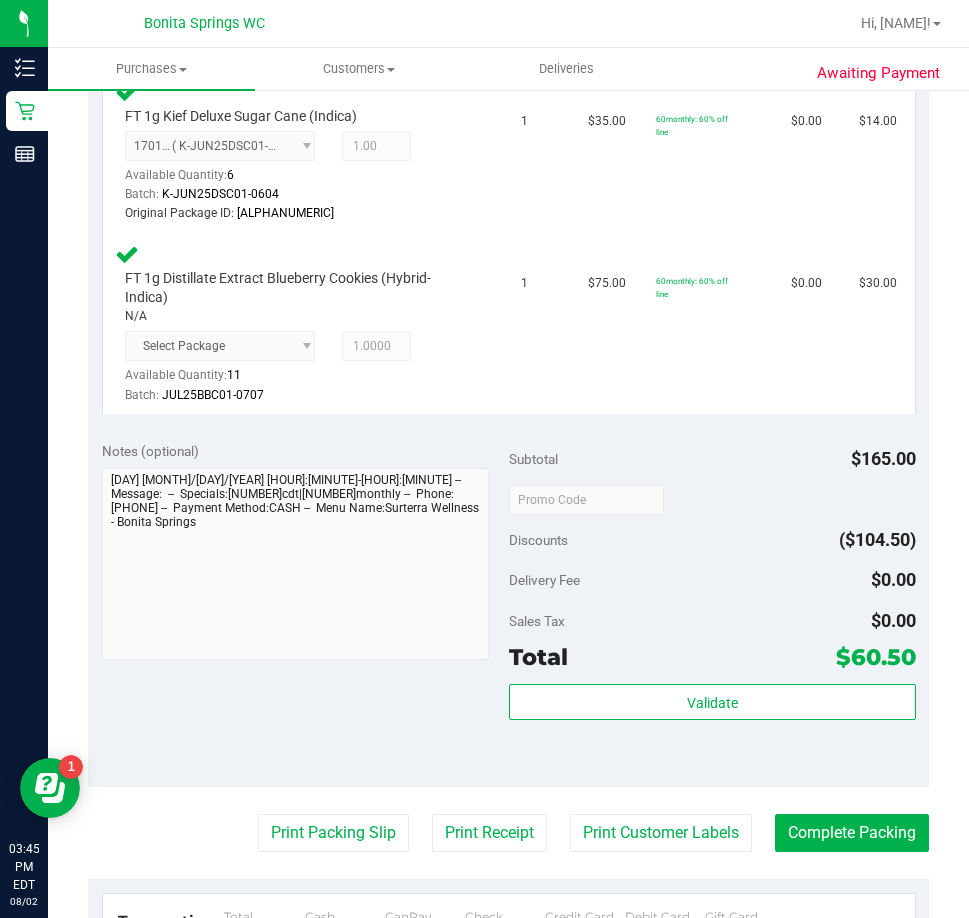 scroll, scrollTop: 800, scrollLeft: 0, axis: vertical 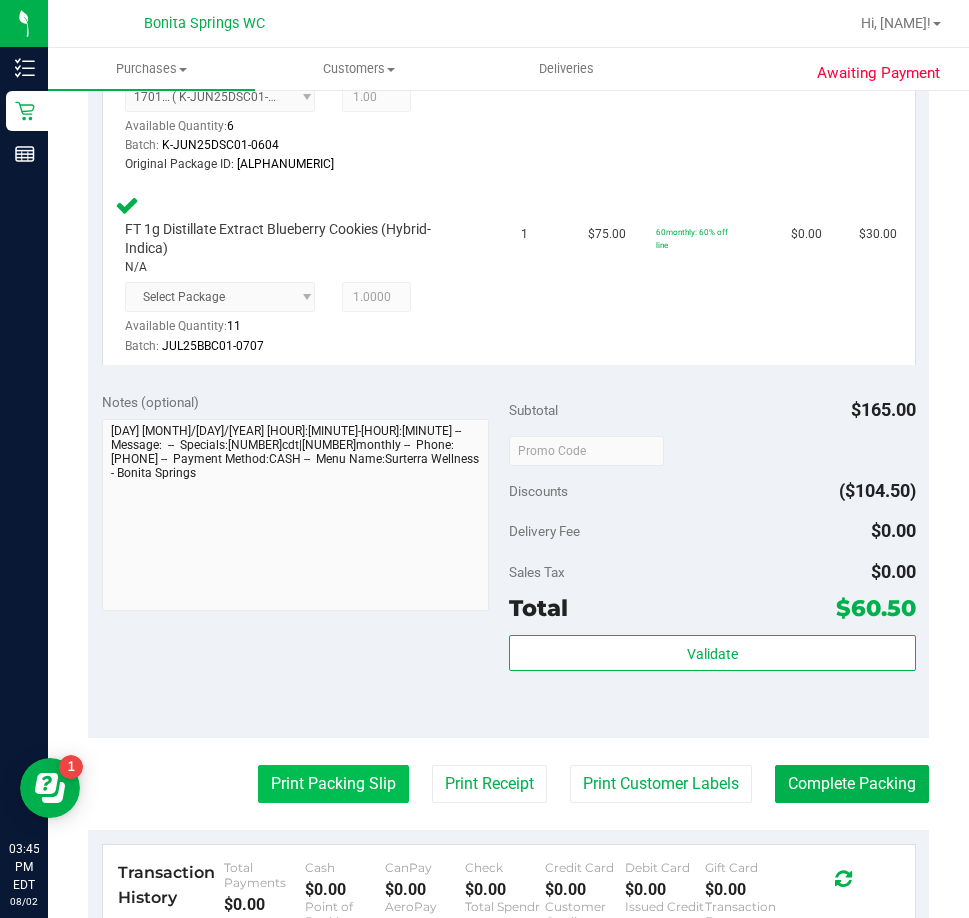 click on "Print Packing Slip" at bounding box center [333, 784] 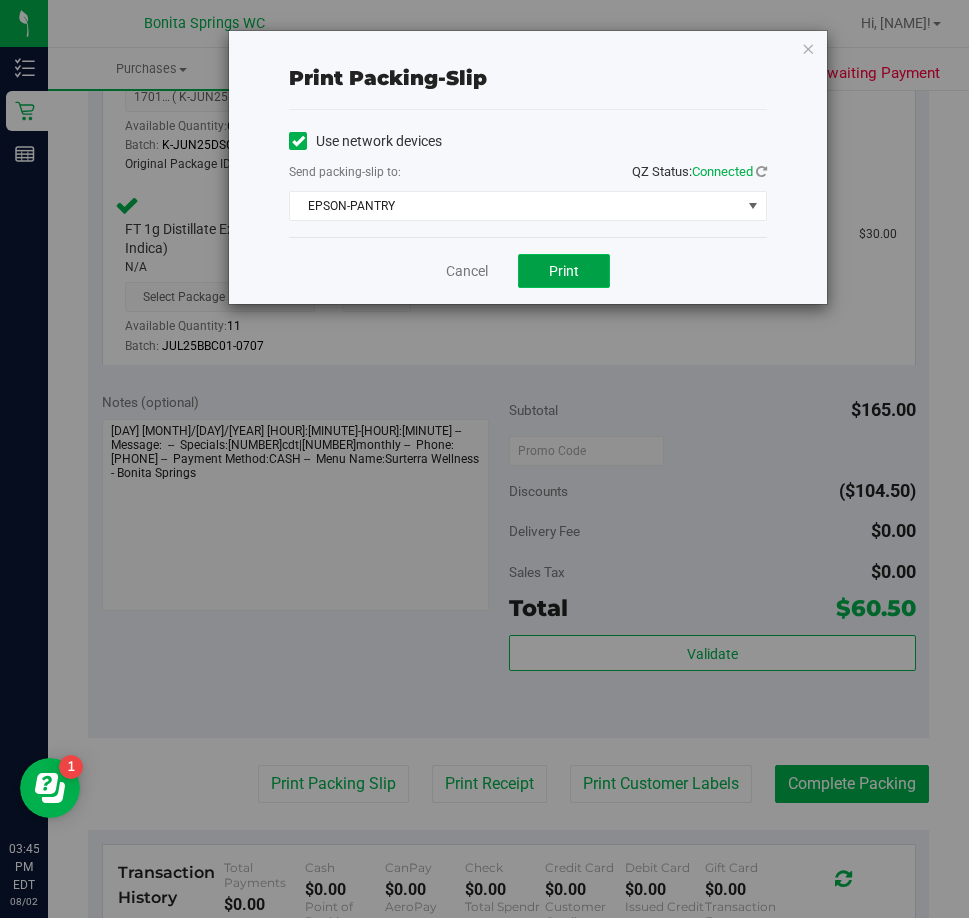 click on "Print" at bounding box center [564, 271] 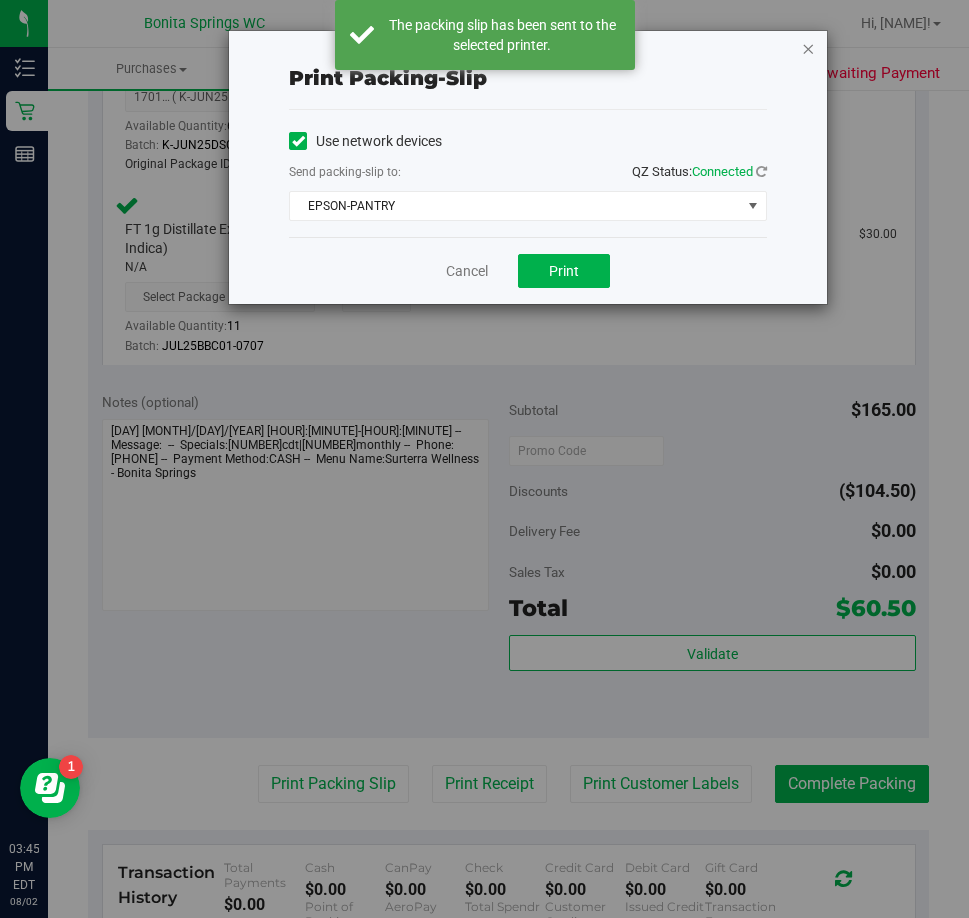 click at bounding box center [808, 48] 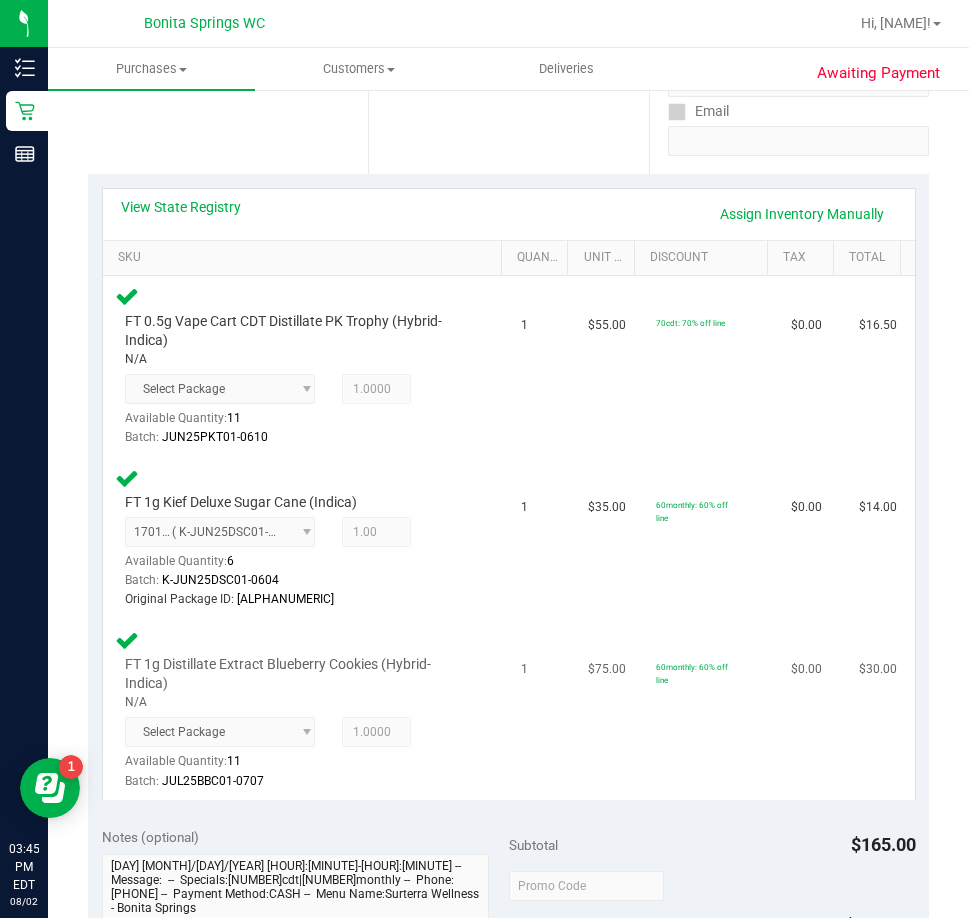 scroll, scrollTop: 400, scrollLeft: 0, axis: vertical 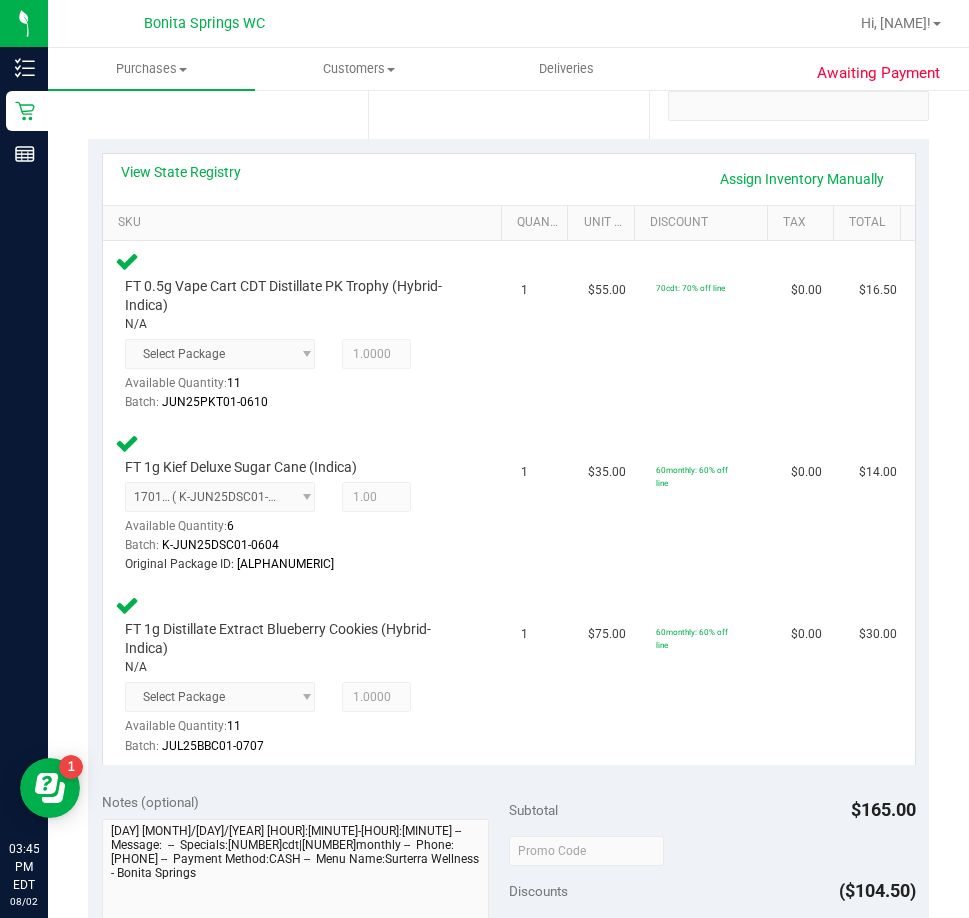 click on "View State Registry
Assign Inventory Manually
SKU Quantity Unit Price Discount Tax Total
FT 0.5g Vape Cart CDT Distillate PK Trophy (Hybrid-Indica)
N/A
Select Package
Available Quantity:  11
1.0000 1
1" at bounding box center (508, 458) 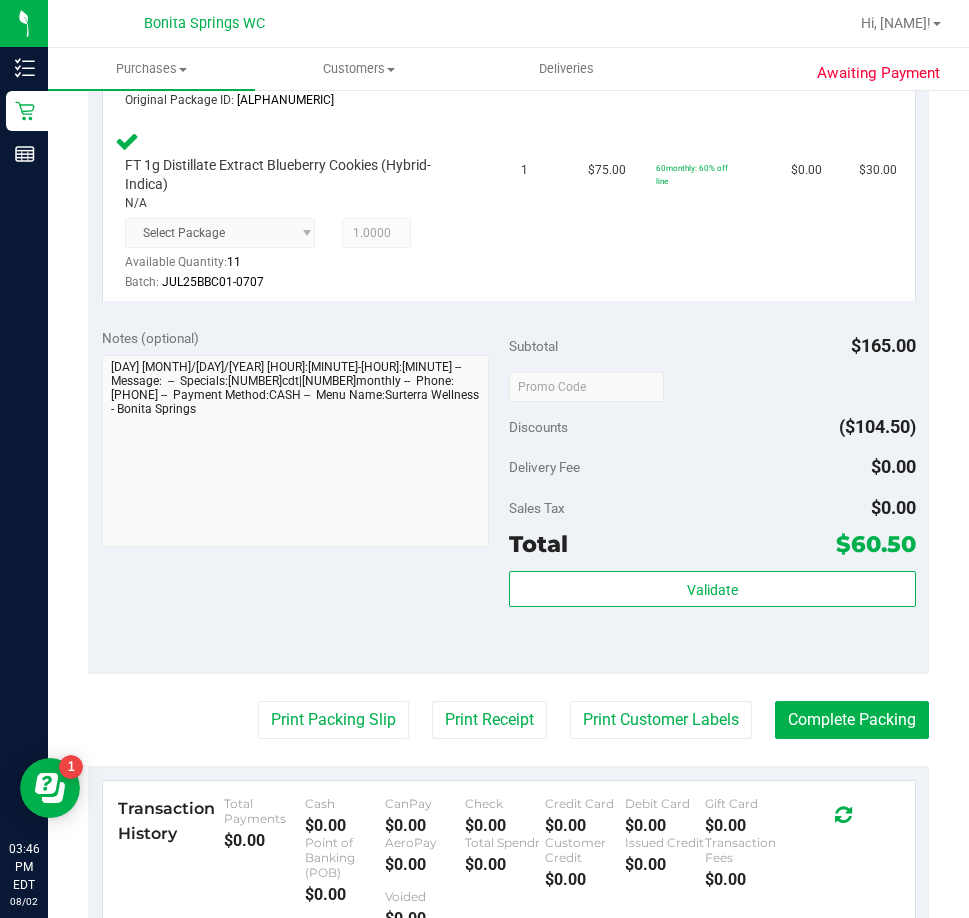 scroll, scrollTop: 900, scrollLeft: 0, axis: vertical 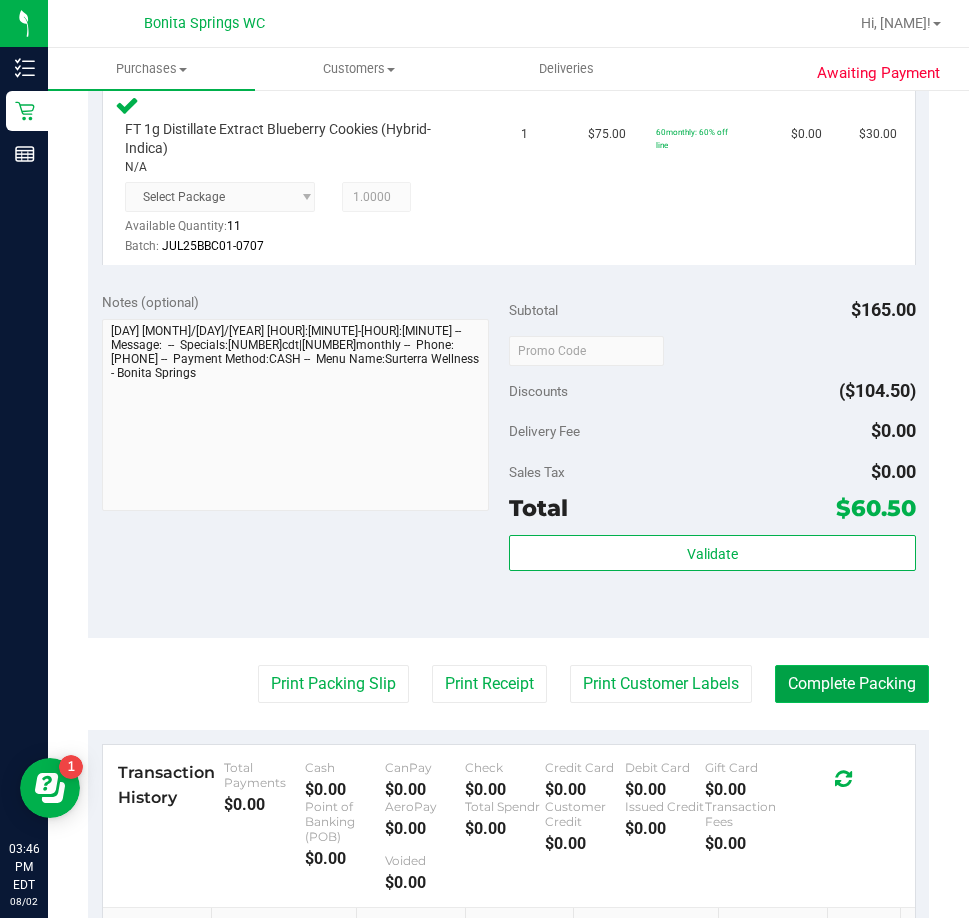 click on "Complete Packing" at bounding box center [852, 684] 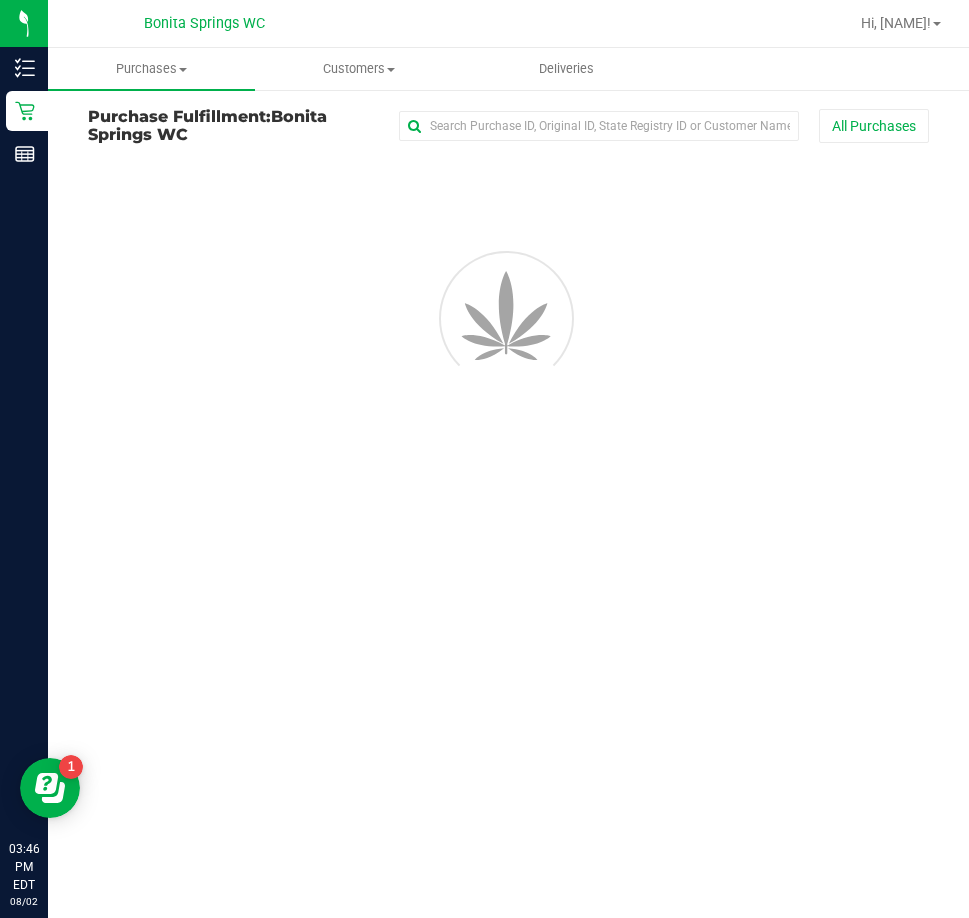 scroll, scrollTop: 0, scrollLeft: 0, axis: both 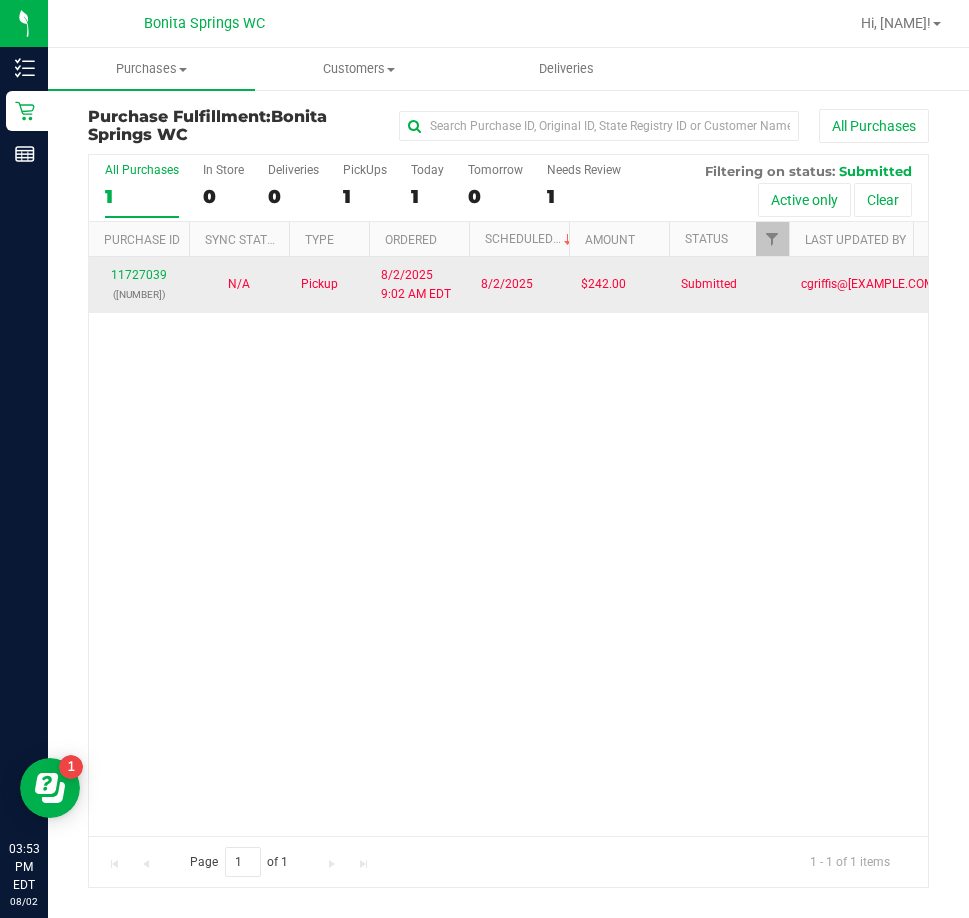 drag, startPoint x: 359, startPoint y: 404, endPoint x: 273, endPoint y: 272, distance: 157.54364 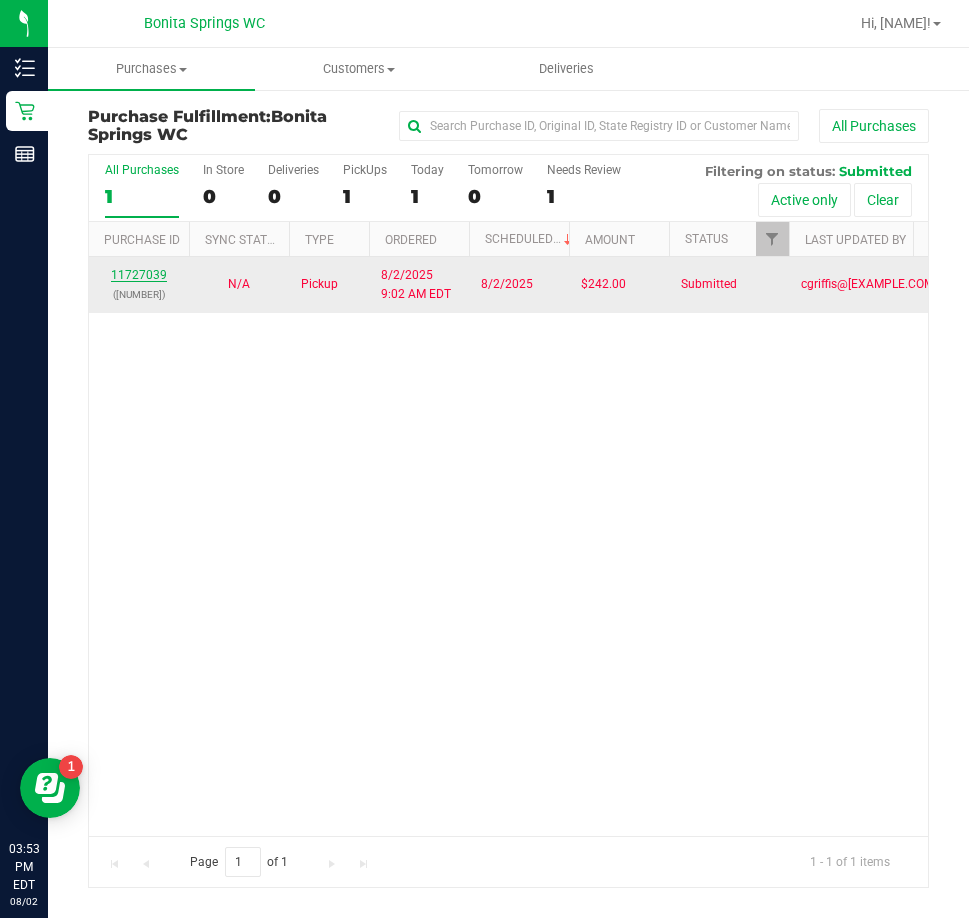 click on "11727039" at bounding box center [139, 275] 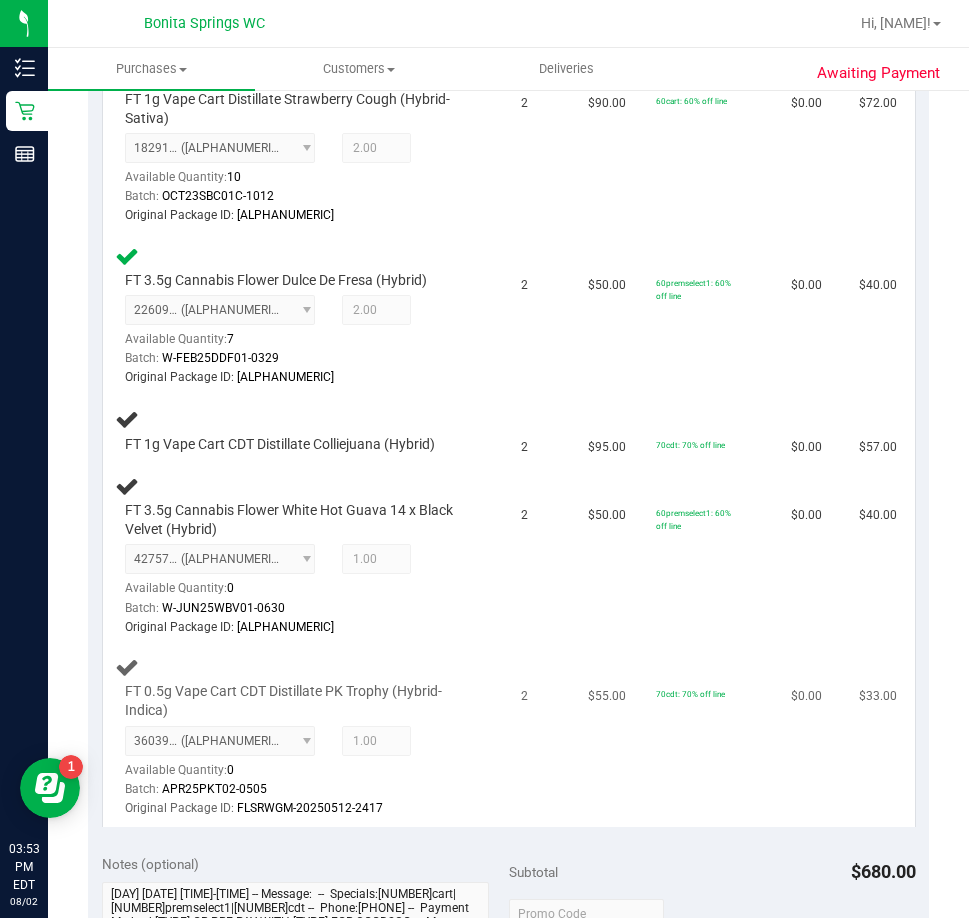 scroll, scrollTop: 600, scrollLeft: 0, axis: vertical 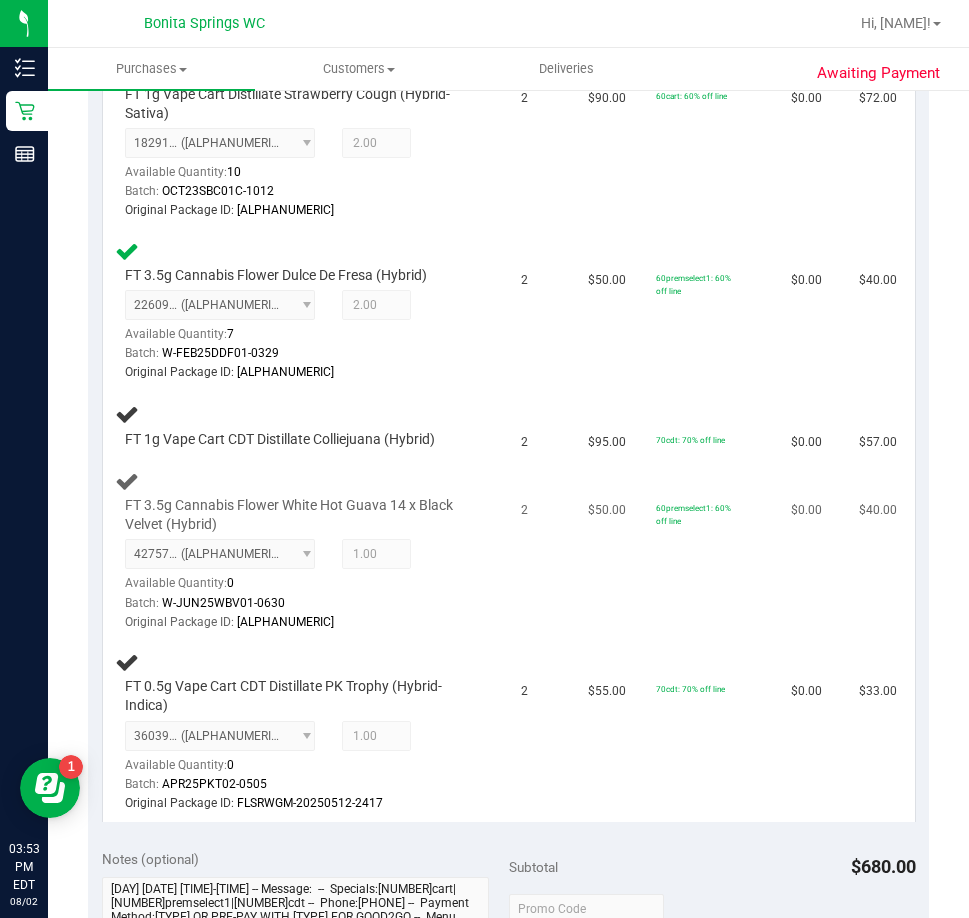 click on "2" at bounding box center [543, 551] 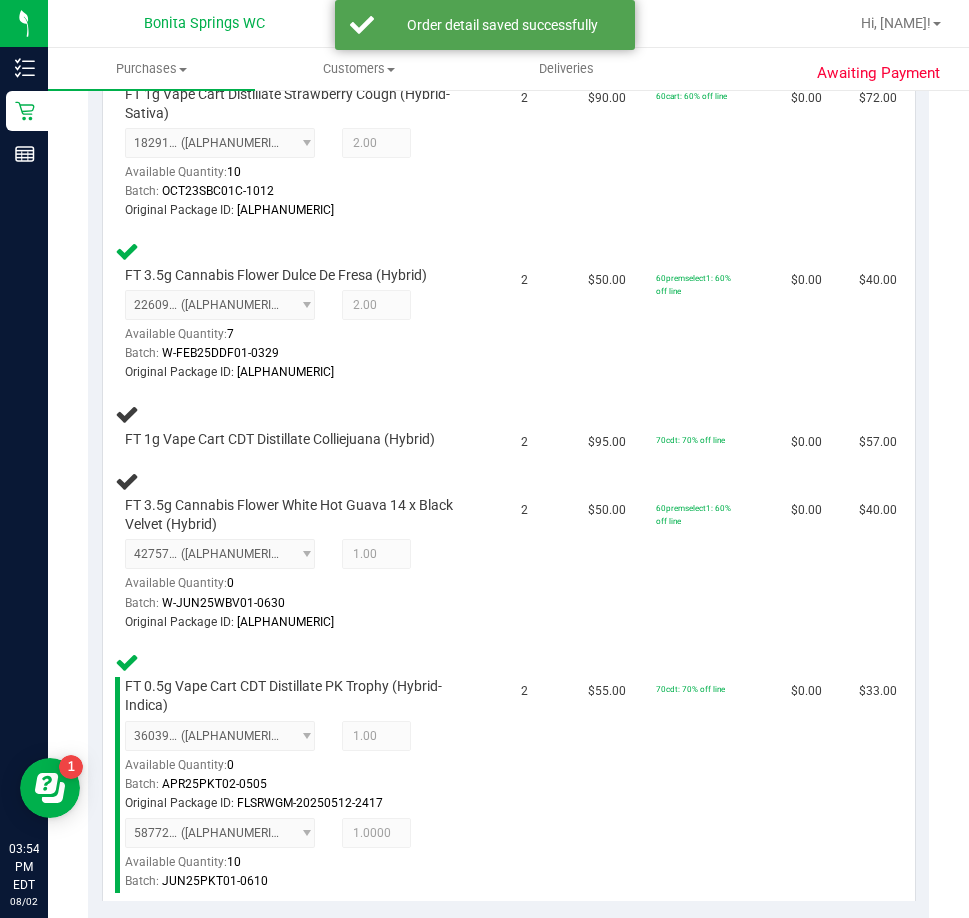 click on "2" at bounding box center (543, 551) 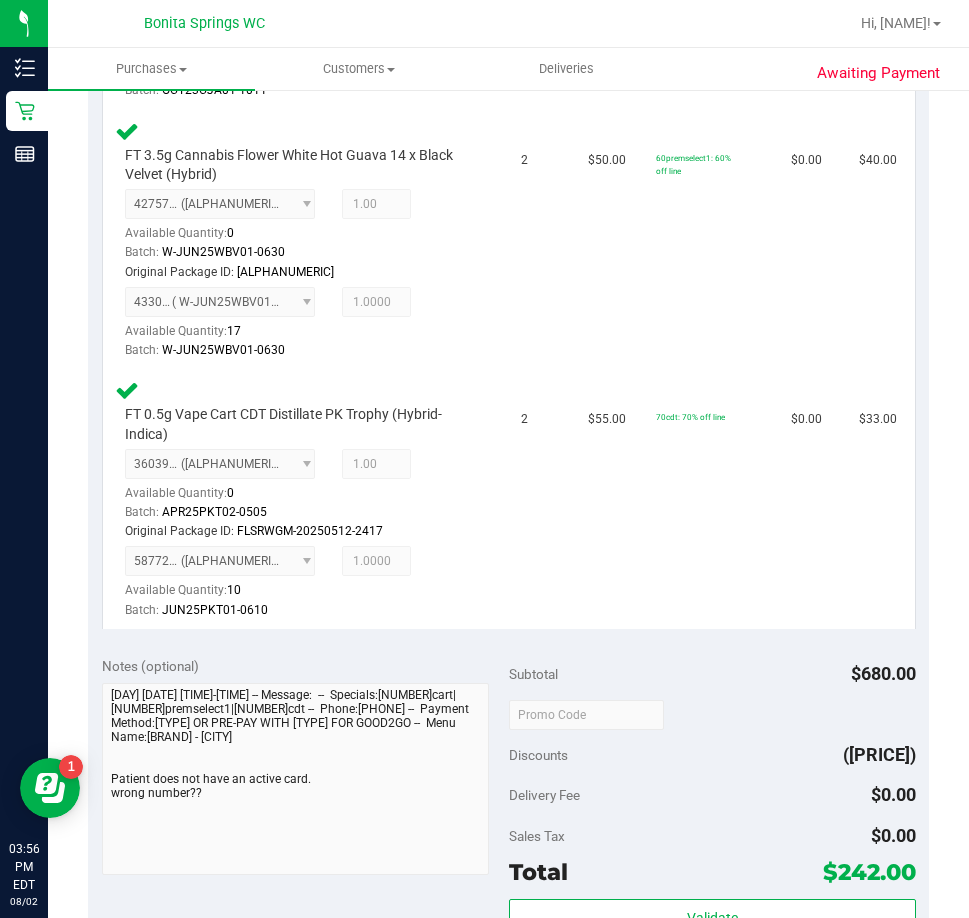 scroll, scrollTop: 1200, scrollLeft: 0, axis: vertical 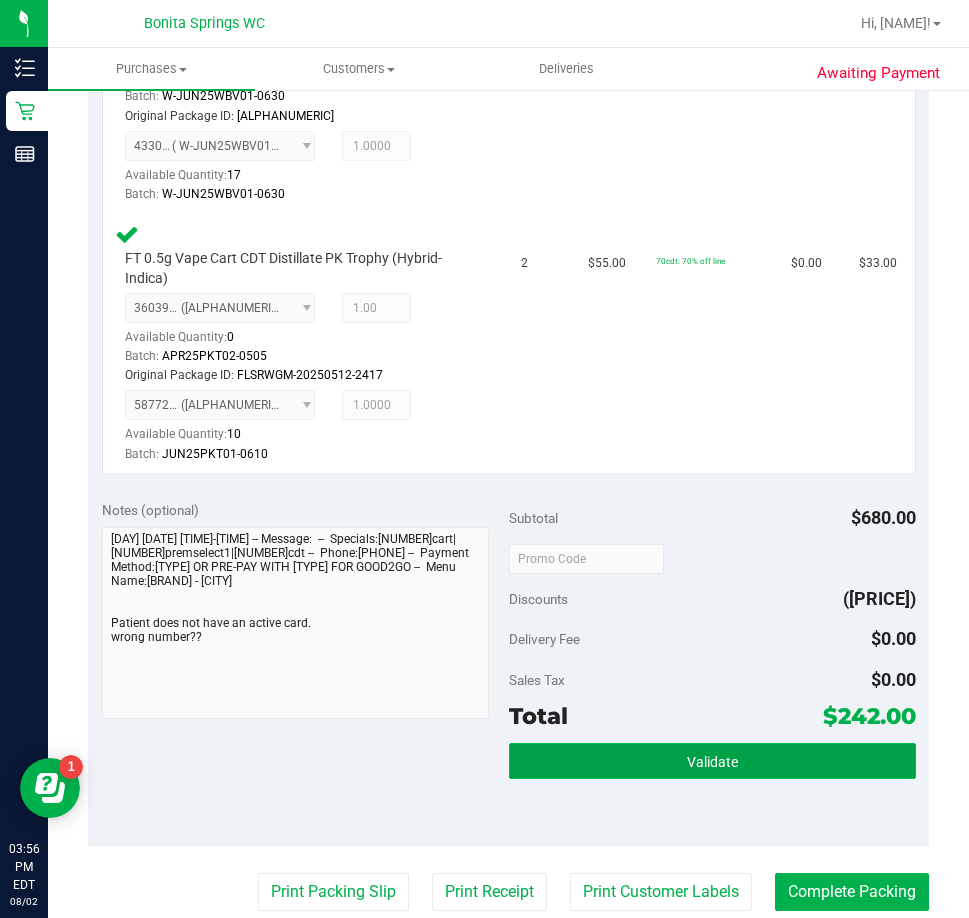 click on "Validate" at bounding box center (712, 761) 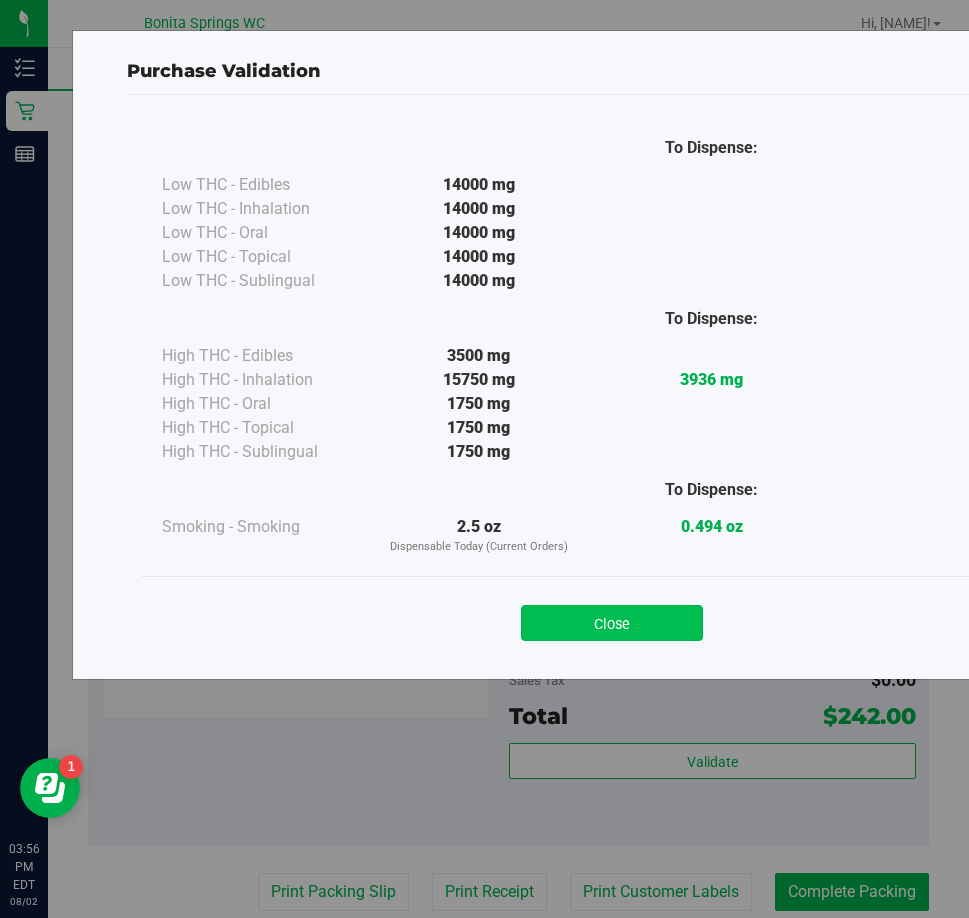 click on "Close" at bounding box center [612, 623] 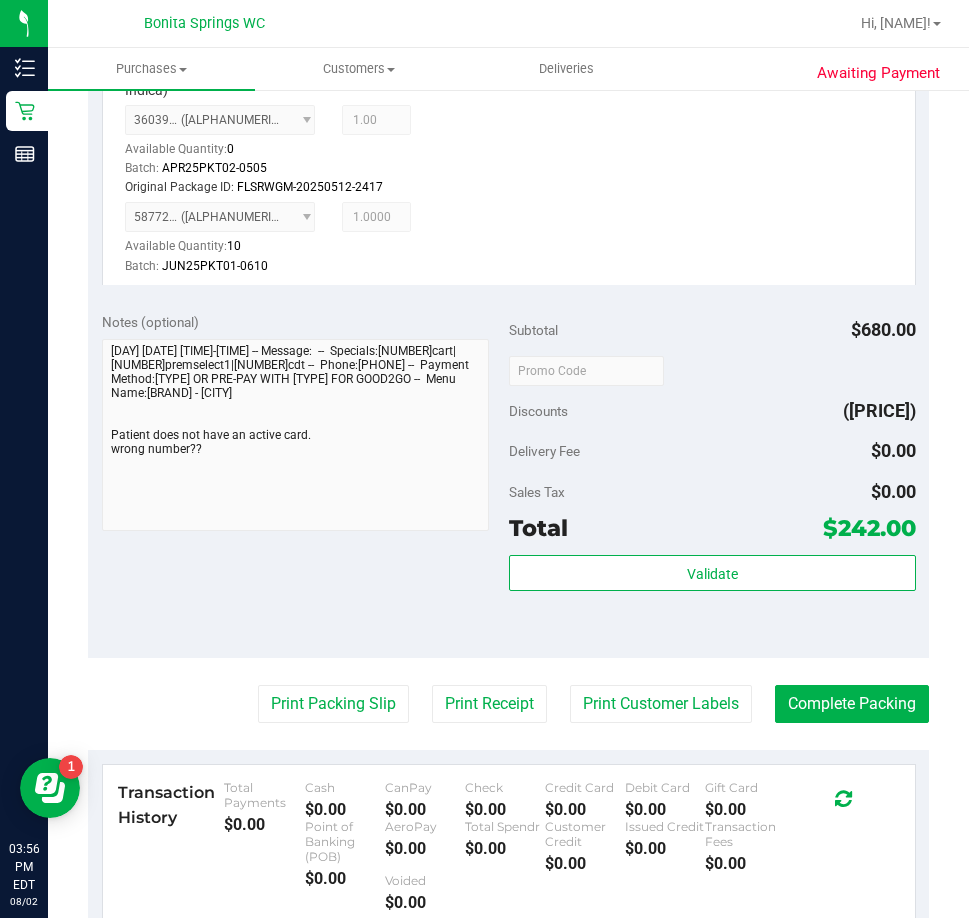 scroll, scrollTop: 1400, scrollLeft: 0, axis: vertical 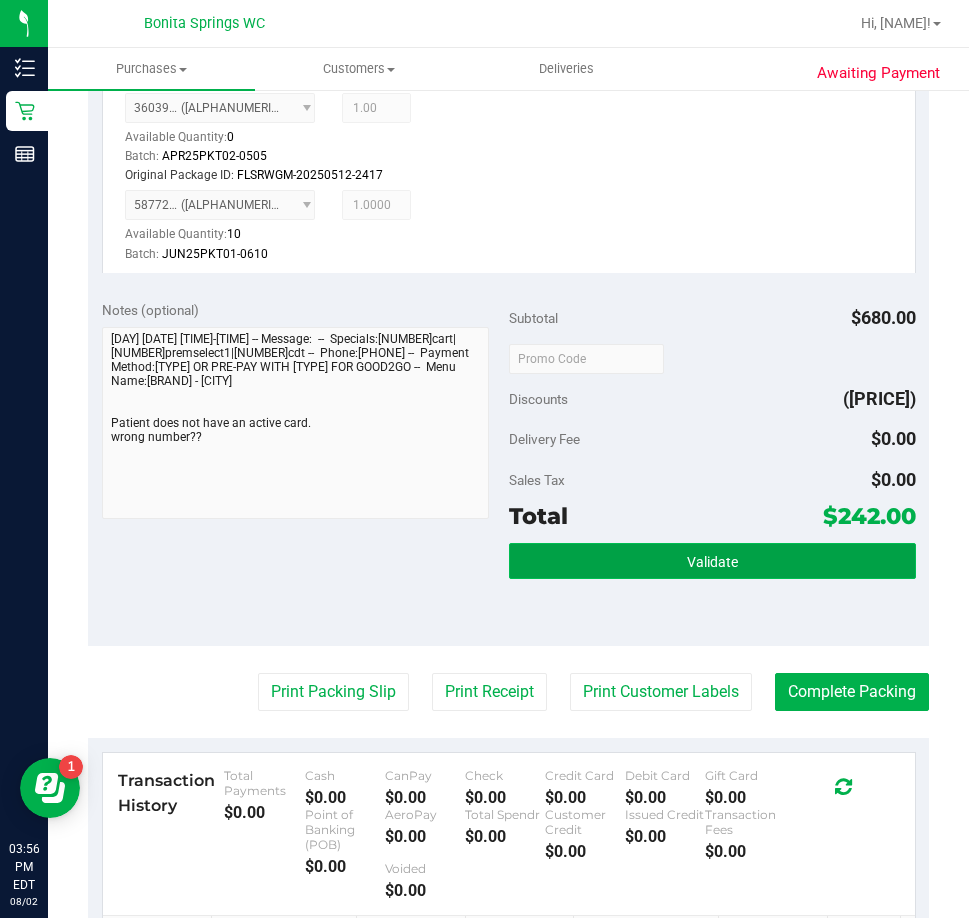 click on "Validate" at bounding box center [712, 562] 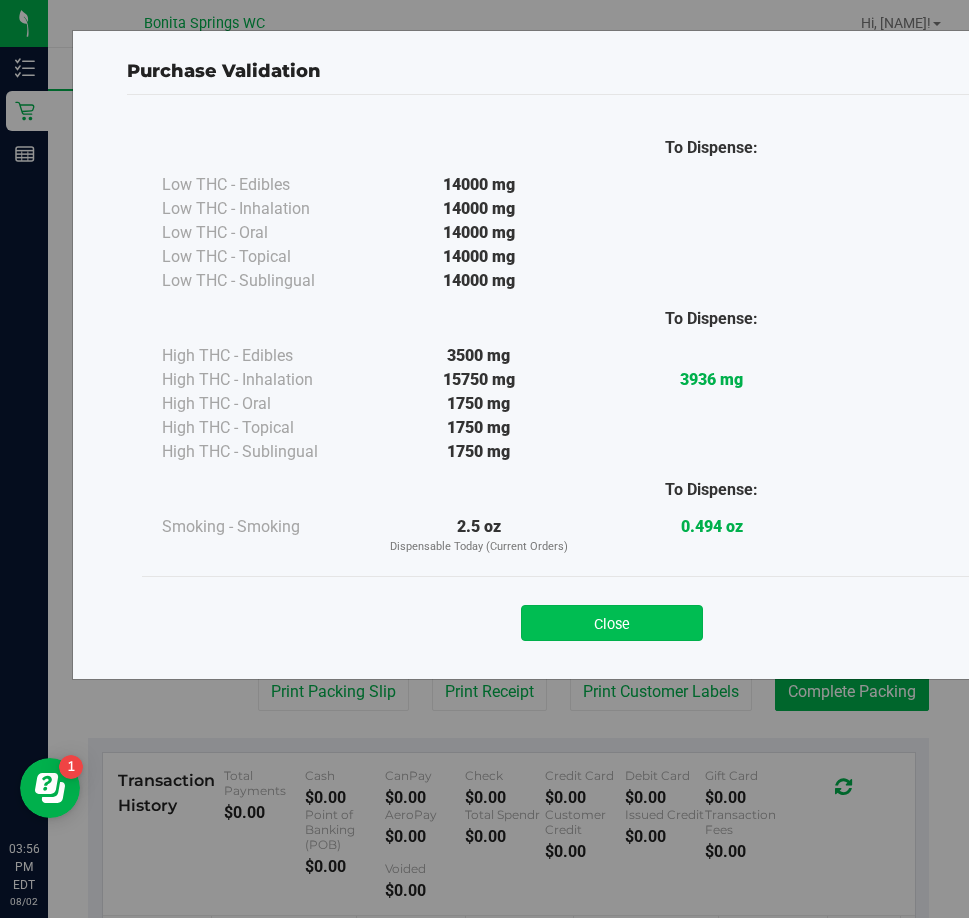 click on "Close" at bounding box center [612, 623] 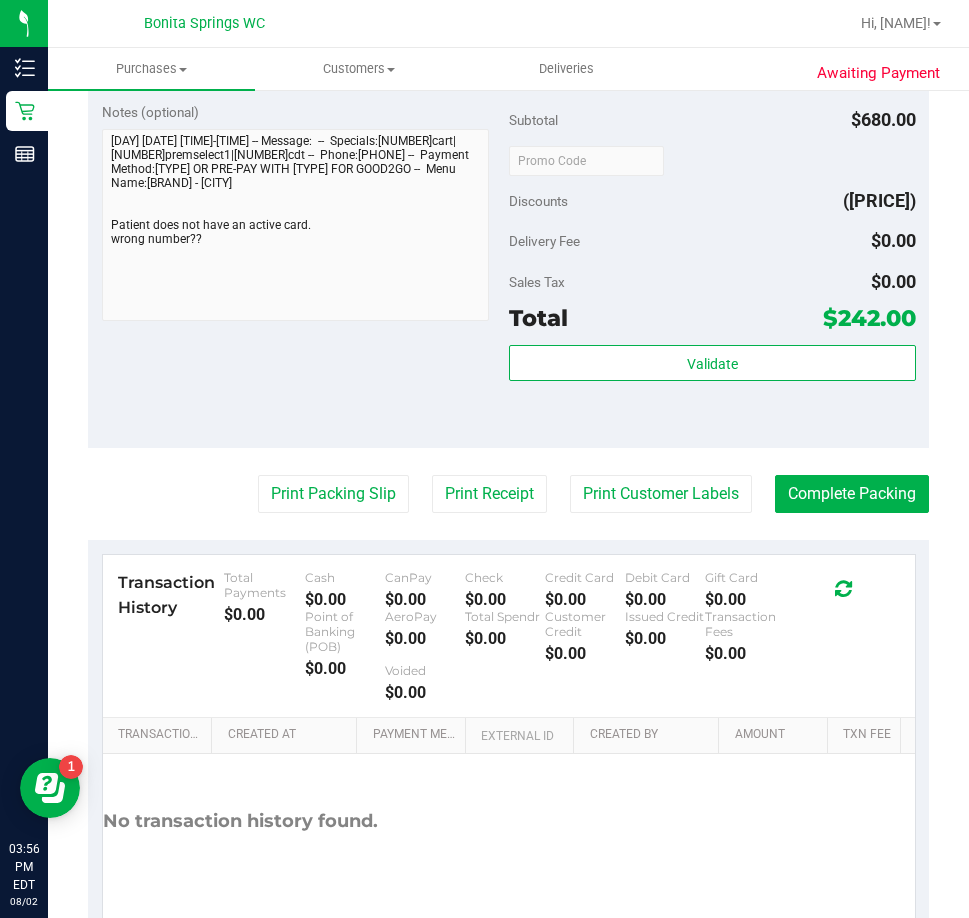 scroll, scrollTop: 1600, scrollLeft: 0, axis: vertical 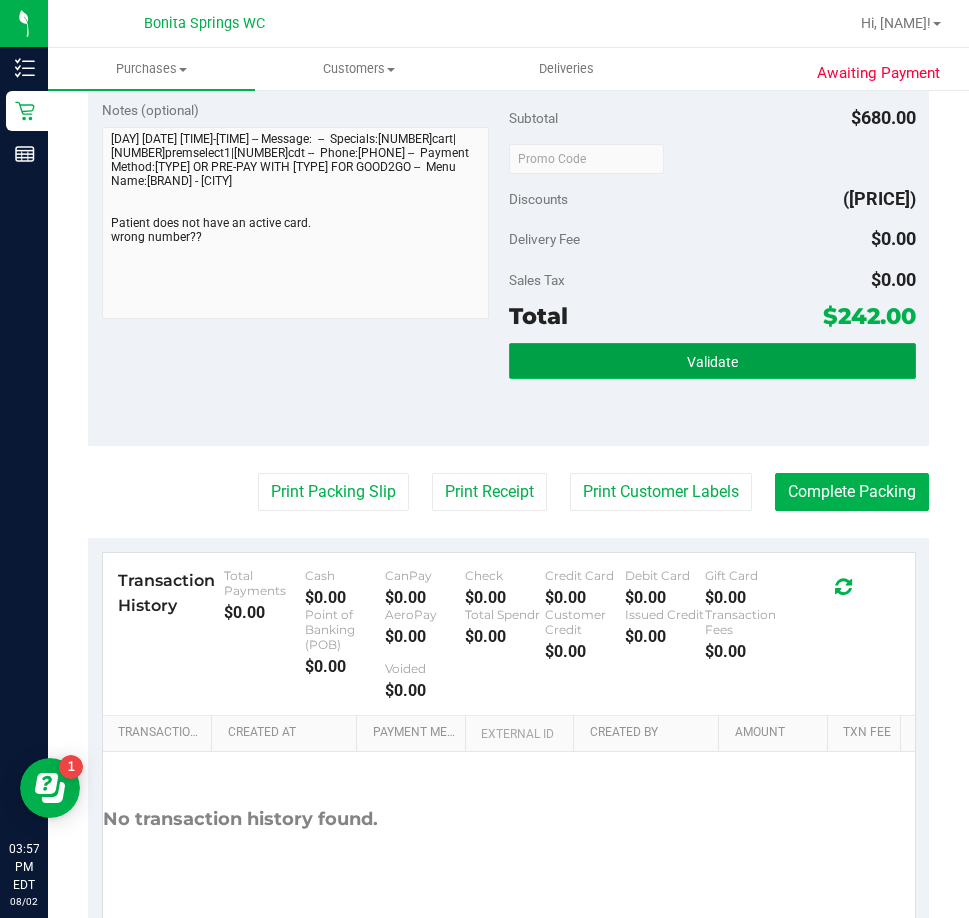 click on "Validate" at bounding box center [712, 361] 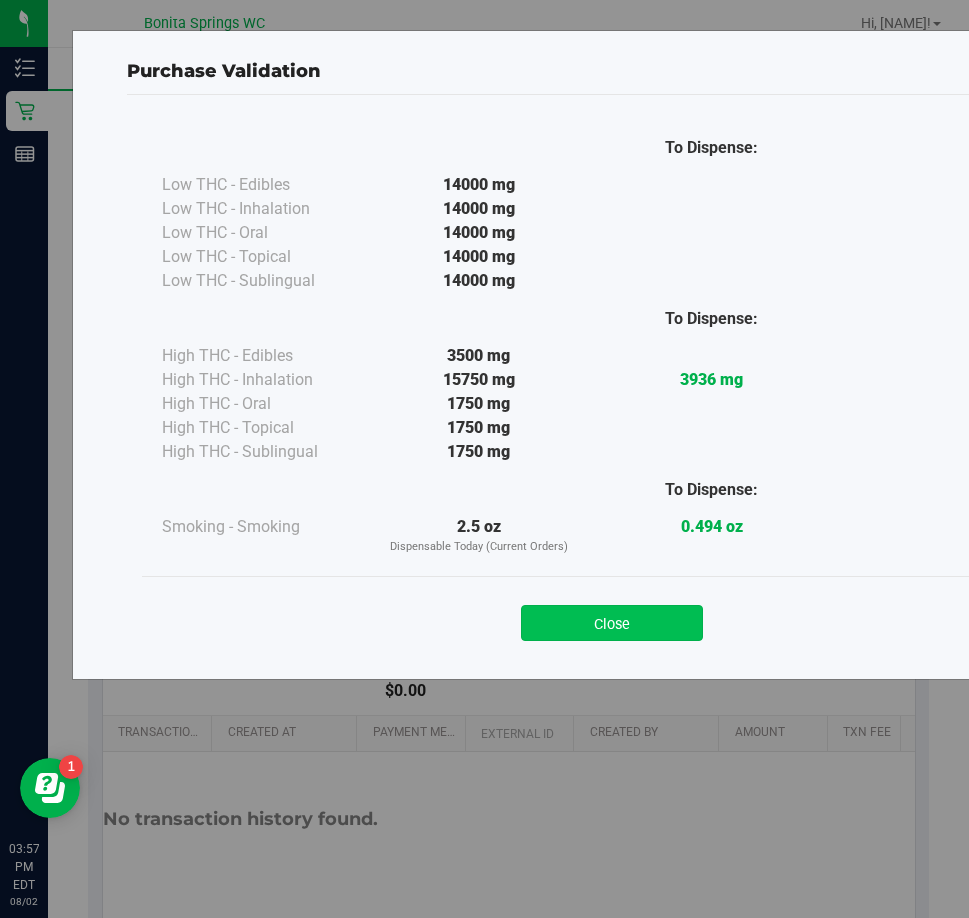 click on "Close" at bounding box center (612, 623) 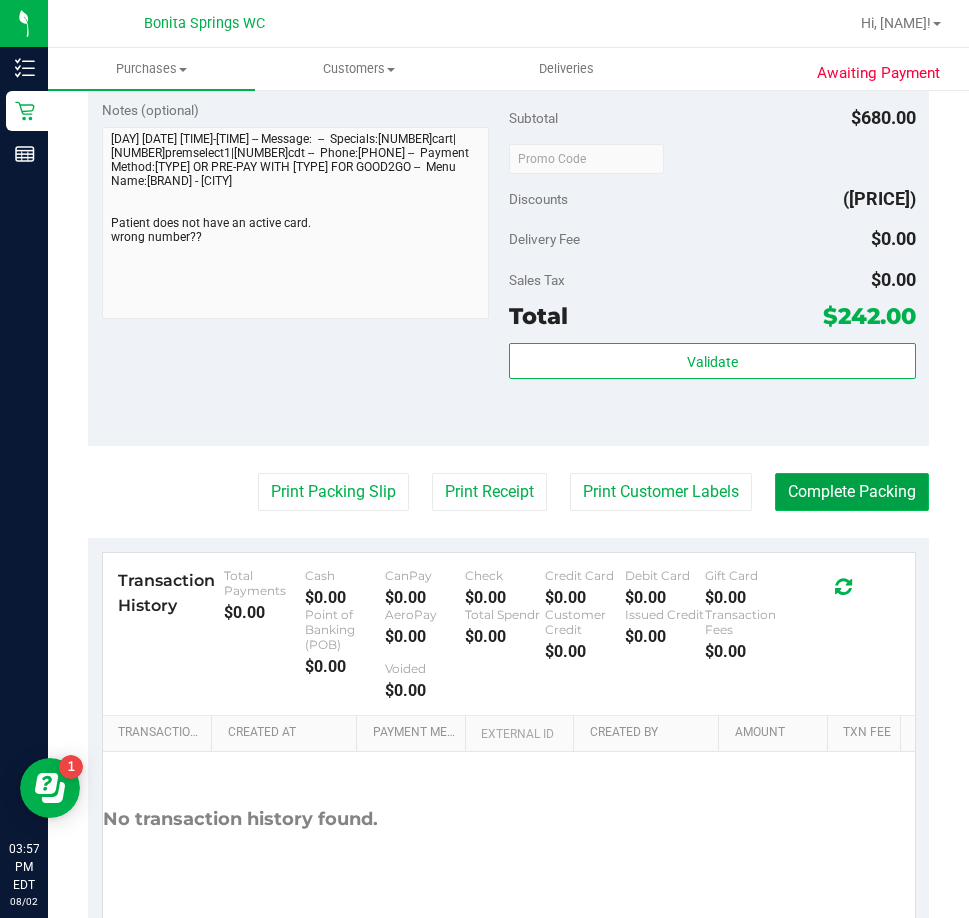 click on "Complete Packing" at bounding box center [852, 492] 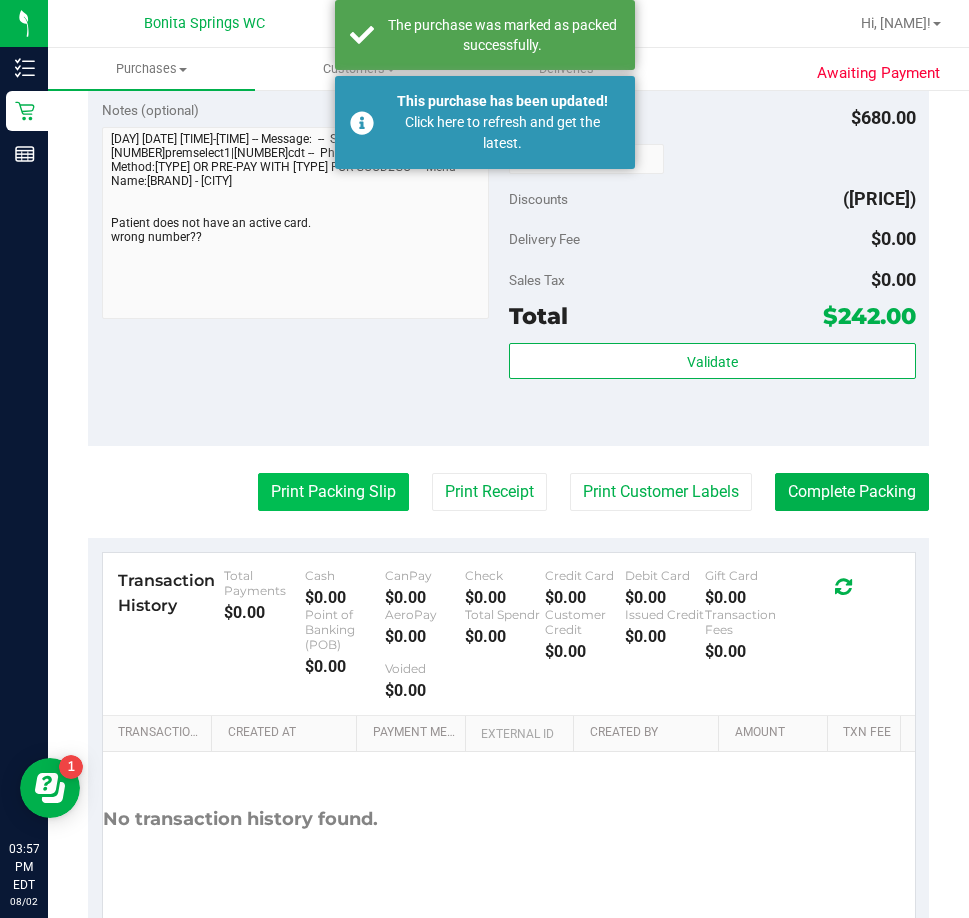 click on "Print Packing Slip" at bounding box center (333, 492) 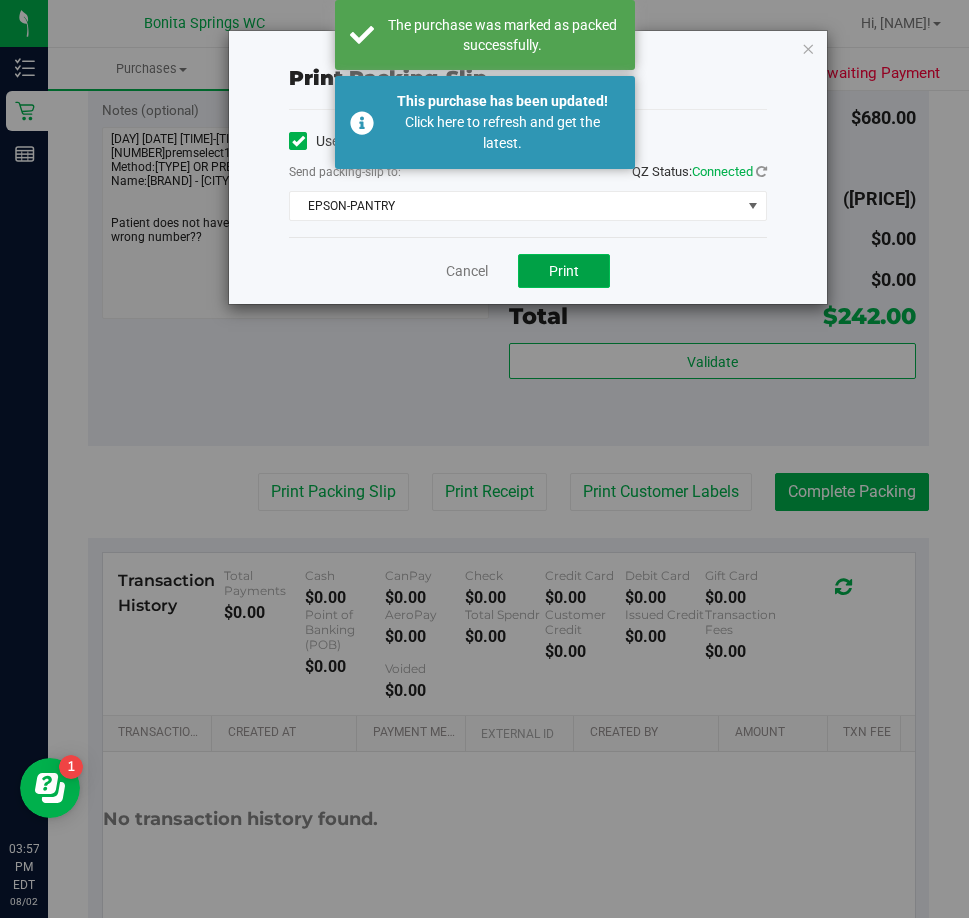 click on "Print" at bounding box center (564, 271) 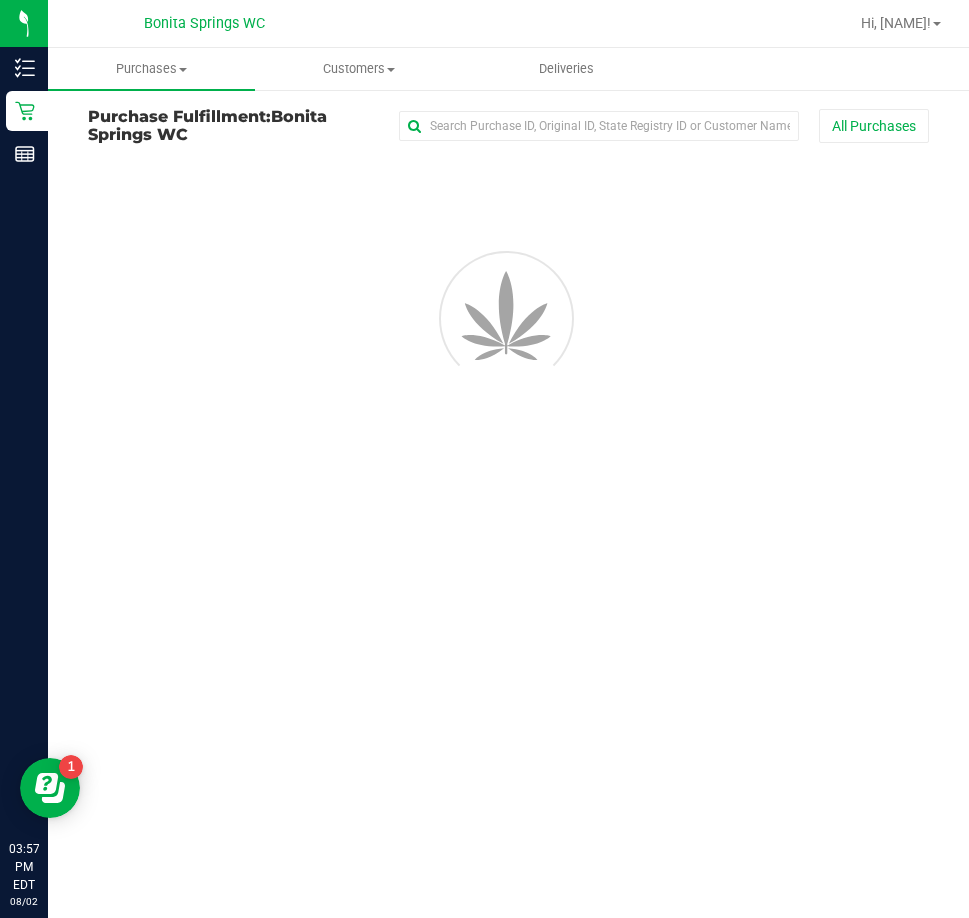 scroll, scrollTop: 0, scrollLeft: 0, axis: both 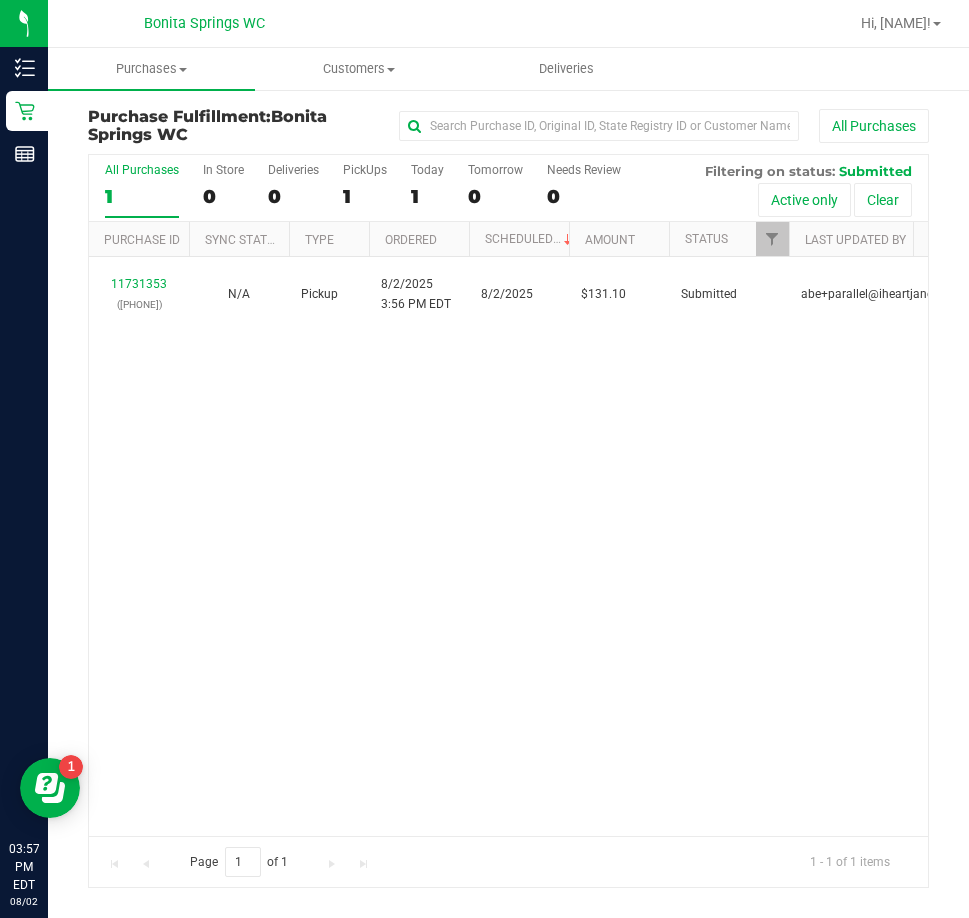 click on "[NUMBER]
([PHONE])
N/A
Pickup [MONTH]/[DAY]/[YEAR] [HOUR]:[MINUTE] [TIMEZONE] [MONTH]/[DAY]
$[PRICE]
Submitted [EMAIL]" at bounding box center [508, 546] 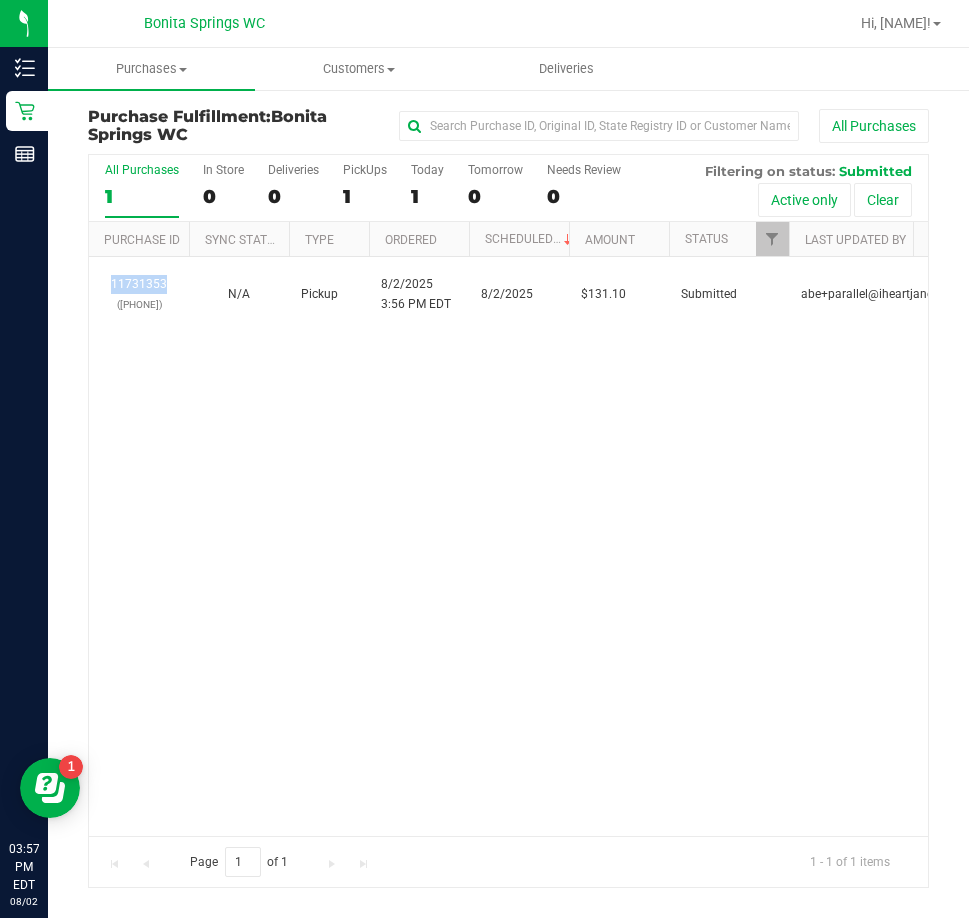 click on "[NUMBER]
([PHONE])
N/A
Pickup [MONTH]/[DAY]/[YEAR] [HOUR]:[MINUTE] [TIMEZONE] [MONTH]/[DAY]
$[PRICE]
Submitted [EMAIL]" at bounding box center [508, 546] 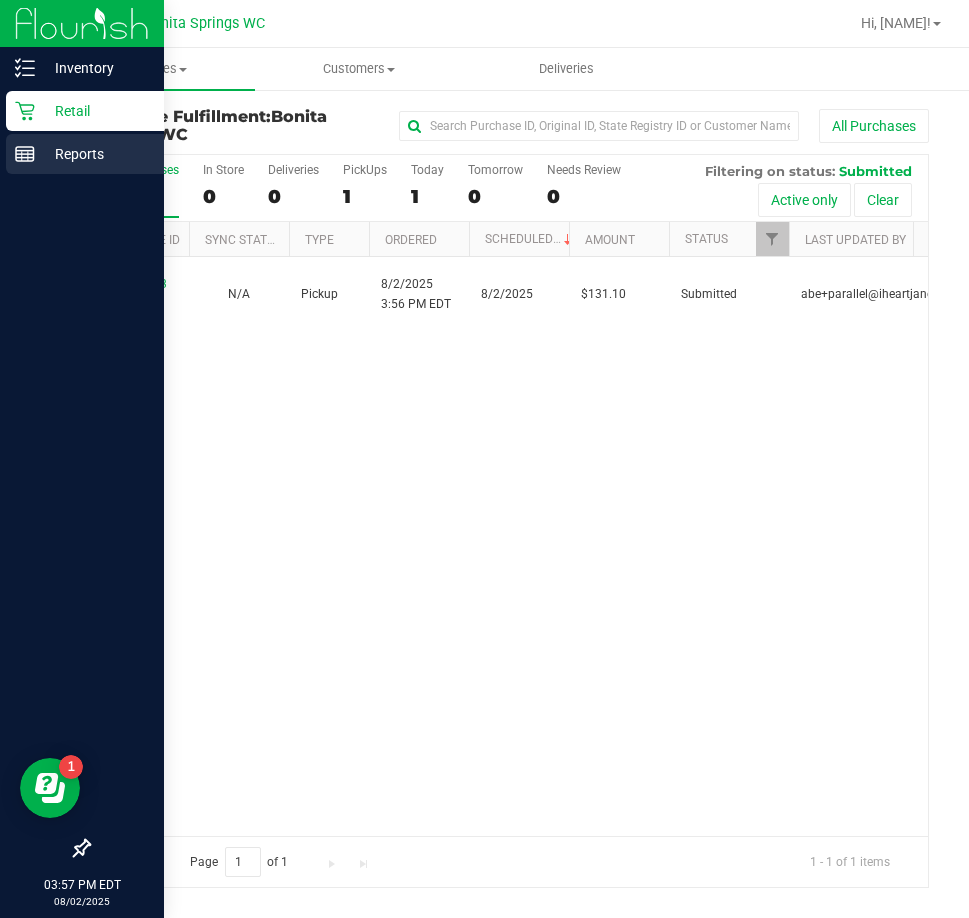 click on "Reports" at bounding box center [95, 154] 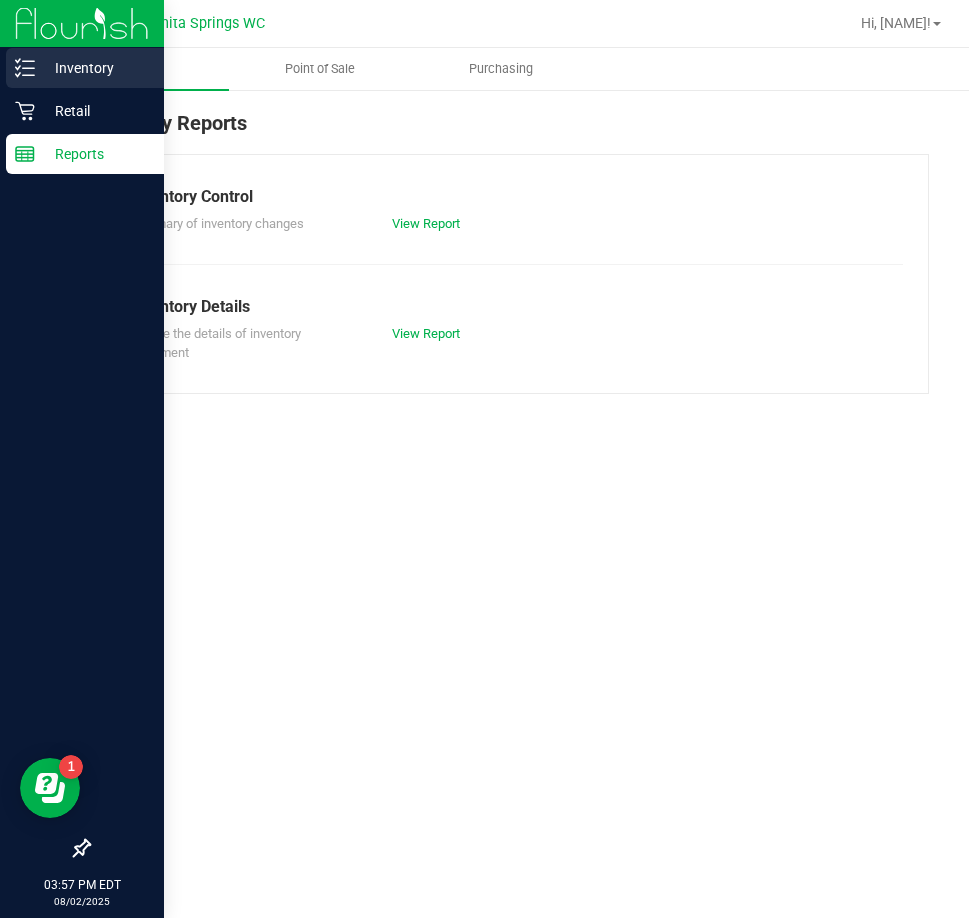 click on "Inventory" at bounding box center [95, 68] 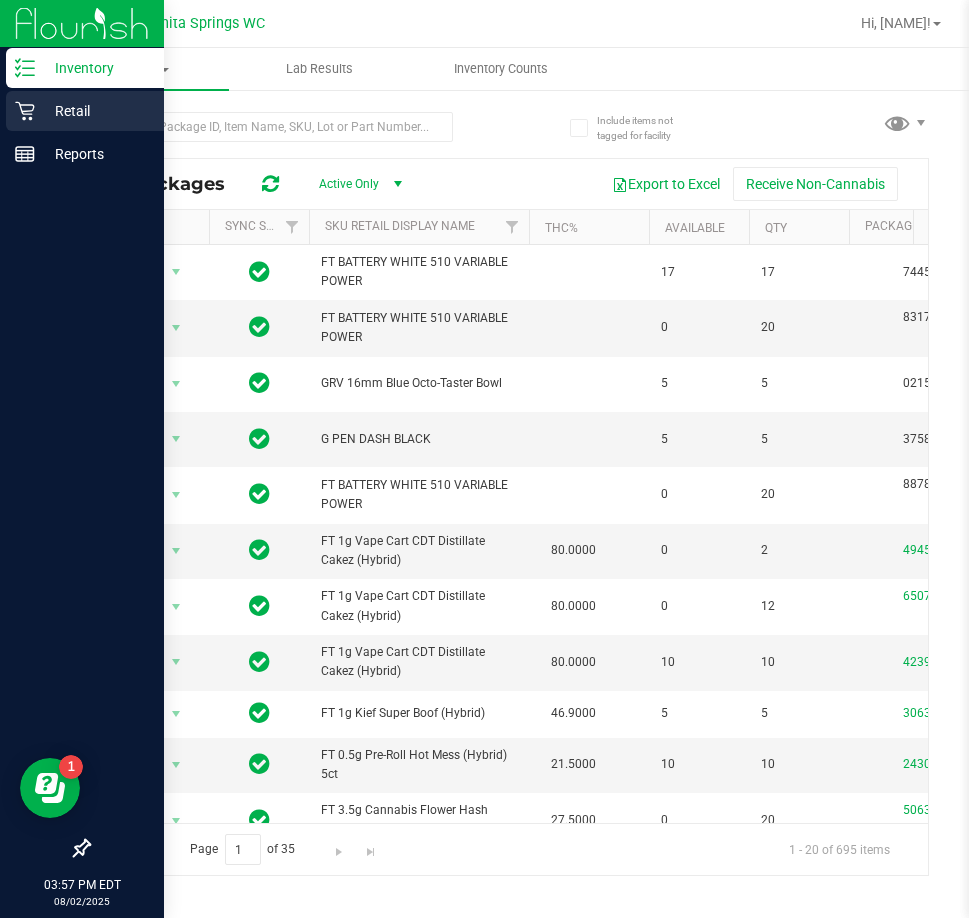 click on "Retail" at bounding box center [95, 111] 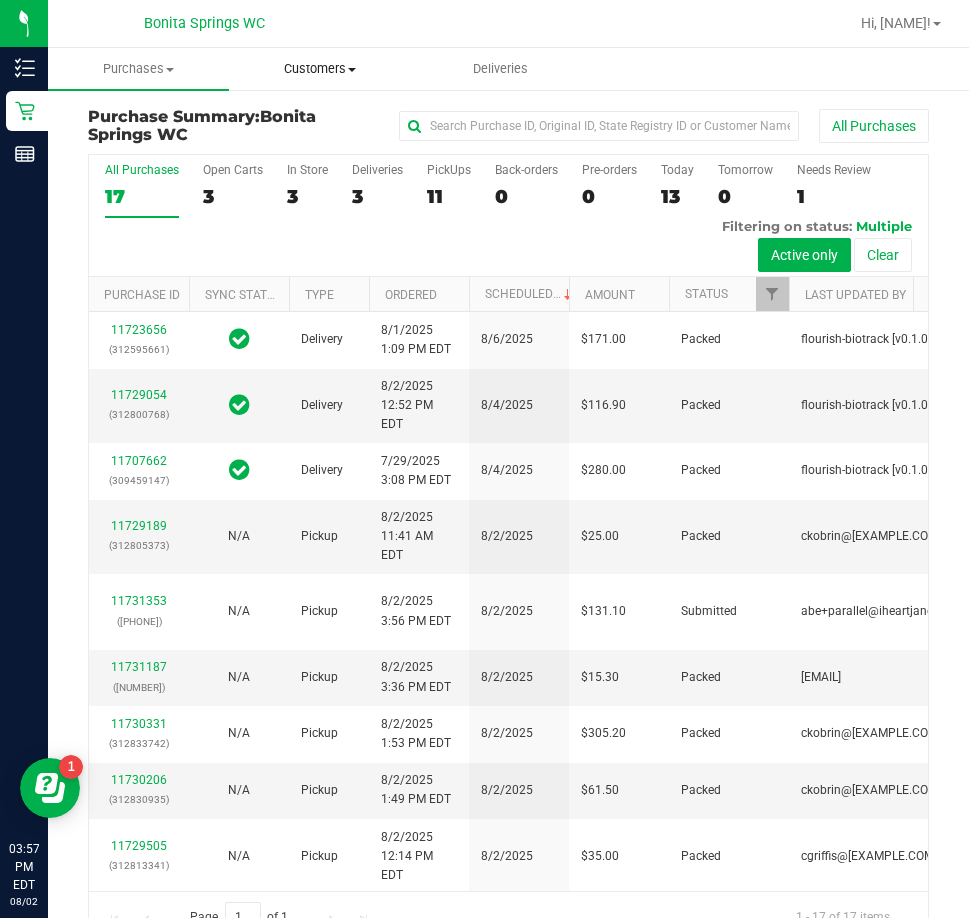 click on "Customers" at bounding box center (319, 69) 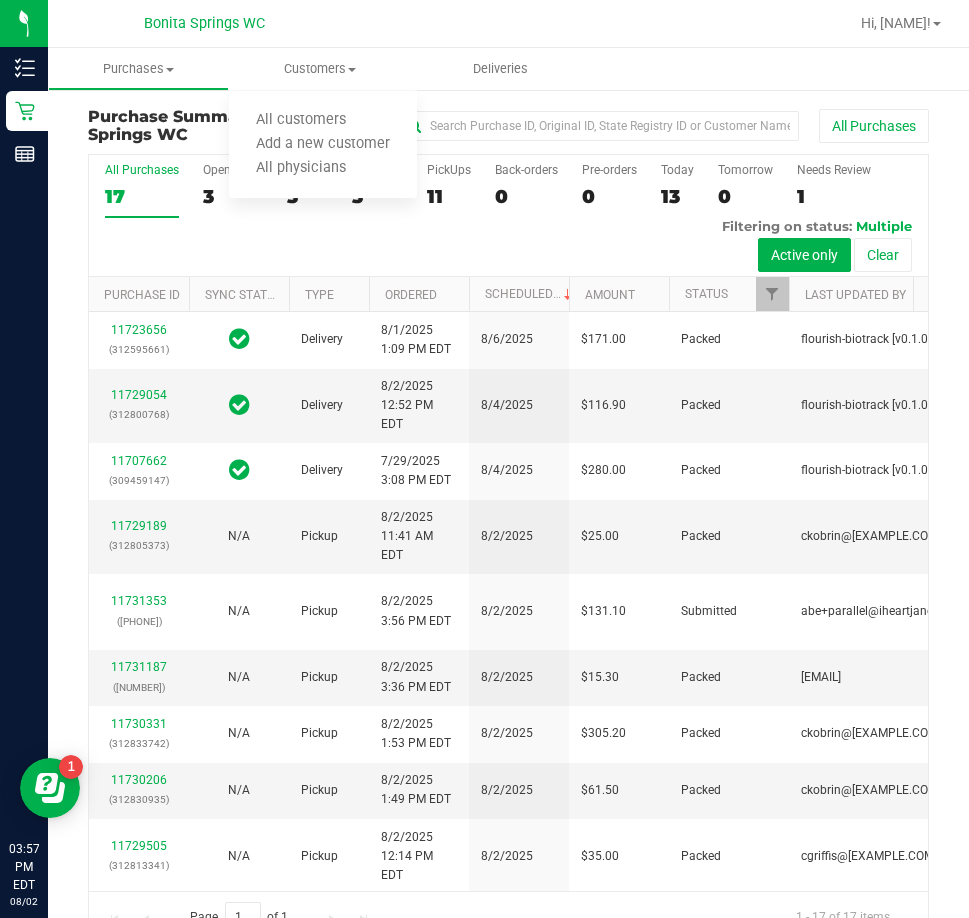 click on "All Purchases
17
Open Carts
3
In Store
3
Deliveries
3
PickUps
11
Back-orders
0
Pre-orders
0
Today
13
Tomorrow
0" at bounding box center (508, 216) 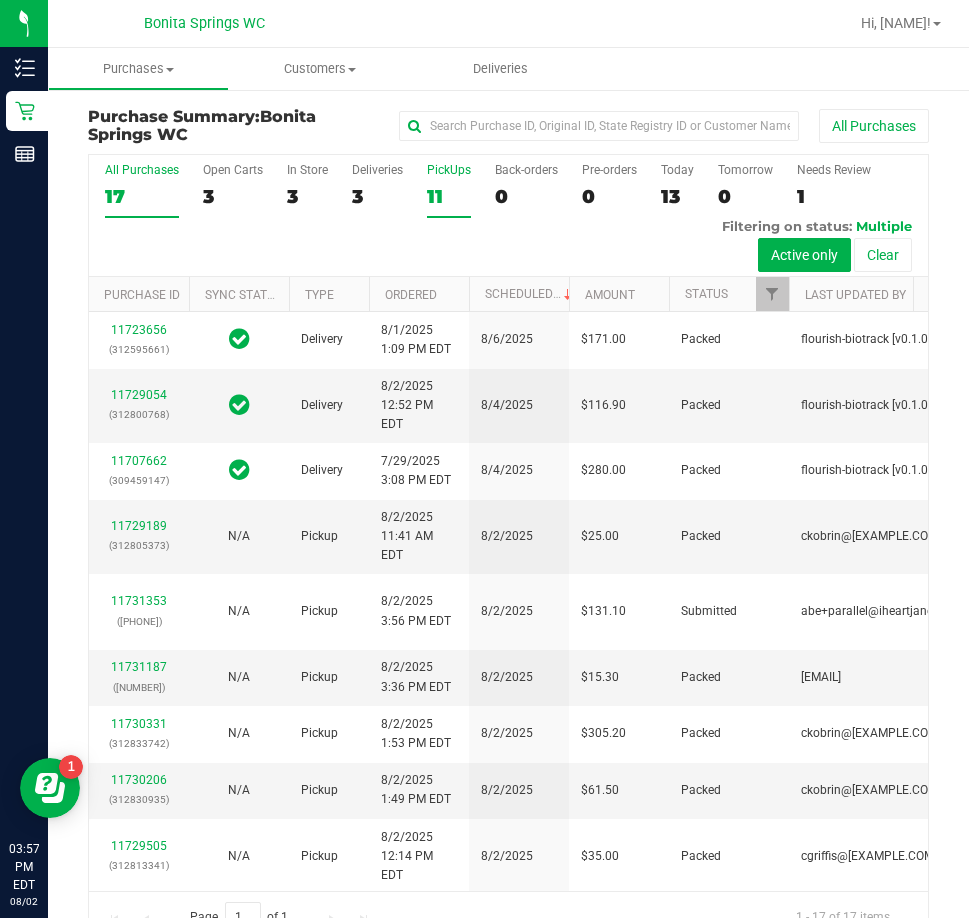 click on "11" at bounding box center (449, 196) 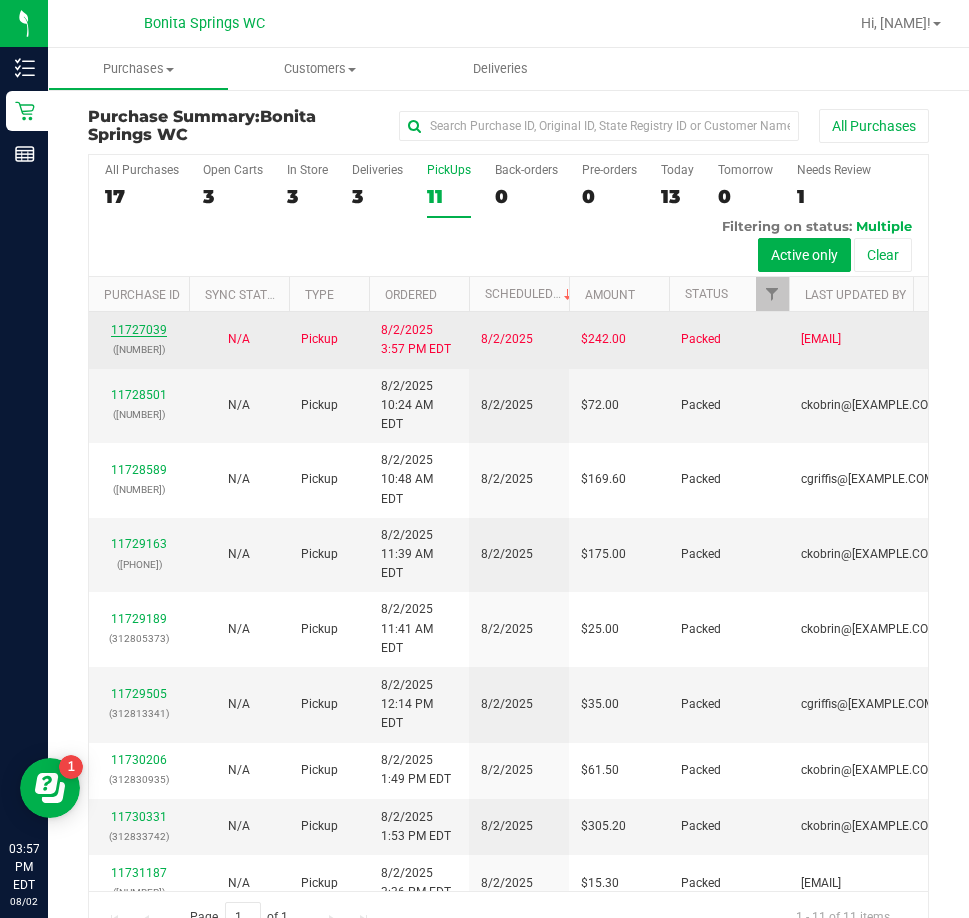 click on "11727039" at bounding box center [139, 330] 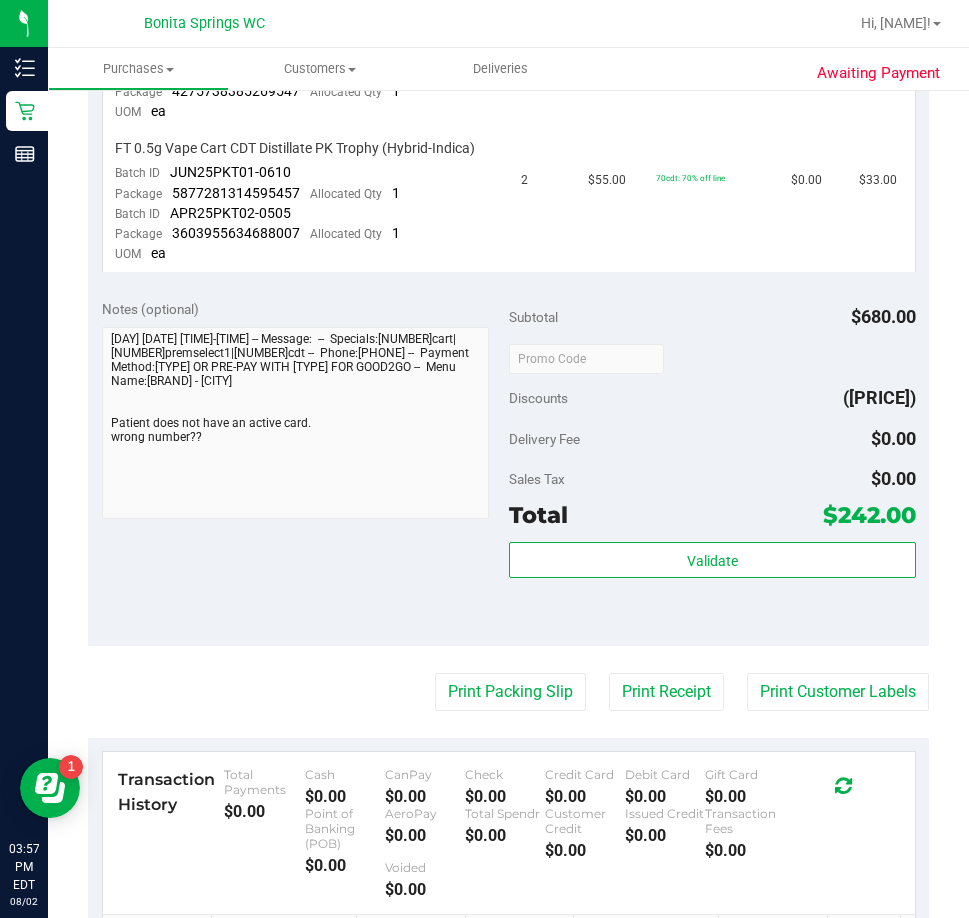 scroll, scrollTop: 1000, scrollLeft: 0, axis: vertical 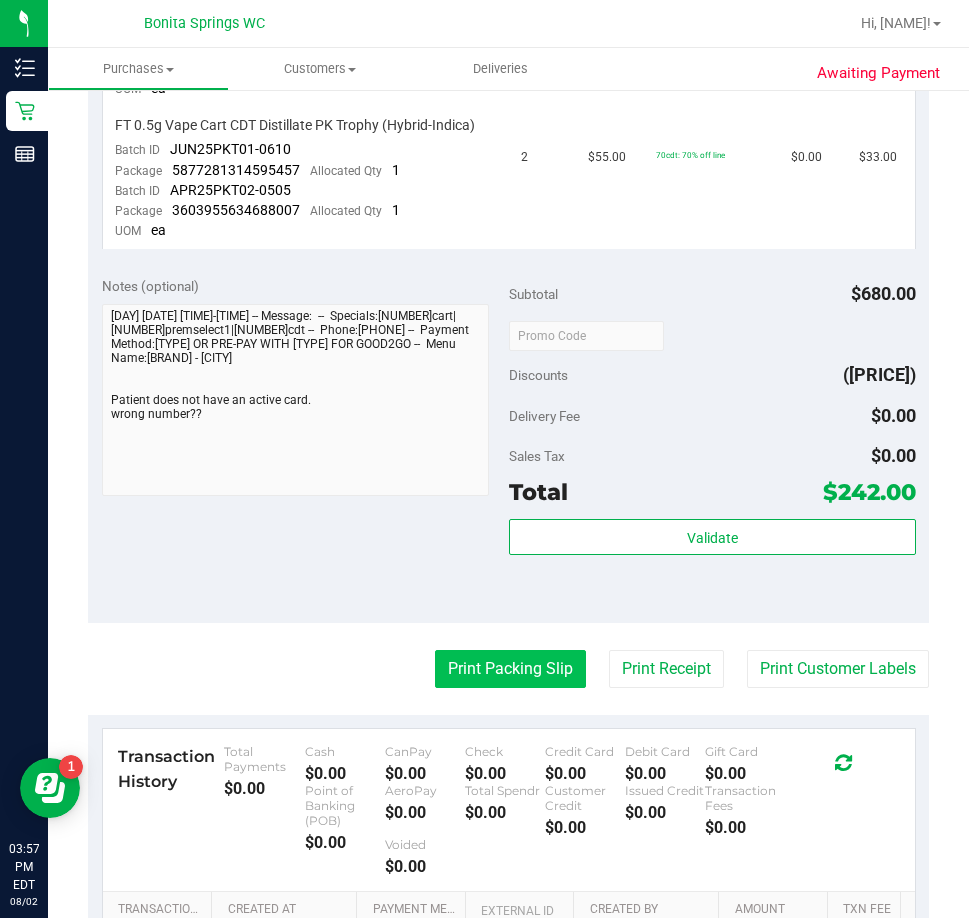 click on "Print Packing Slip" at bounding box center [510, 669] 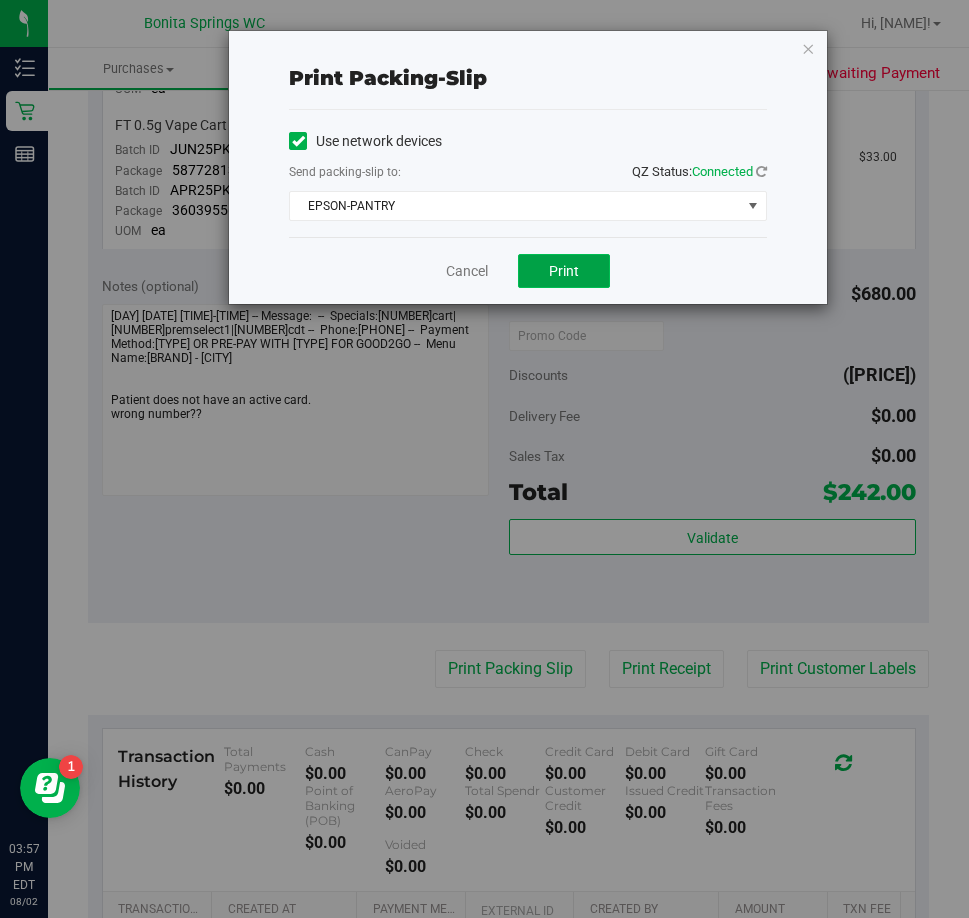 click on "Print" at bounding box center [564, 271] 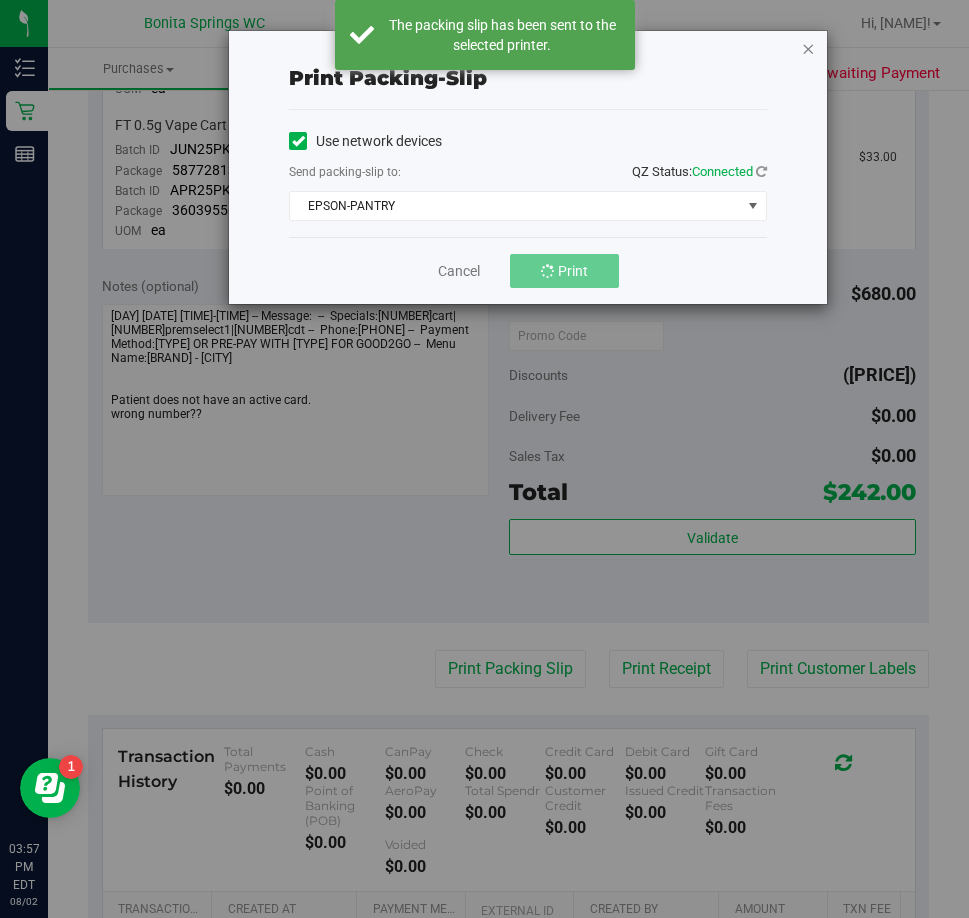 click at bounding box center [808, 48] 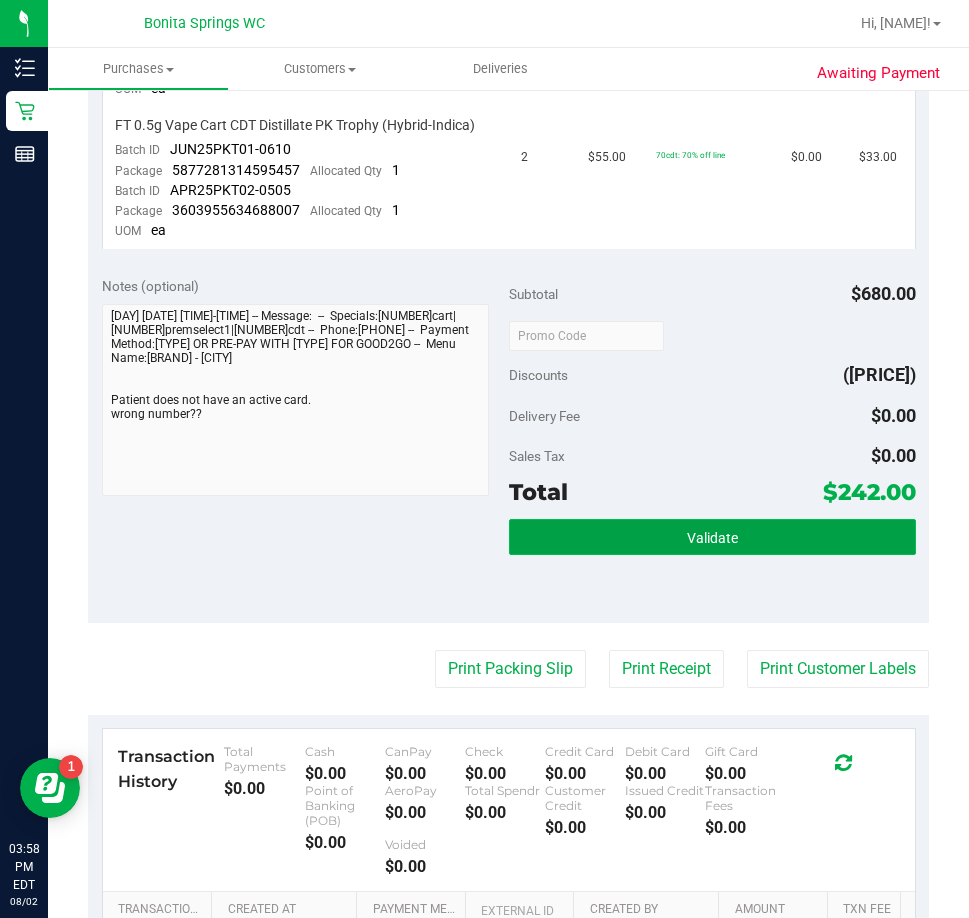 click on "Validate" at bounding box center (712, 537) 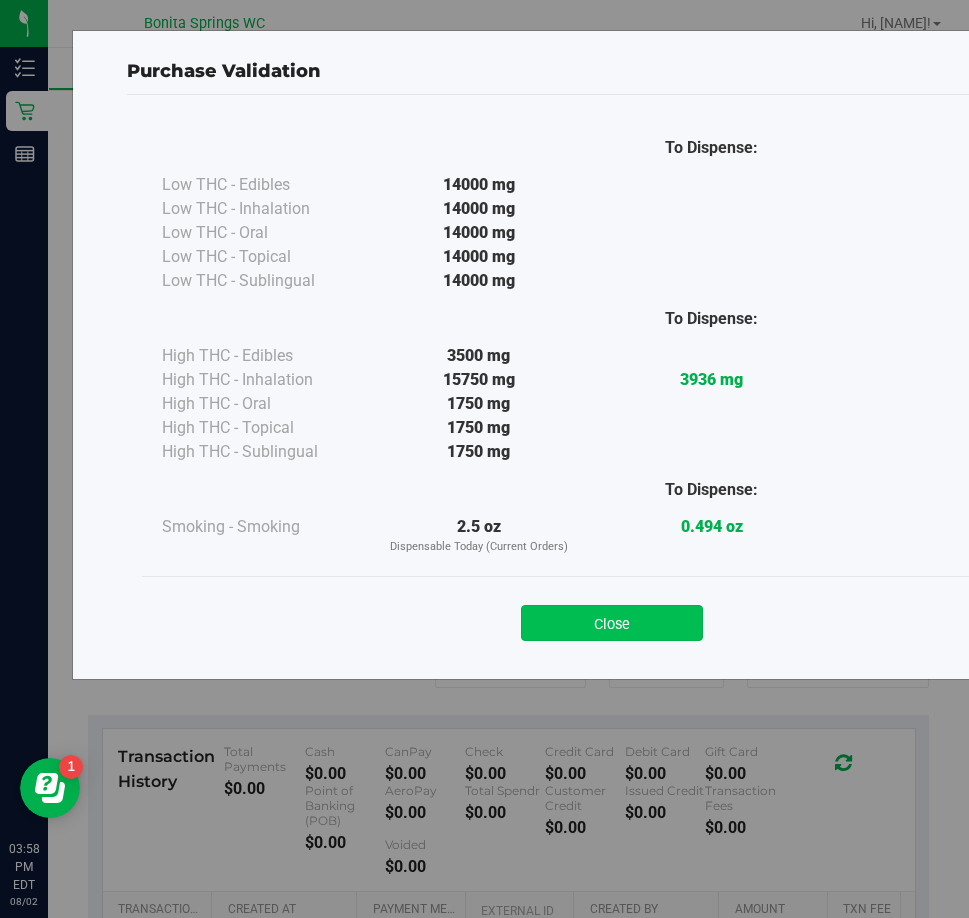 click on "Close" at bounding box center [612, 623] 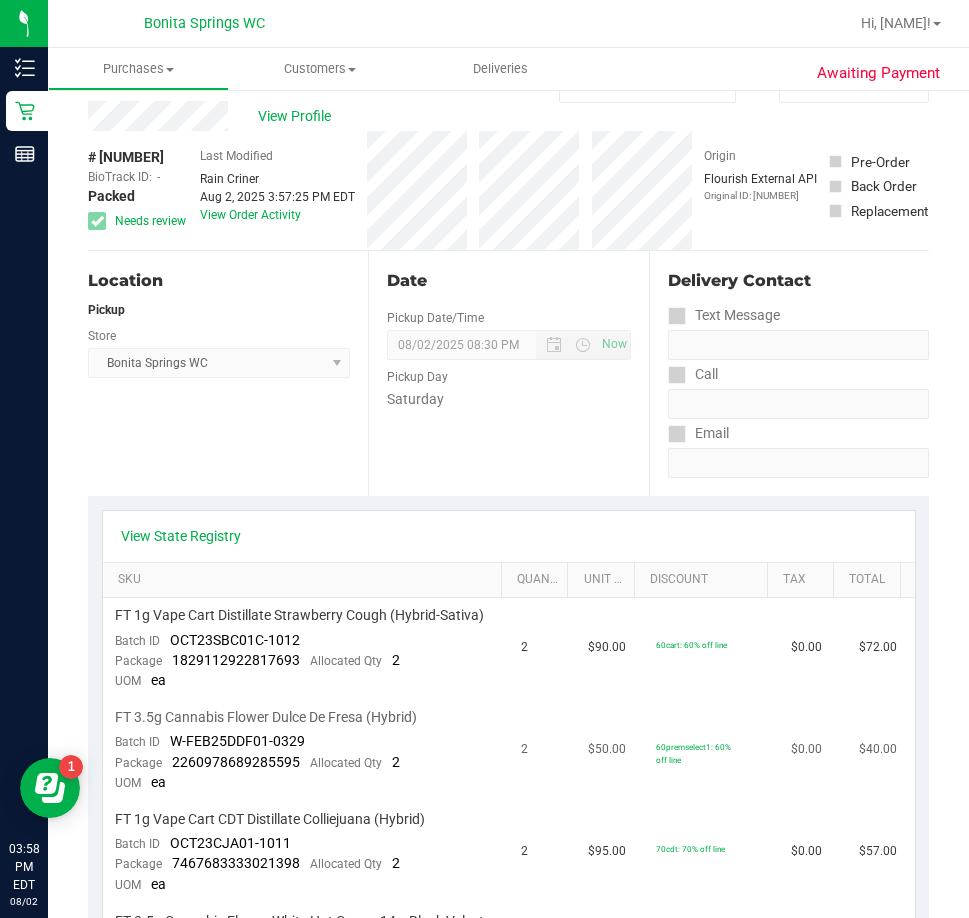 scroll, scrollTop: 0, scrollLeft: 0, axis: both 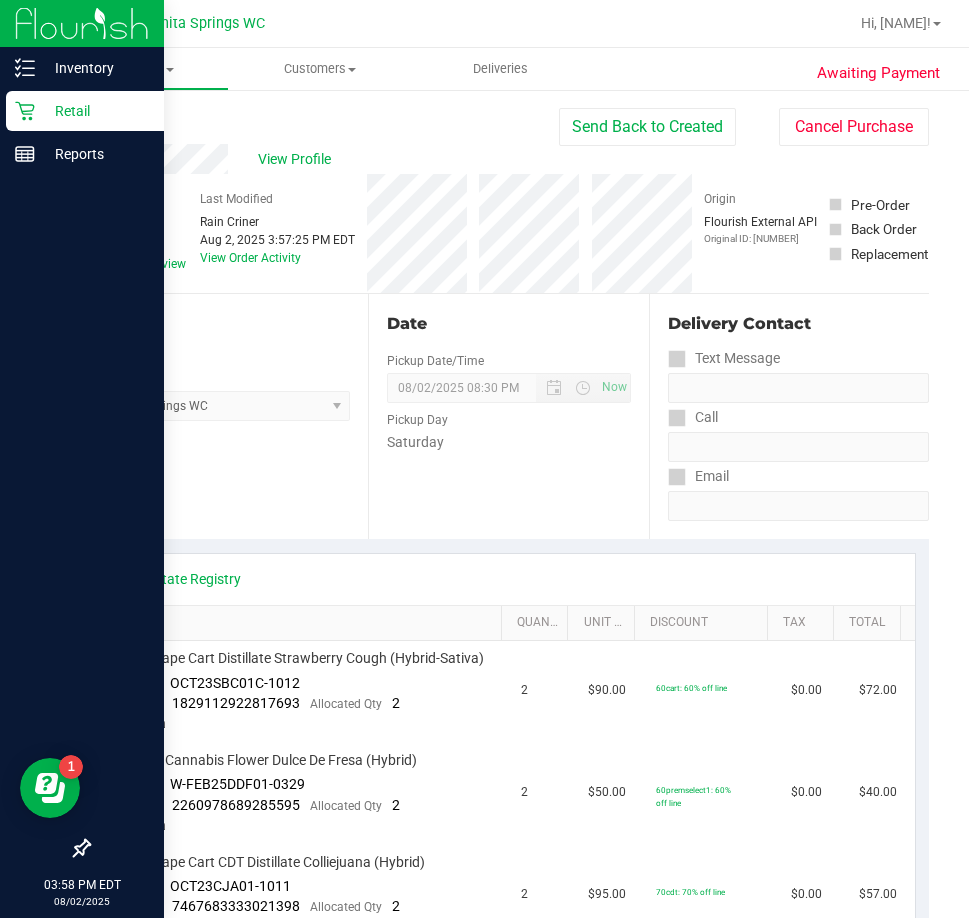 click 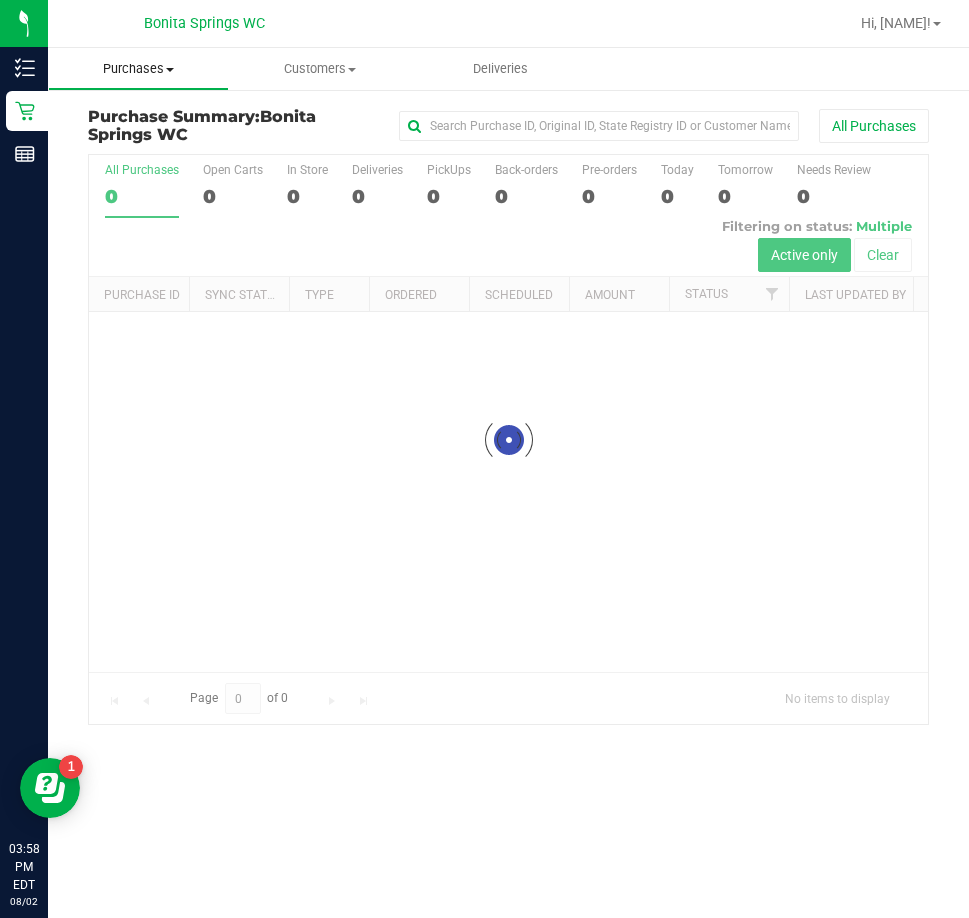 click on "Purchases
Summary of purchases
Fulfillment
All purchases" at bounding box center (138, 69) 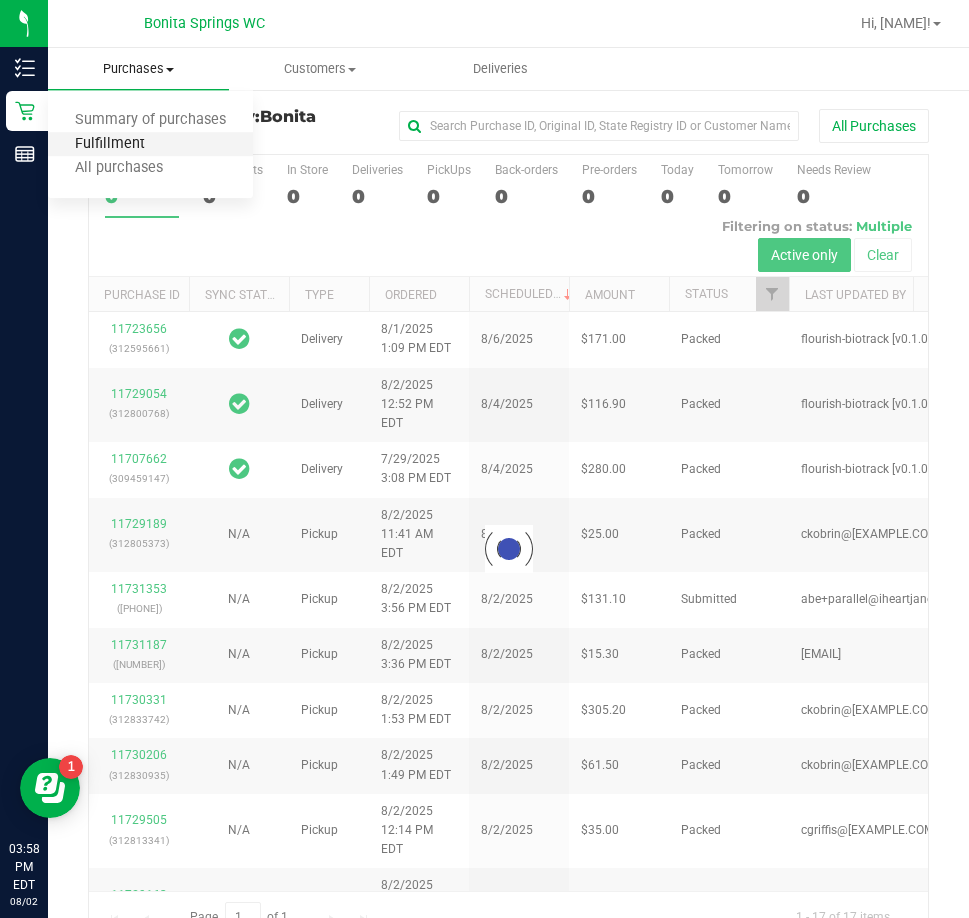 click on "Fulfillment" at bounding box center [110, 144] 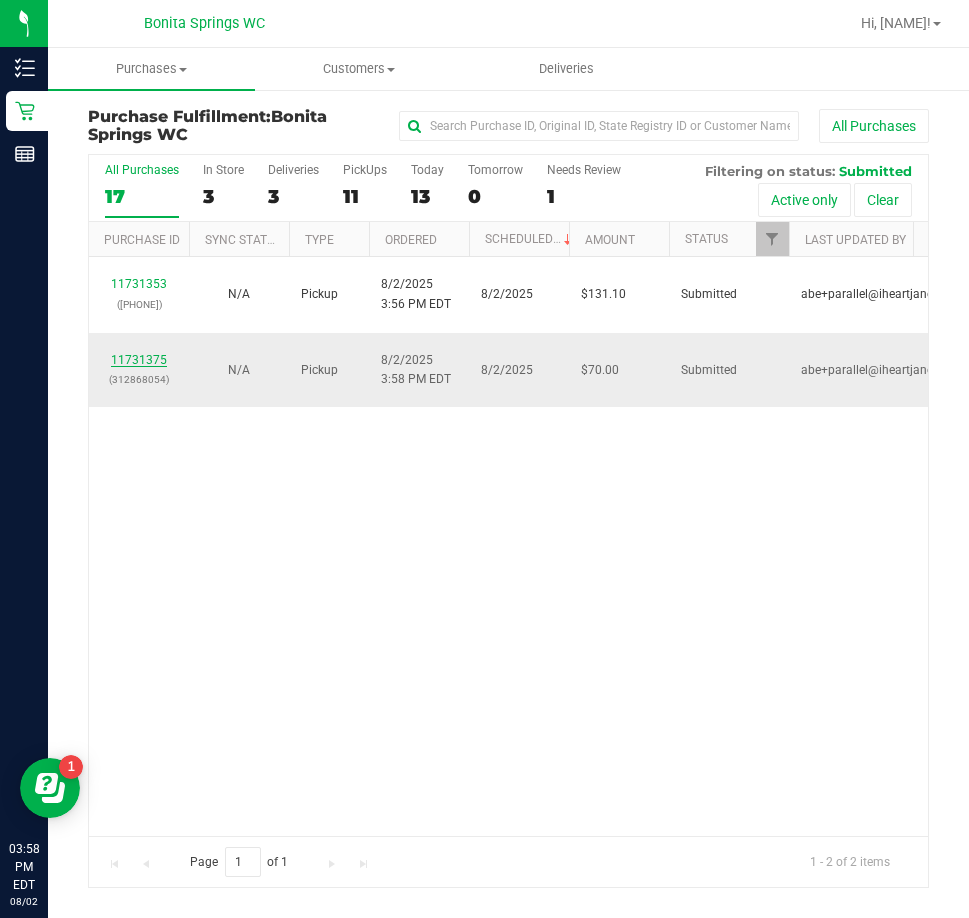 click on "11731375" at bounding box center [139, 360] 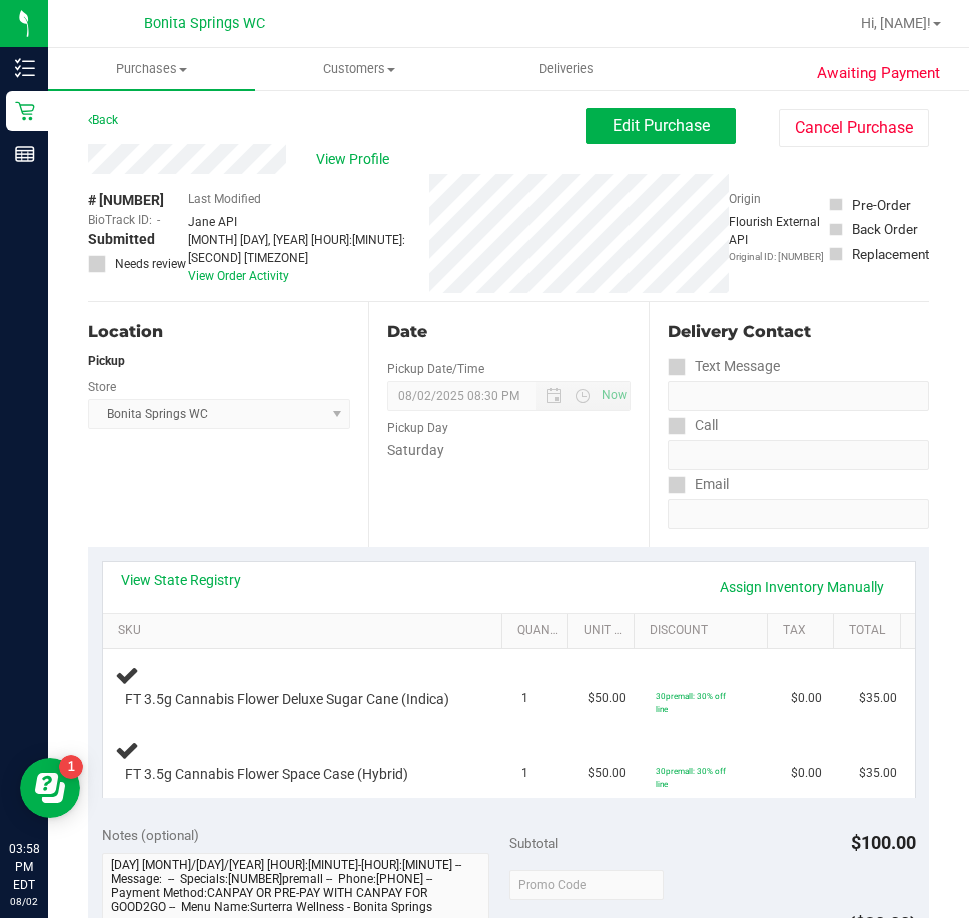 click on "Location
Pickup
Store
Bonita Springs WC Select Store Bonita Springs WC Boynton Beach WC Bradenton WC Brandon WC Brooksville WC Call Center Clermont WC Crestview WC Deerfield Beach WC Delray Beach WC Deltona WC Ft Walton Beach WC Ft. Lauderdale WC Ft. Myers WC Gainesville WC Jax Atlantic WC JAX DC REP Jax WC Key West WC Lakeland WC Largo WC Lehigh Acres DC REP Merritt Island WC Miami 72nd WC Miami Beach WC Miami Dadeland WC Miramar DC REP New Port Richey WC North Palm Beach WC North Port WC Ocala WC Orange Park WC Orlando Colonial WC Orlando DC REP Orlando WC Oviedo WC Palm Bay WC Palm Coast WC Panama City WC Pensacola WC Port Orange WC Port St. Lucie WC Sebring WC South Tampa WC St. Pete WC Summerfield WC Tallahassee DC REP Tallahassee WC Tampa DC Testing Tampa Warehouse Tampa WC TX Austin DC TX Plano Retail WPB DC" at bounding box center [228, 424] 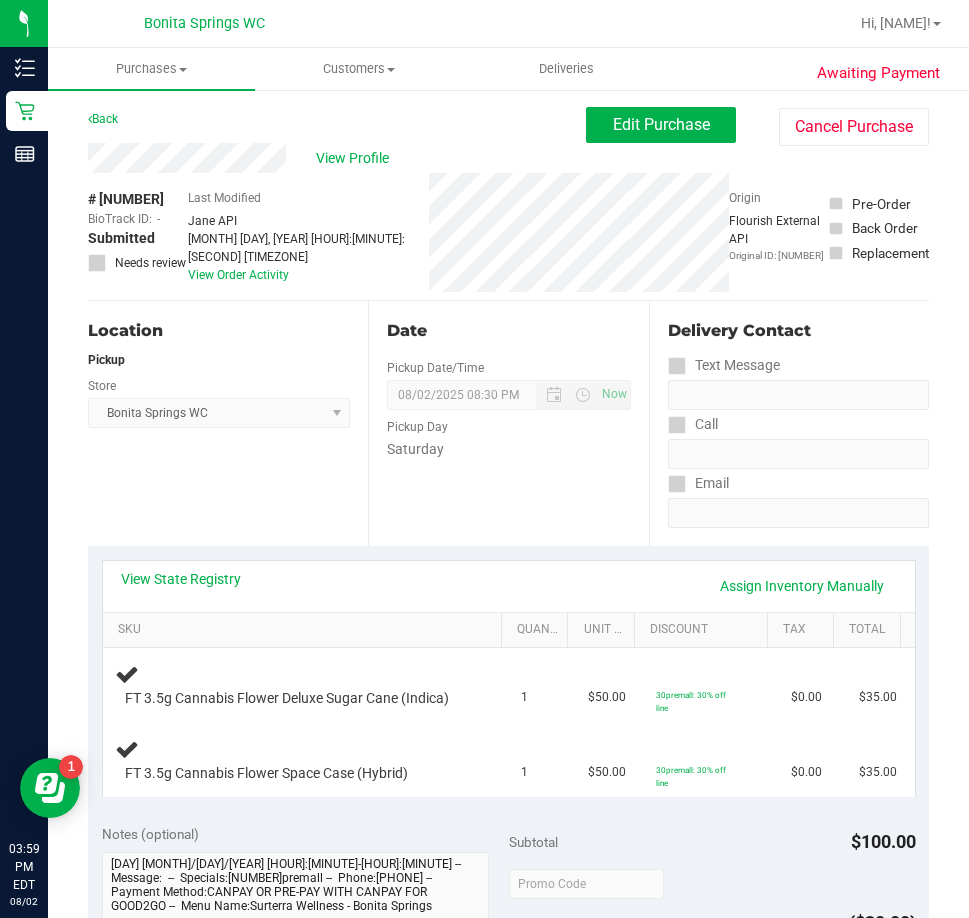 scroll, scrollTop: 0, scrollLeft: 0, axis: both 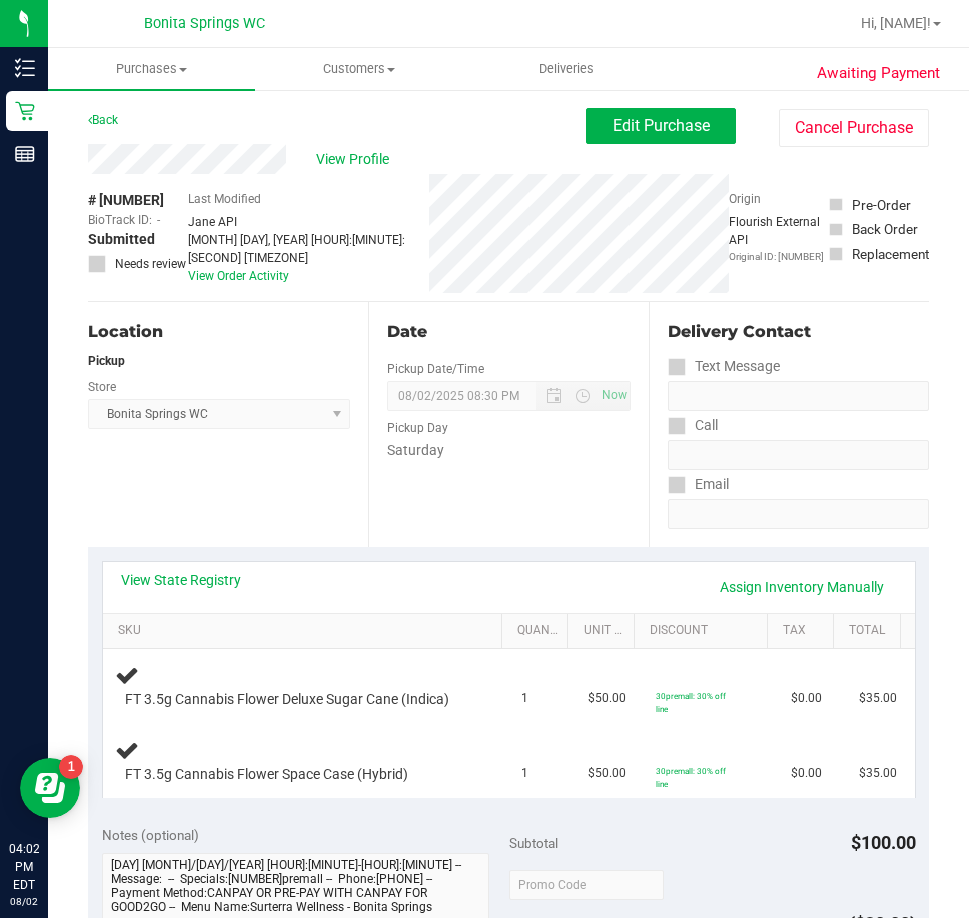 drag, startPoint x: 270, startPoint y: 501, endPoint x: 191, endPoint y: 456, distance: 90.91754 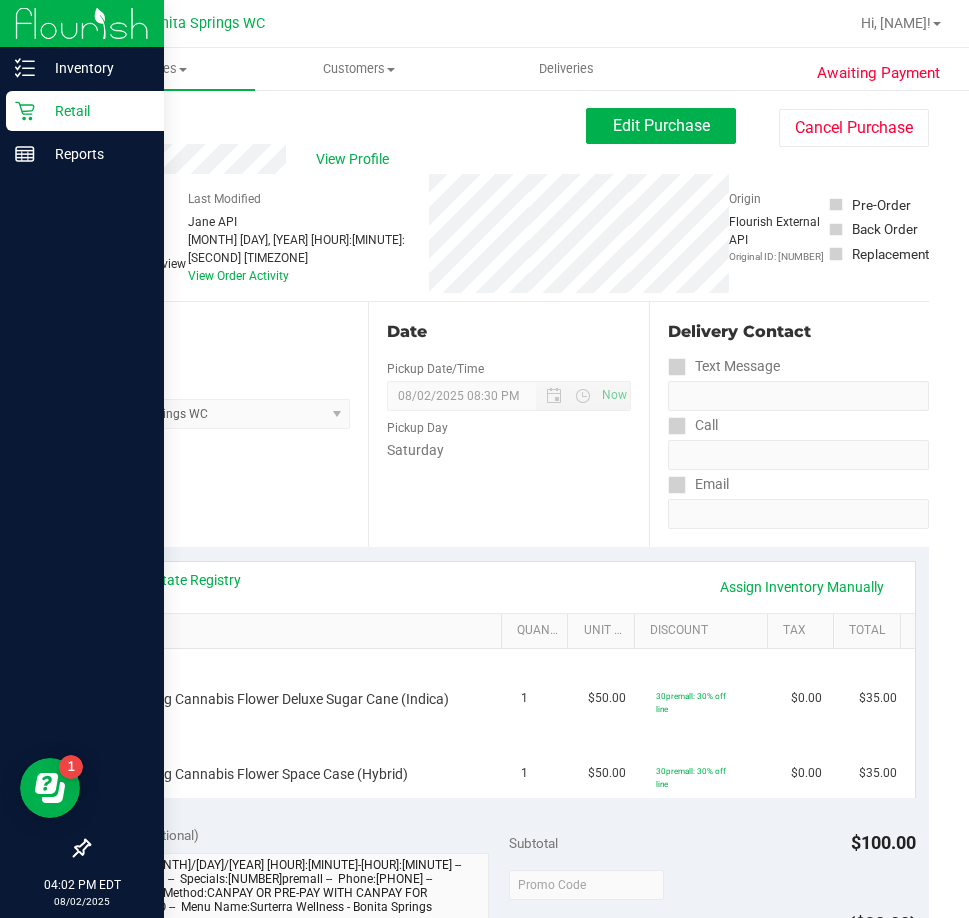 click on "Retail" at bounding box center (95, 111) 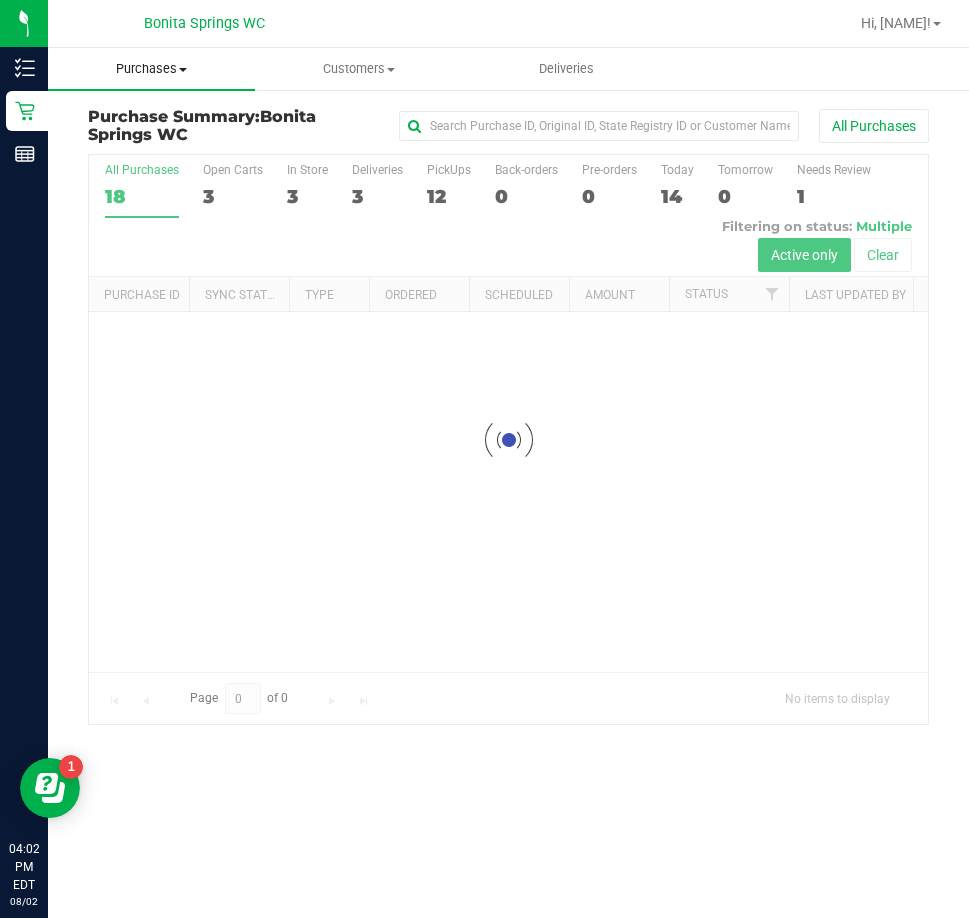 click on "Purchases
Summary of purchases
Fulfillment
All purchases" at bounding box center (151, 69) 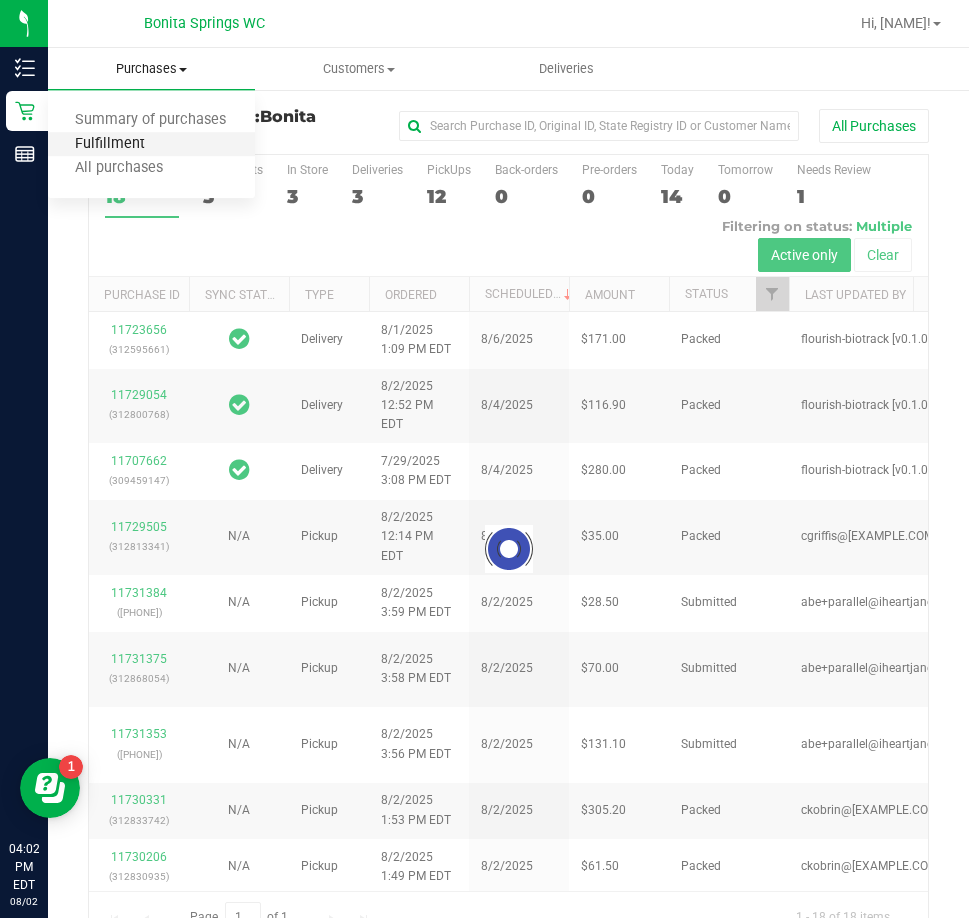 click on "Fulfillment" at bounding box center (110, 144) 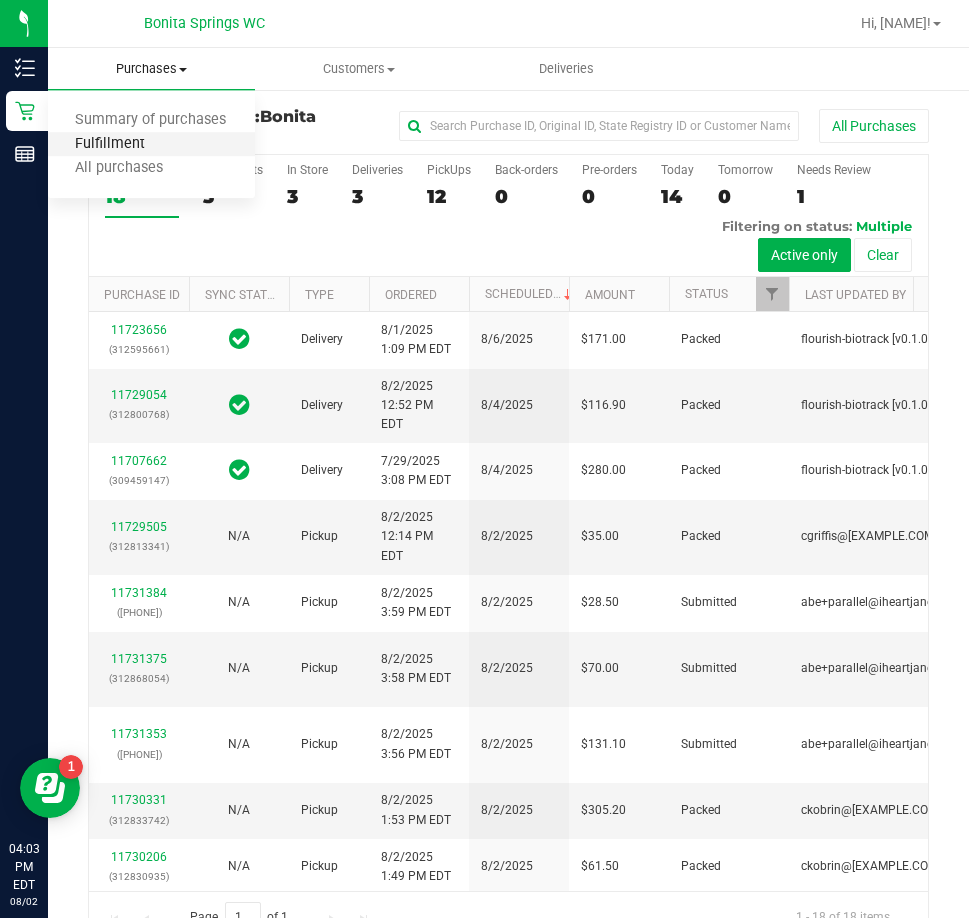 click on "Fulfillment" at bounding box center [110, 144] 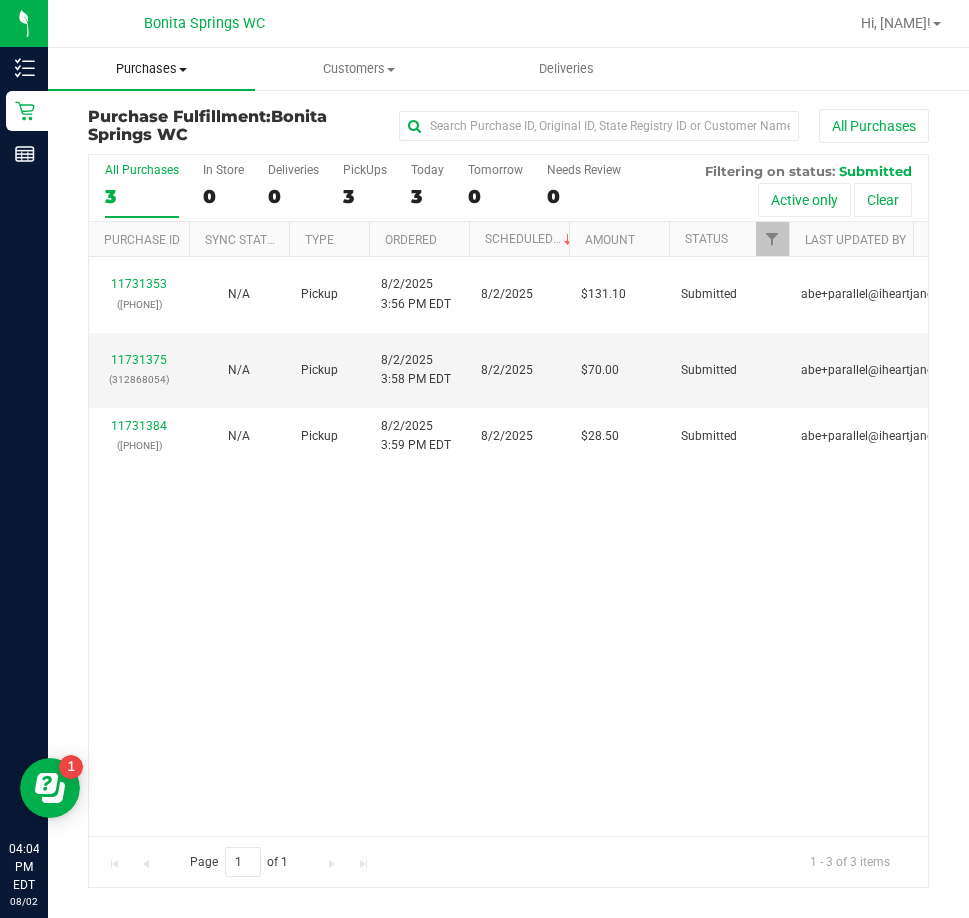 click on "Purchases" at bounding box center [151, 69] 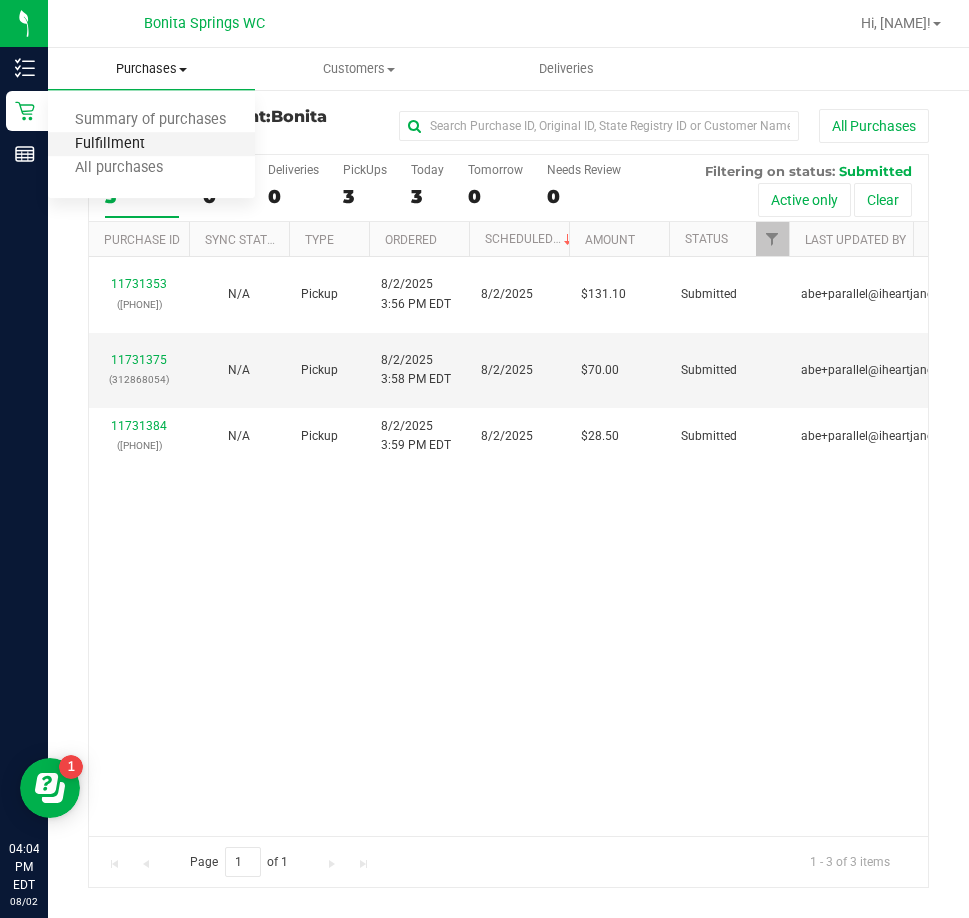 click on "Fulfillment" at bounding box center (110, 144) 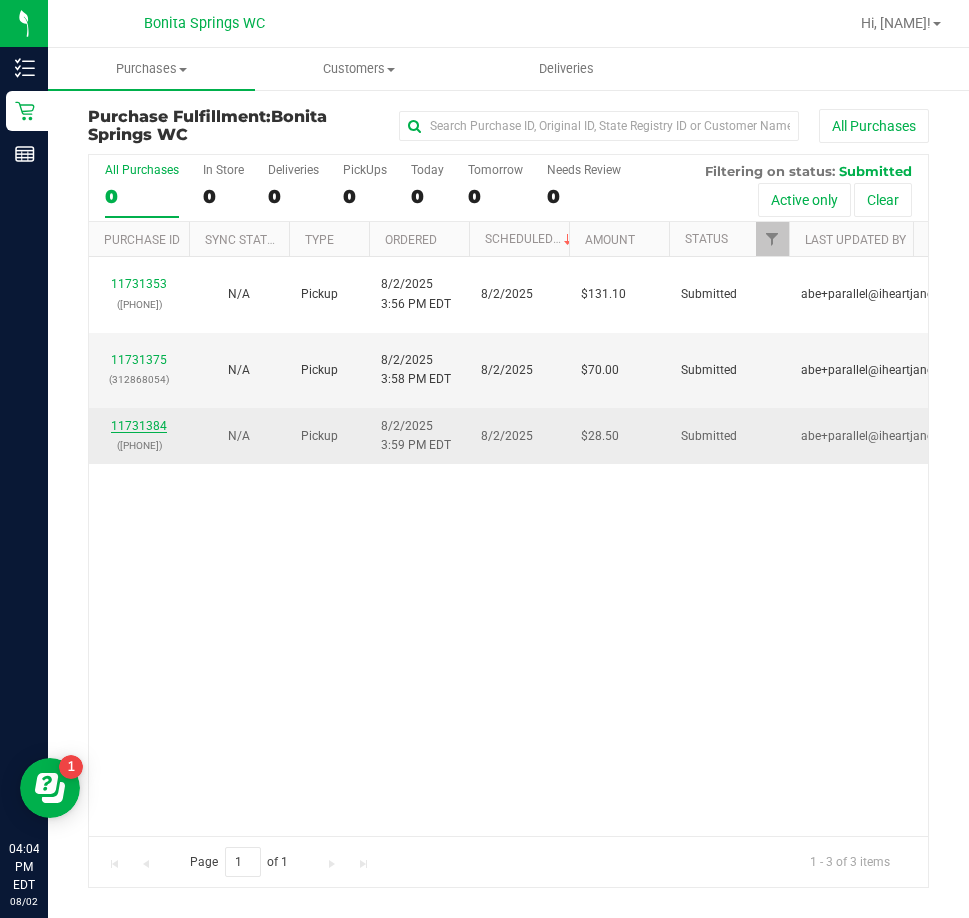 click on "11731384" at bounding box center (139, 426) 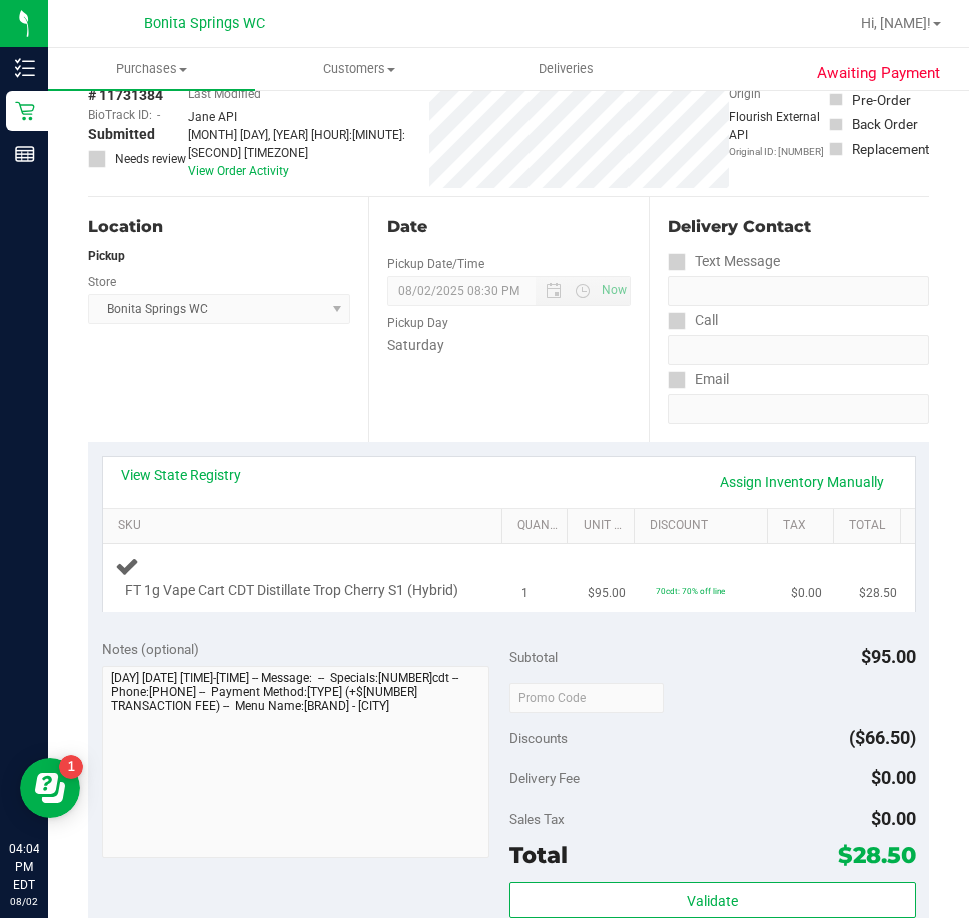scroll, scrollTop: 0, scrollLeft: 0, axis: both 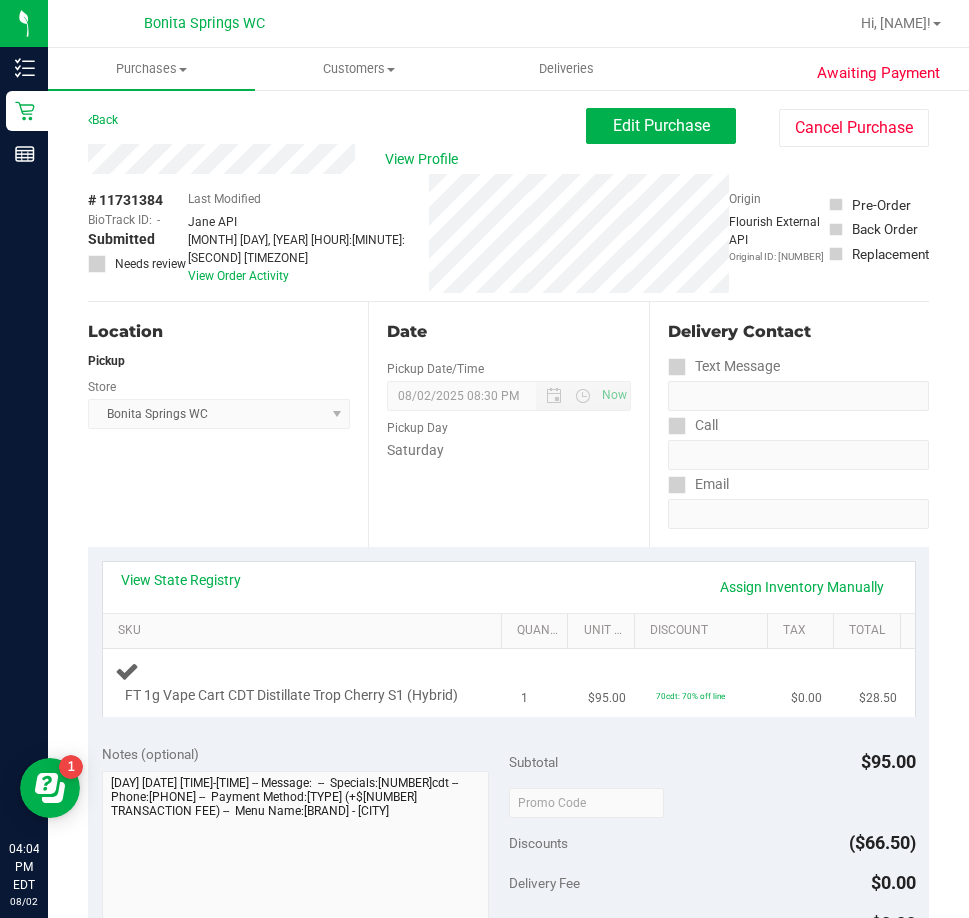 click on "FT 1g Vape Cart CDT Distillate Trop Cherry S1 (Hybrid)" at bounding box center (306, 682) 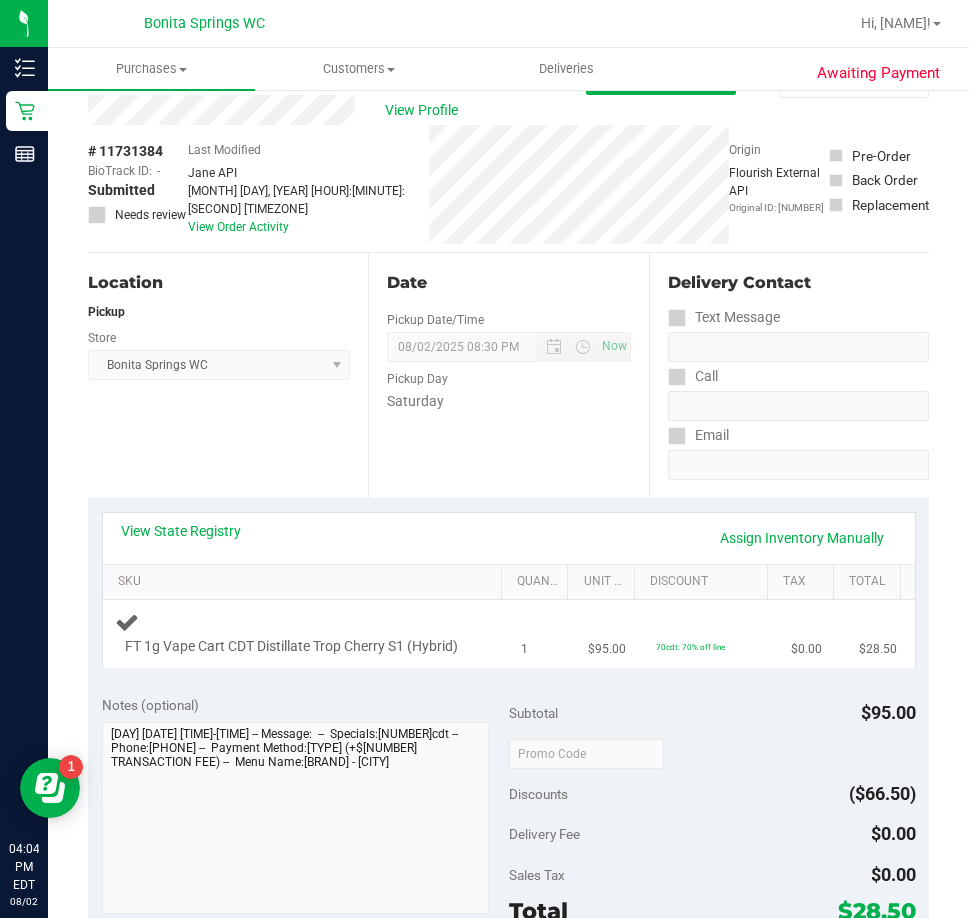 scroll, scrollTop: 0, scrollLeft: 0, axis: both 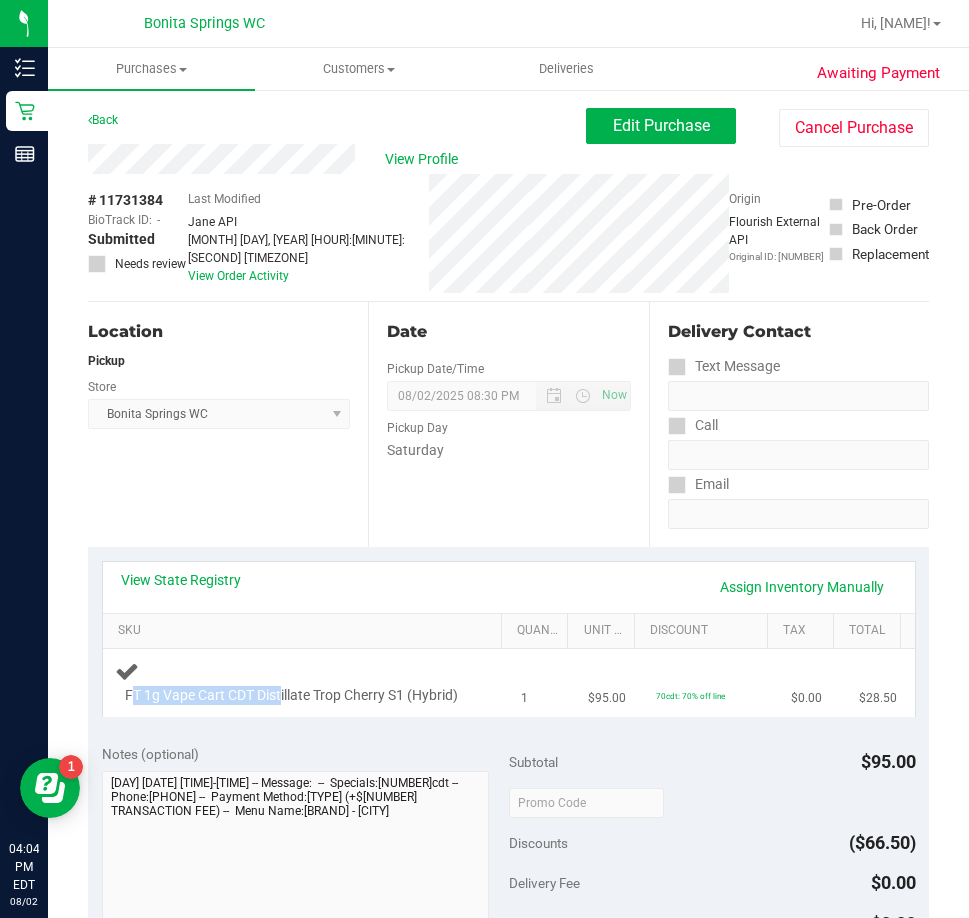 drag, startPoint x: 281, startPoint y: 693, endPoint x: 135, endPoint y: 687, distance: 146.12323 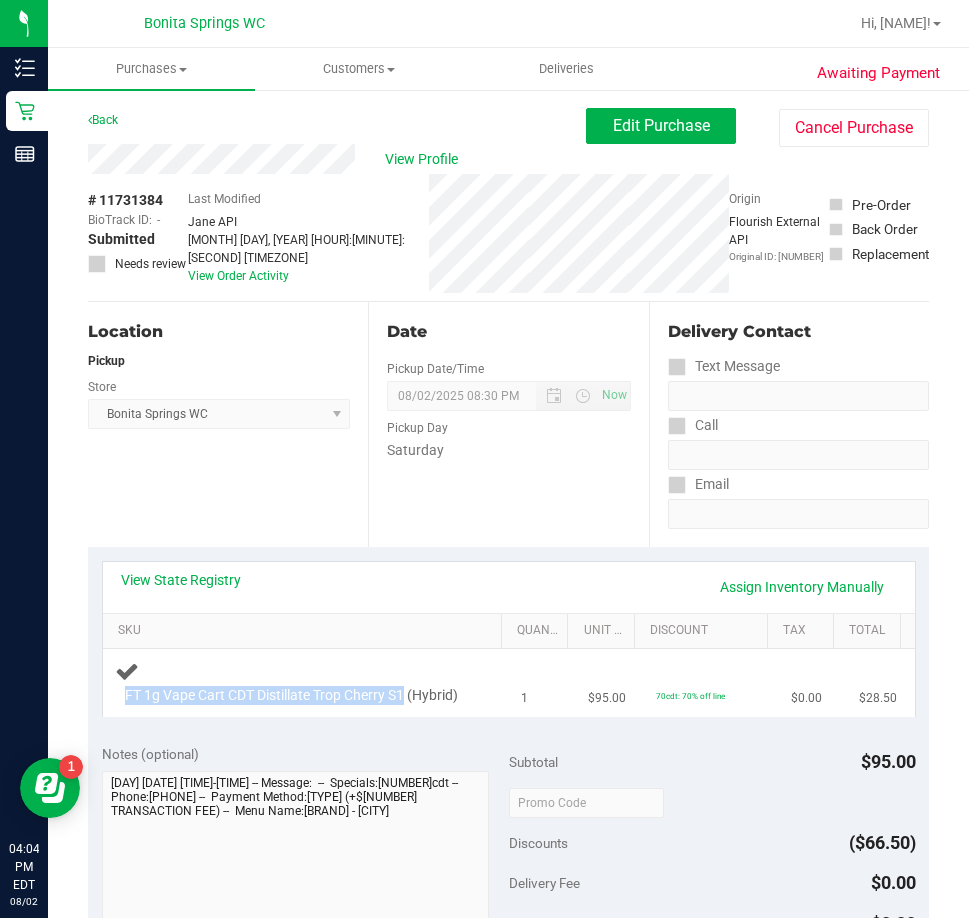 drag, startPoint x: 450, startPoint y: 682, endPoint x: 104, endPoint y: 687, distance: 346.03613 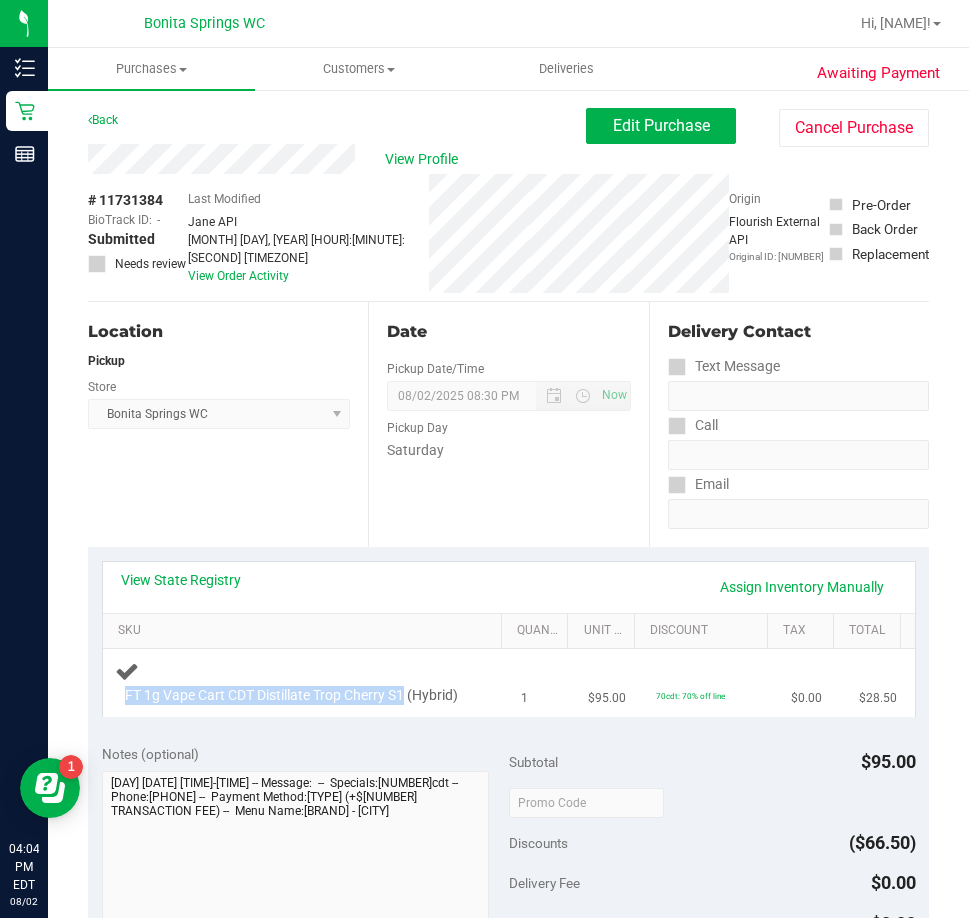 click on "FT 1g Vape Cart CDT Distillate Trop Cherry S1 (Hybrid)" at bounding box center [306, 682] 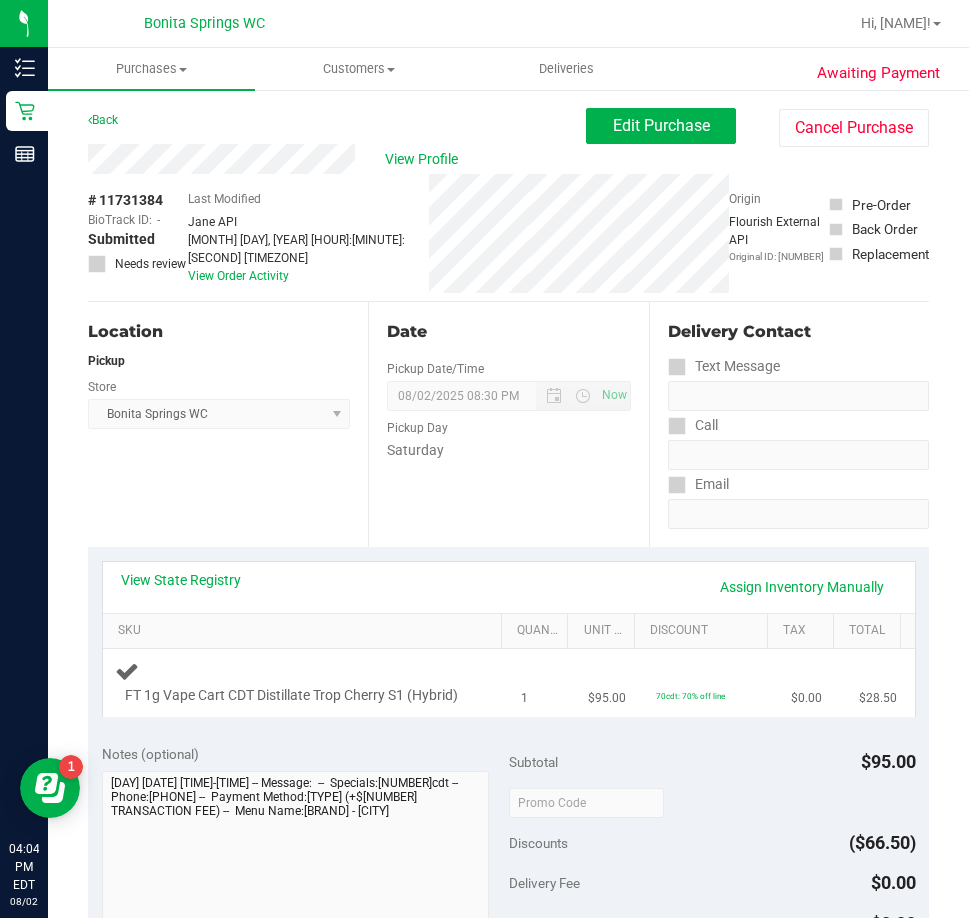 click on "FT 1g Vape Cart CDT Distillate Trop Cherry S1 (Hybrid)" at bounding box center (291, 695) 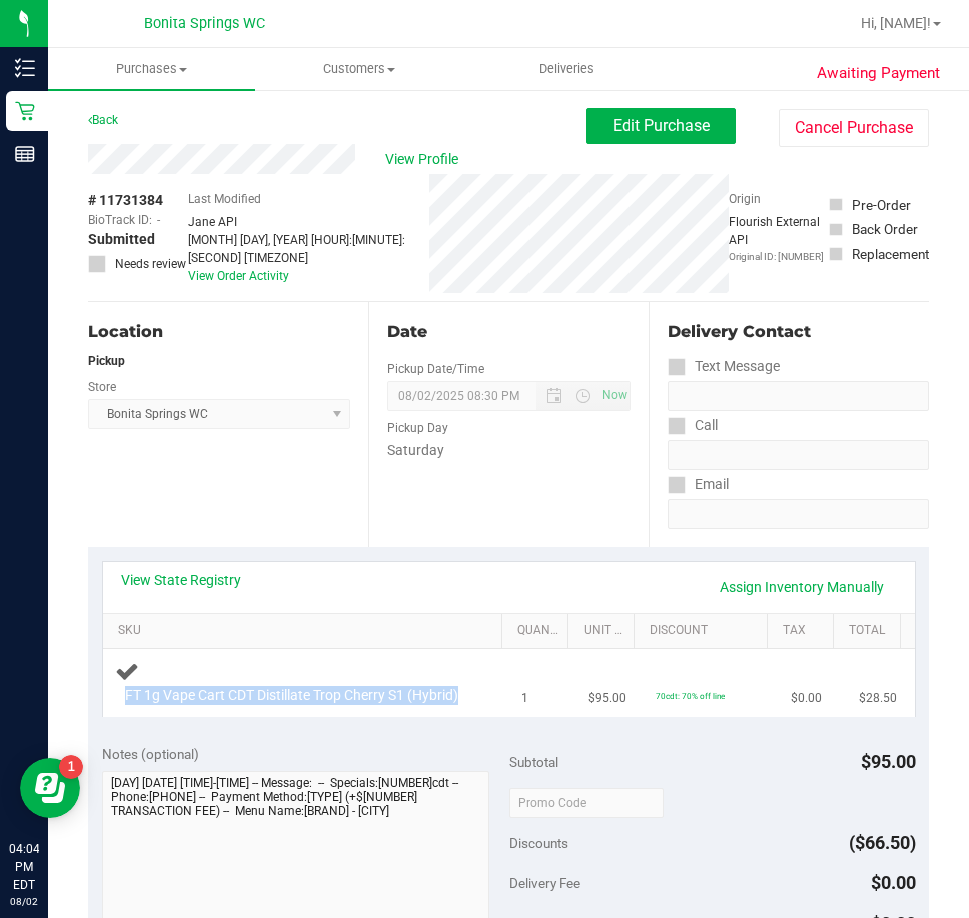 drag, startPoint x: 191, startPoint y: 715, endPoint x: 112, endPoint y: 685, distance: 84.50444 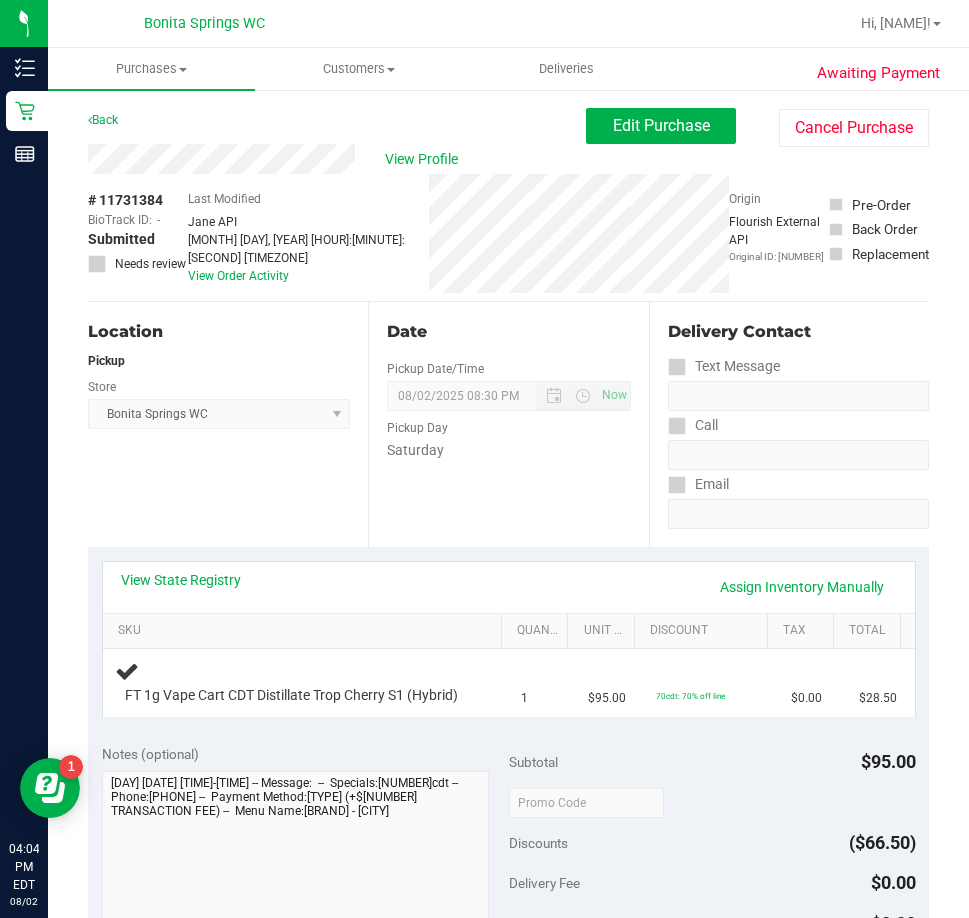 click on "SKU" at bounding box center (302, 632) 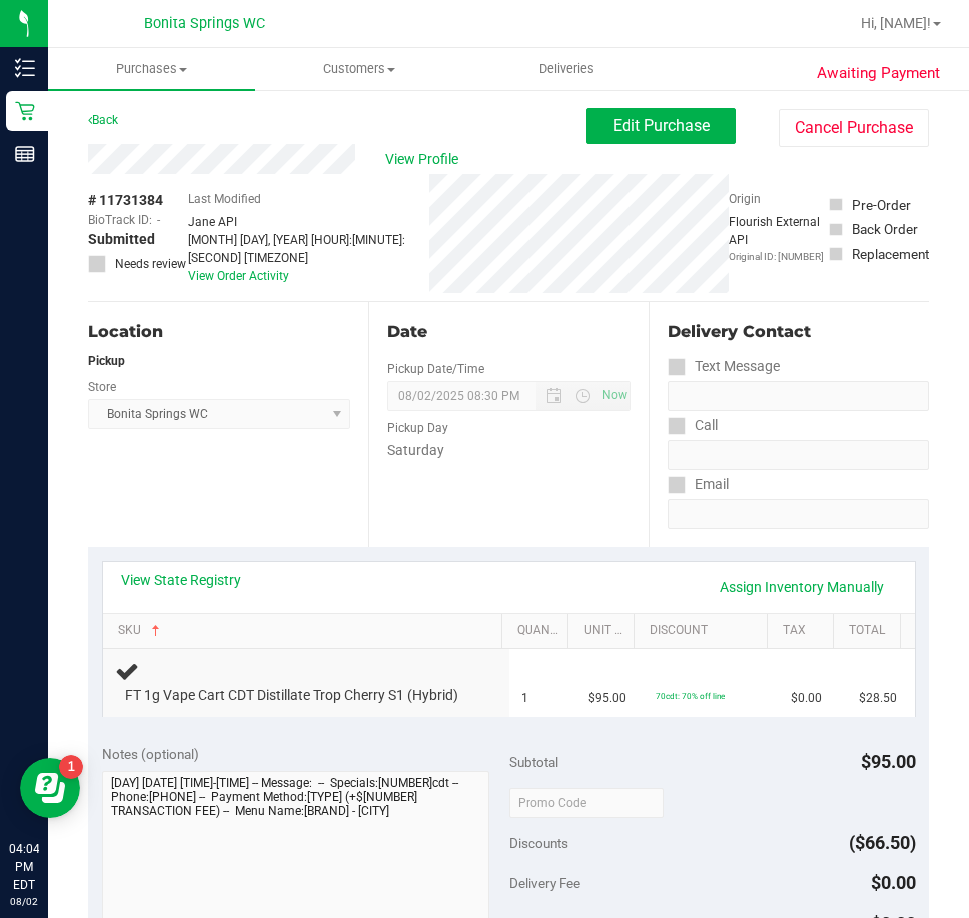 click on "View State Registry
Assign Inventory Manually
SKU Quantity Unit Price Discount Tax Total
FT 1g Vape Cart CDT Distillate Trop Cherry S1 (Hybrid)
1
$95.00
70cdt:
70%
off
line
$0.00
$28.50" at bounding box center [508, 638] 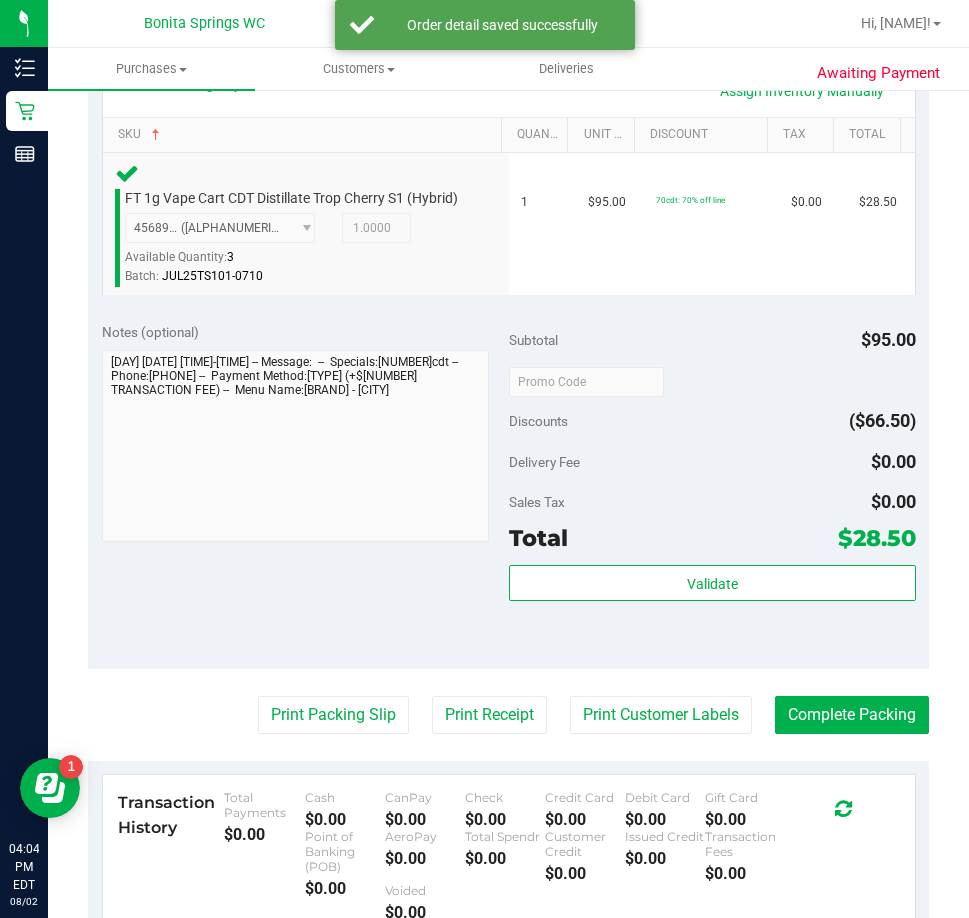 scroll, scrollTop: 500, scrollLeft: 0, axis: vertical 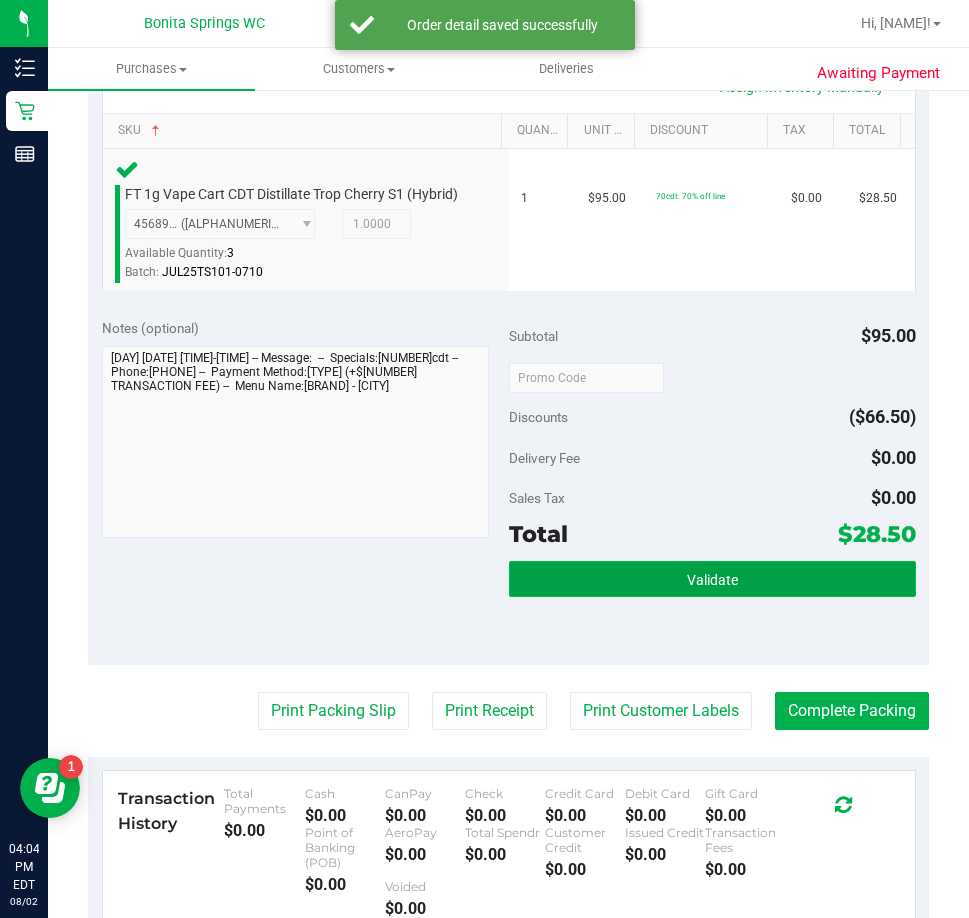 click on "Validate" at bounding box center (712, 579) 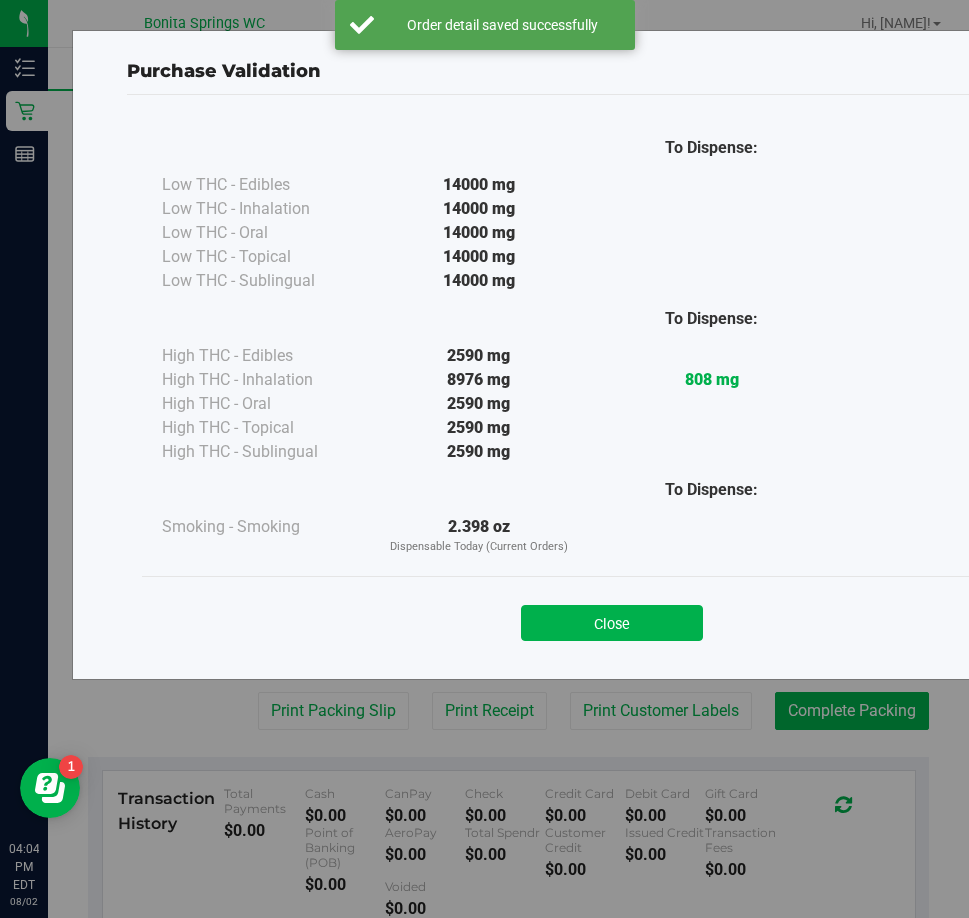 click on "Close" at bounding box center (612, 617) 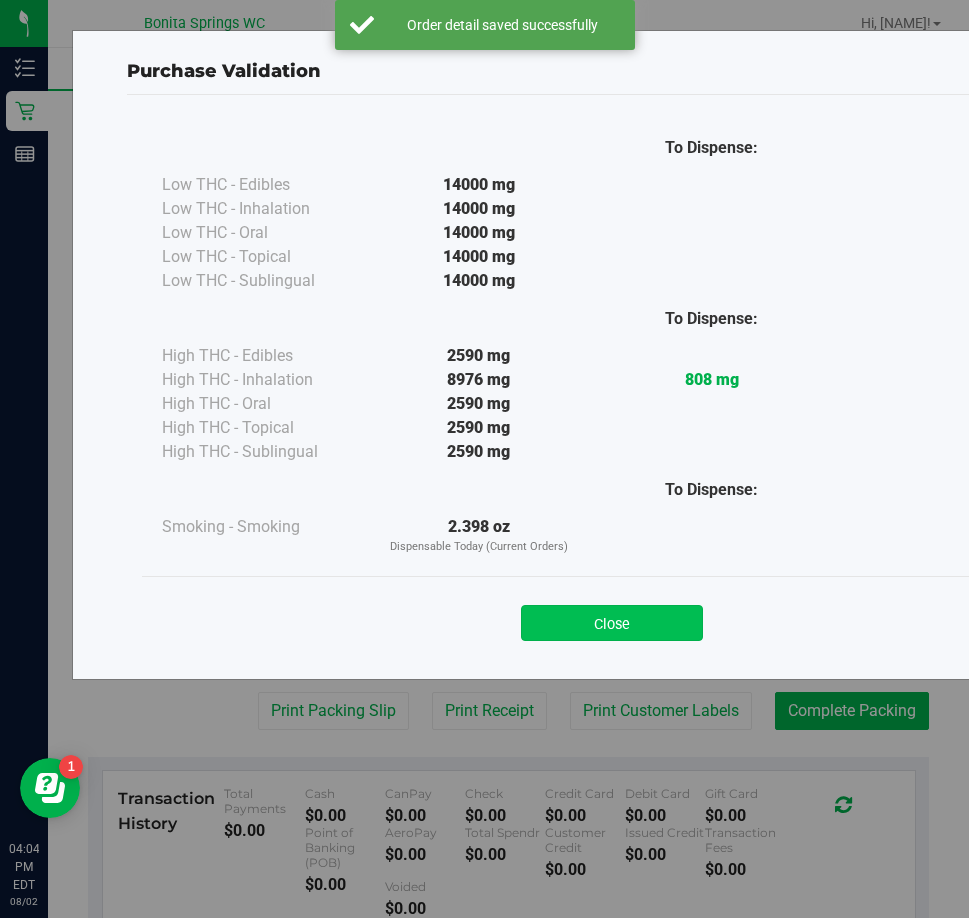 click on "Close" at bounding box center [612, 623] 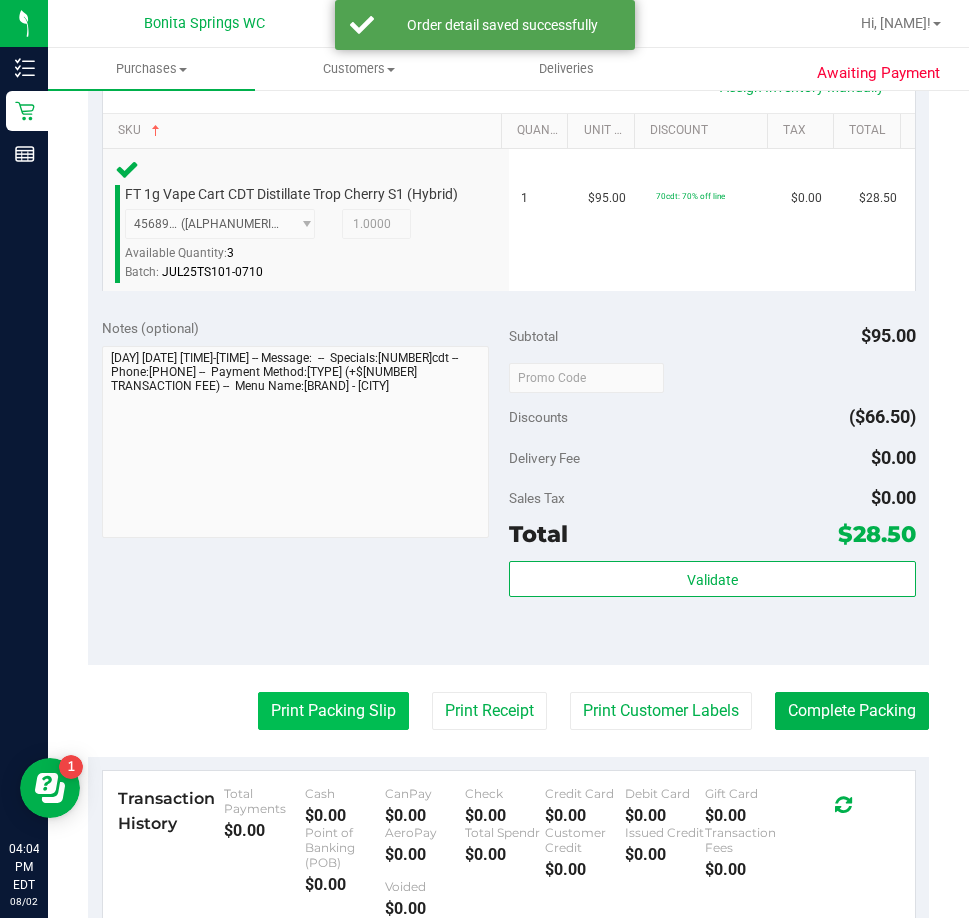 click on "Print Packing Slip" at bounding box center [333, 711] 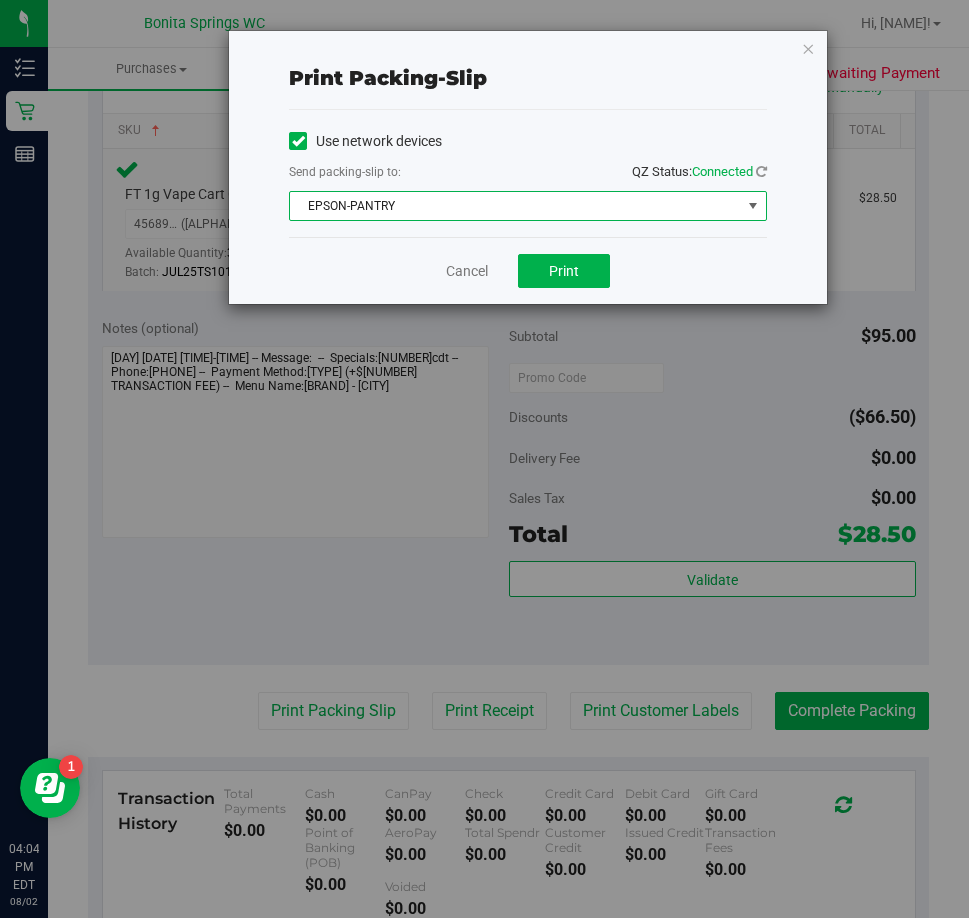 click on "EPSON-PANTRY" at bounding box center (515, 206) 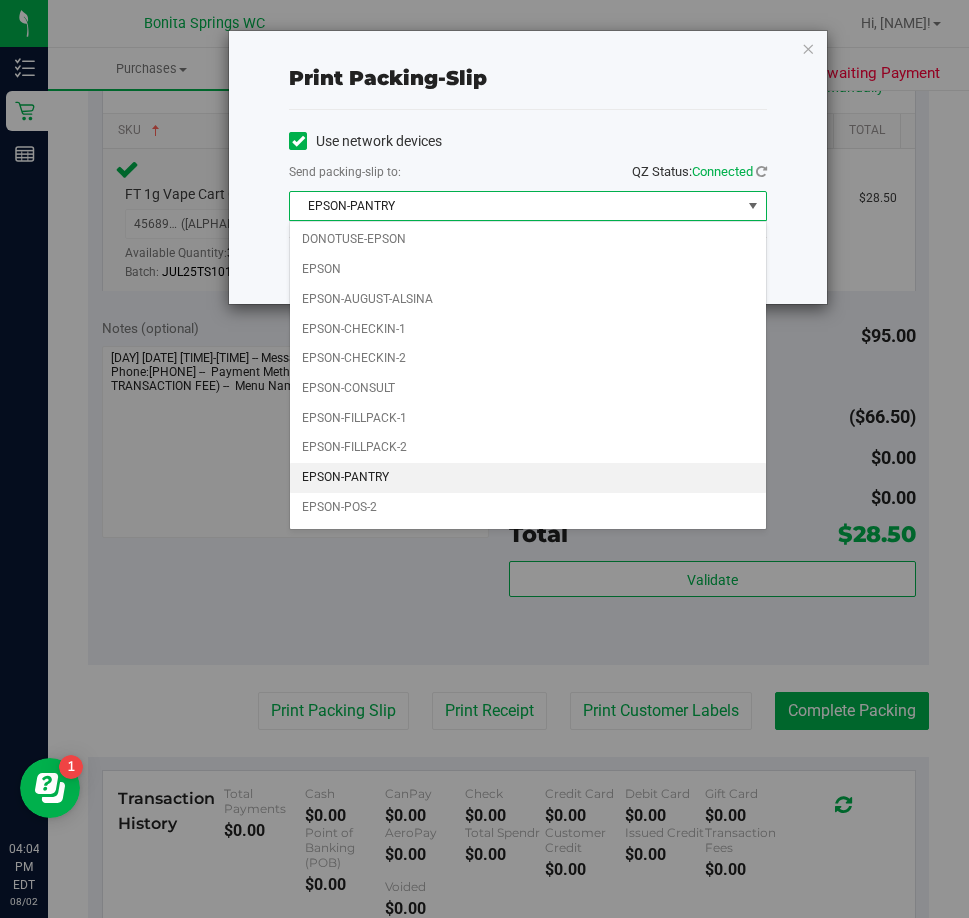 click on "Print packing-slip
Use network devices
Send packing-slip to:
QZ Status:   Connected
EPSON-PANTRY Choose printer DONOTUSE-EPSON EPSON EPSON-AUGUST-ALSINA EPSON-CHECKIN-1 EPSON-CHECKIN-2 EPSON-CONSULT EPSON-FILLPACK-1 EPSON-FILLPACK-2 EPSON-PANTRY EPSON-POS-2 EPSON-POS-3 EPSON-POS-4
Cancel
Print" at bounding box center [528, 167] 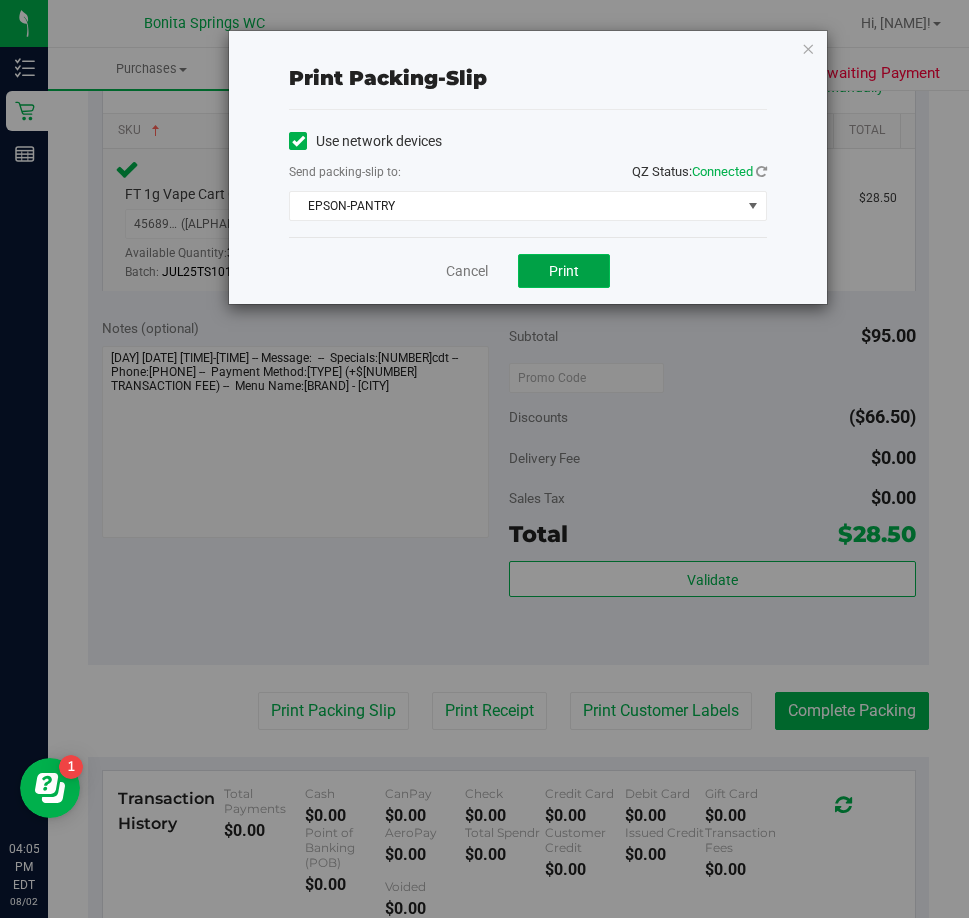 click on "Print" at bounding box center (564, 271) 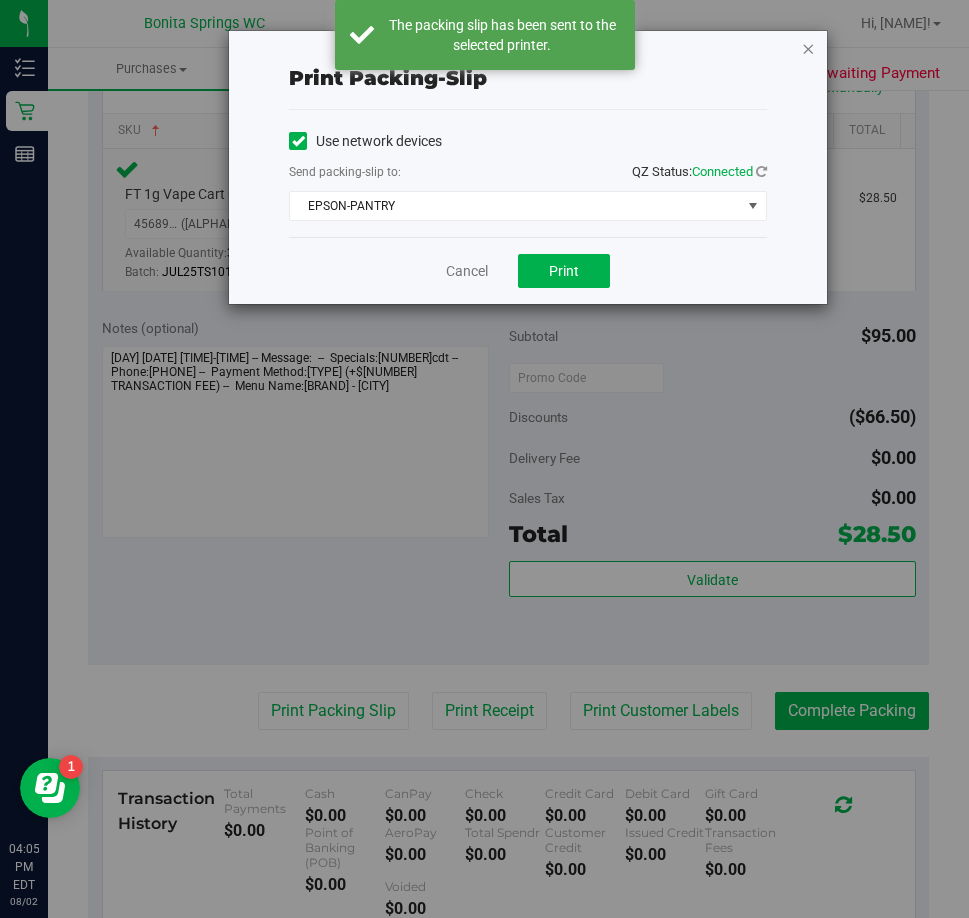 click at bounding box center (808, 48) 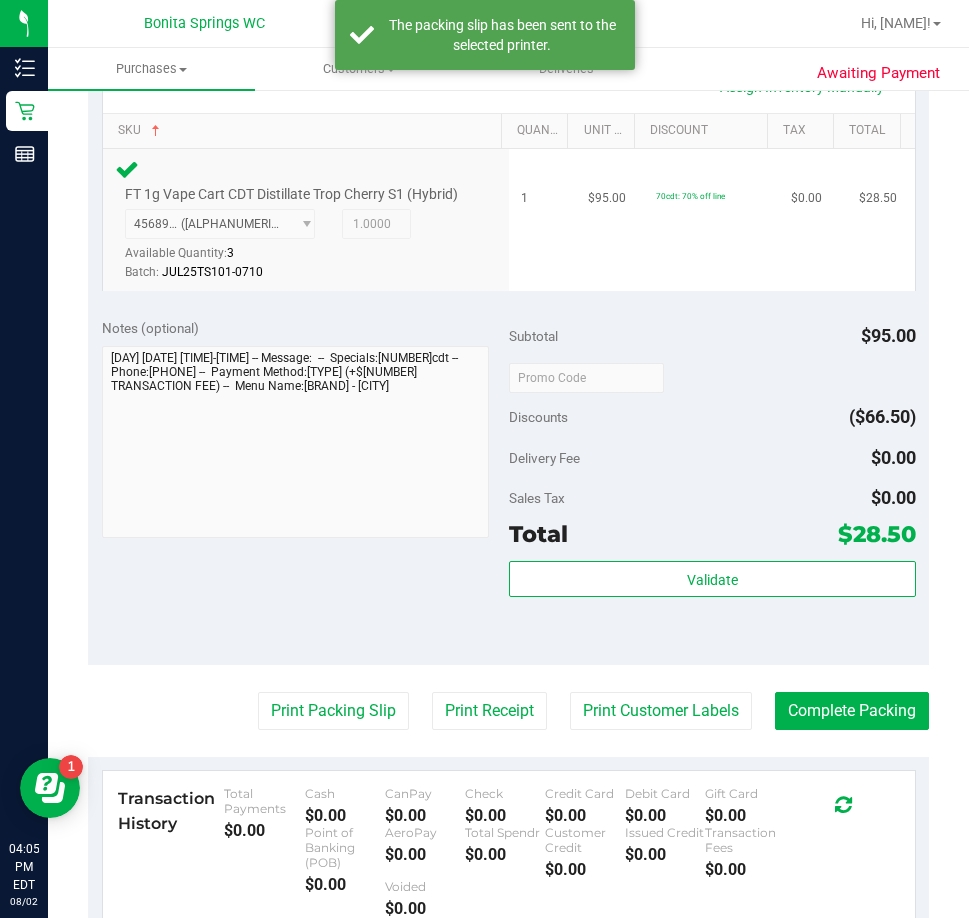 click on "$28.50" at bounding box center (881, 220) 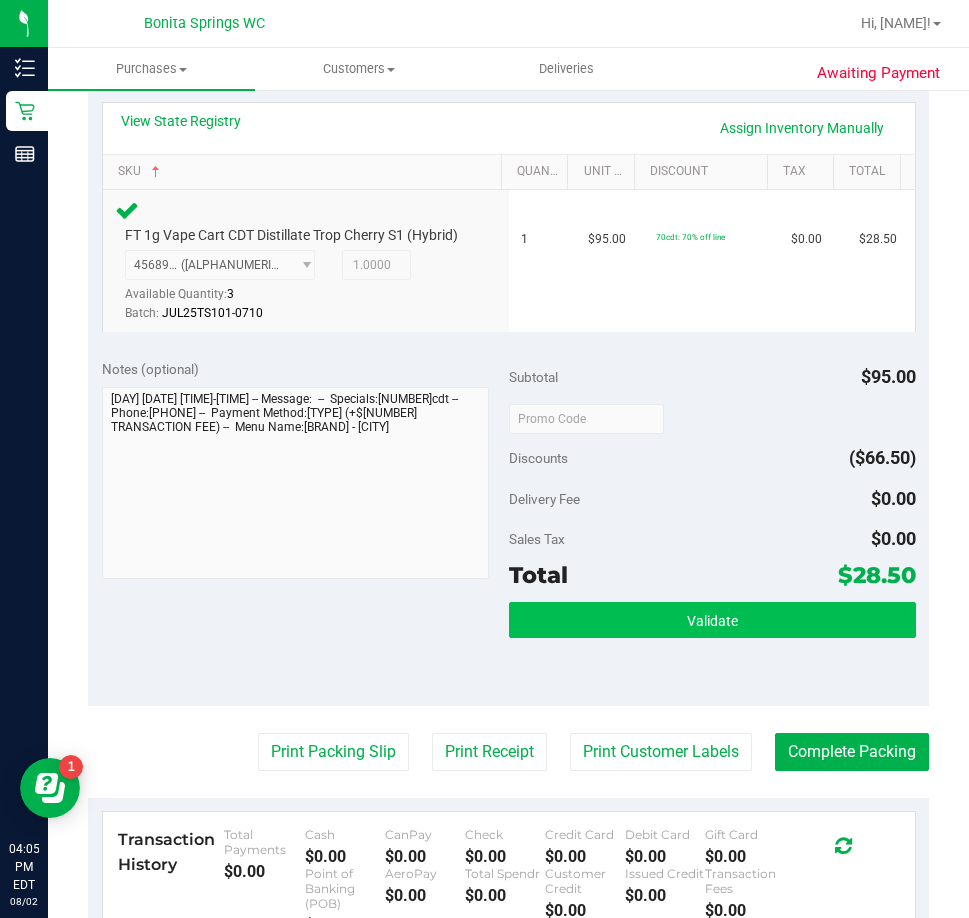 scroll, scrollTop: 600, scrollLeft: 0, axis: vertical 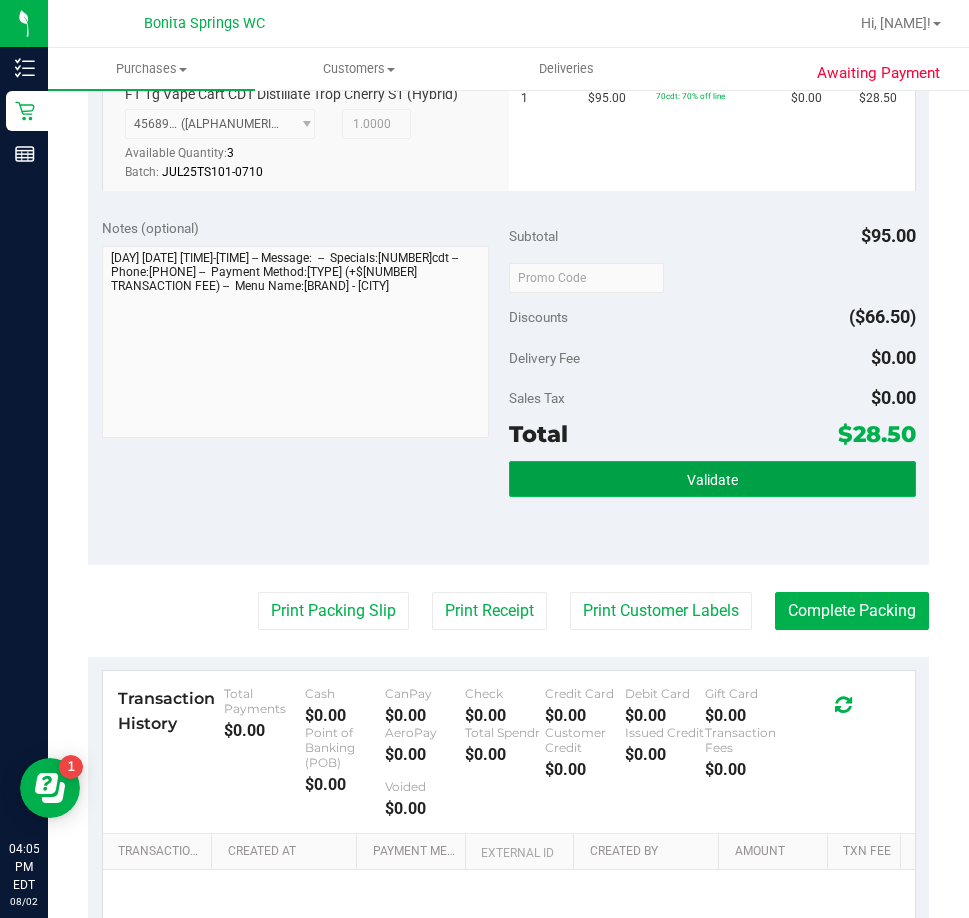 click on "Validate" at bounding box center [712, 480] 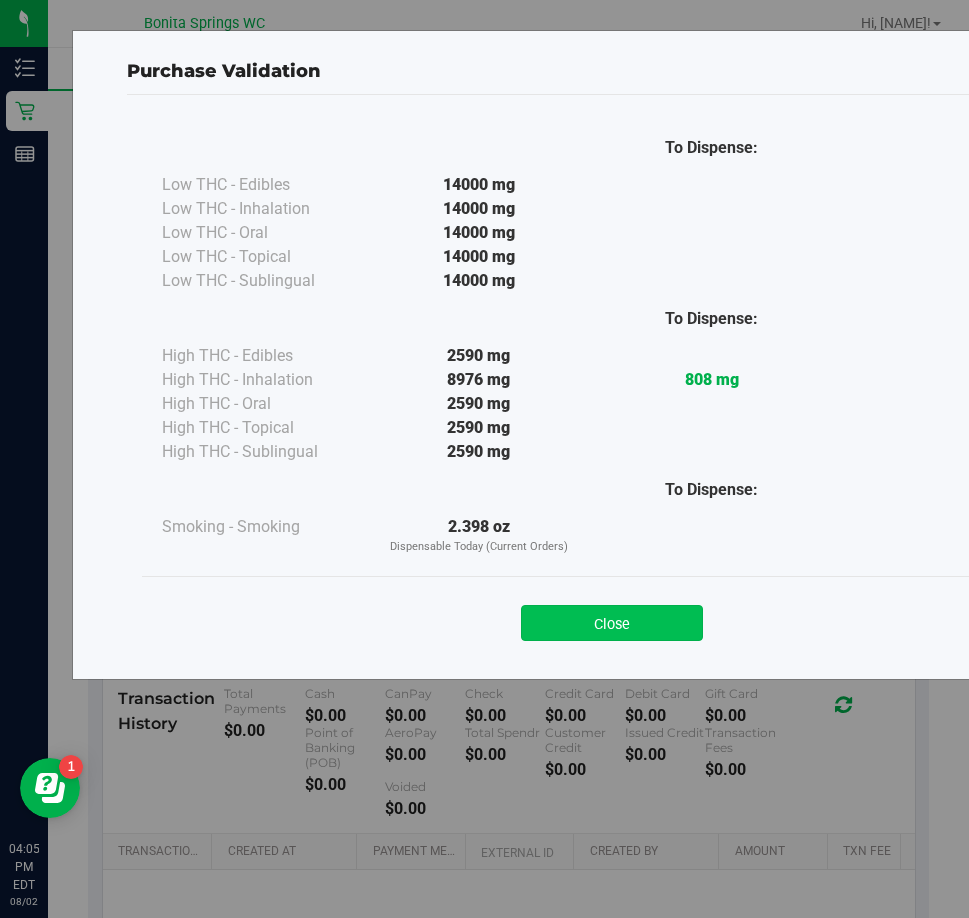 click on "Close" at bounding box center [612, 623] 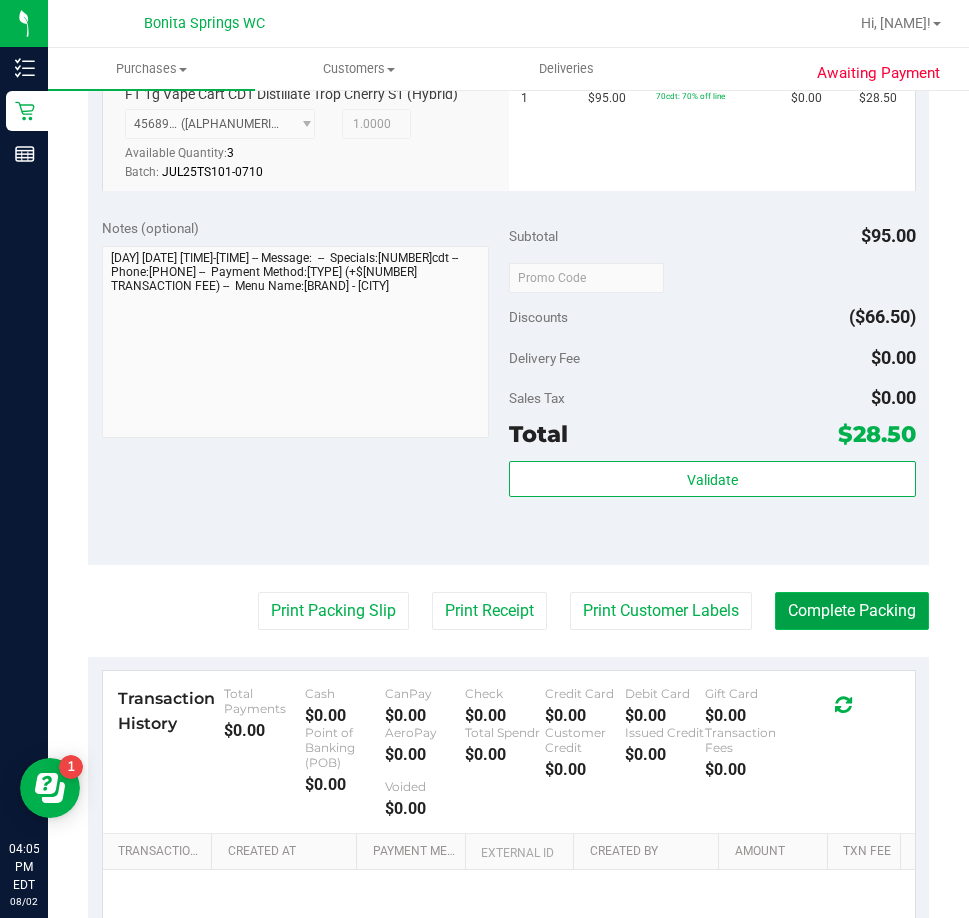 click on "Complete Packing" at bounding box center [852, 611] 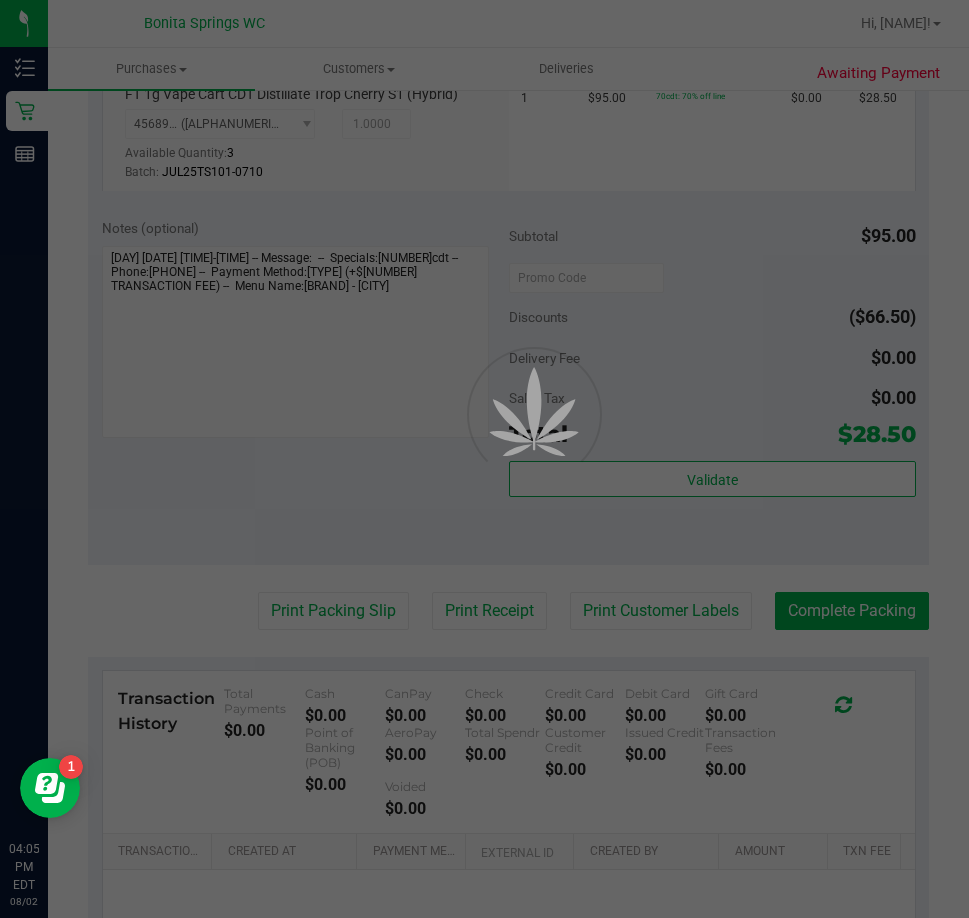 scroll, scrollTop: 0, scrollLeft: 0, axis: both 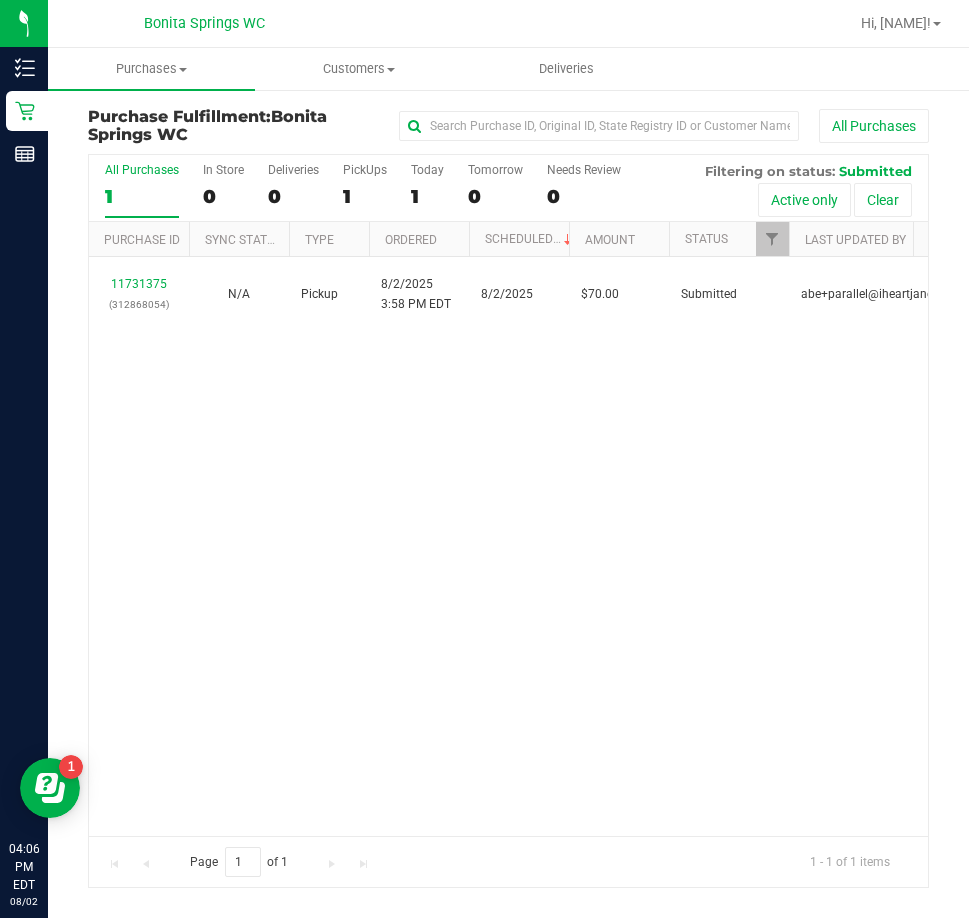 click on "[NUMBER]
([PHONE])
N/A
Pickup [MONTH]/[DAY]/[YEAR] [HOUR]:[MINUTE] [TIMEZONE] [MONTH]/[DAY]
$[PRICE]
Submitted [EMAIL]" at bounding box center [508, 546] 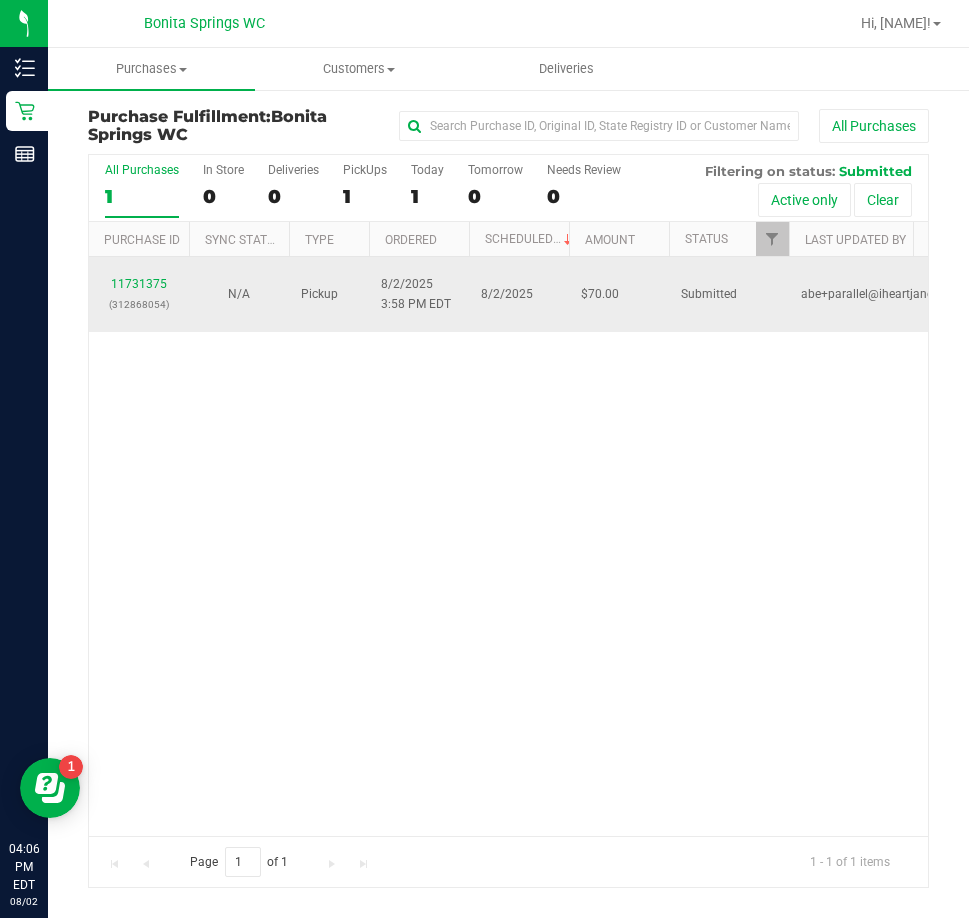 click on "11731375
(312868054)" at bounding box center (139, 294) 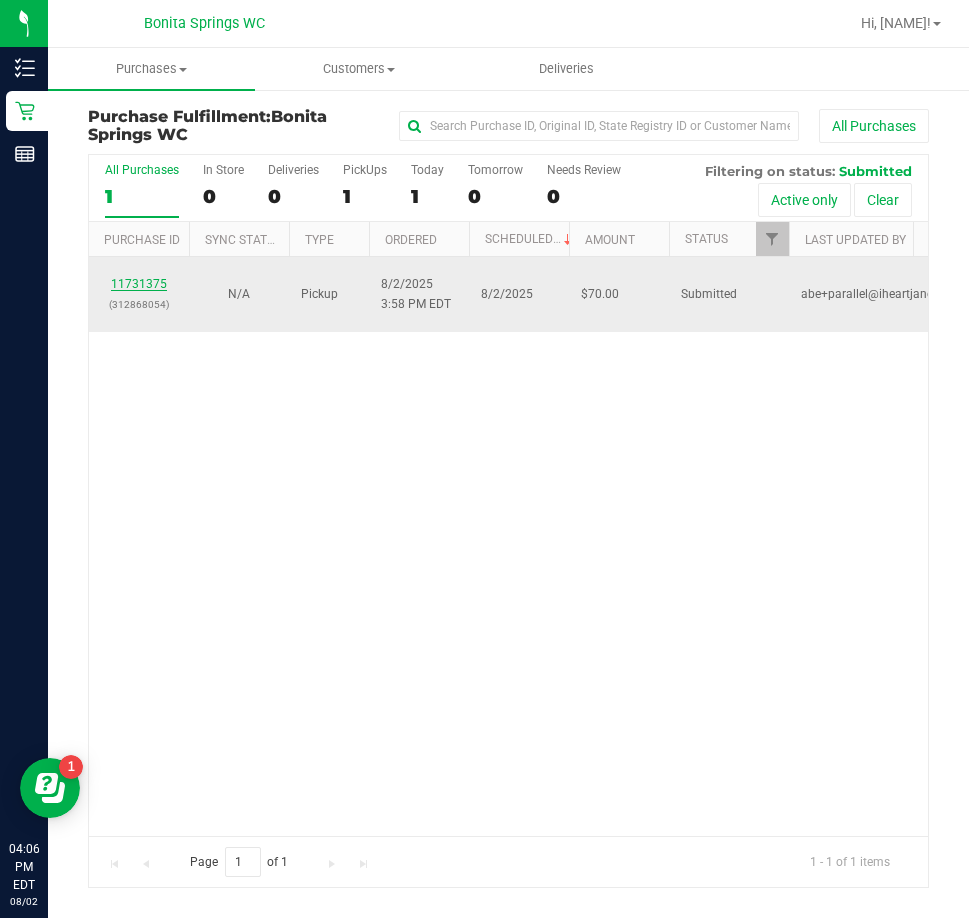 click on "11731375" at bounding box center (139, 284) 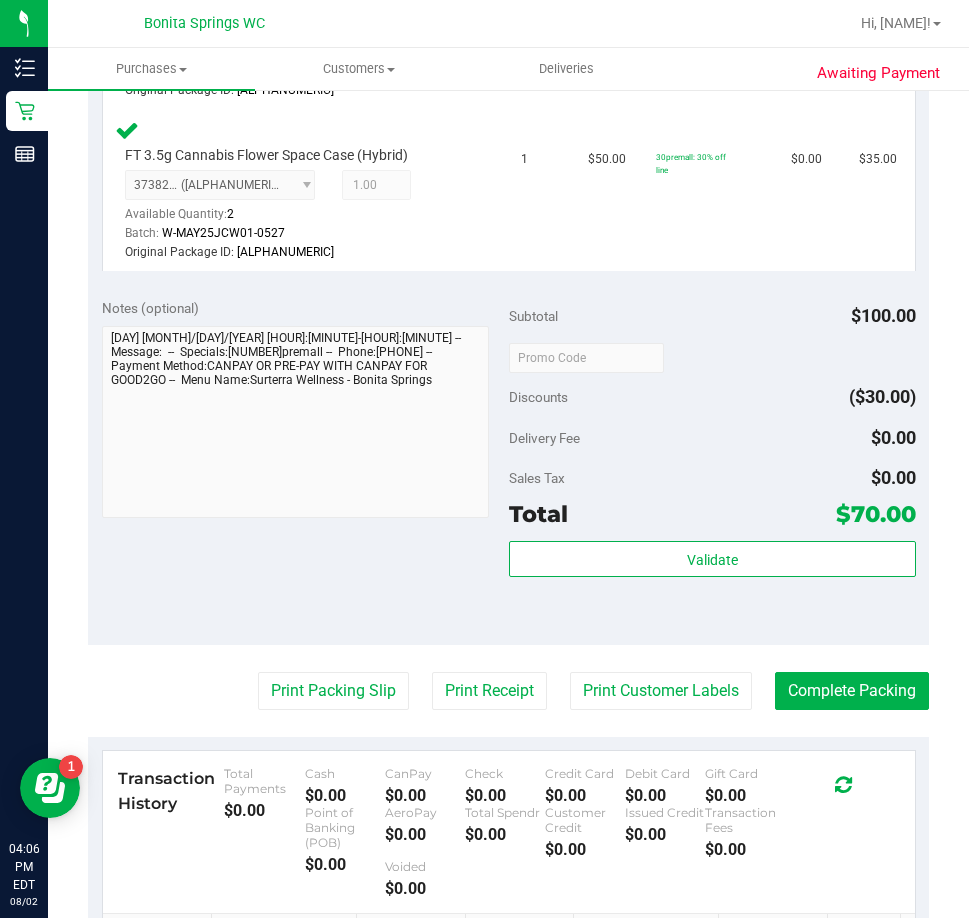 scroll, scrollTop: 500, scrollLeft: 0, axis: vertical 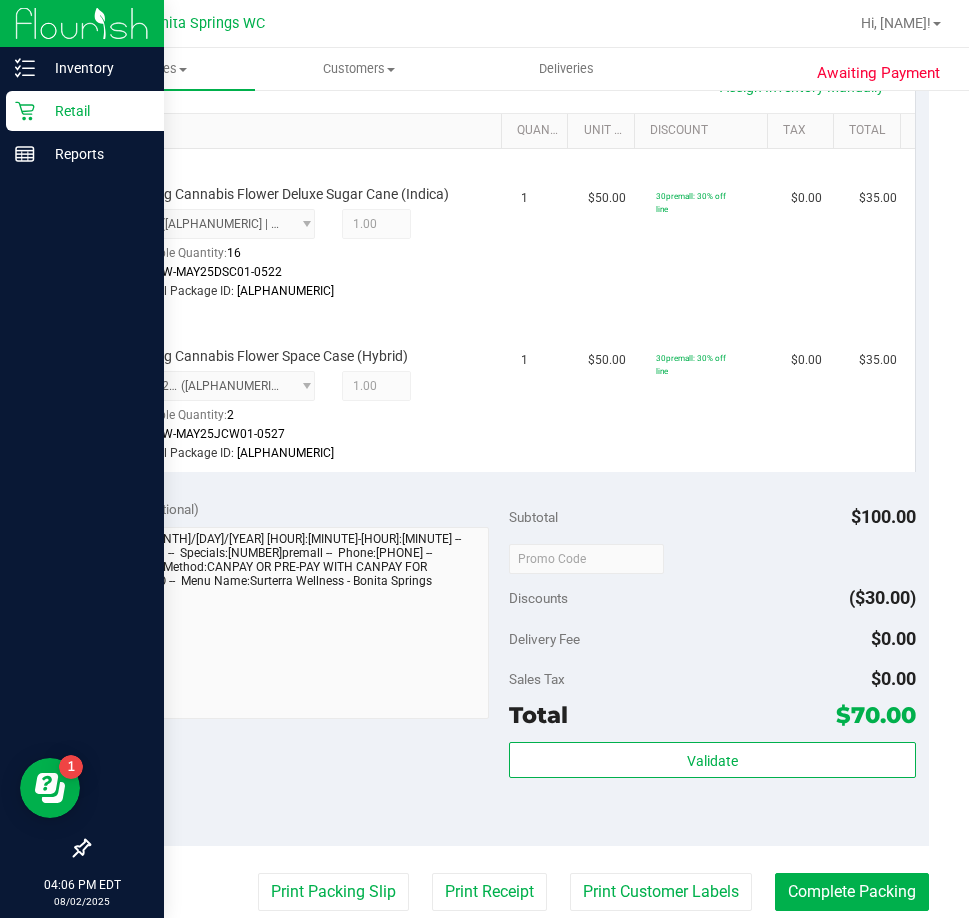 click on "Retail" at bounding box center [95, 111] 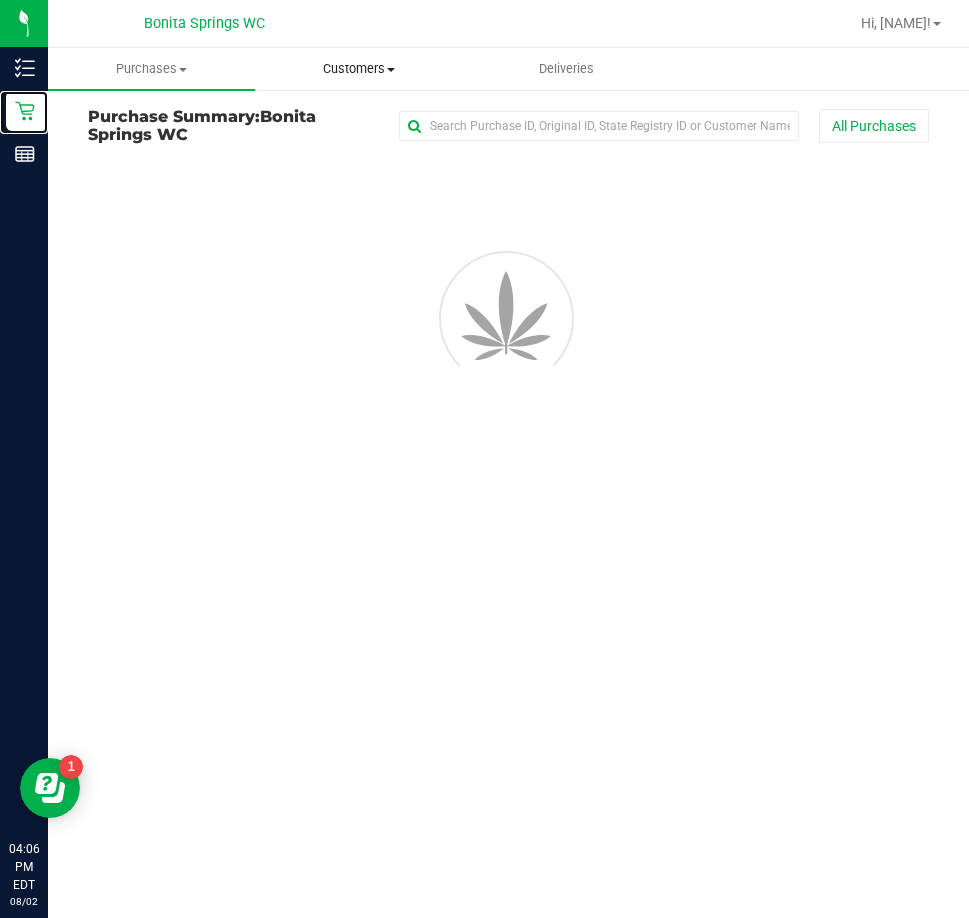scroll, scrollTop: 0, scrollLeft: 0, axis: both 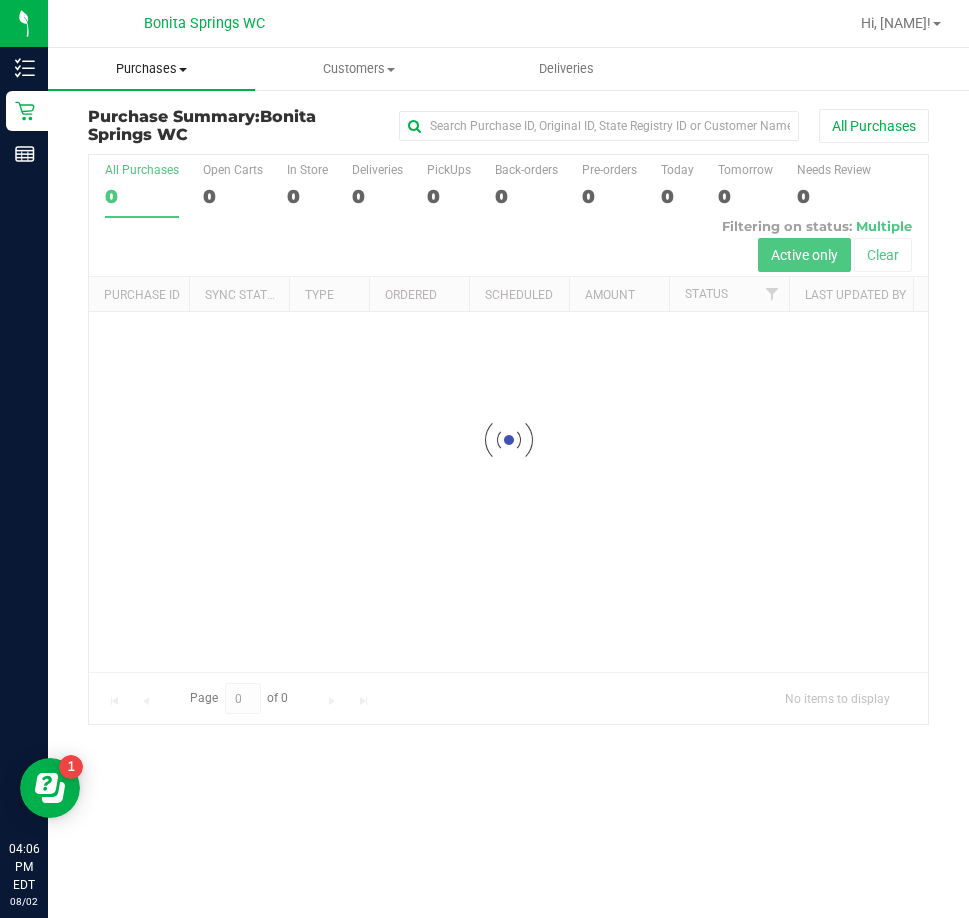 click on "Purchases" at bounding box center (151, 69) 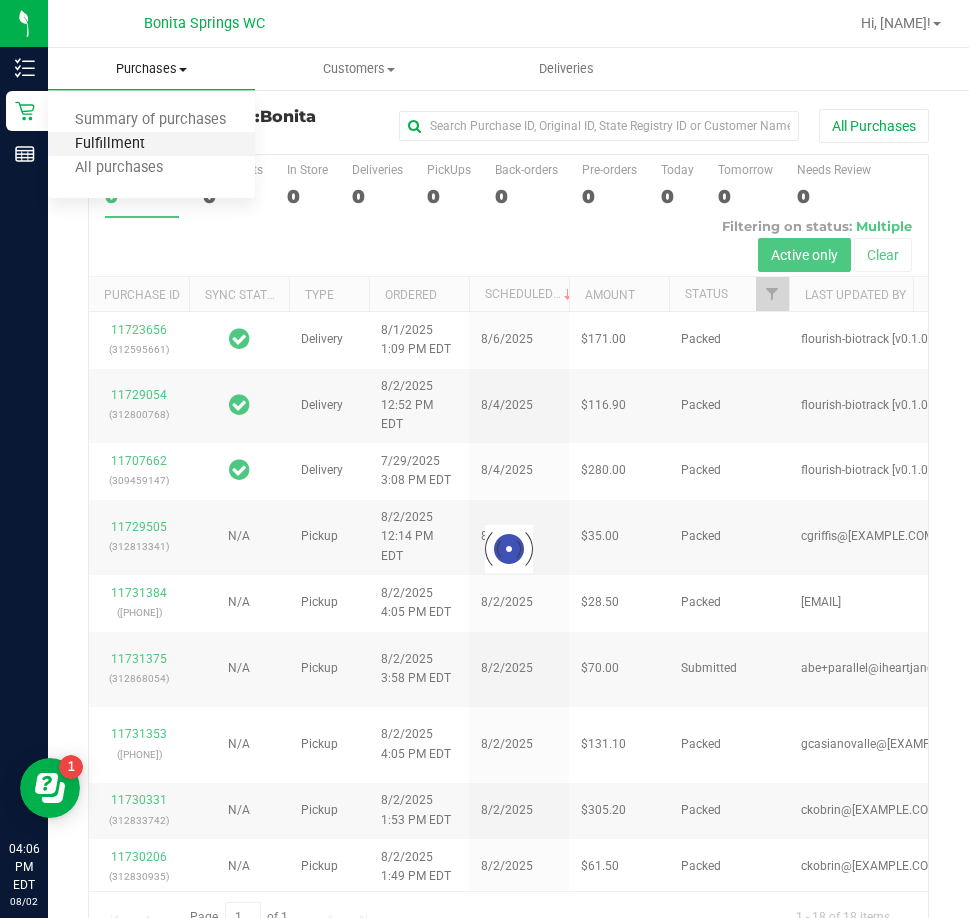 click on "Fulfillment" at bounding box center (110, 144) 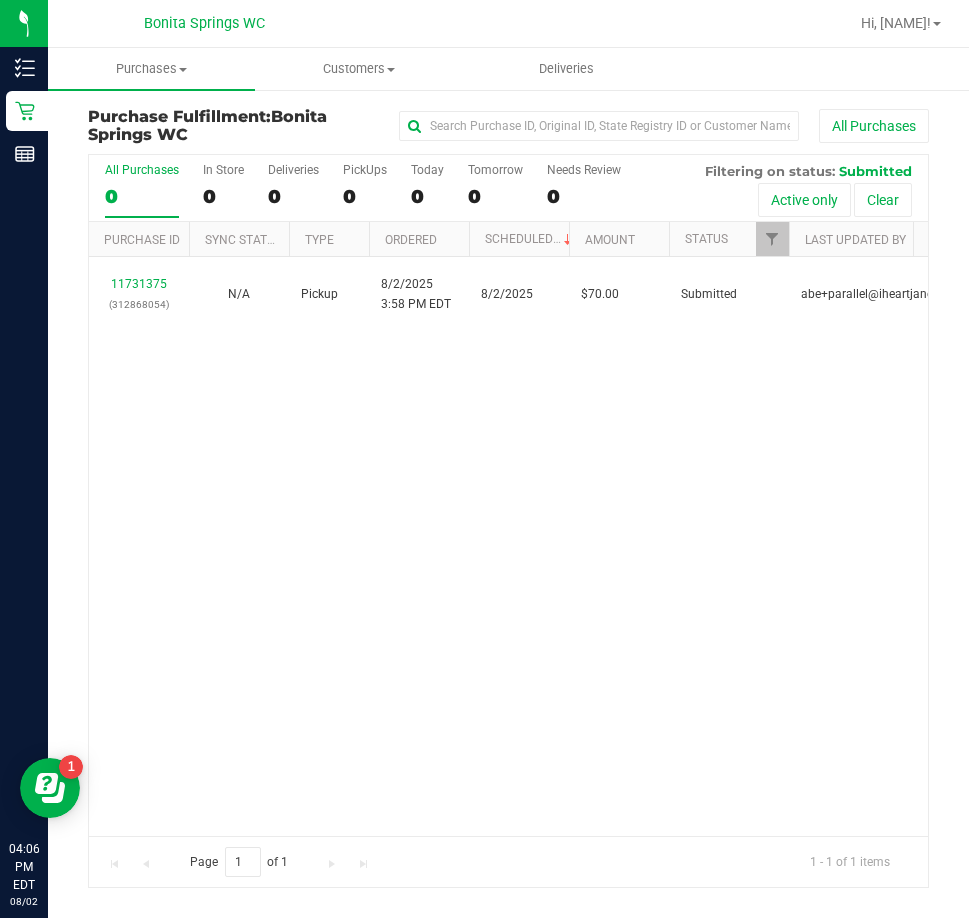 click on "[NUMBER]
([PHONE])
N/A
Pickup [MONTH]/[DAY]/[YEAR] [HOUR]:[MINUTE] [TIMEZONE] [MONTH]/[DAY]
$[PRICE]
Submitted [EMAIL]" at bounding box center (508, 546) 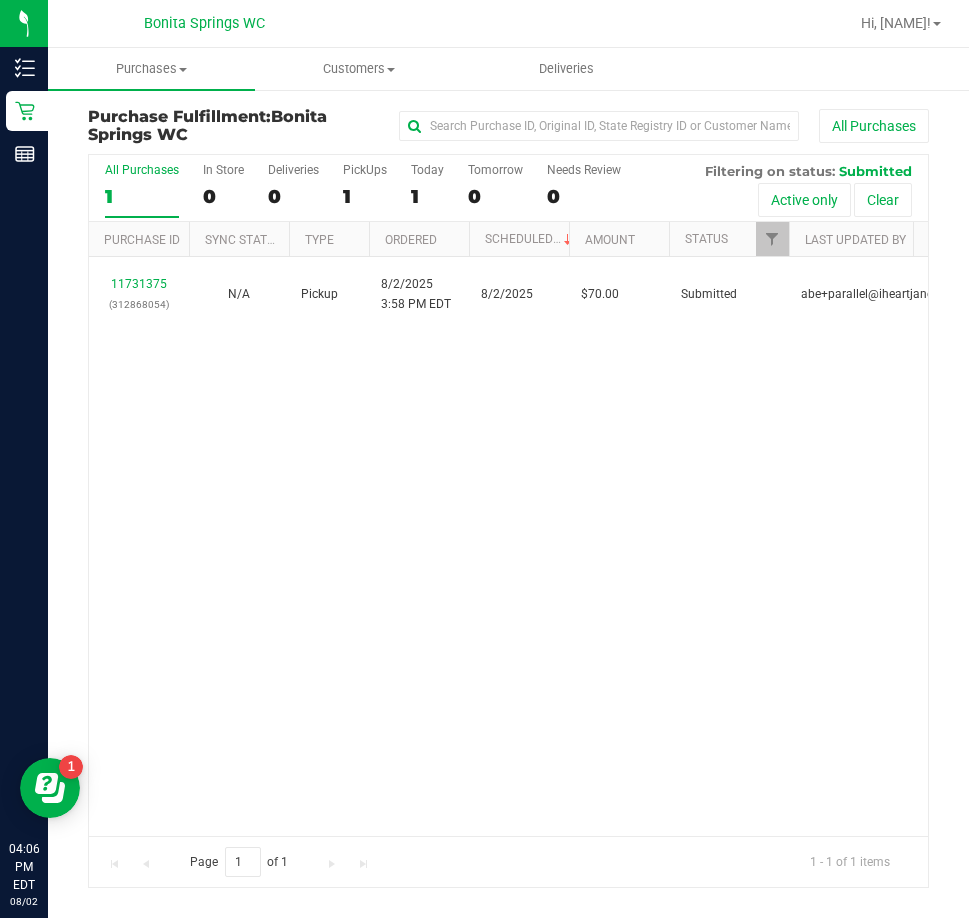 click on "[NUMBER]
([PHONE])
N/A
Pickup [MONTH]/[DAY]/[YEAR] [HOUR]:[MINUTE] [TIMEZONE] [MONTH]/[DAY]
$[PRICE]
Submitted [EMAIL]" at bounding box center (508, 546) 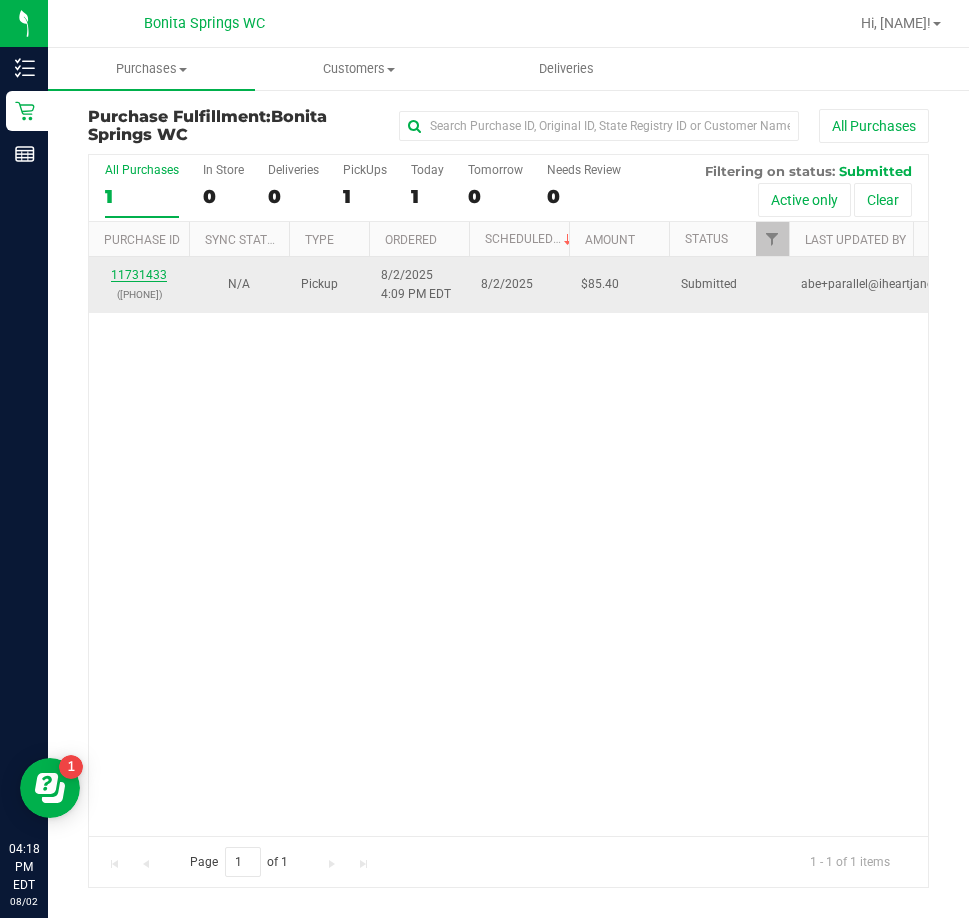 click on "11731433" at bounding box center (139, 275) 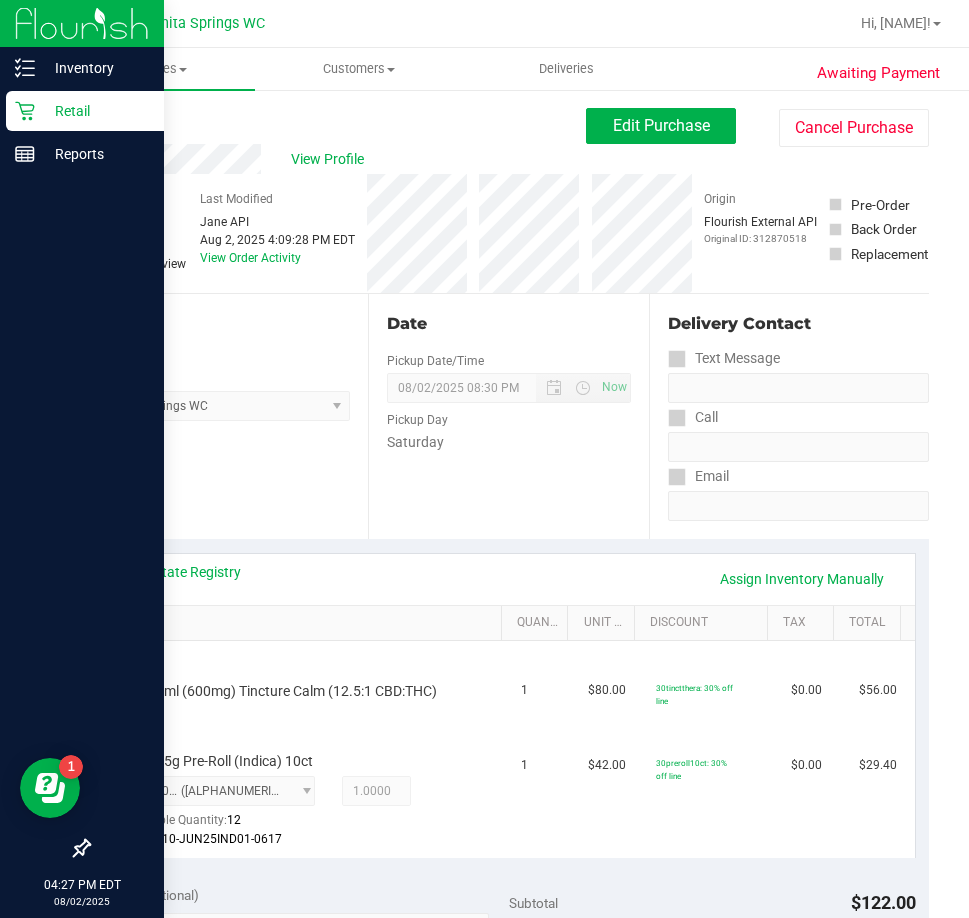 click on "Retail" at bounding box center (95, 111) 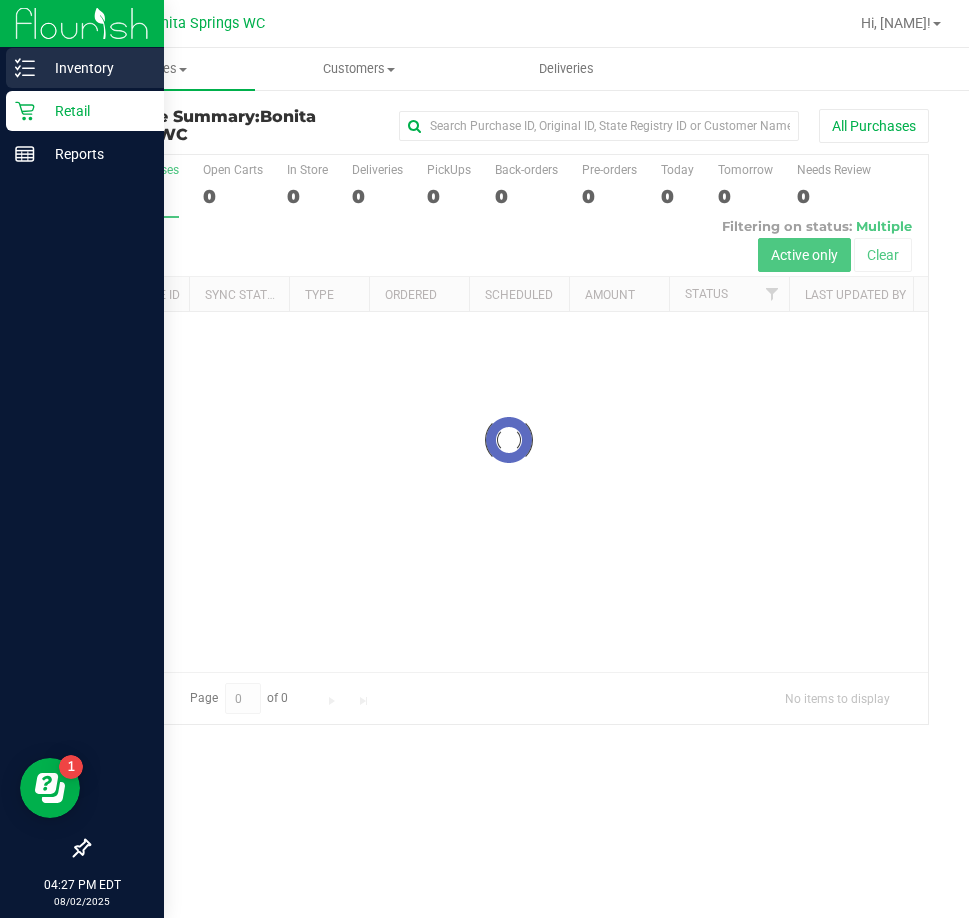 click on "Inventory" at bounding box center [85, 68] 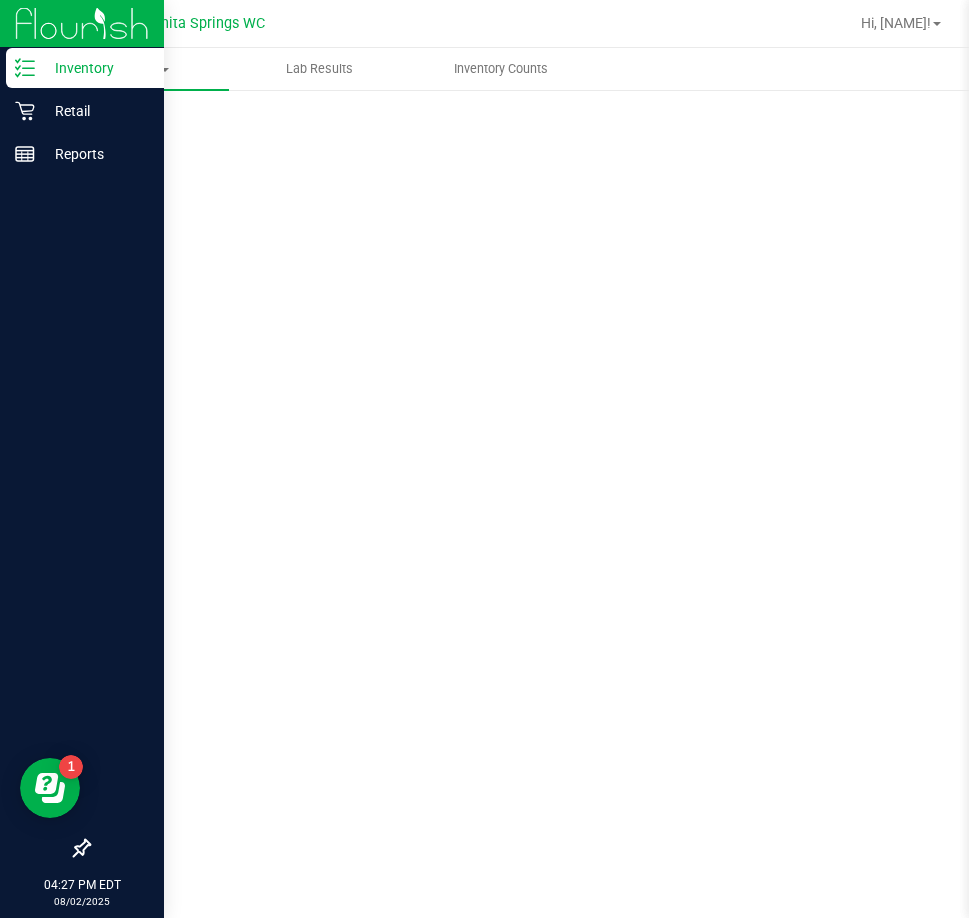 click on "Inventory" at bounding box center [85, 68] 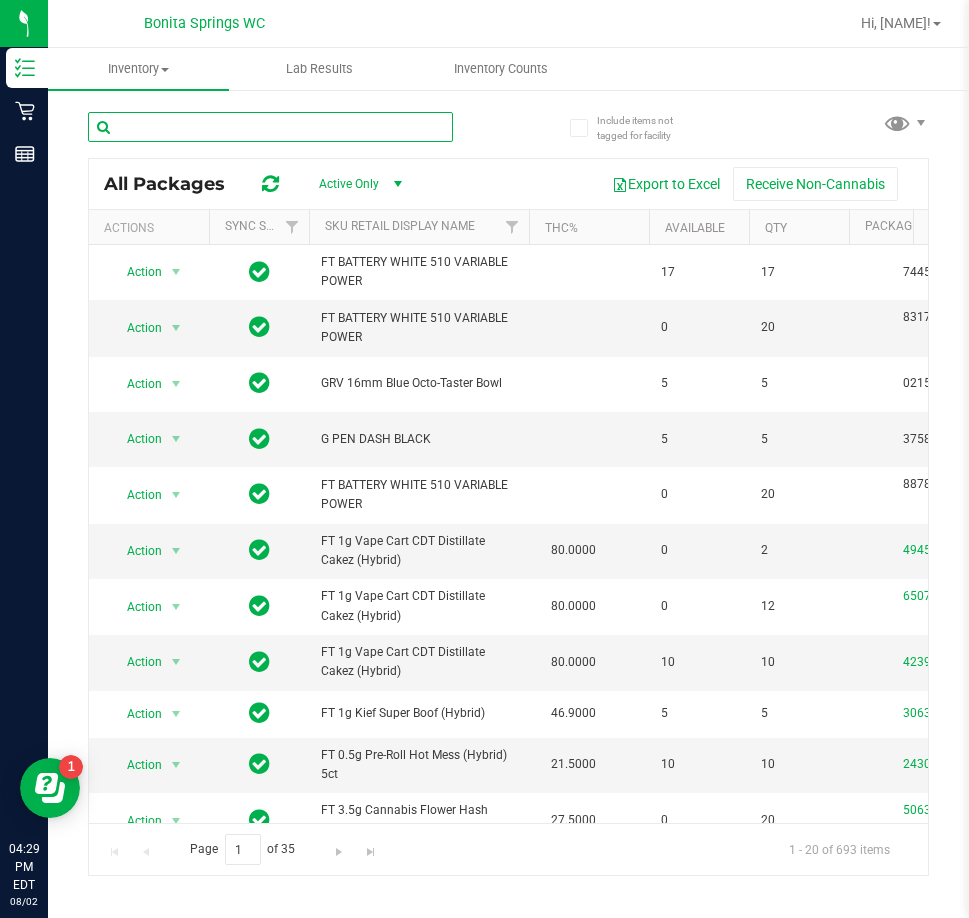 click at bounding box center [270, 127] 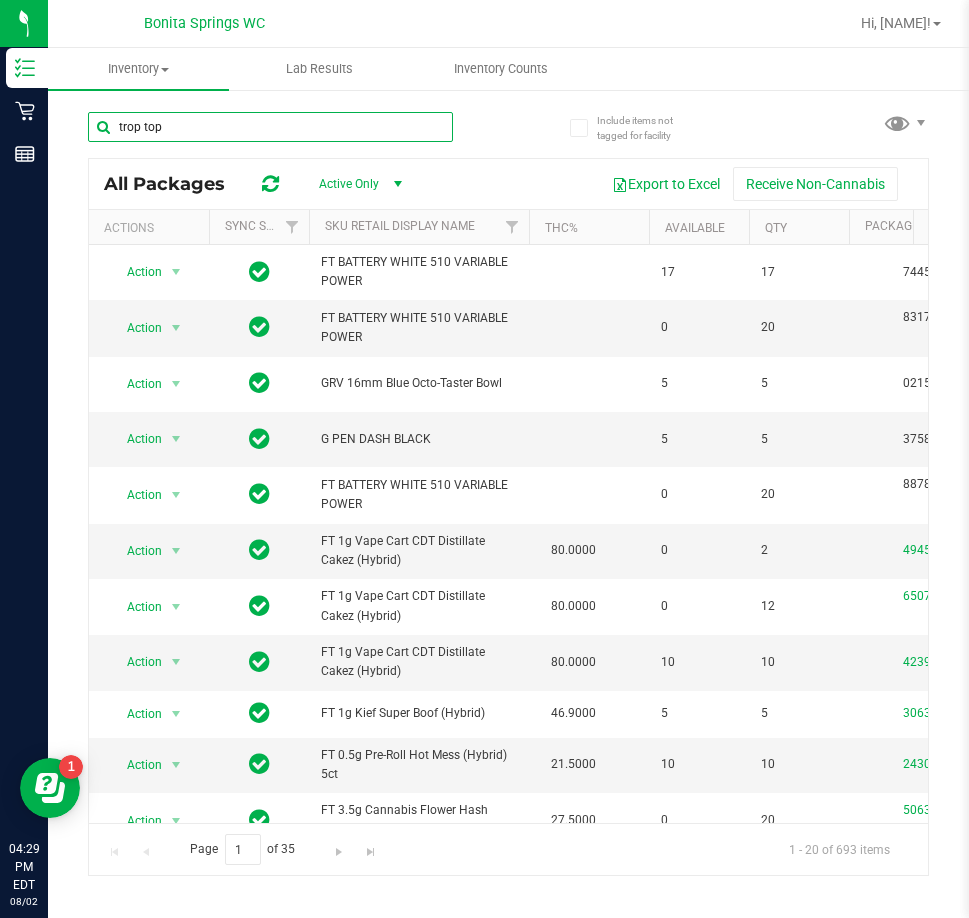 type on "trop top" 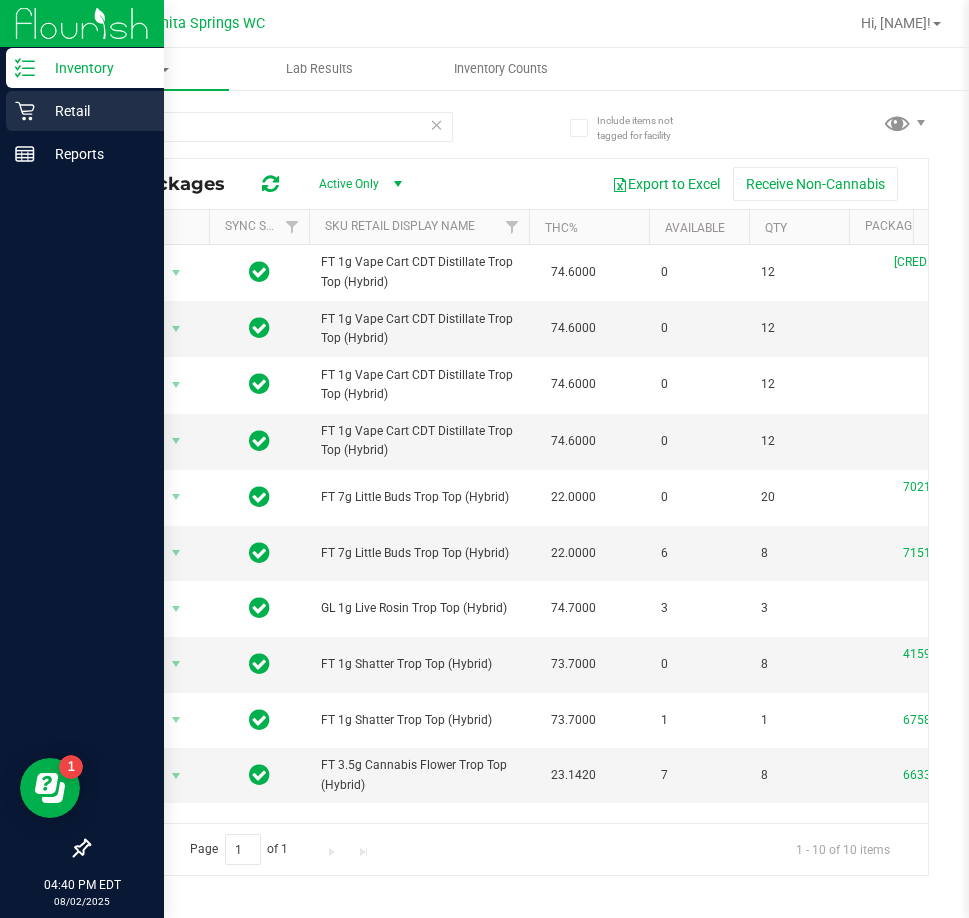 click on "Retail" at bounding box center [85, 111] 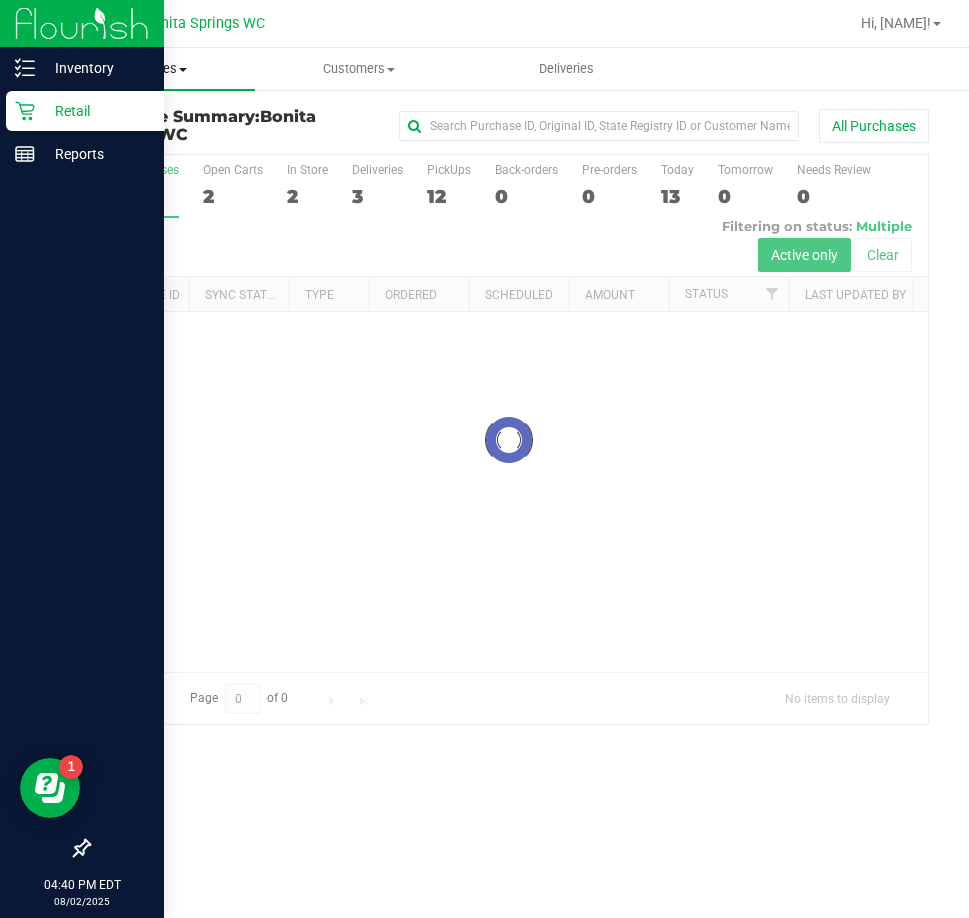 click on "Purchases" at bounding box center (151, 69) 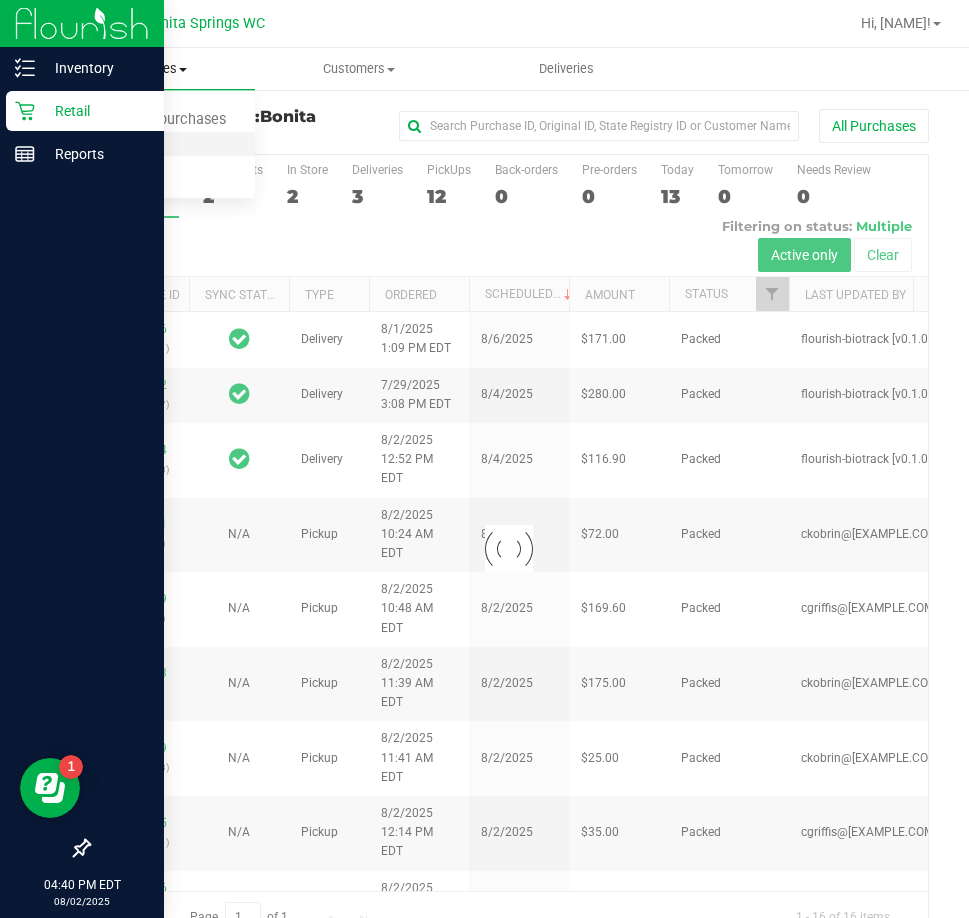 click on "Fulfillment" at bounding box center [110, 144] 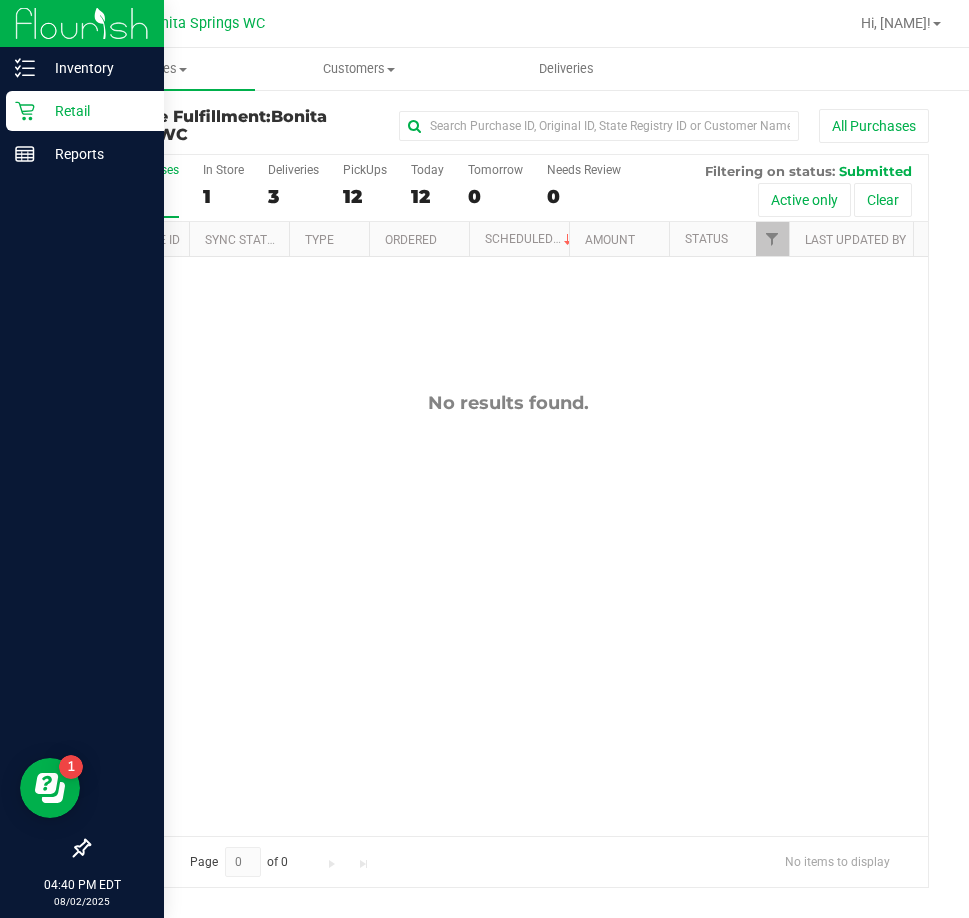 click on "No results found." at bounding box center (508, 613) 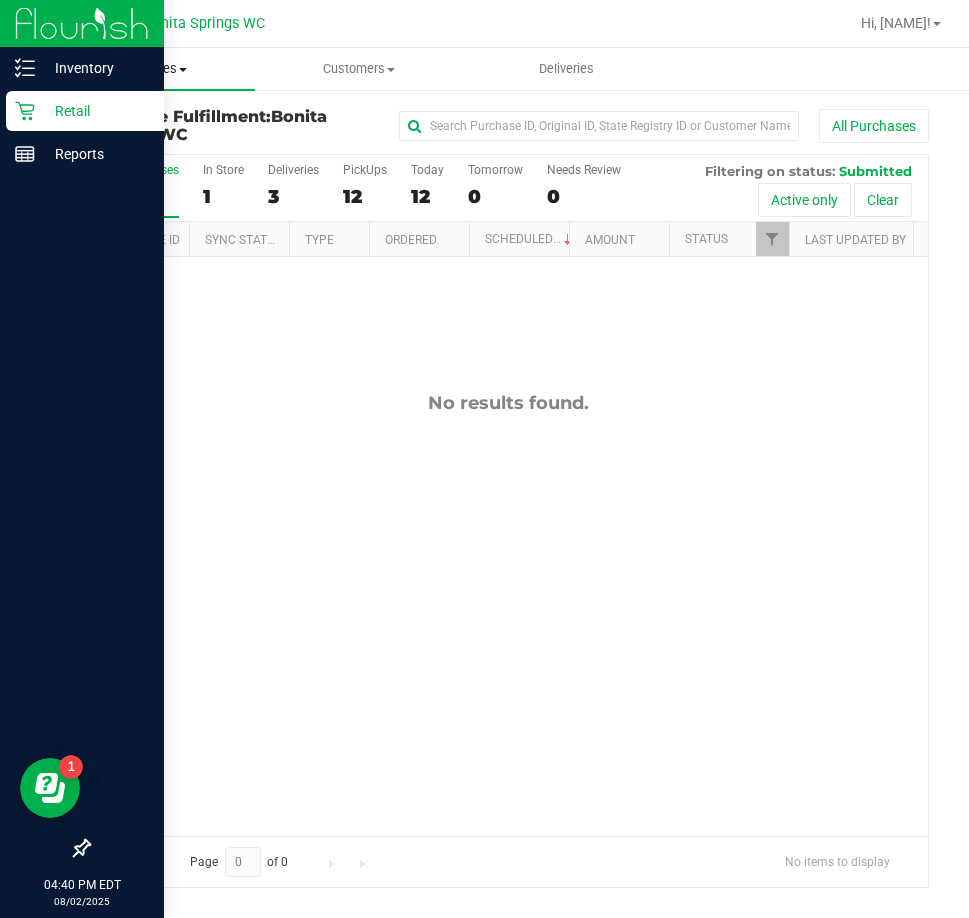 click on "Purchases" at bounding box center (151, 69) 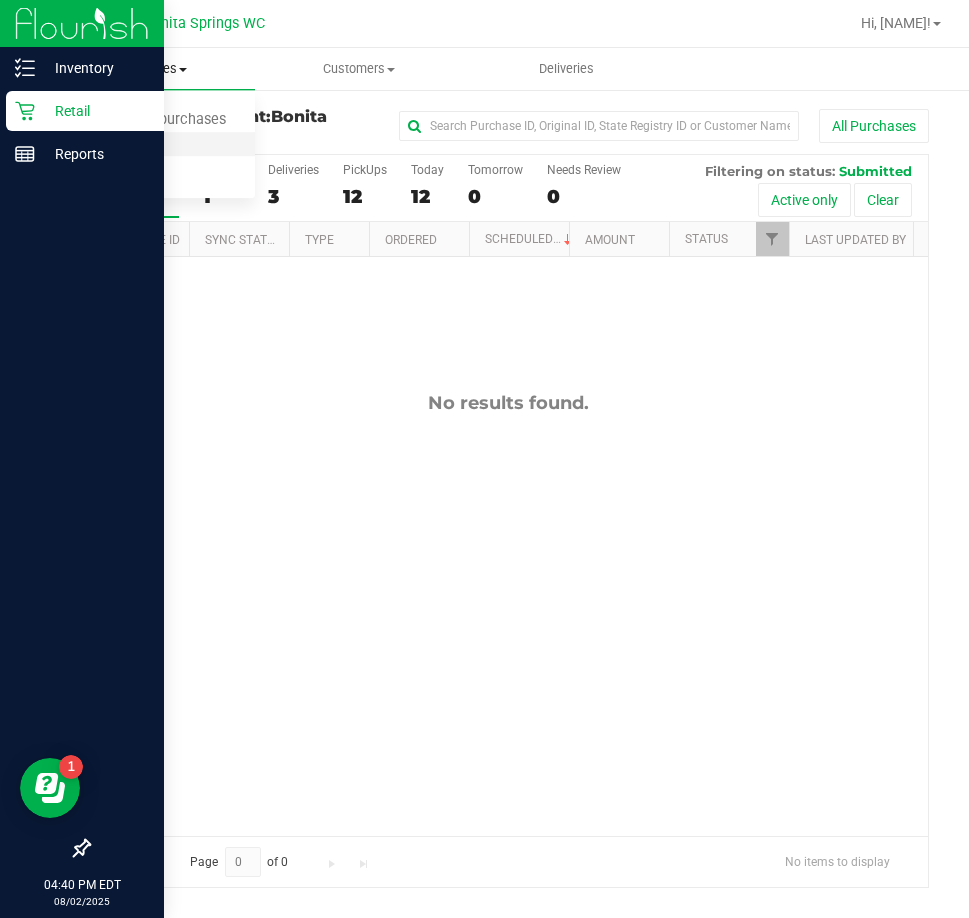 click on "Fulfillment" at bounding box center (151, 145) 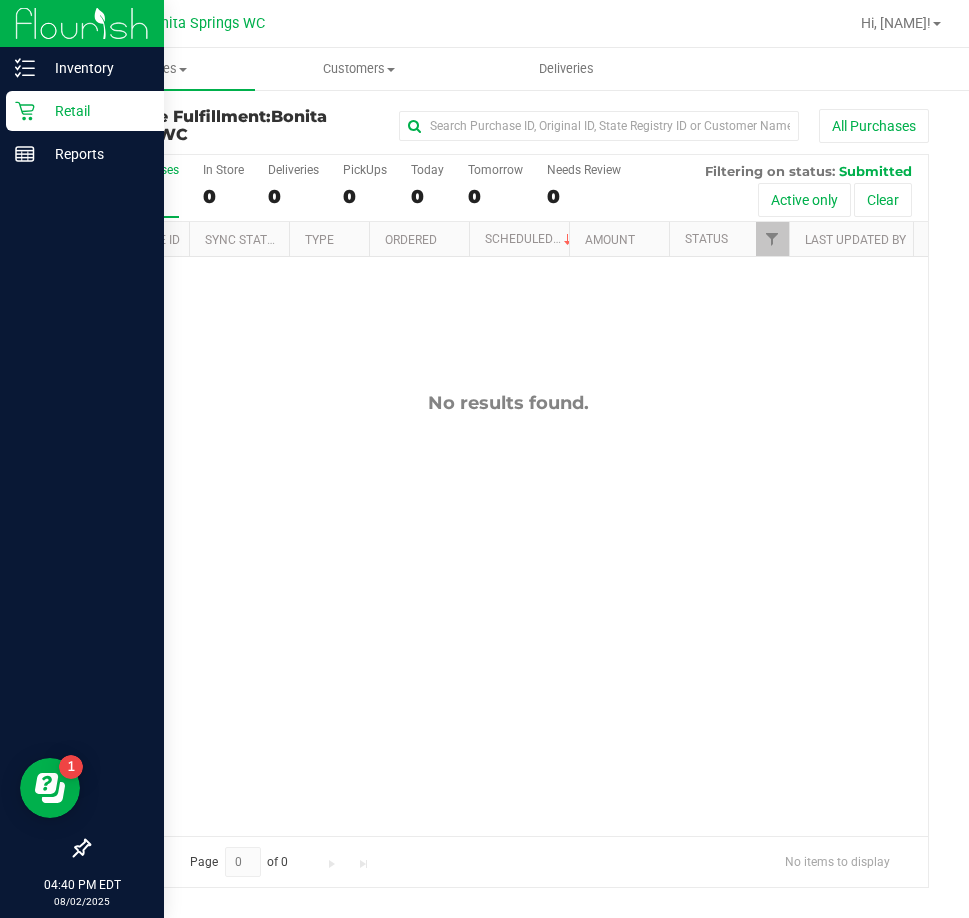 click on "No results found." at bounding box center (508, 613) 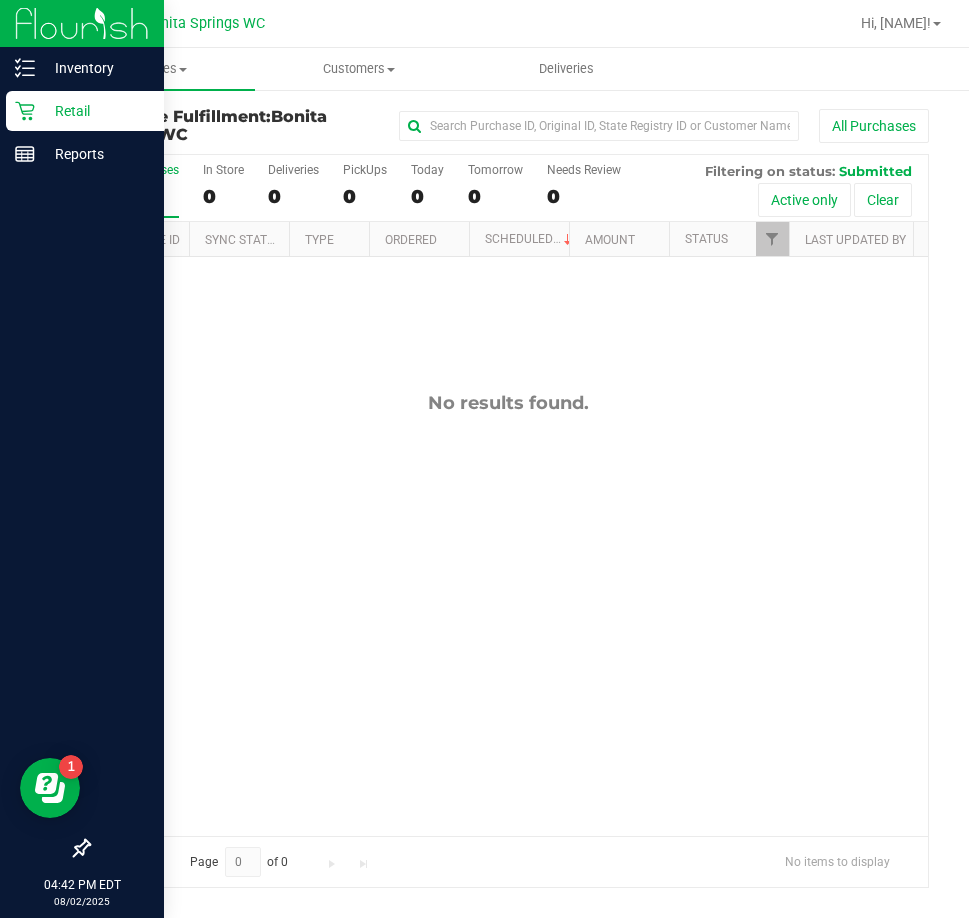 click on "No results found." at bounding box center [508, 613] 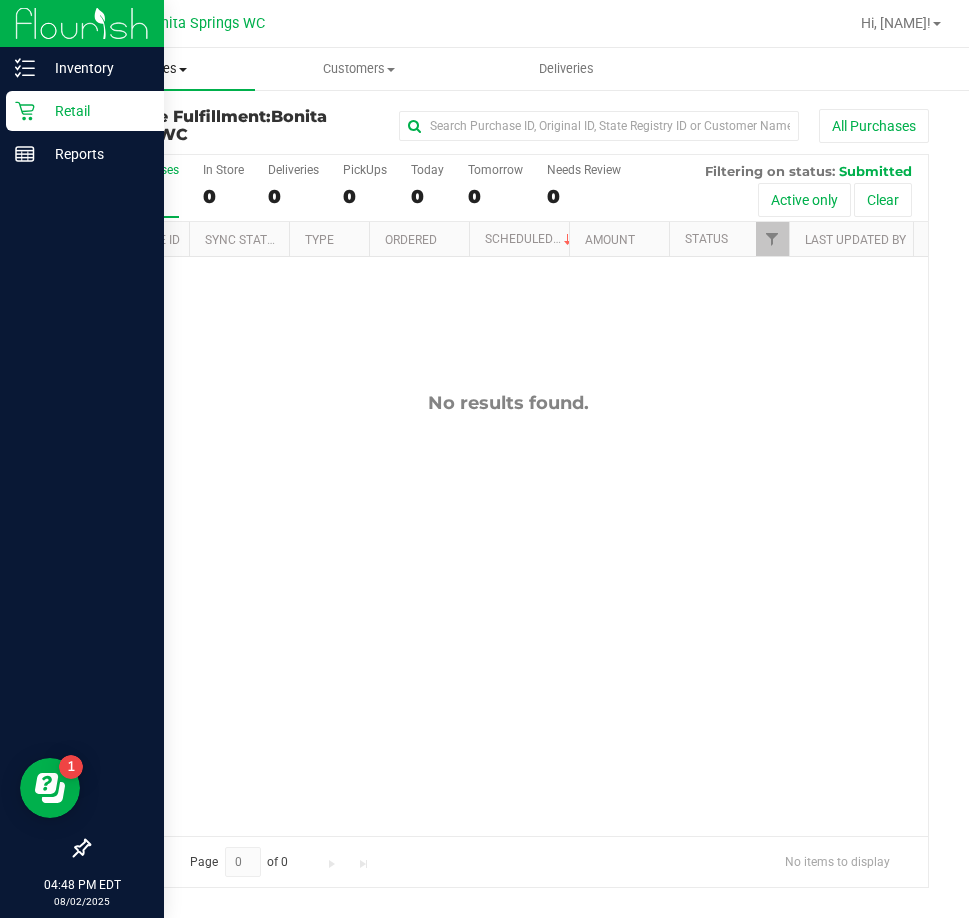 click on "Purchases
Summary of purchases
Fulfillment
All purchases" at bounding box center (151, 69) 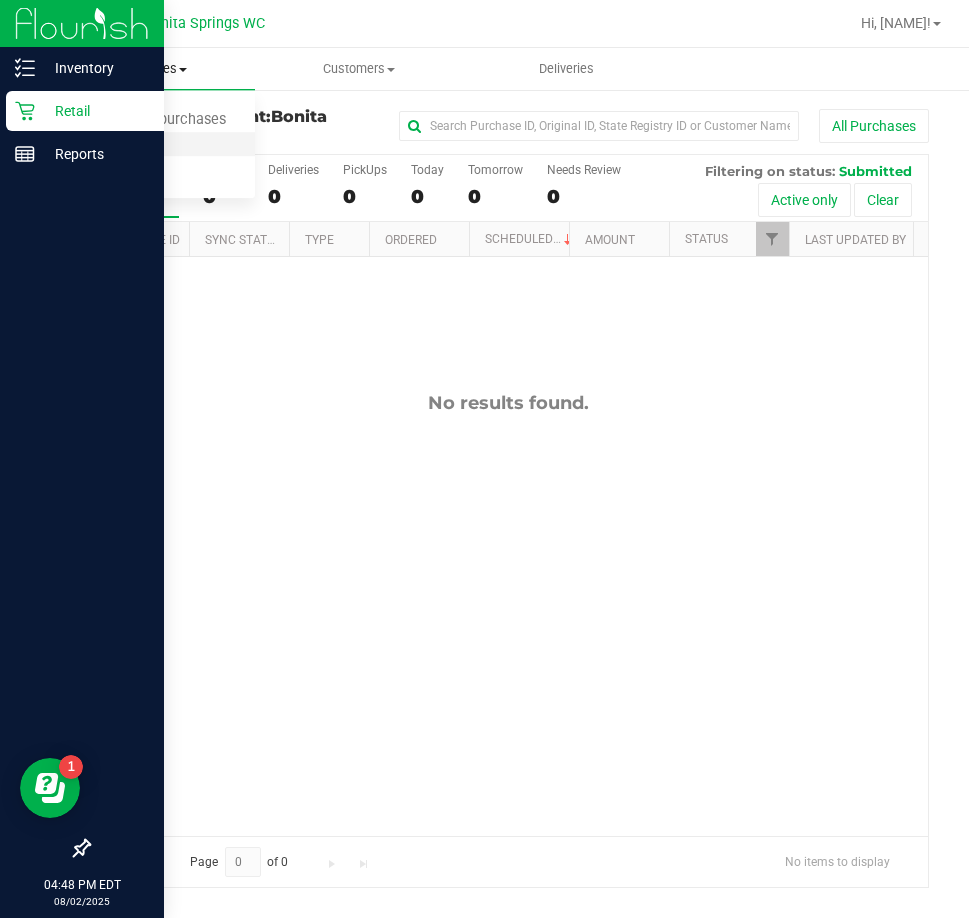 click on "Fulfillment" at bounding box center [110, 144] 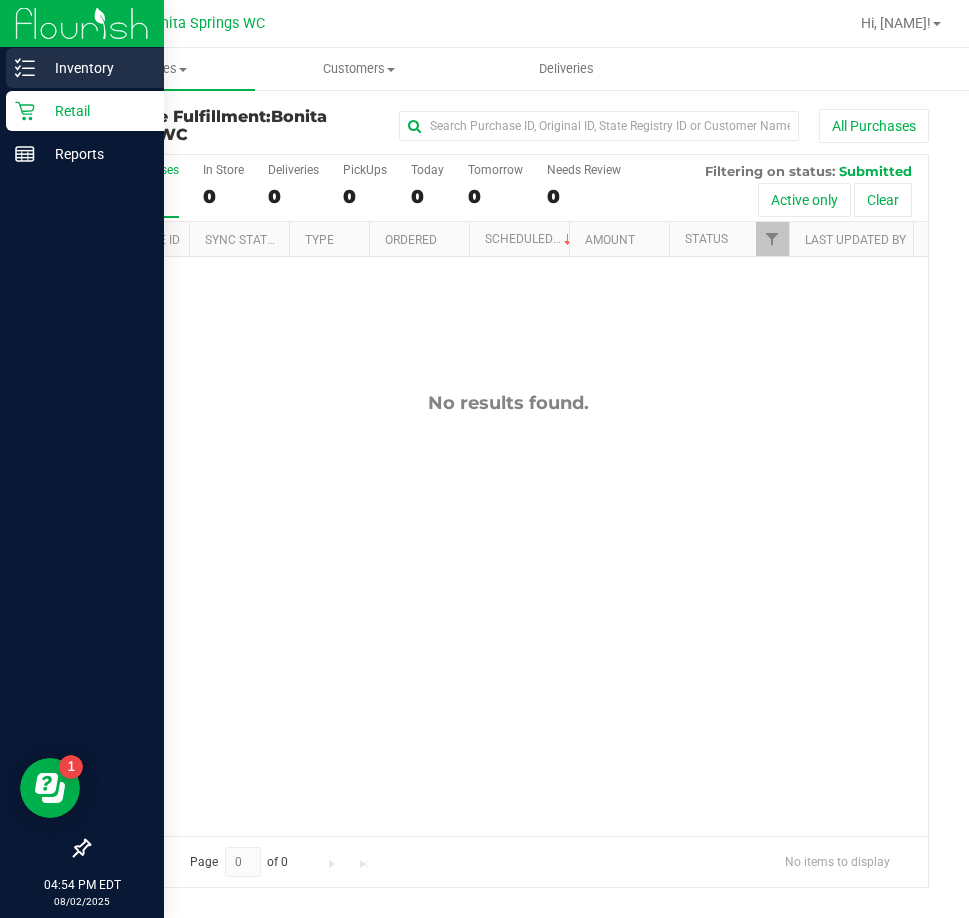 click on "Inventory" at bounding box center (95, 68) 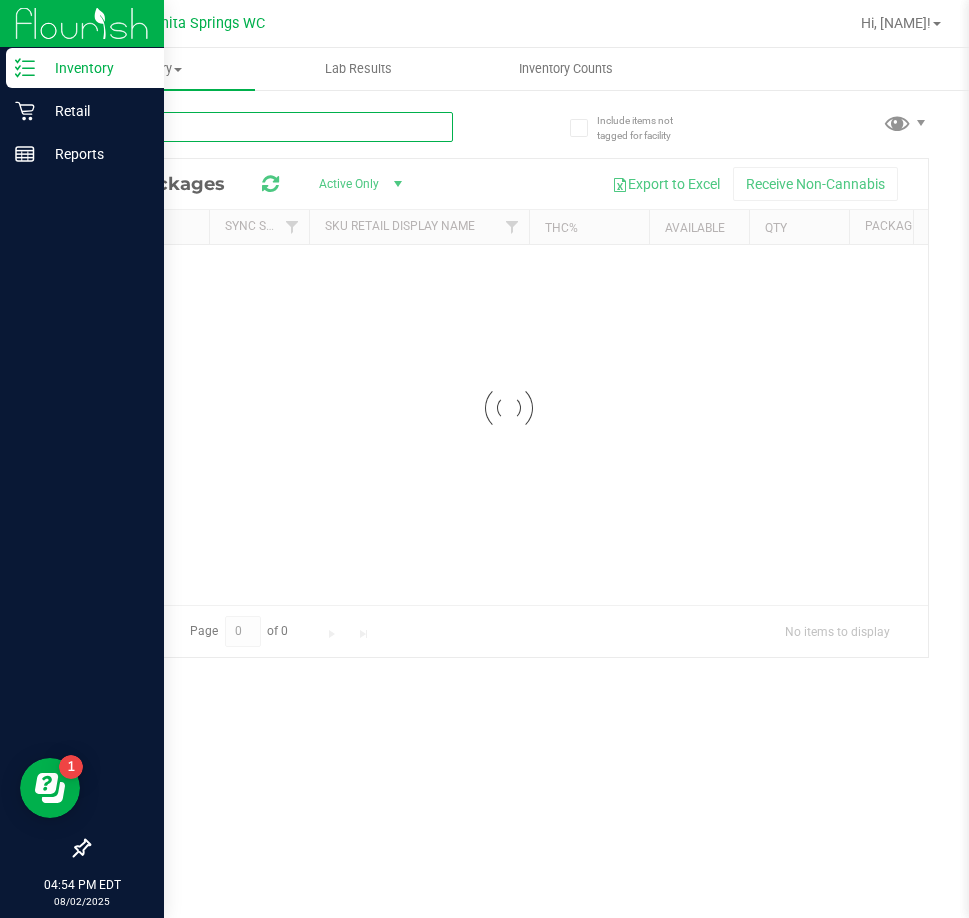 click at bounding box center [270, 127] 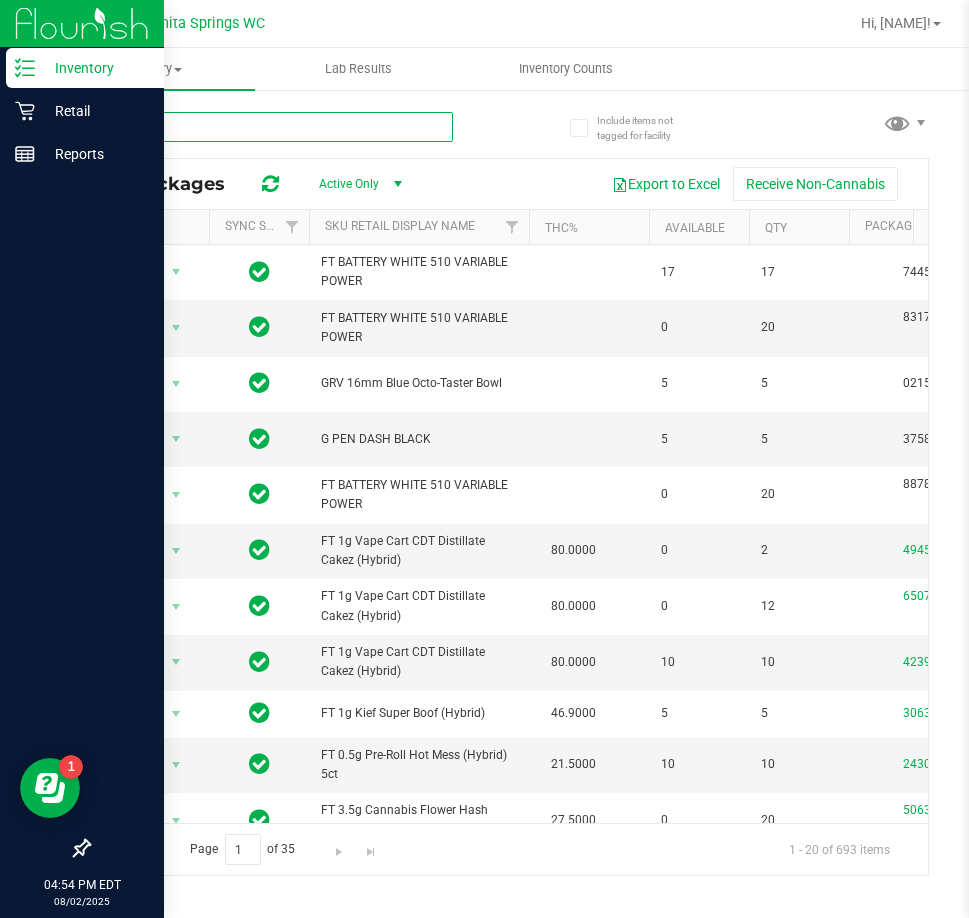 click at bounding box center (270, 127) 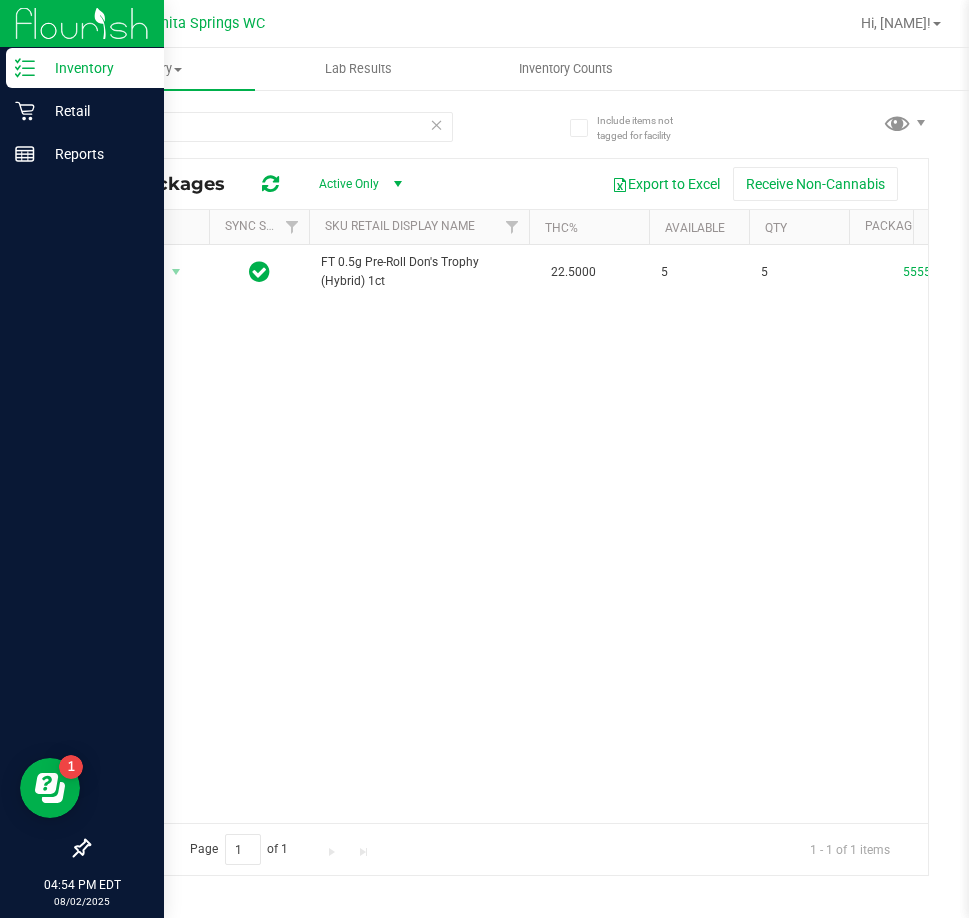 click on "Action Action Global inventory Package audit log Print package label Print product labels
FT 0.5g Pre-Roll Don's Trophy (Hybrid) 1ct
22.5000
5
5
5555985544721257
FLSRWGM-20250707-3503
1-MAY25DOT01-0701
Now
Jul 22, 2025 13:07:38 EDT
Now
00001132
Pantry
Created
FLO-PRE-FT-DOT.1CT" at bounding box center (508, 534) 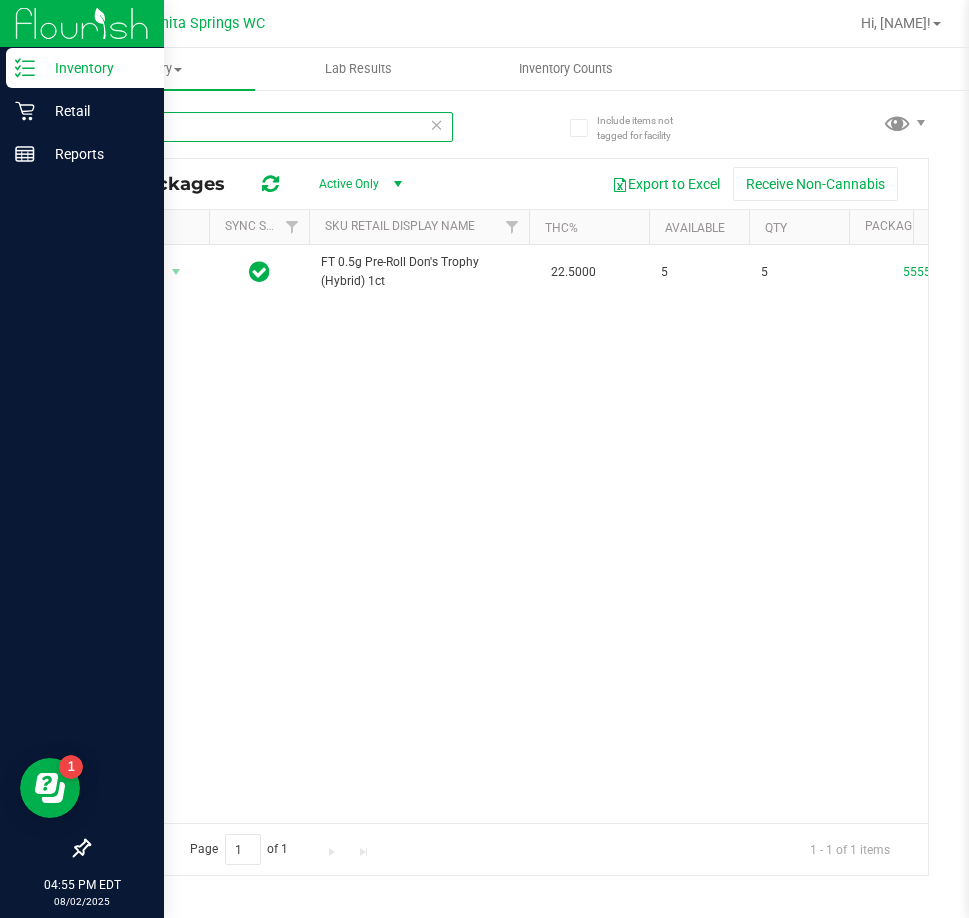 click on "dot" at bounding box center (270, 127) 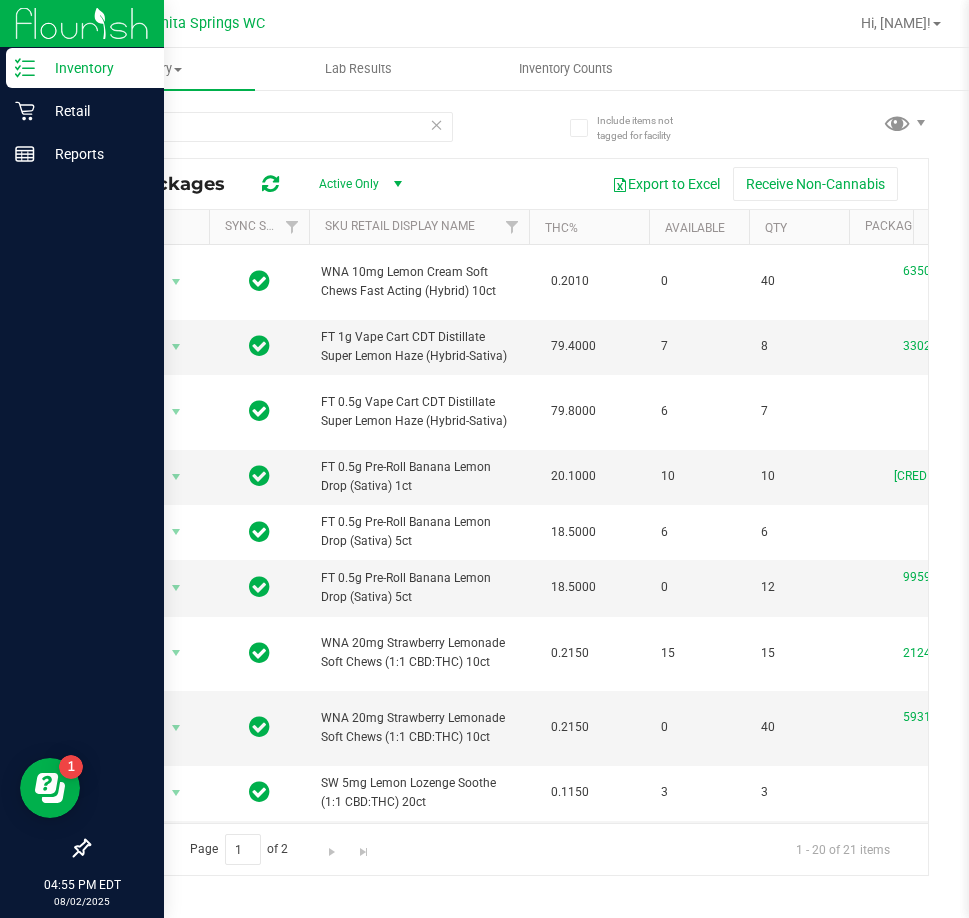 click at bounding box center [437, 124] 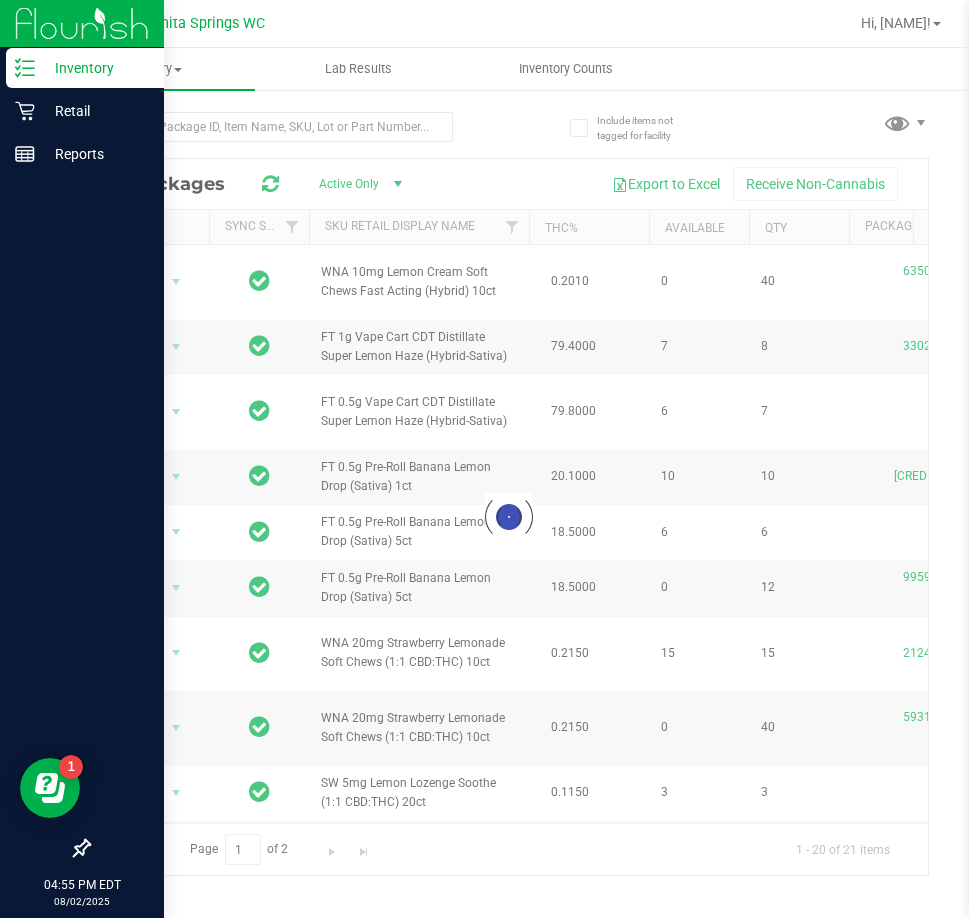 click at bounding box center (298, 126) 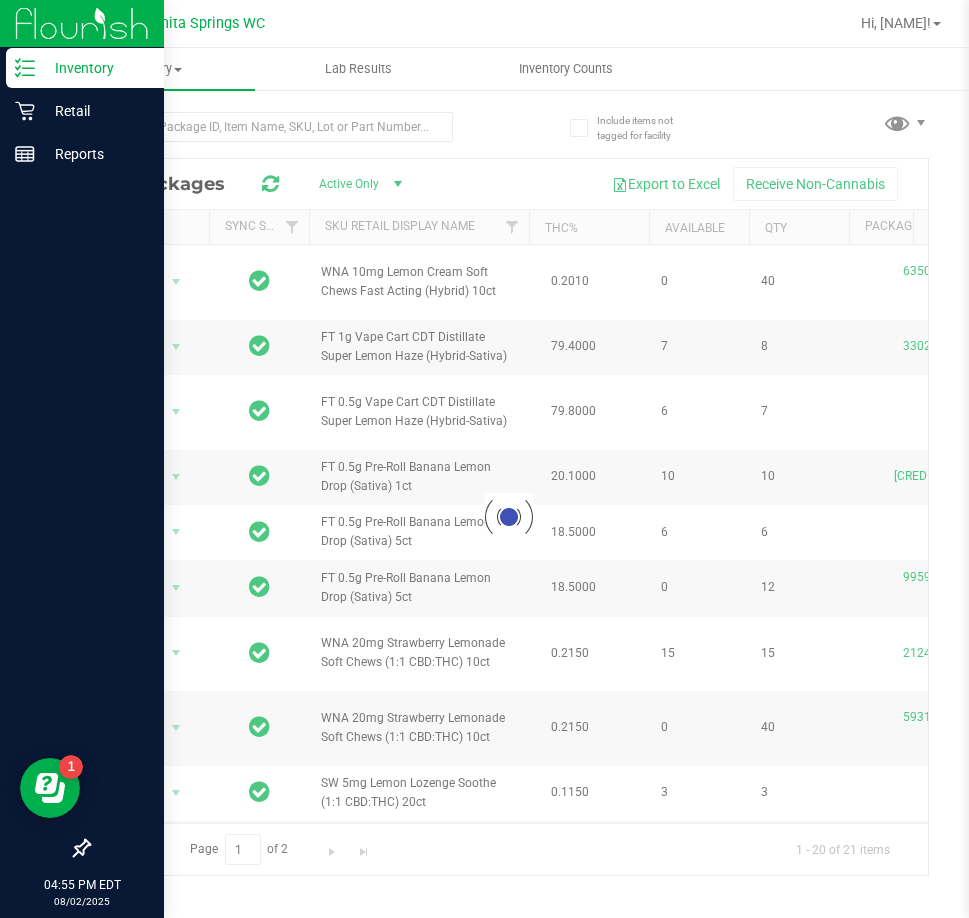 click at bounding box center [298, 126] 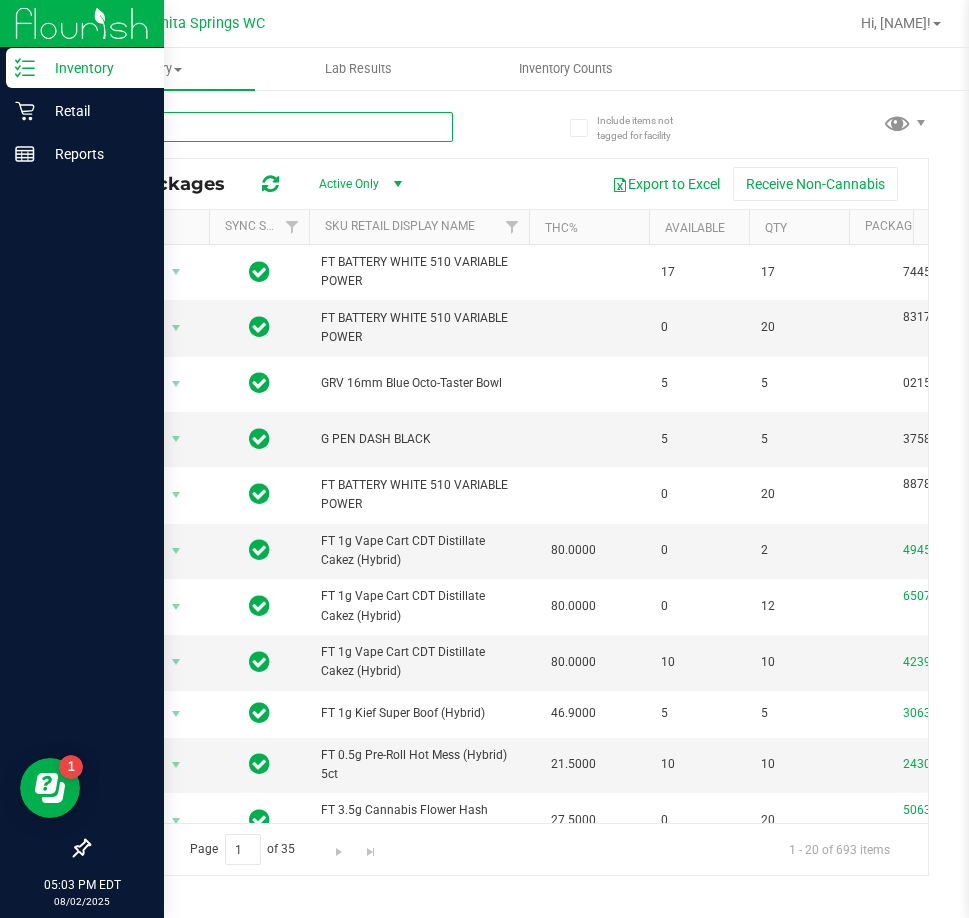 click at bounding box center (270, 127) 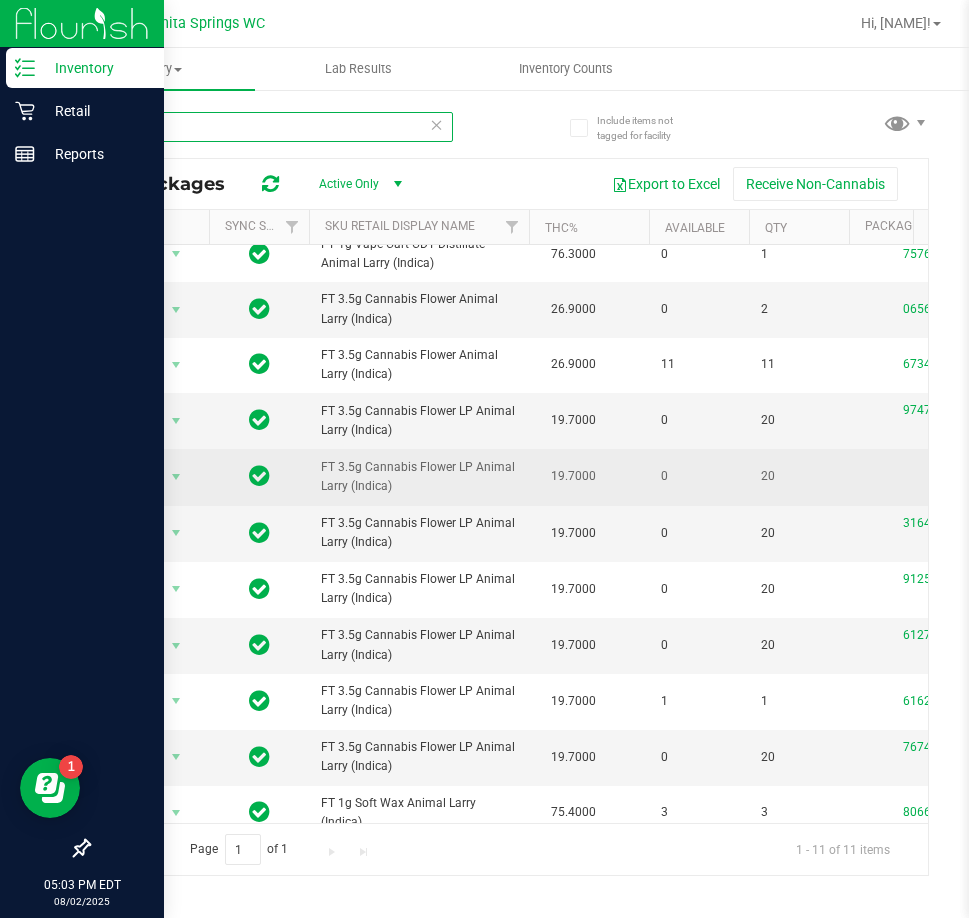 scroll, scrollTop: 0, scrollLeft: 0, axis: both 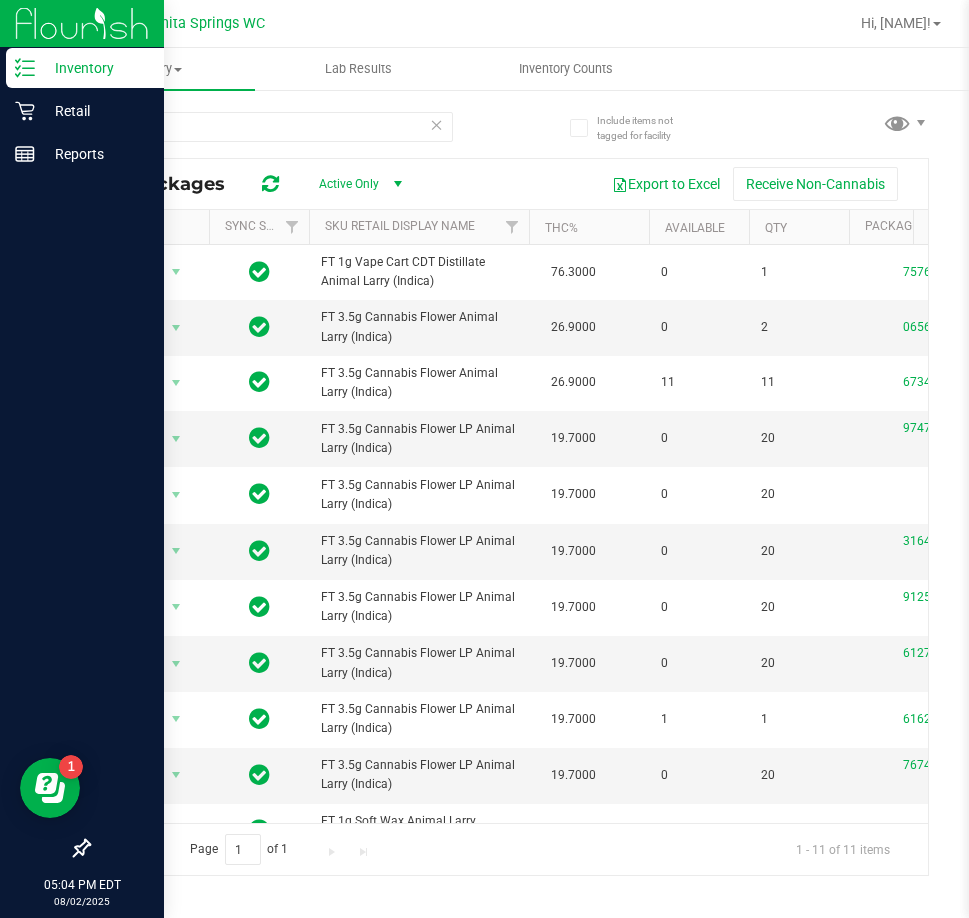 click at bounding box center [437, 124] 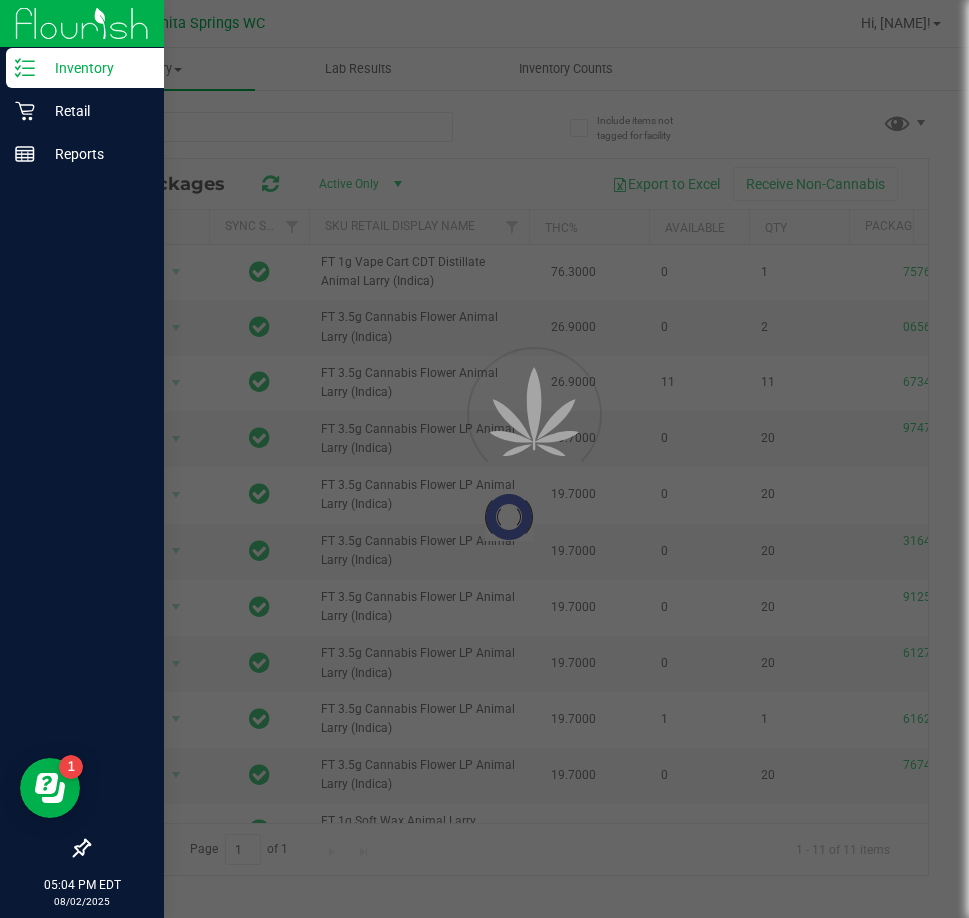 type 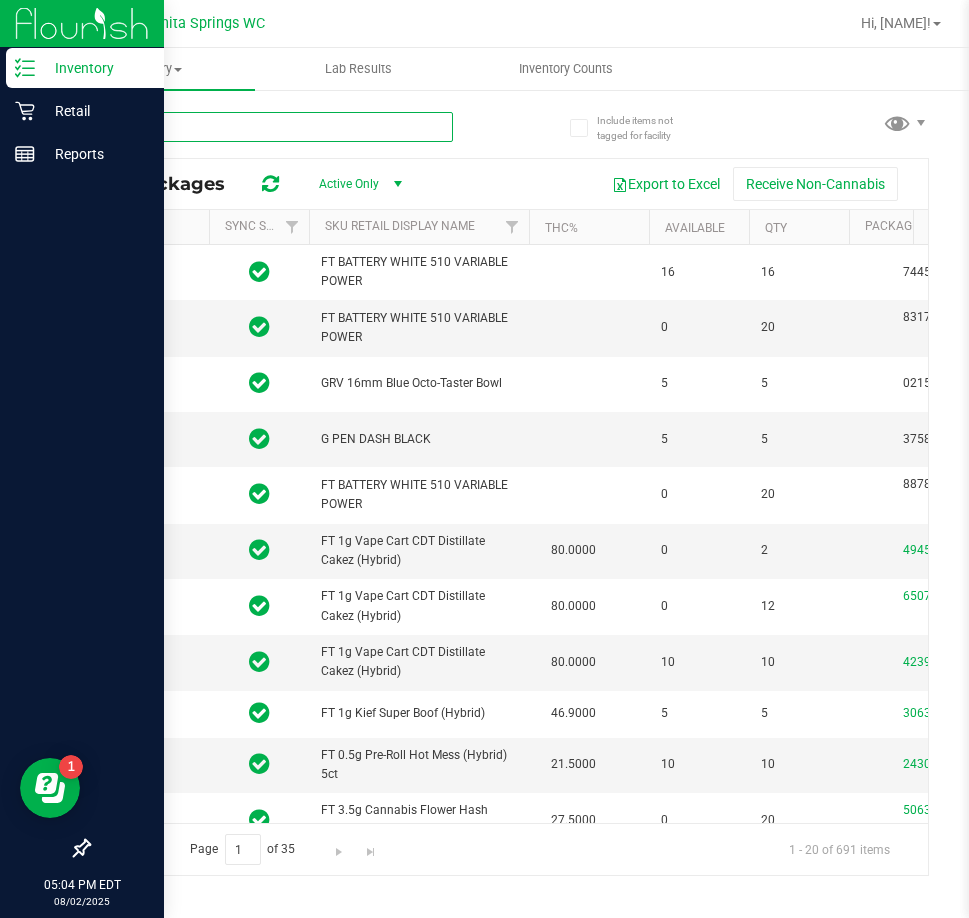 click at bounding box center [270, 127] 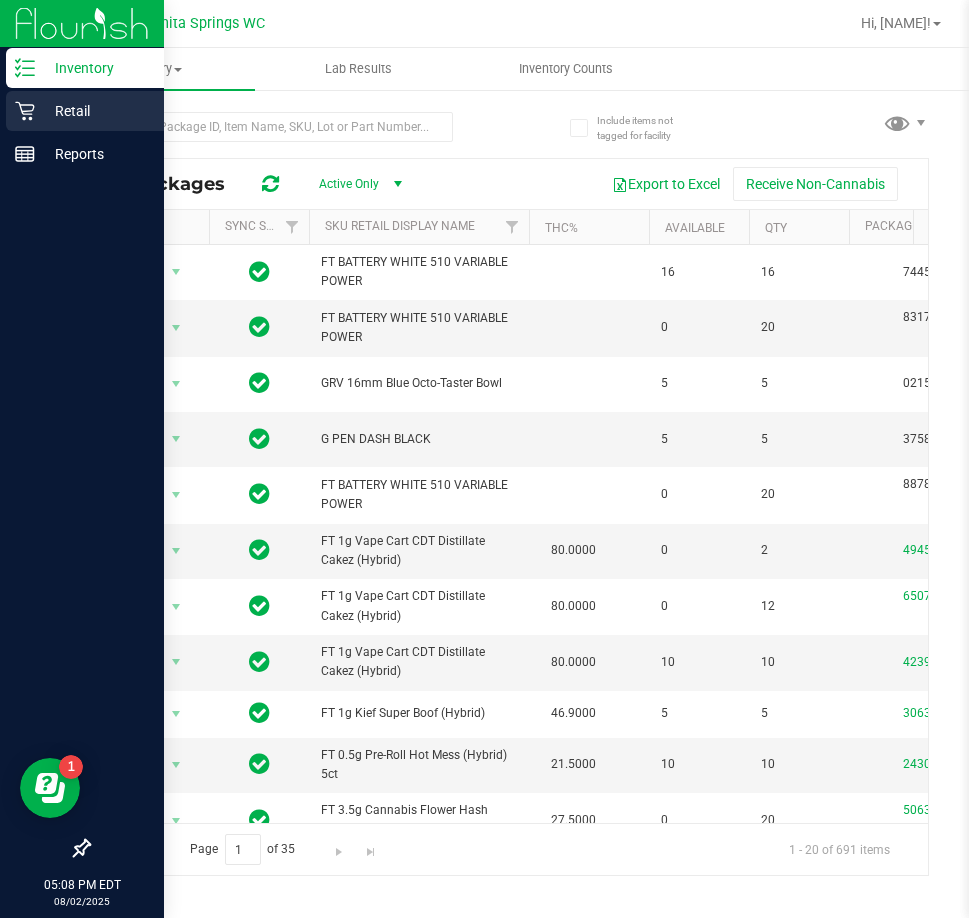 click on "Retail" at bounding box center [95, 111] 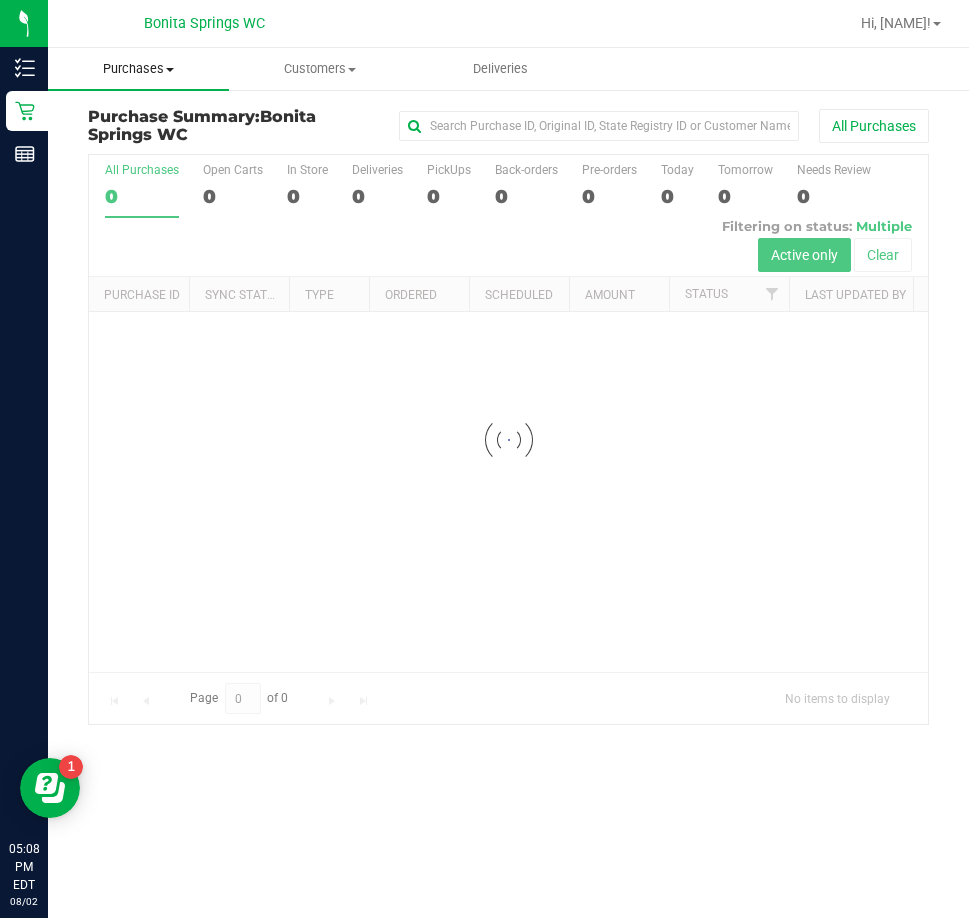 click on "Purchases
Summary of purchases
Fulfillment
All purchases" at bounding box center [138, 69] 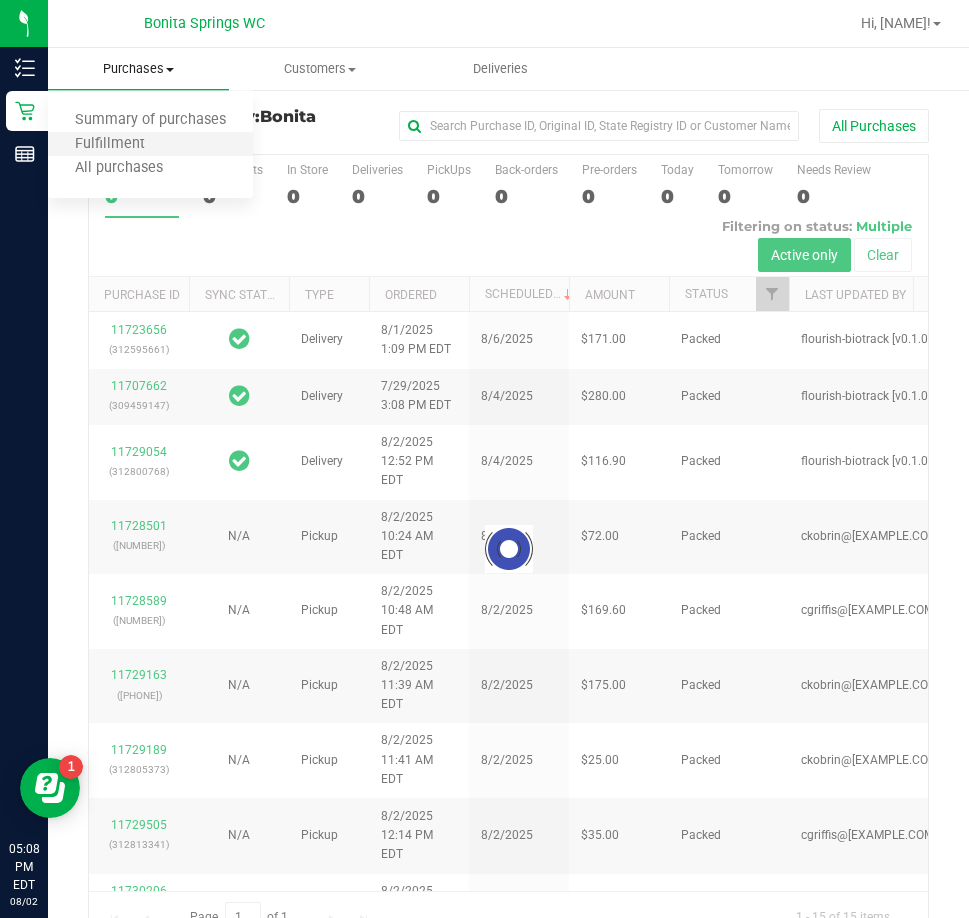 click on "Fulfillment" at bounding box center (150, 145) 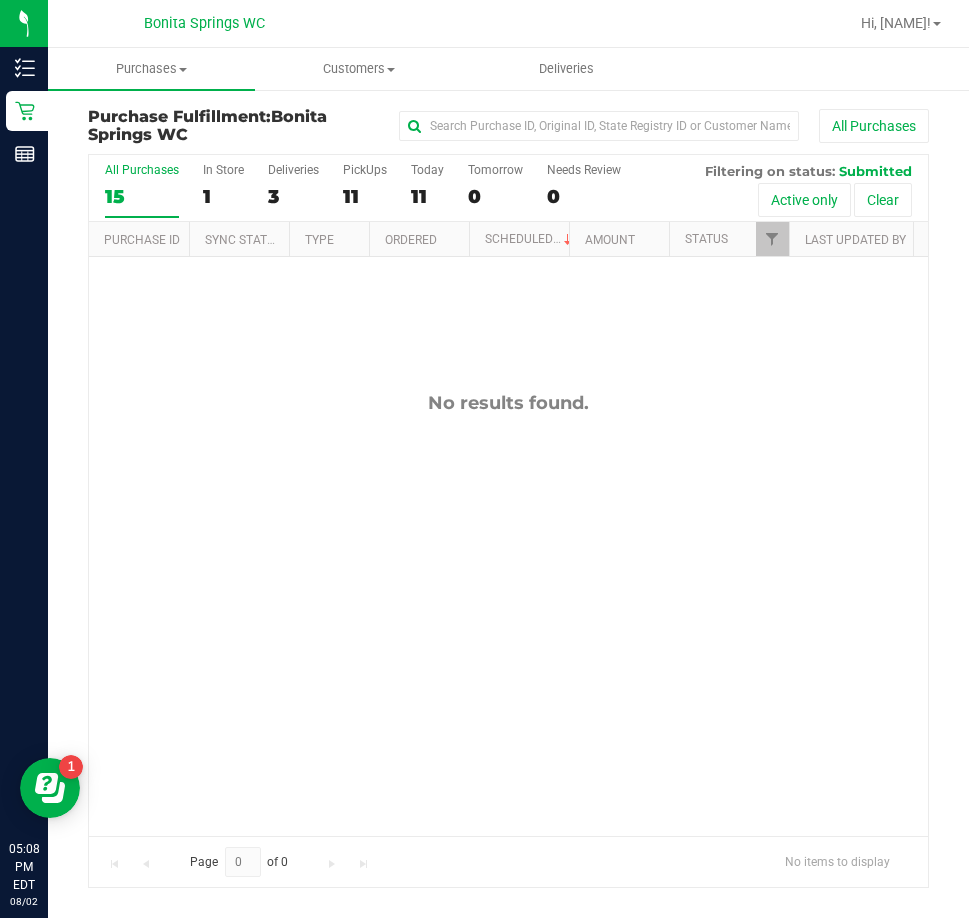 click on "No results found." at bounding box center [508, 613] 